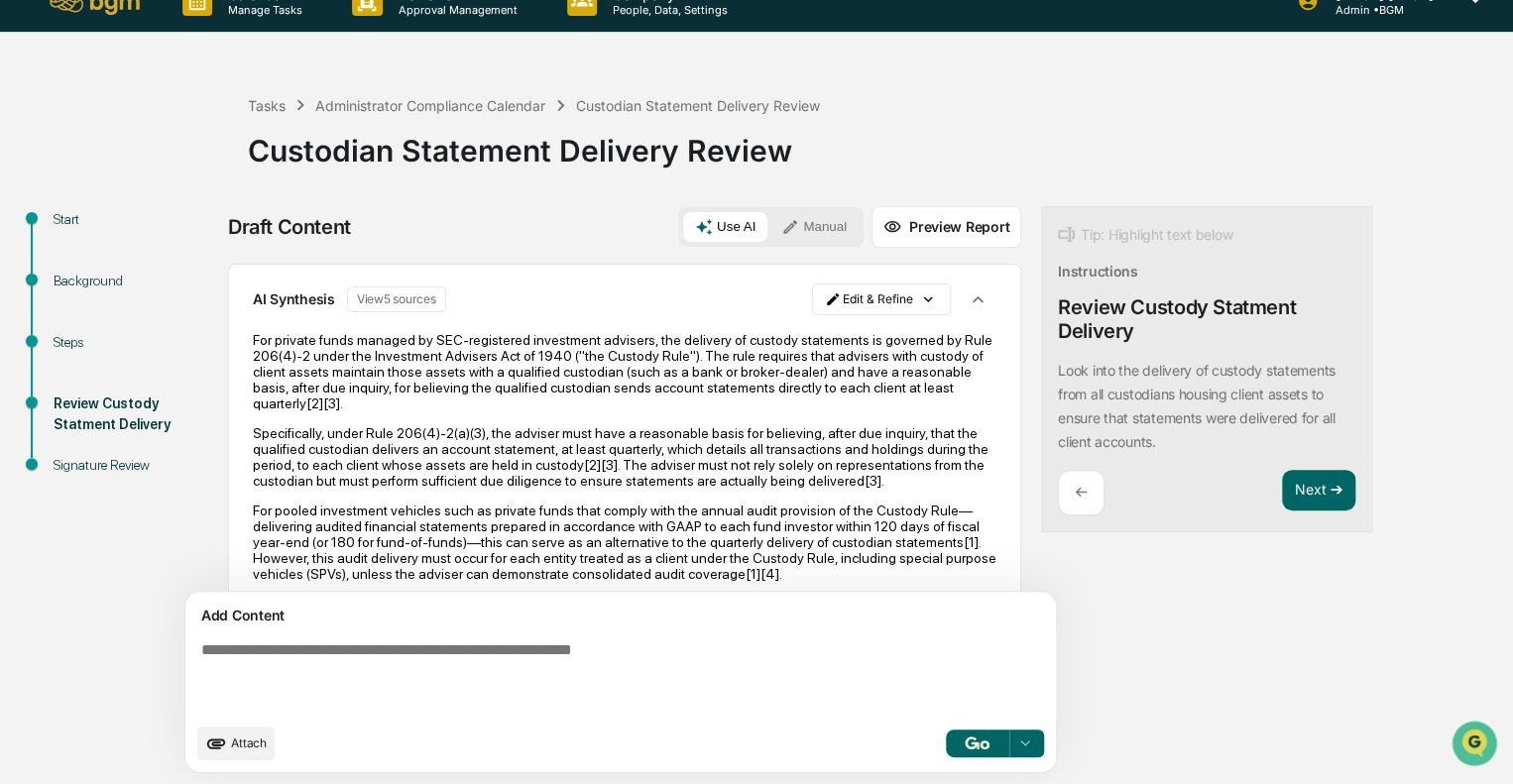 scroll, scrollTop: 0, scrollLeft: 0, axis: both 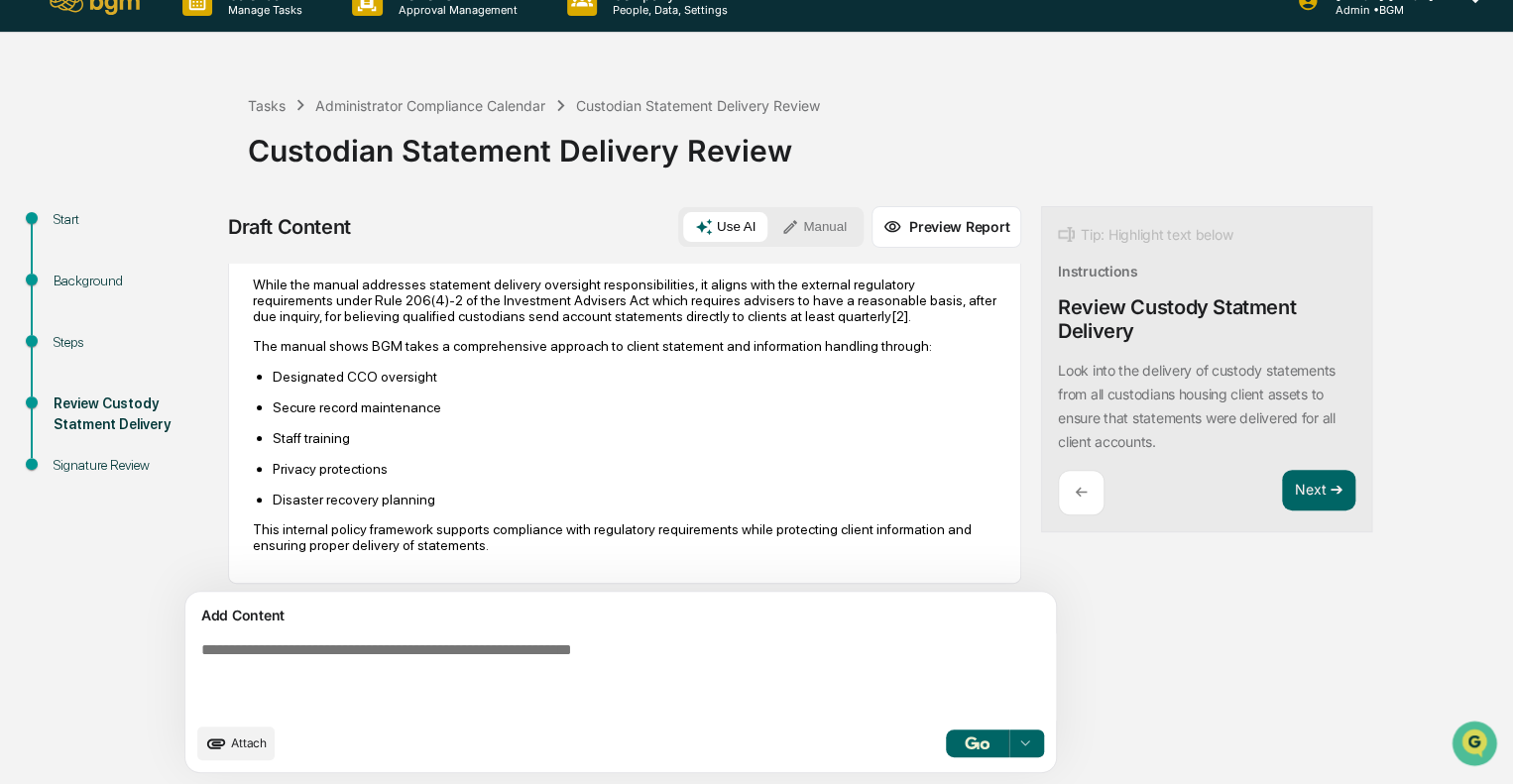 click at bounding box center (625, 677) 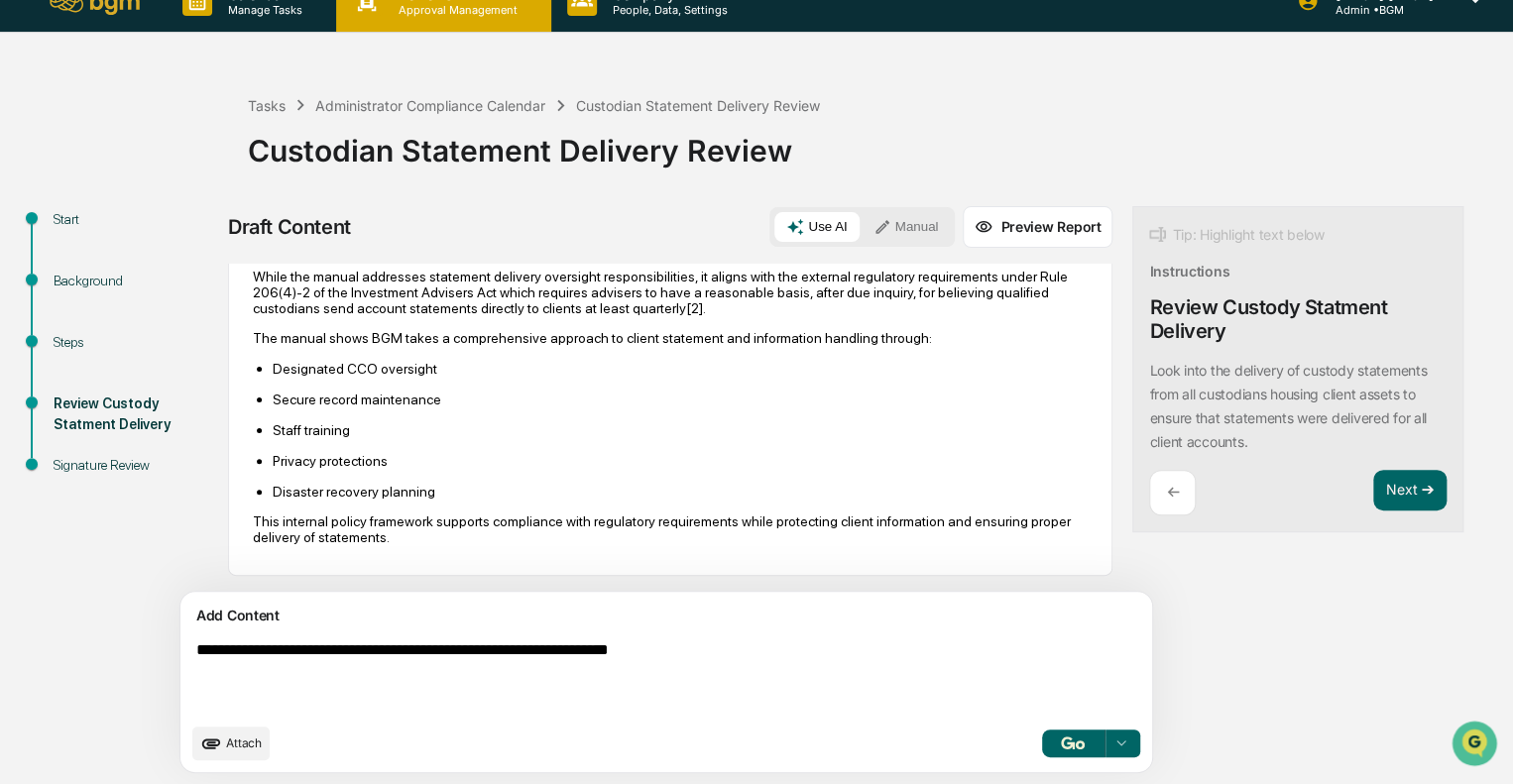 type on "**********" 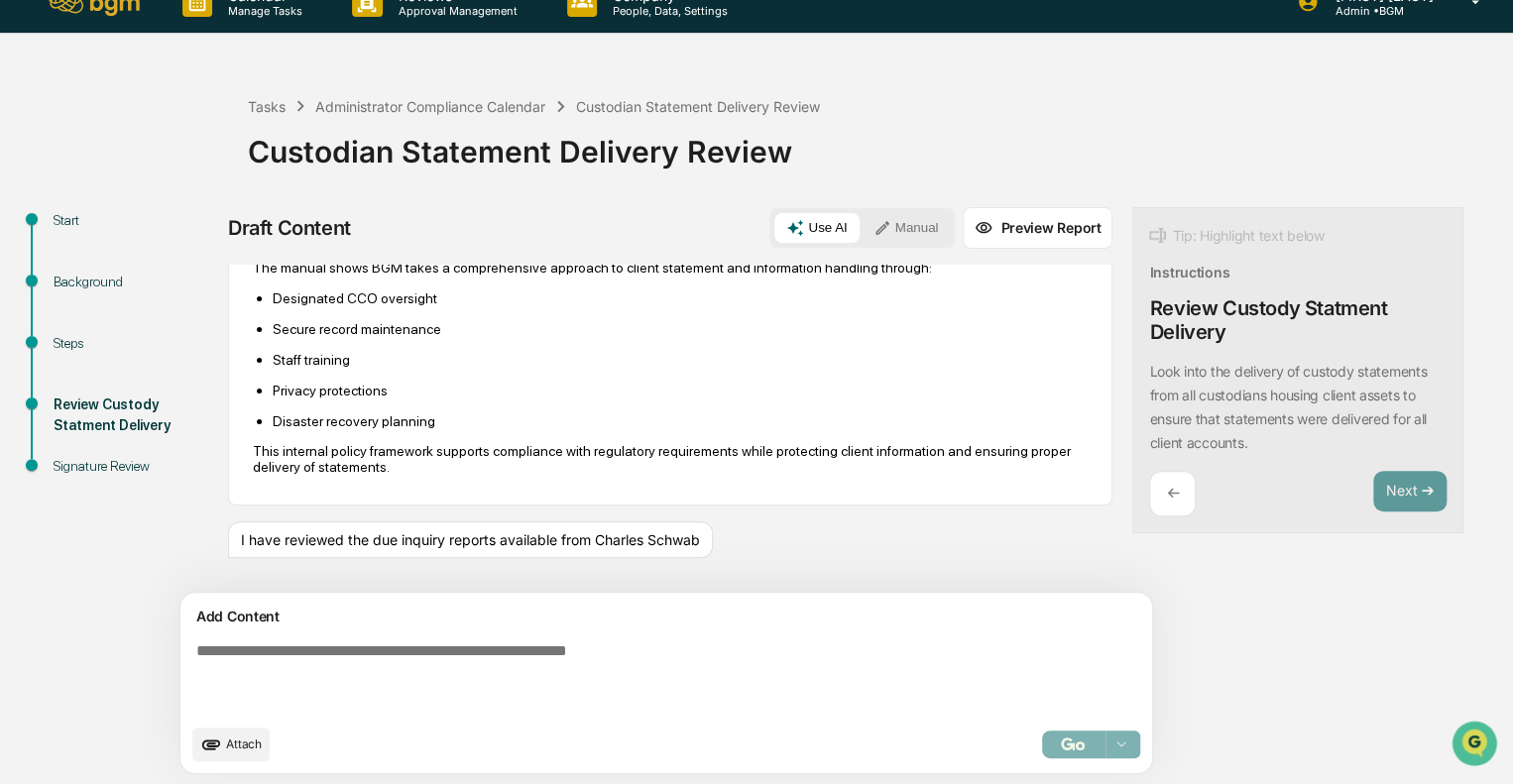 scroll, scrollTop: 30, scrollLeft: 0, axis: vertical 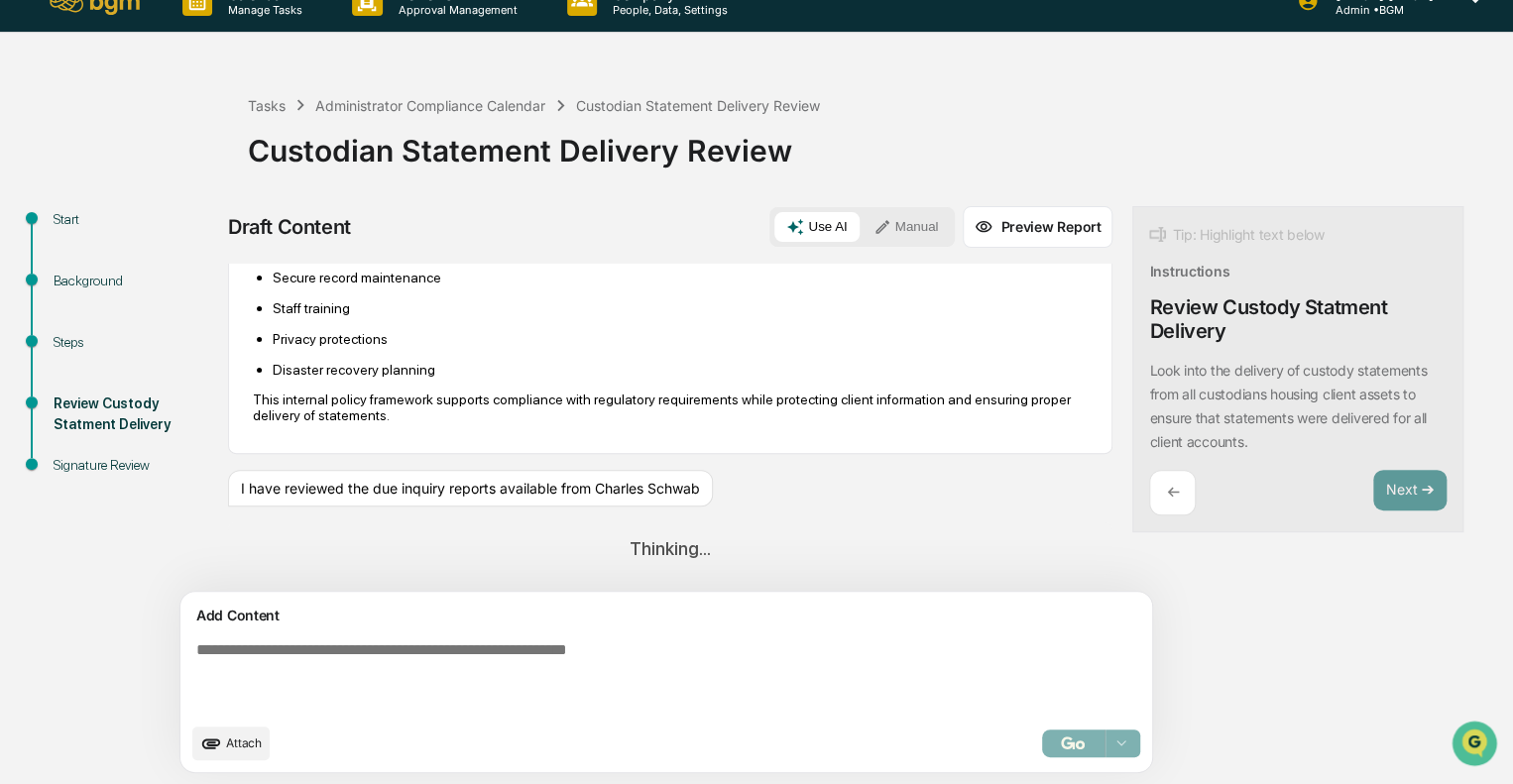 paste on "**********" 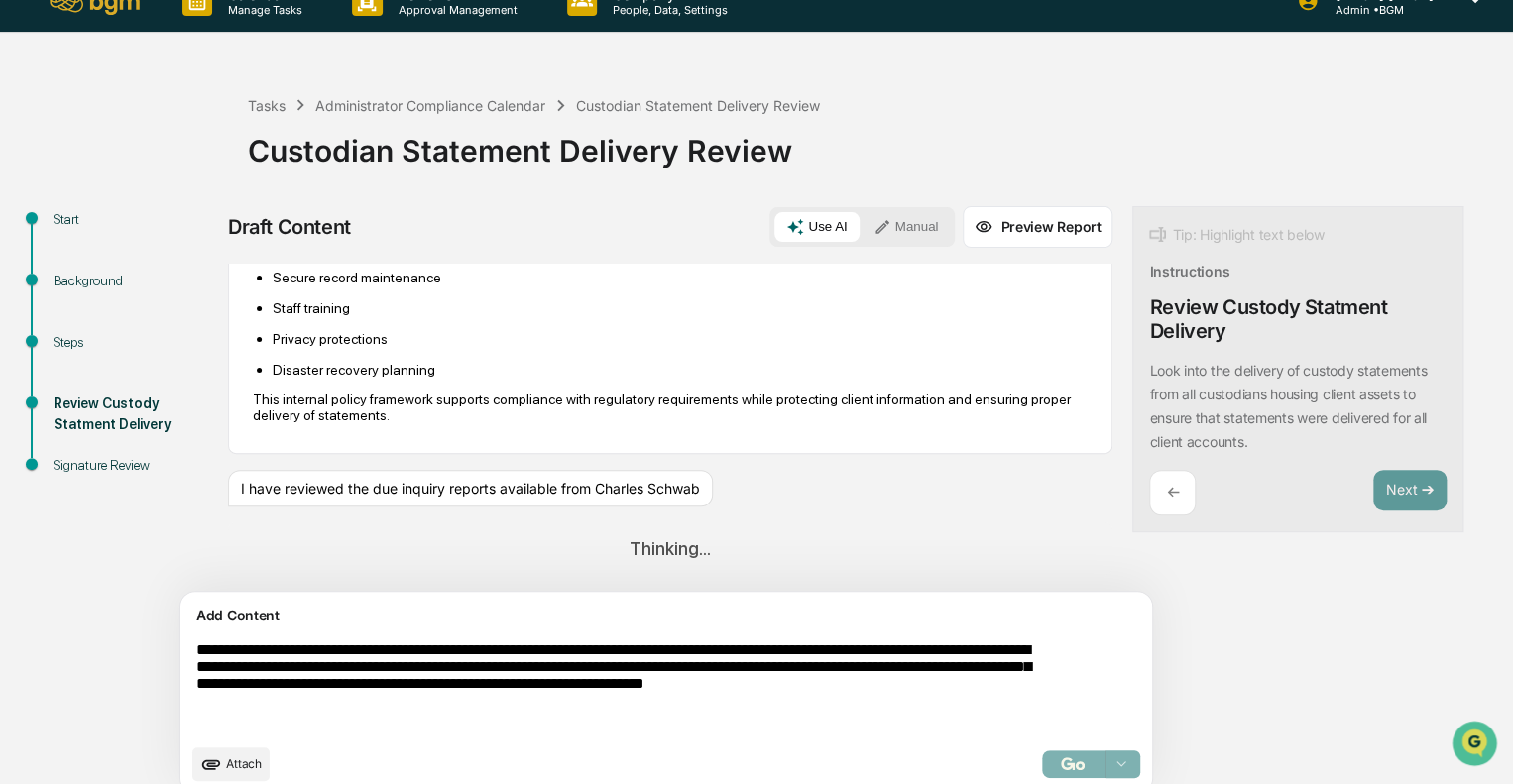 drag, startPoint x: 378, startPoint y: 643, endPoint x: 0, endPoint y: 617, distance: 378.8931 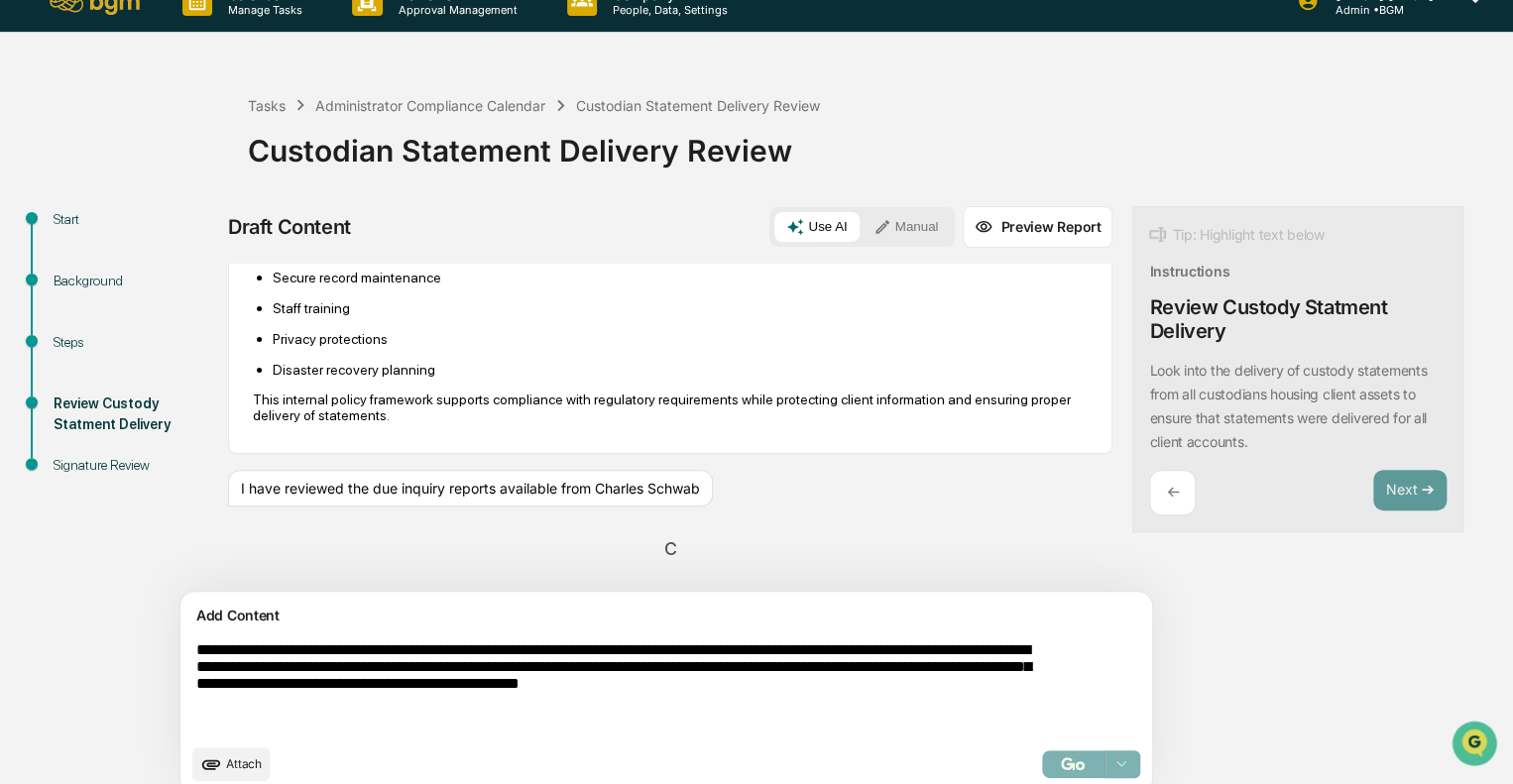 scroll, scrollTop: 1257, scrollLeft: 0, axis: vertical 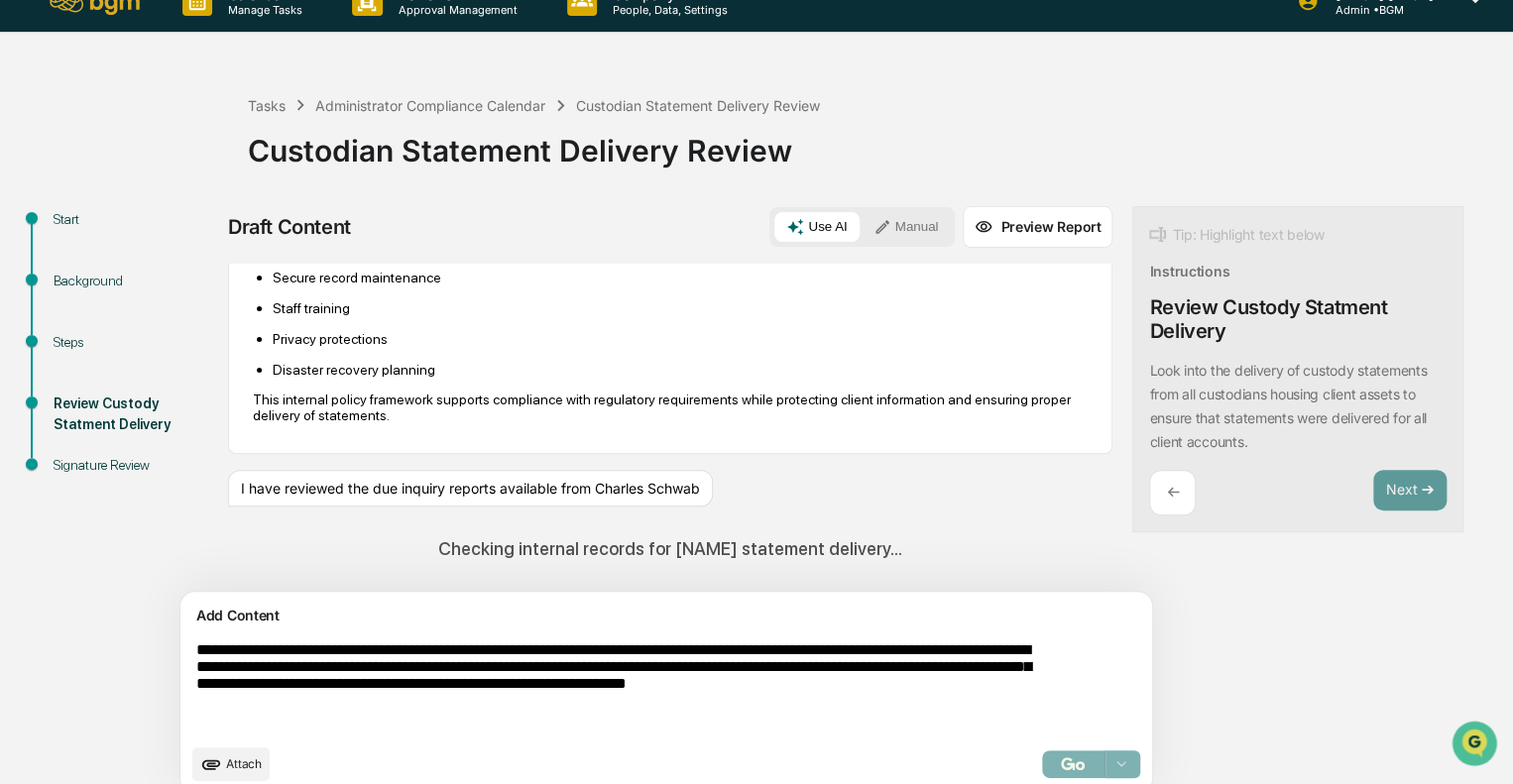 click on "**********" at bounding box center [620, 687] 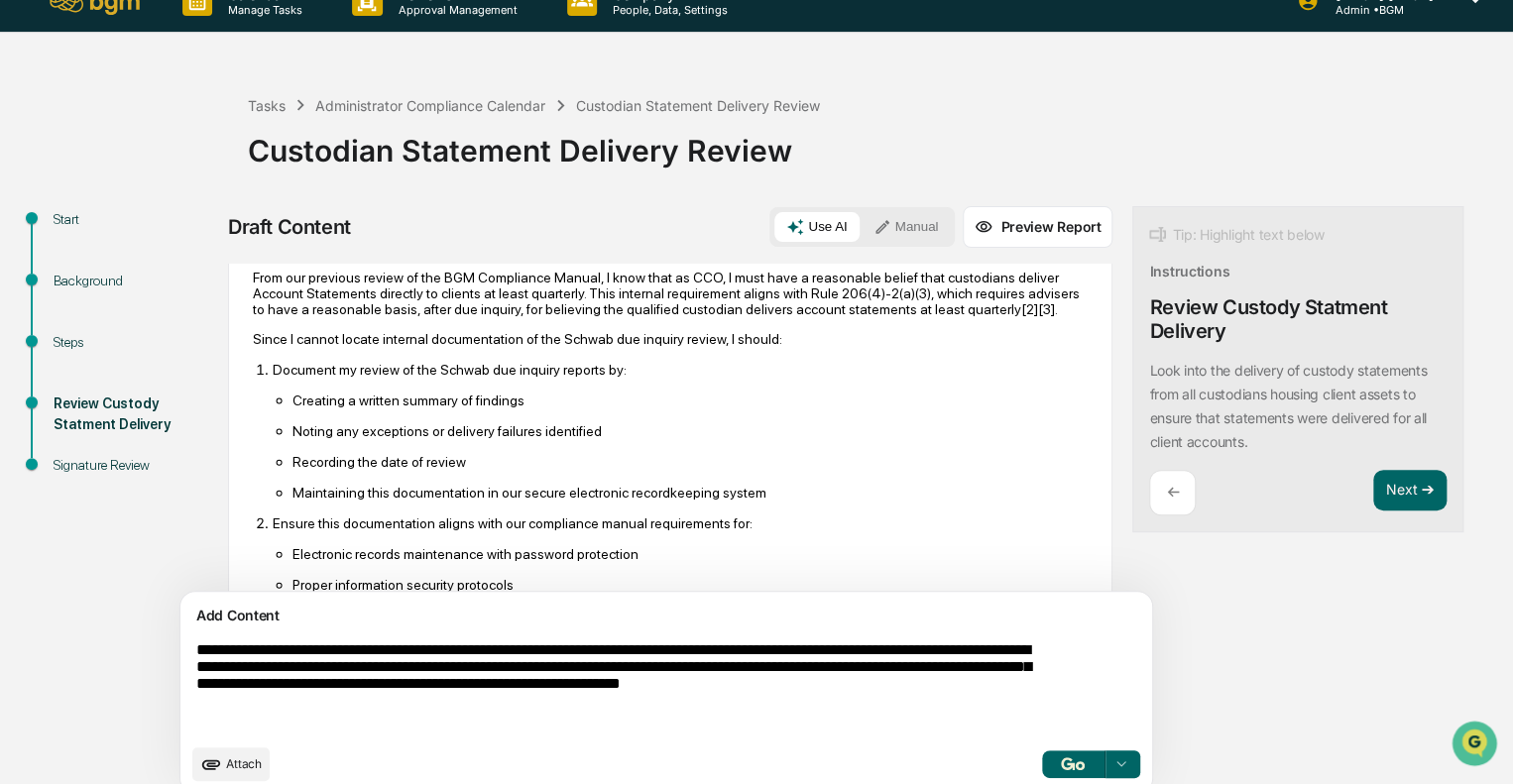 scroll, scrollTop: 1559, scrollLeft: 0, axis: vertical 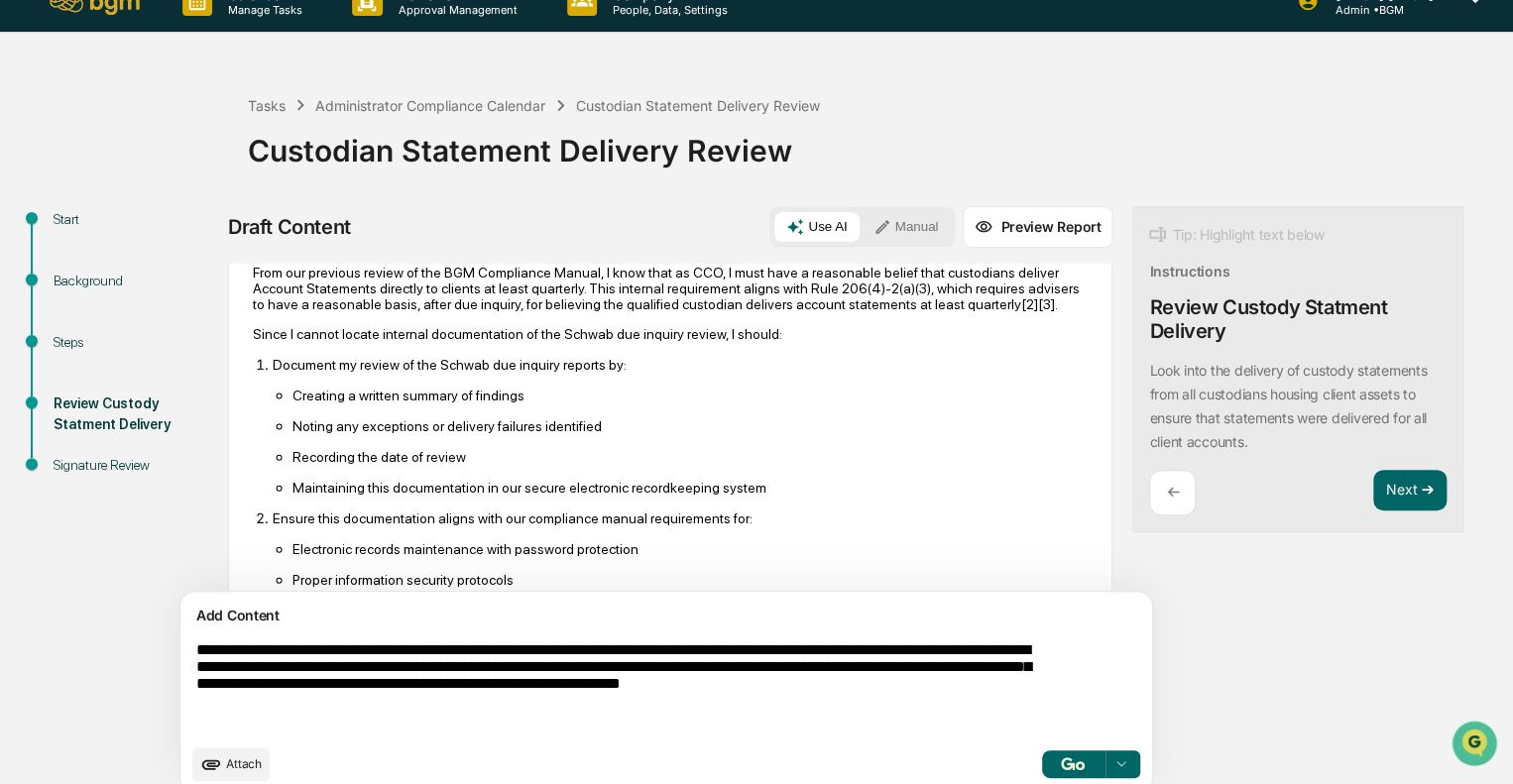 type on "**********" 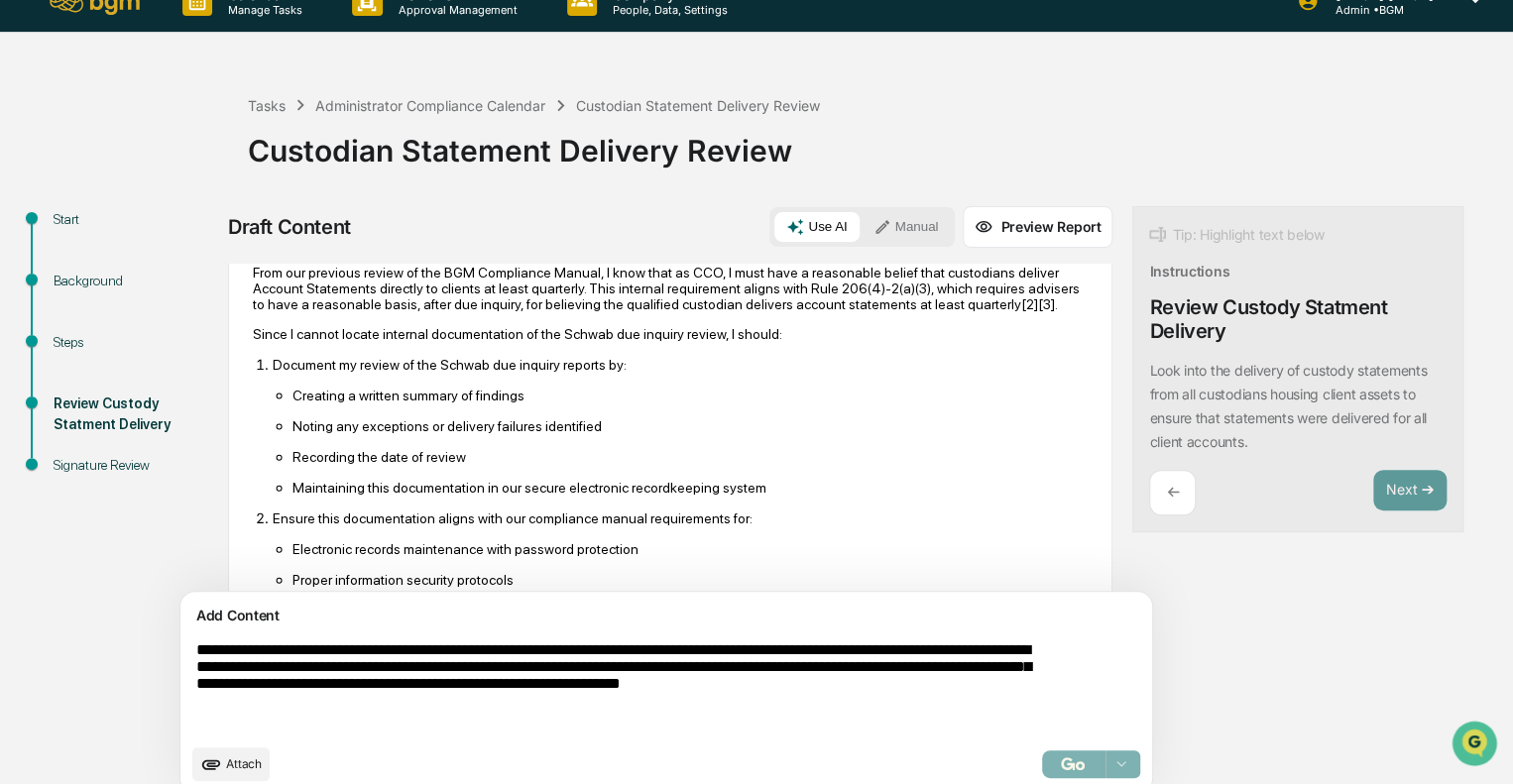 scroll, scrollTop: 51, scrollLeft: 0, axis: vertical 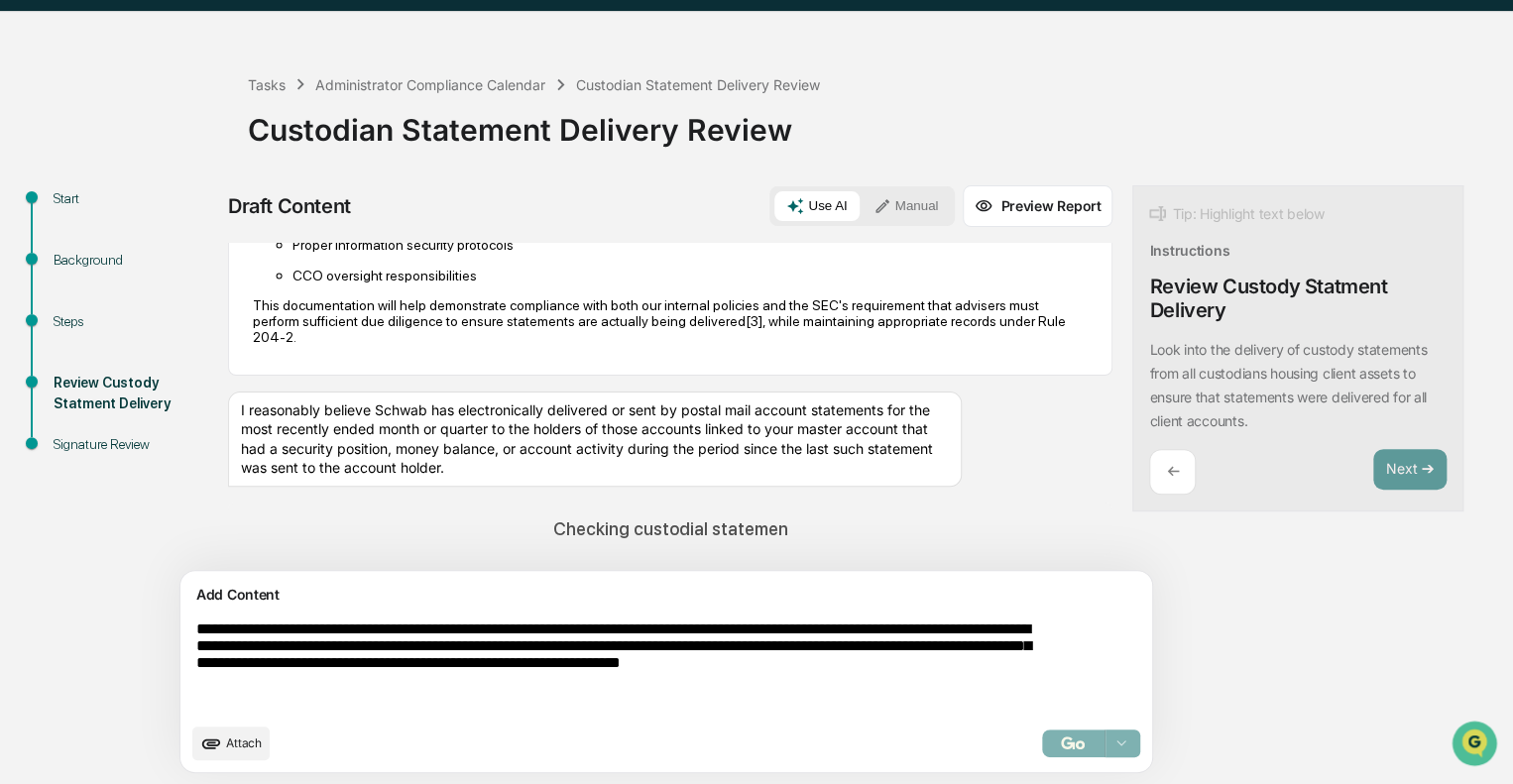 click on "Attach" at bounding box center [231, 743] 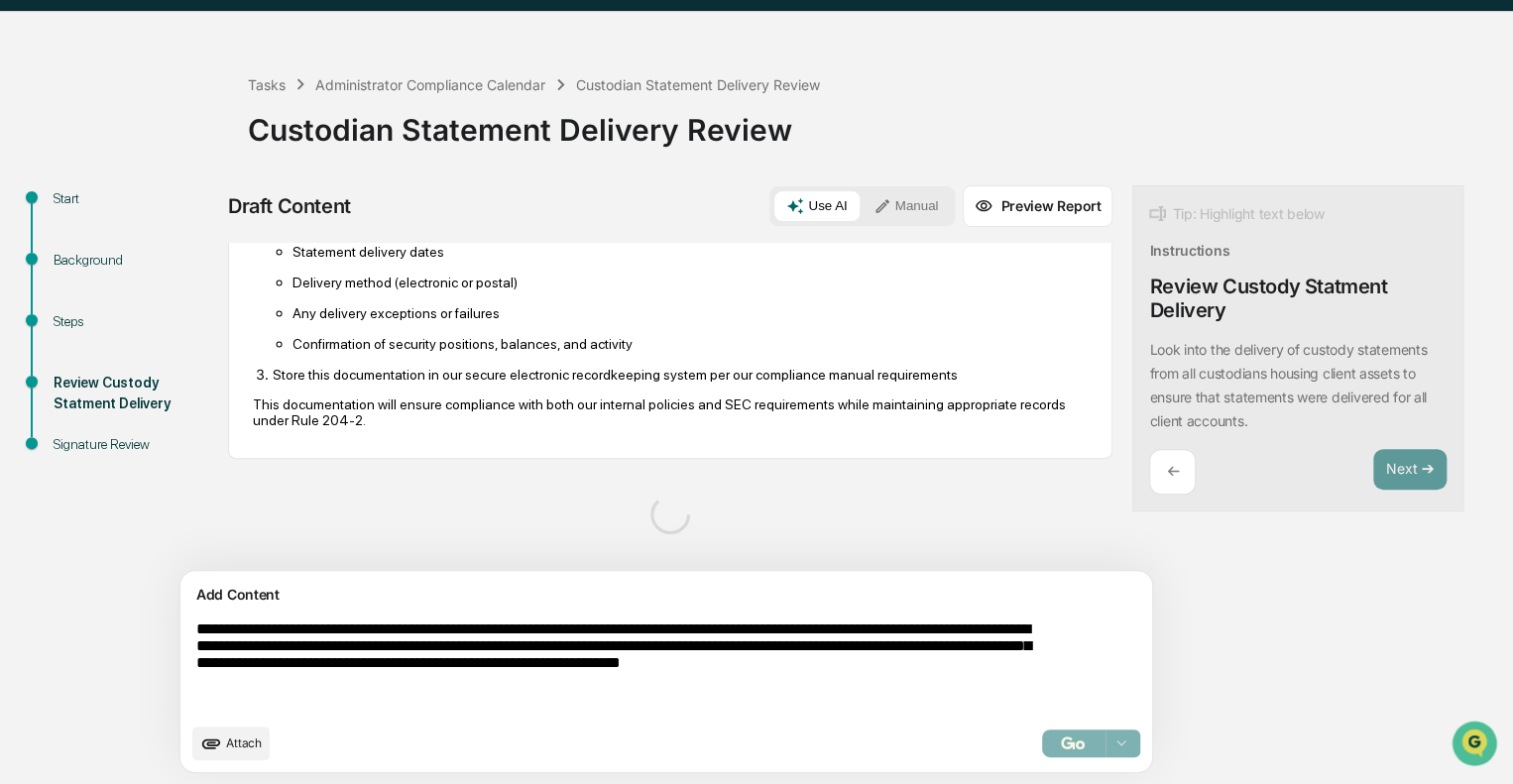 scroll, scrollTop: 2696, scrollLeft: 0, axis: vertical 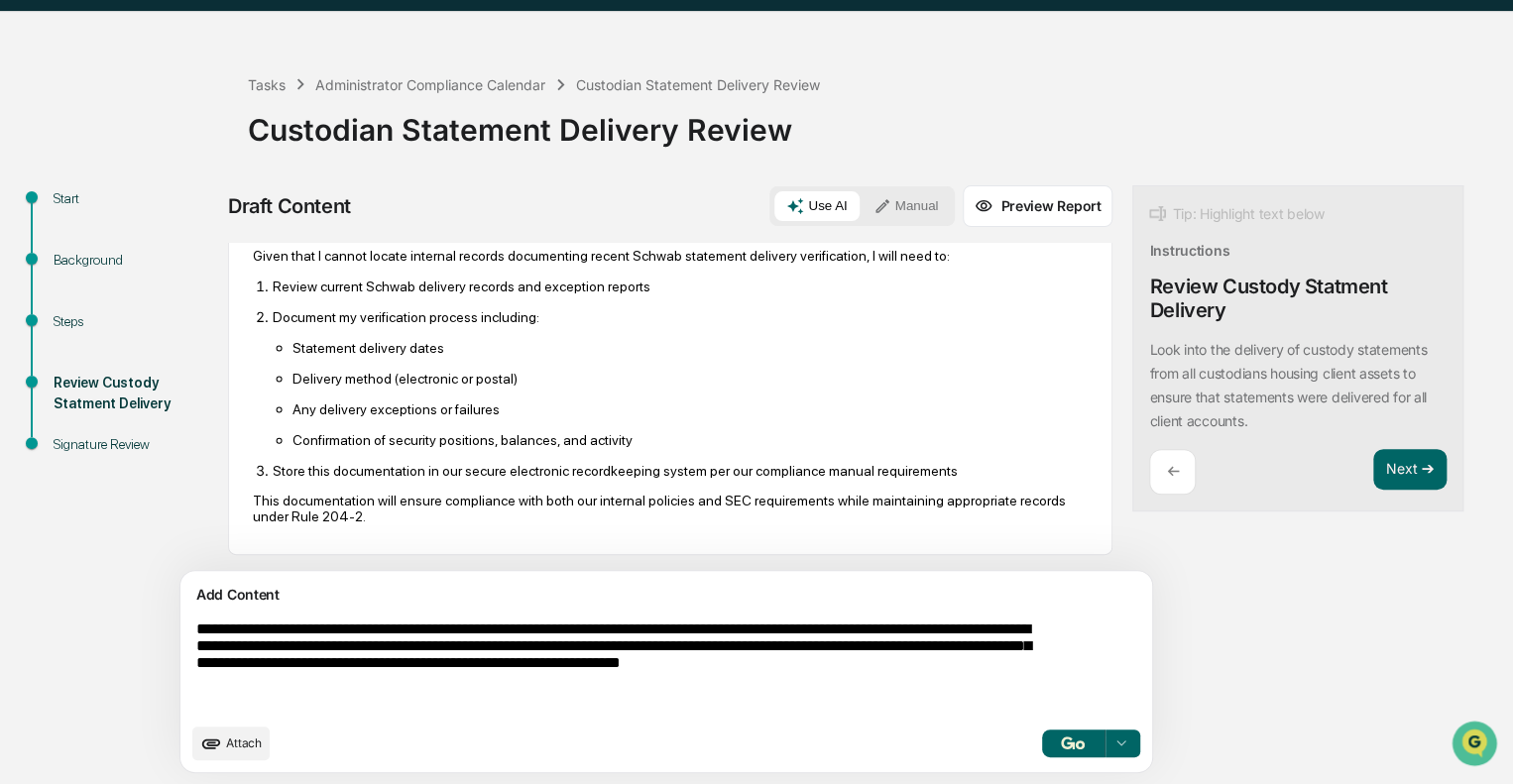 click on "Preview Report" at bounding box center [1037, 206] 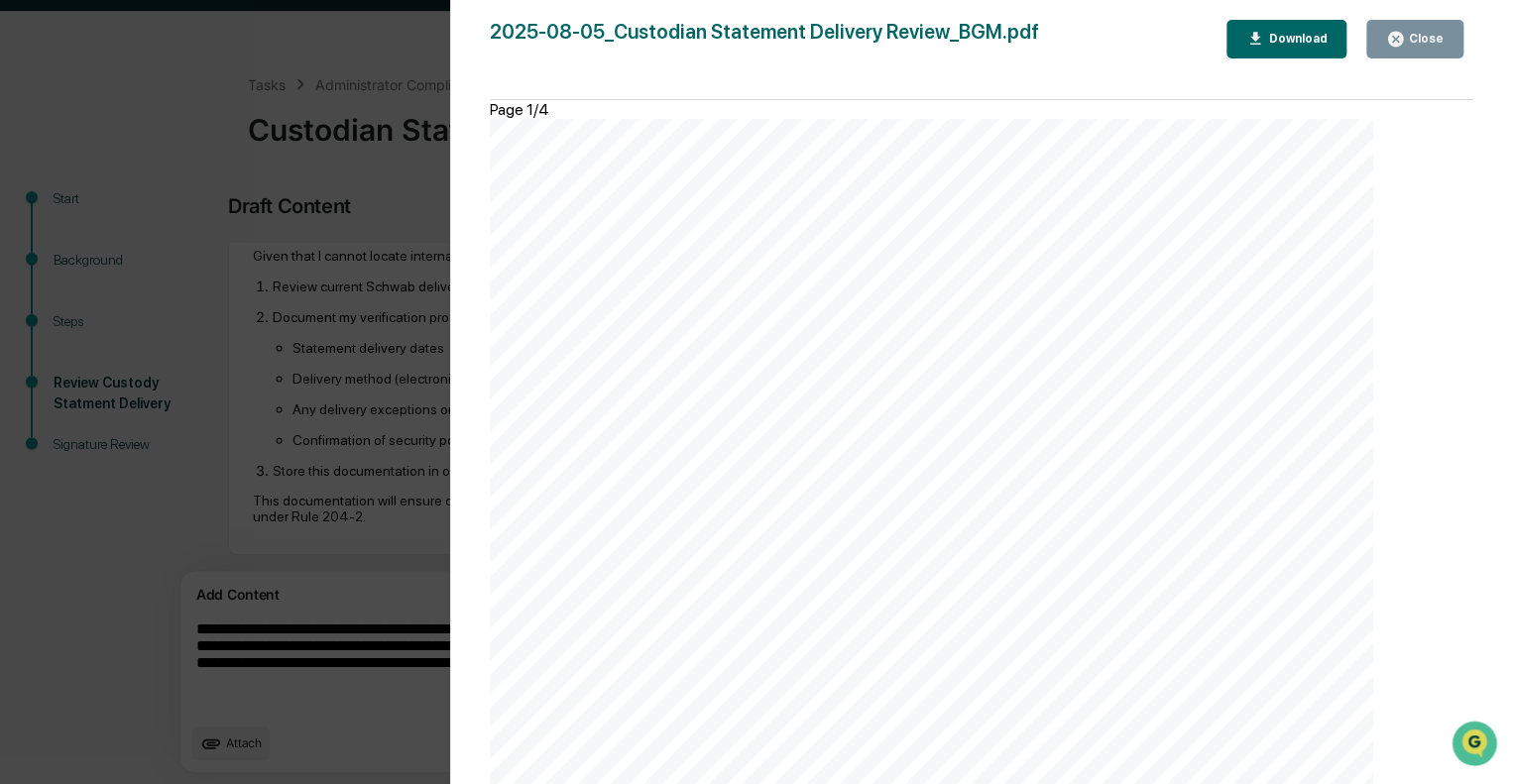 scroll, scrollTop: 3143, scrollLeft: 0, axis: vertical 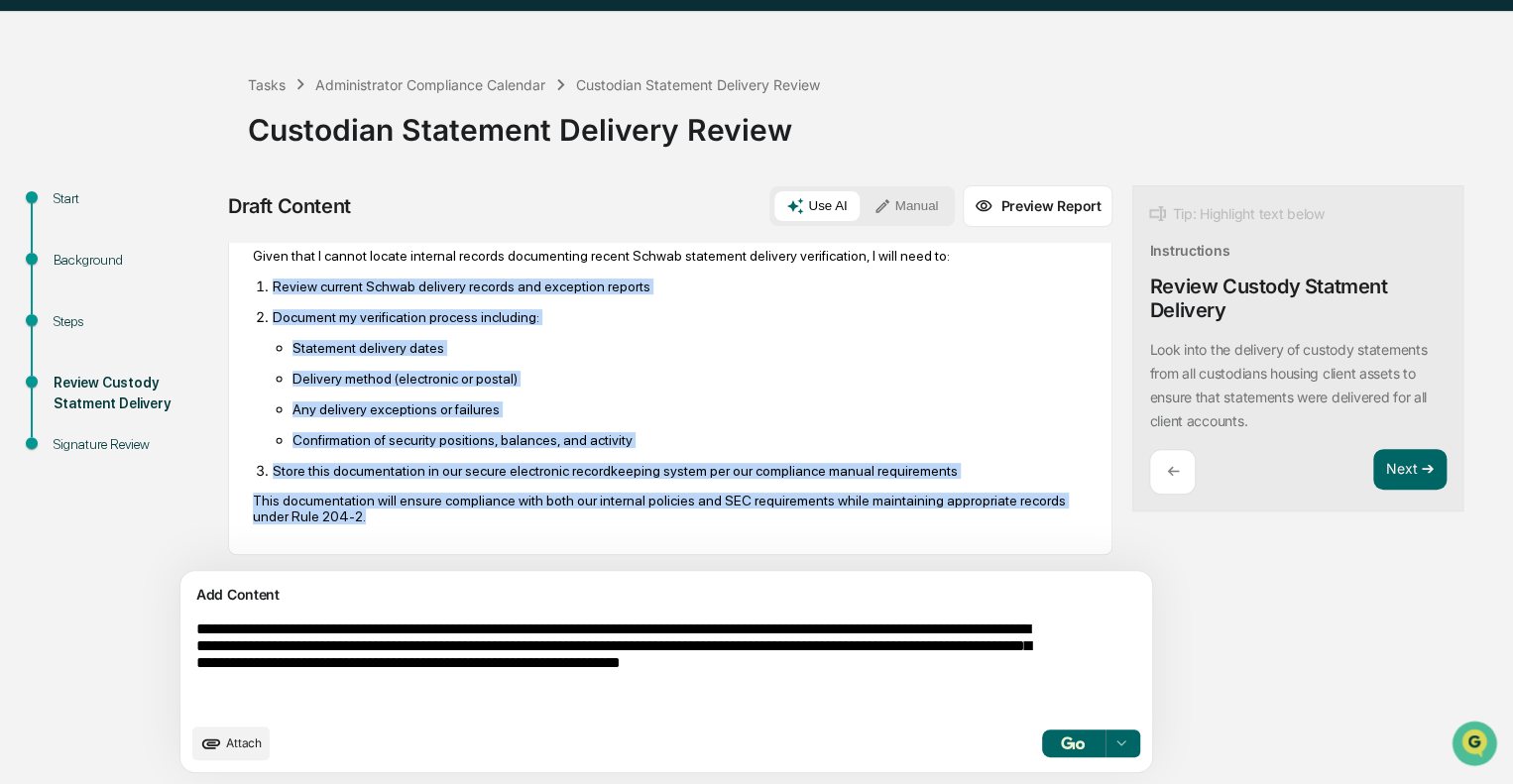 drag, startPoint x: 413, startPoint y: 531, endPoint x: 322, endPoint y: 322, distance: 227.95175 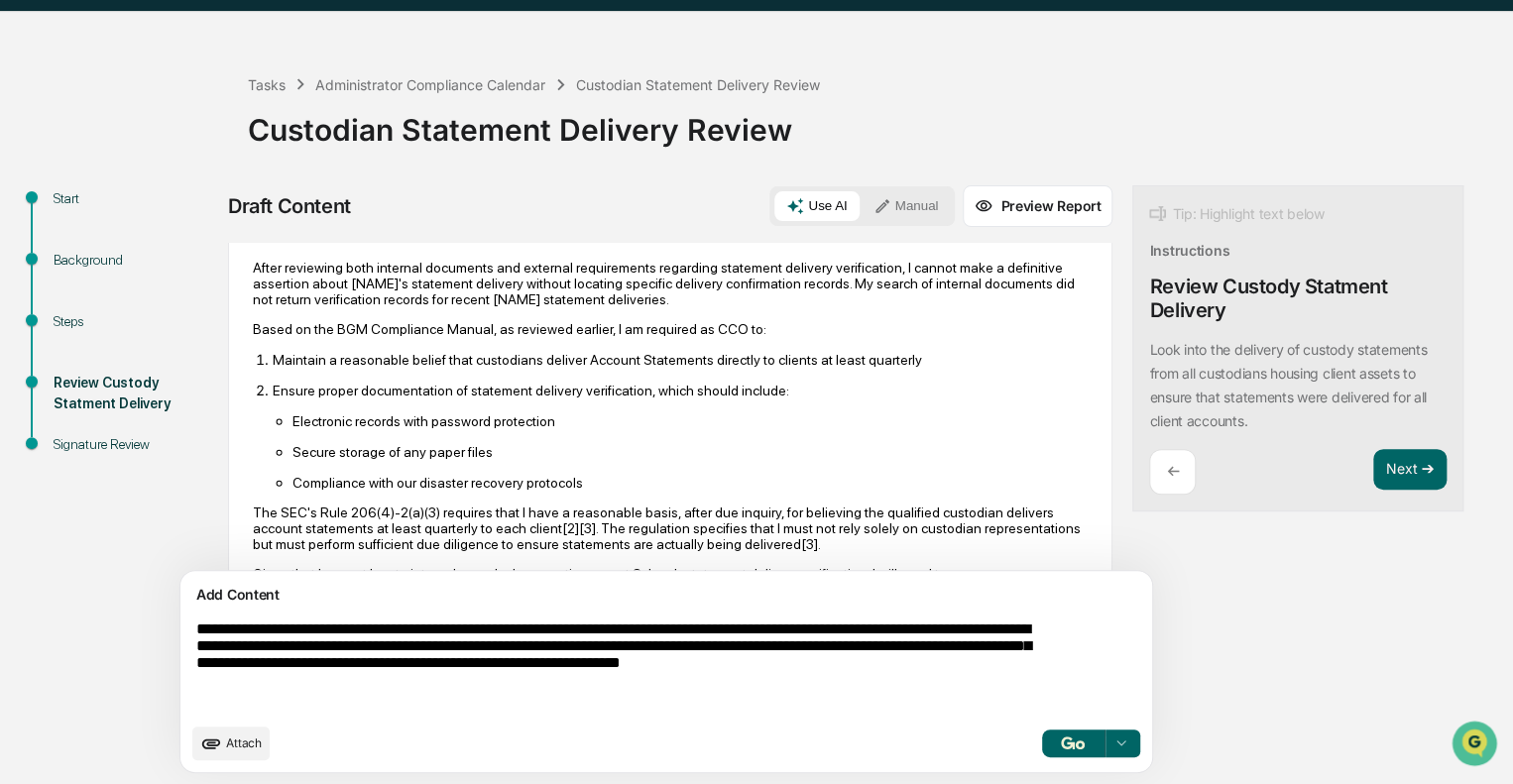 scroll, scrollTop: 2364, scrollLeft: 0, axis: vertical 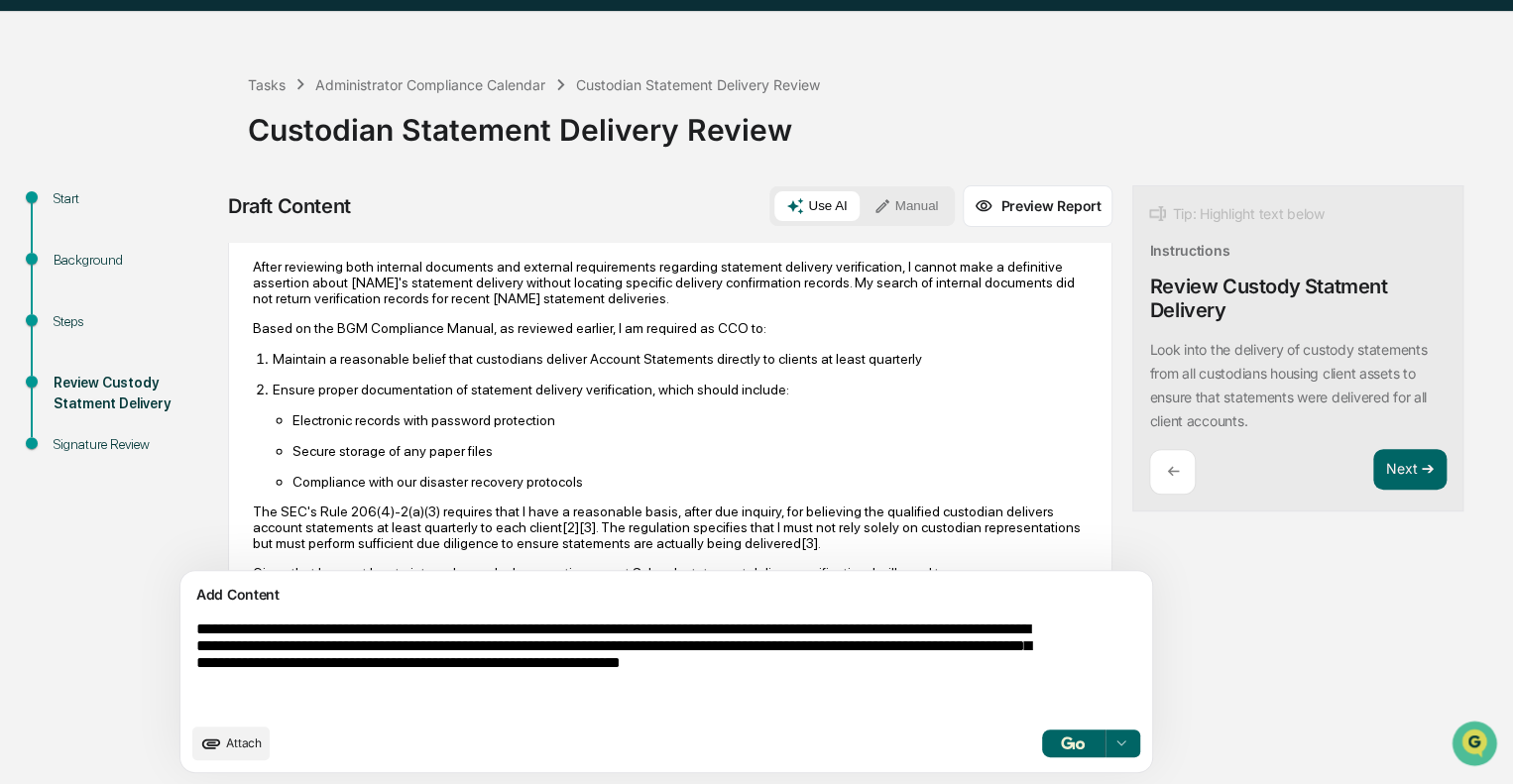 click 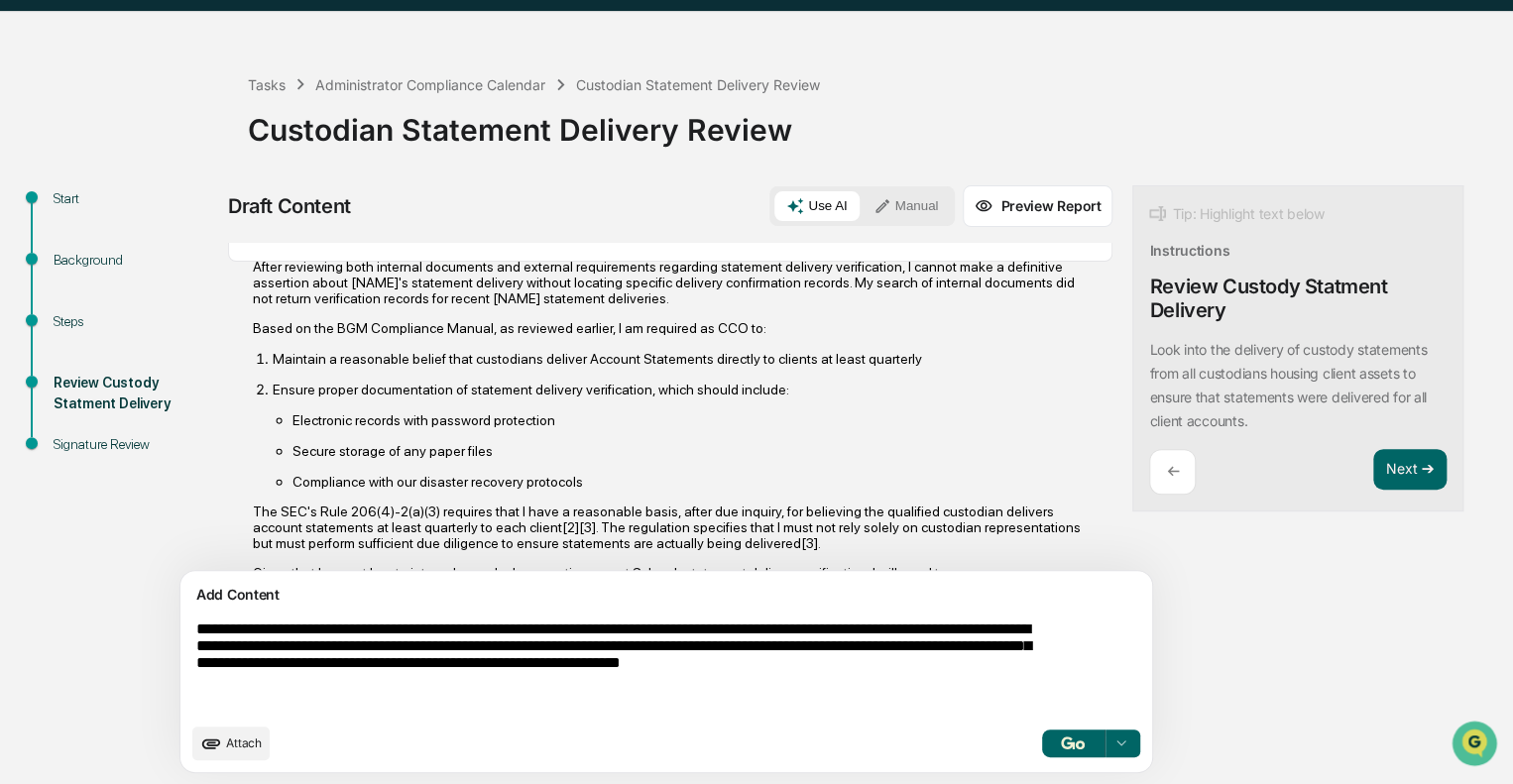 scroll, scrollTop: 2173, scrollLeft: 0, axis: vertical 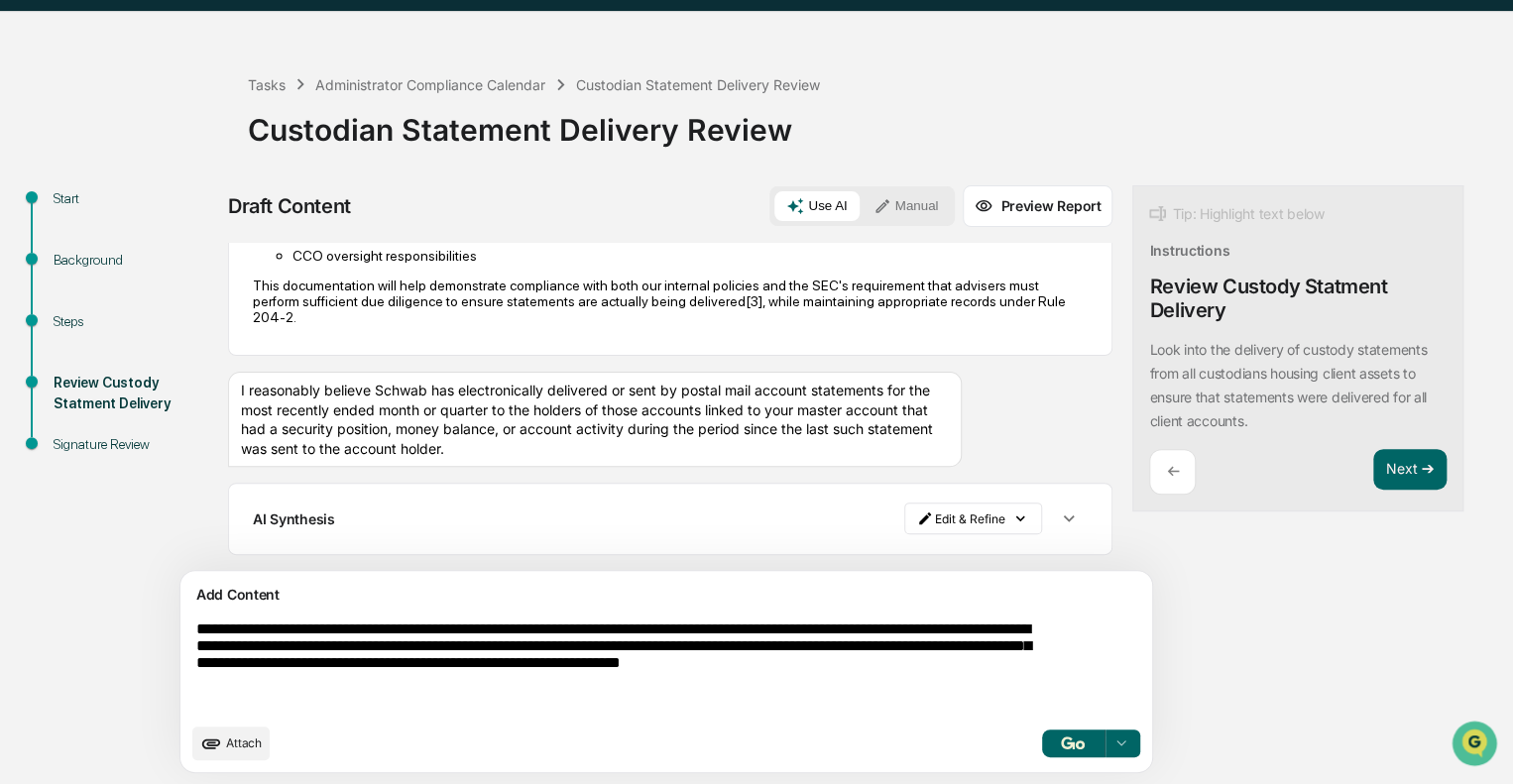 click 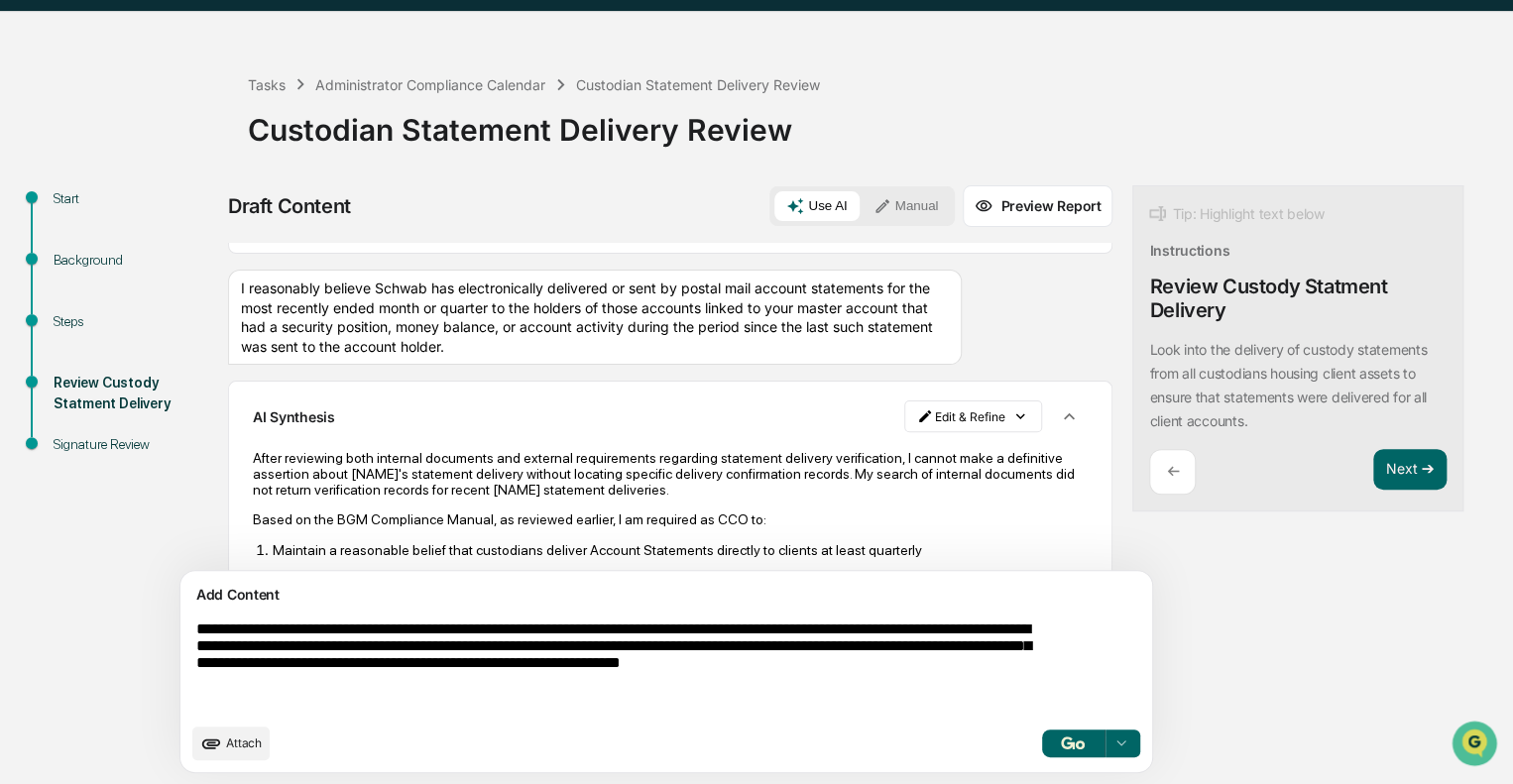 scroll, scrollTop: 2364, scrollLeft: 0, axis: vertical 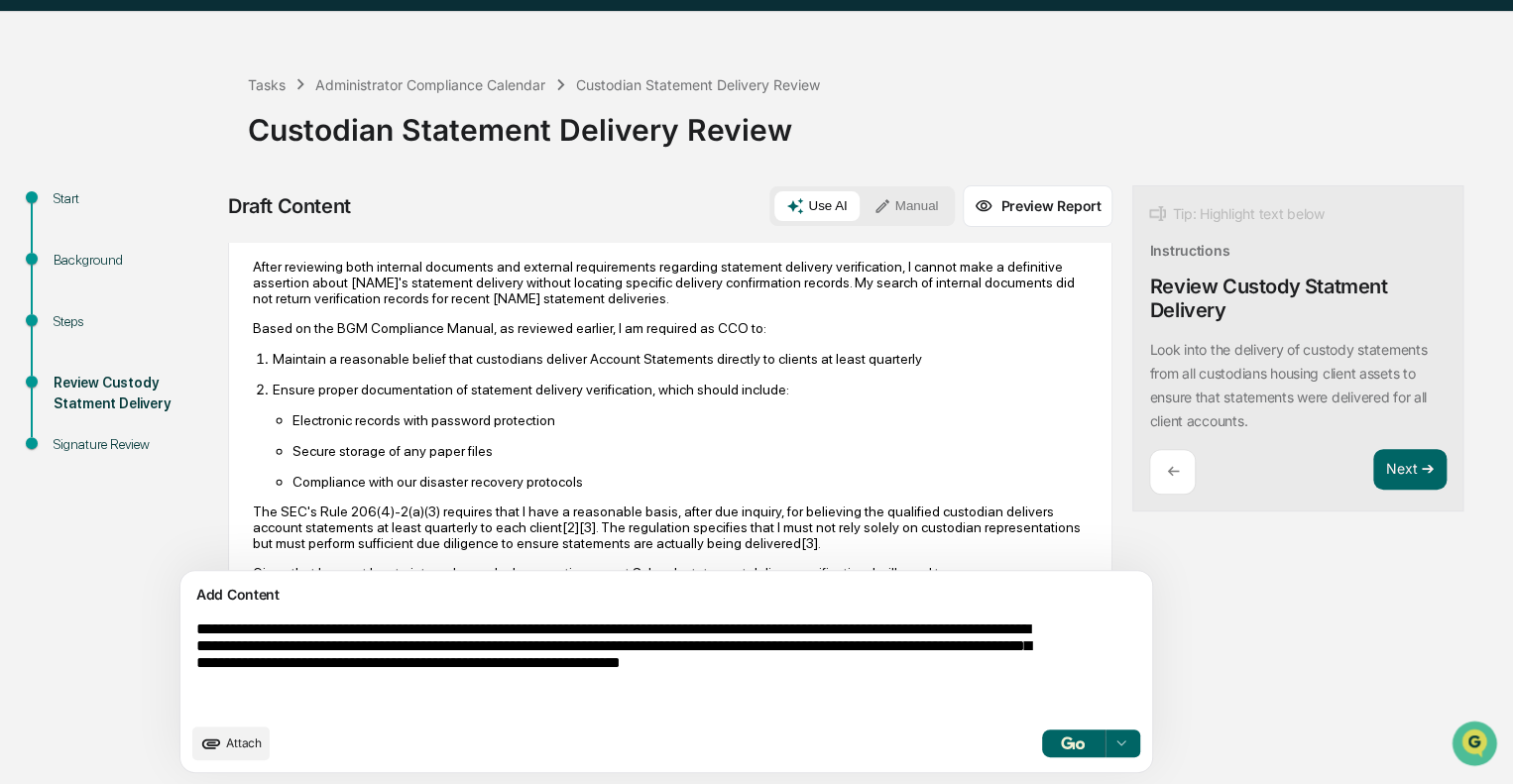 click on "Version History [DATE], [TIME] [FIRST] [LAST] [DATE]_Custodian Statement Delivery Review_BGM.pdf   Close   Download Page 1/4 [MONTH]   [DATE],   2025 BGM Custodian   Statement   Delivery   Review Background   and   Purpose The   SEC's   Custody   Rule   stipulates   that   quarterly   custody   statements   must   be   delivered   to   each   client from   the   qualified   custodian   housing   client   assets. It's   important   to   note   that   investment   advisors   do   not   need   to   deliver   custody   statements   to   clients directly;   rather,   they   must   have   "reasonable   basis"   to   believe   that   the   custodian   sends   quarterly account   statements   directly   to   the   clients. Review   Custody   Statment   Delivery Look   into   the   delivery   of   custody   statements   from   all   custodians   housing   client   assets   to   ensure   that statements   were   delivered   for   all   client   accounts. AI   Synthesis For   private   funds   managed   by   SEC-" at bounding box center (756, 341) 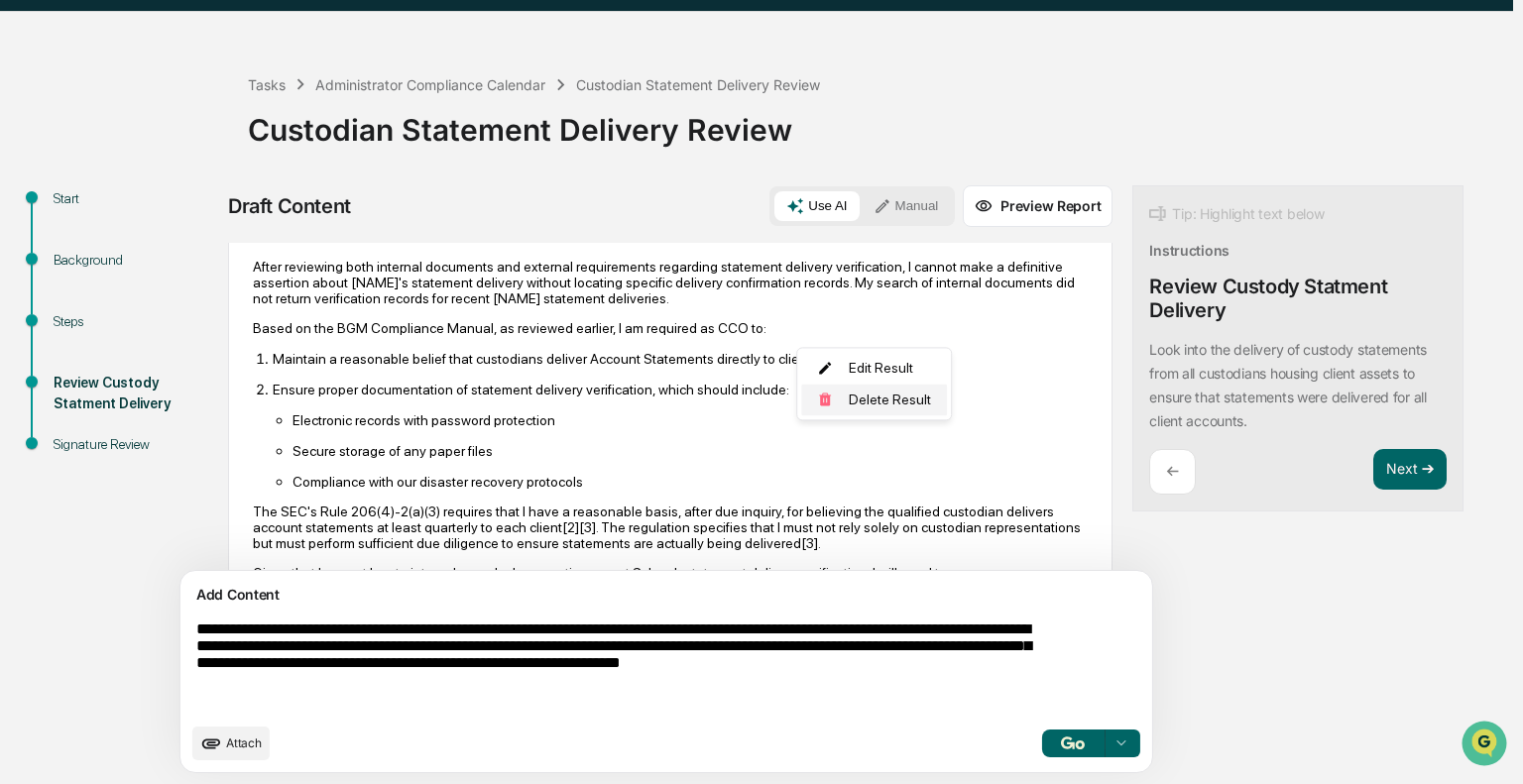 click on "Delete Result" at bounding box center (874, 399) 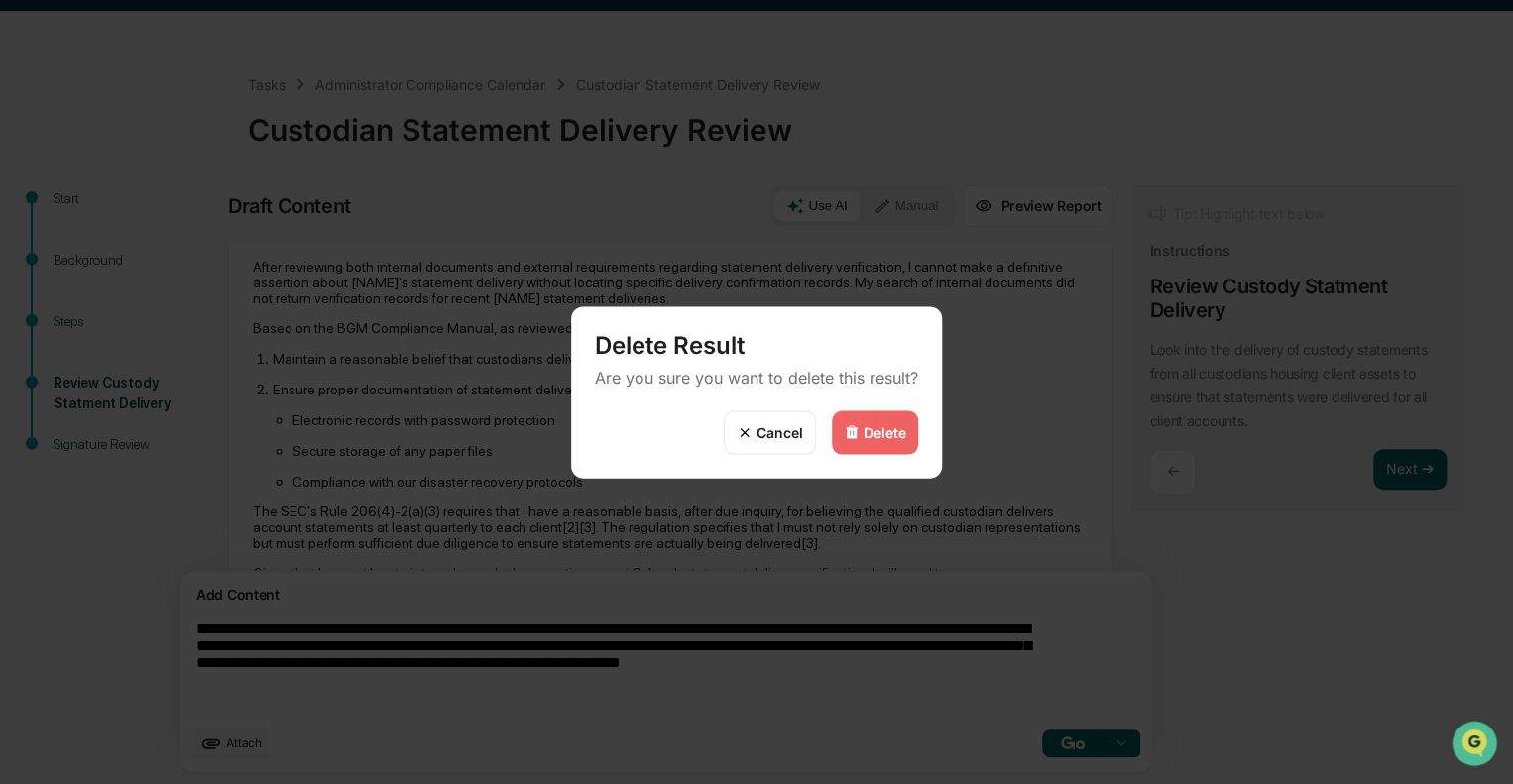 click on "Delete" at bounding box center (884, 432) 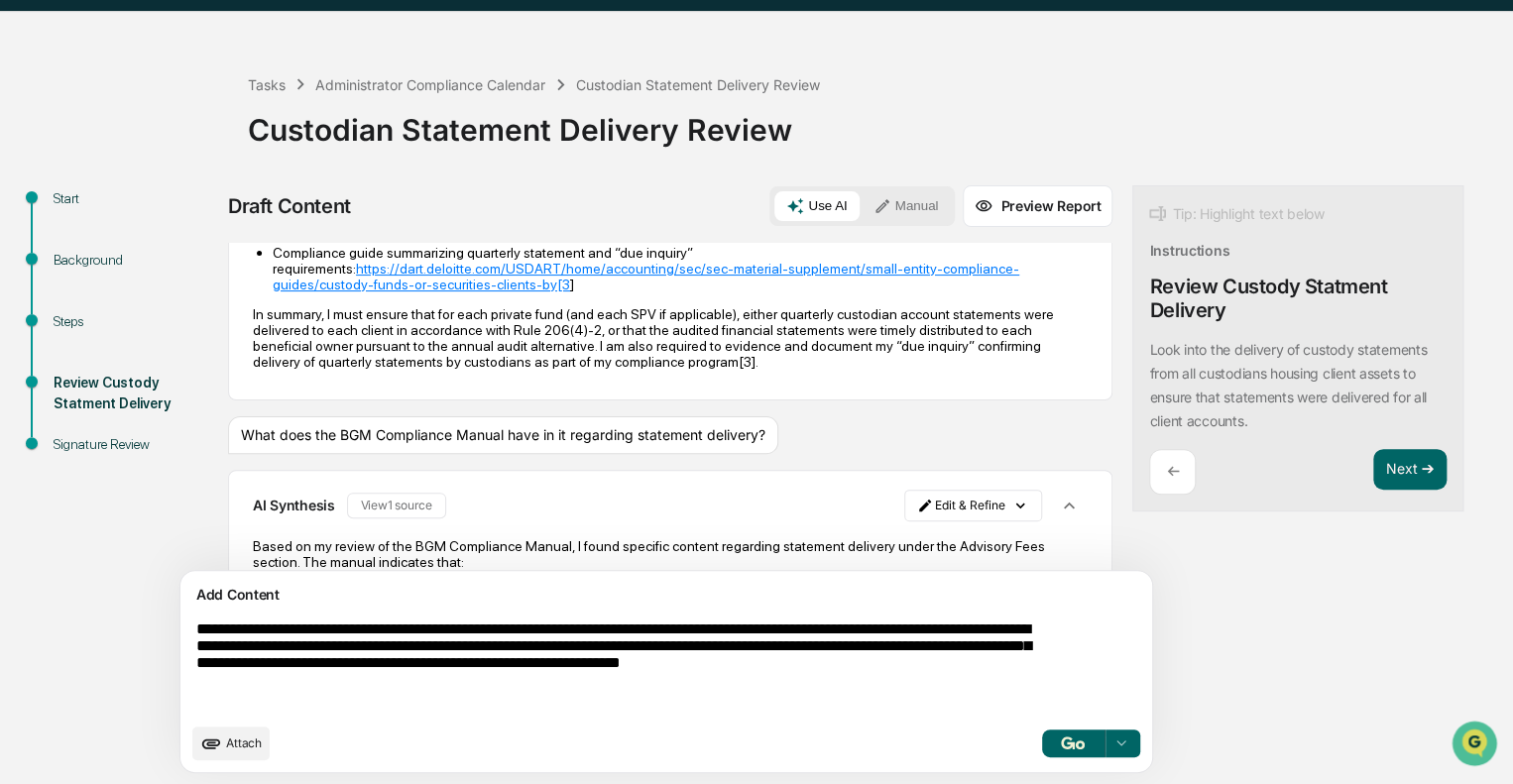scroll, scrollTop: 658, scrollLeft: 0, axis: vertical 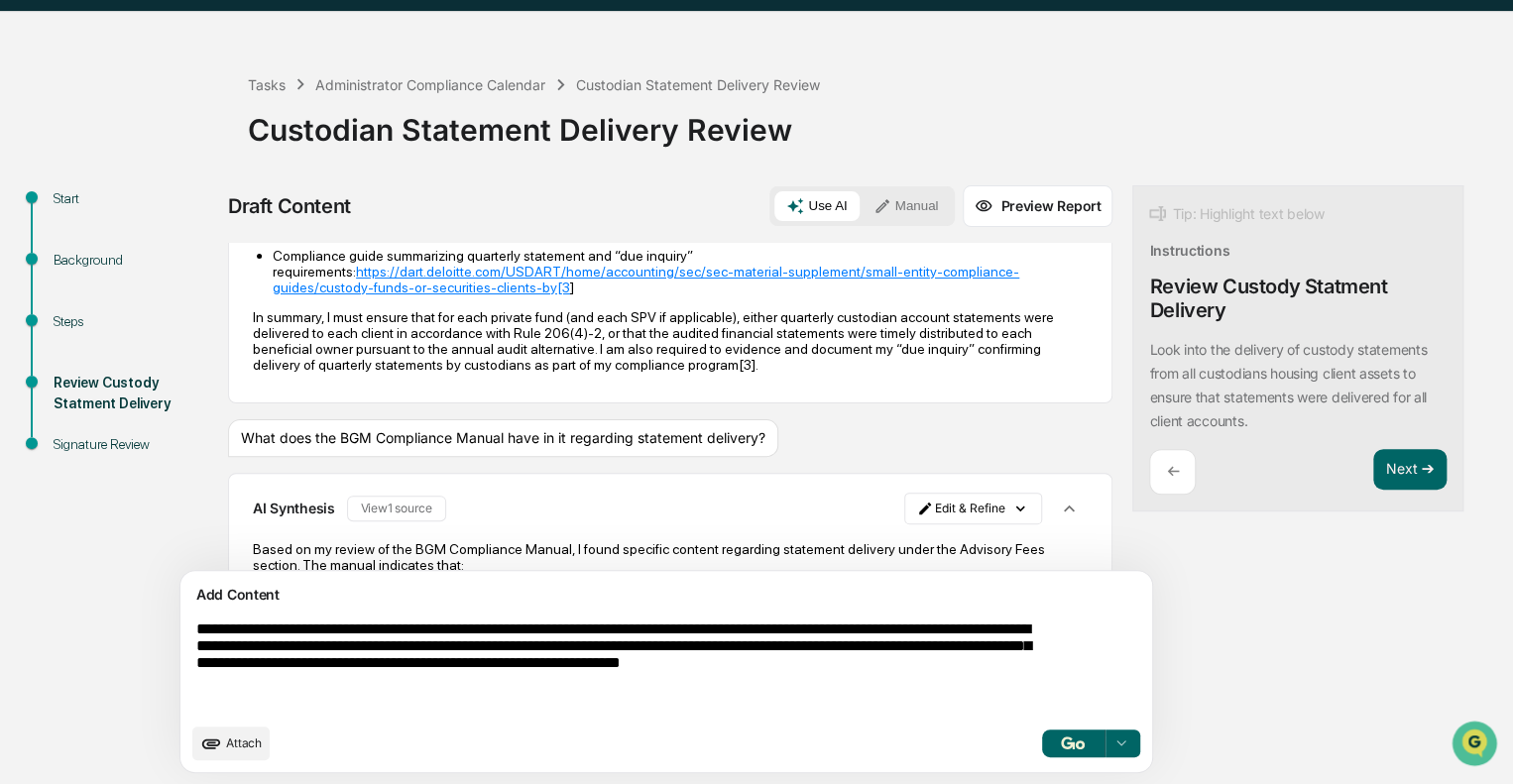 click on "Preview Report" at bounding box center [1037, 206] 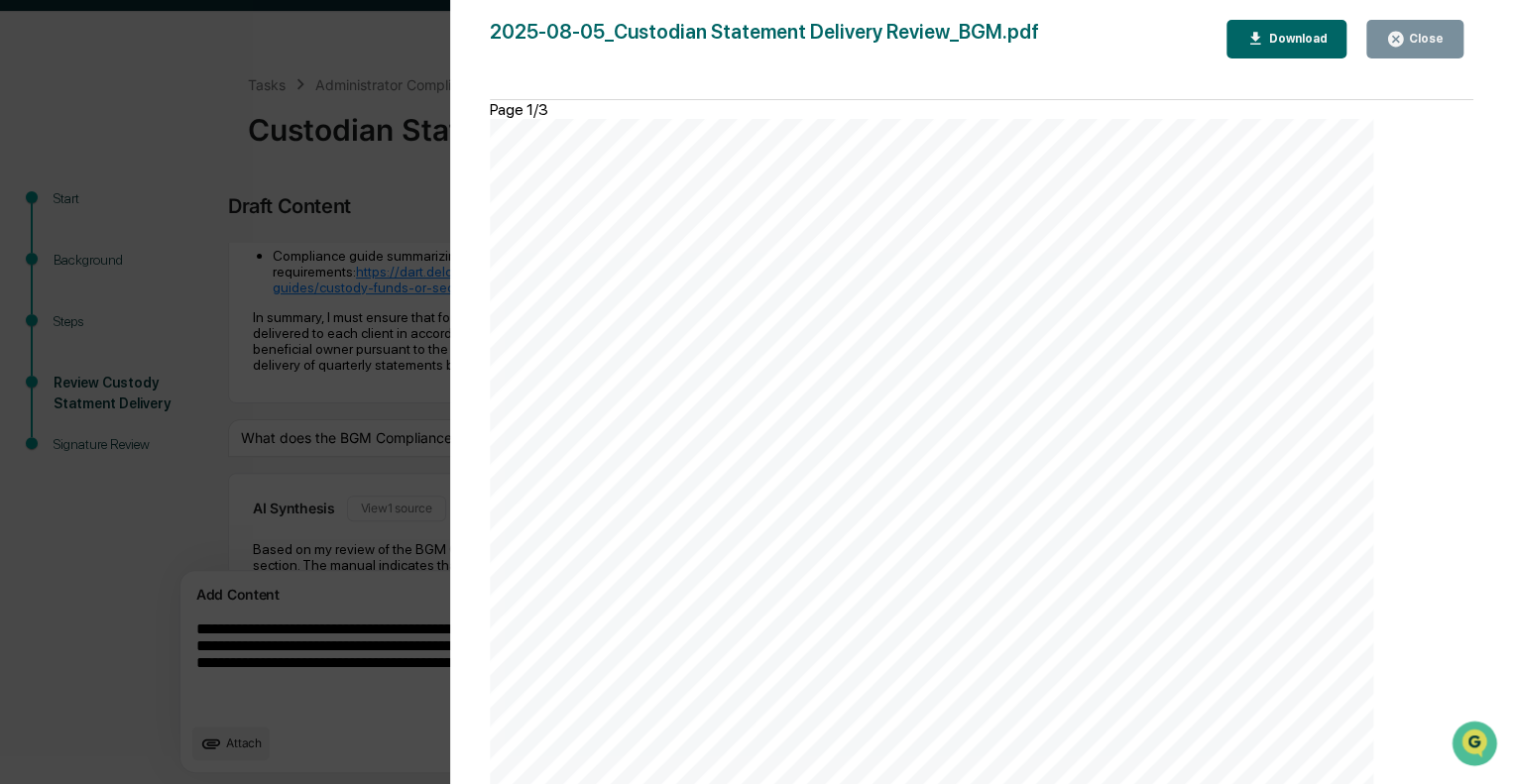 scroll, scrollTop: 3243, scrollLeft: 0, axis: vertical 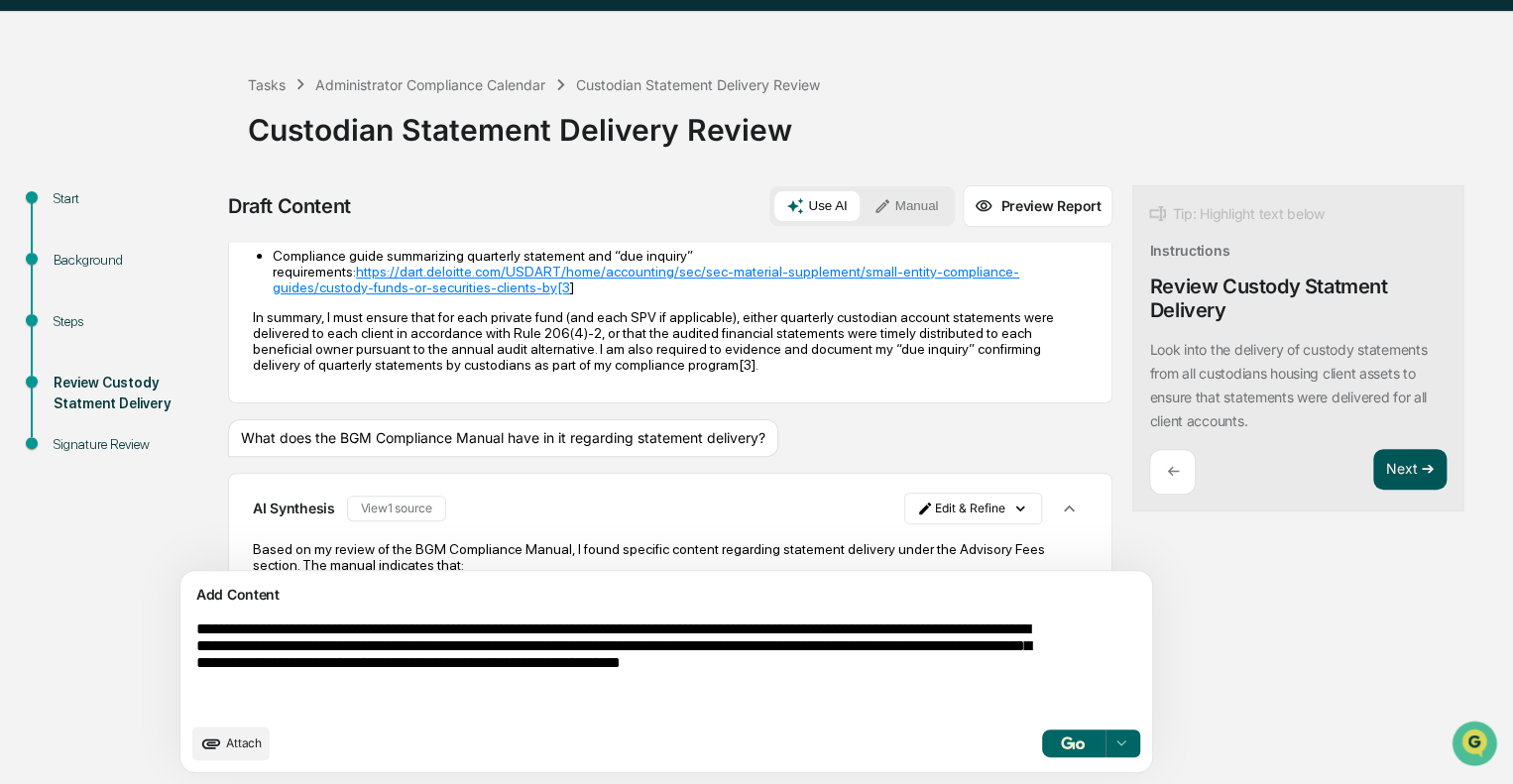 click on "Next ➔" at bounding box center (1410, 470) 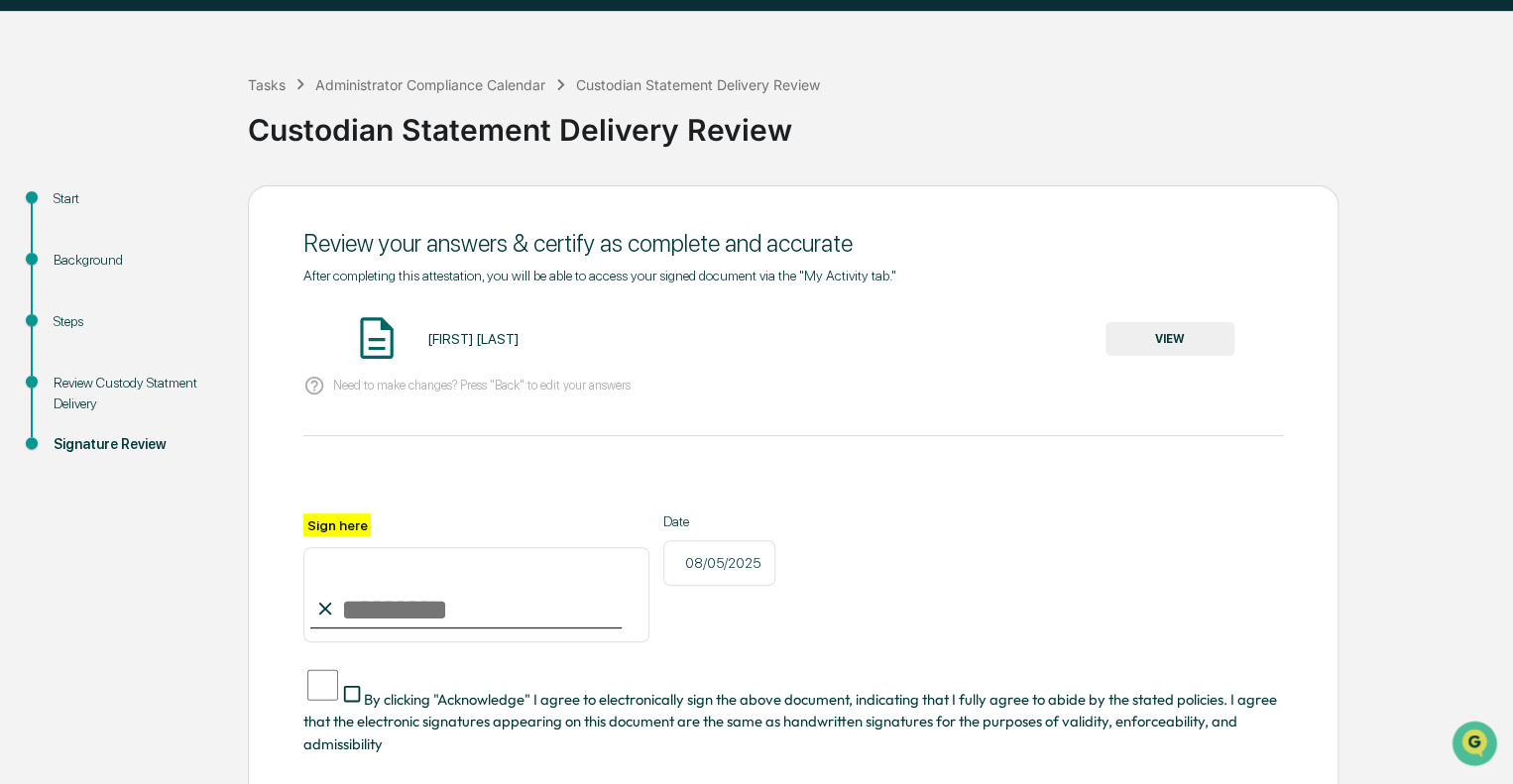 click on "VIEW" at bounding box center (1170, 339) 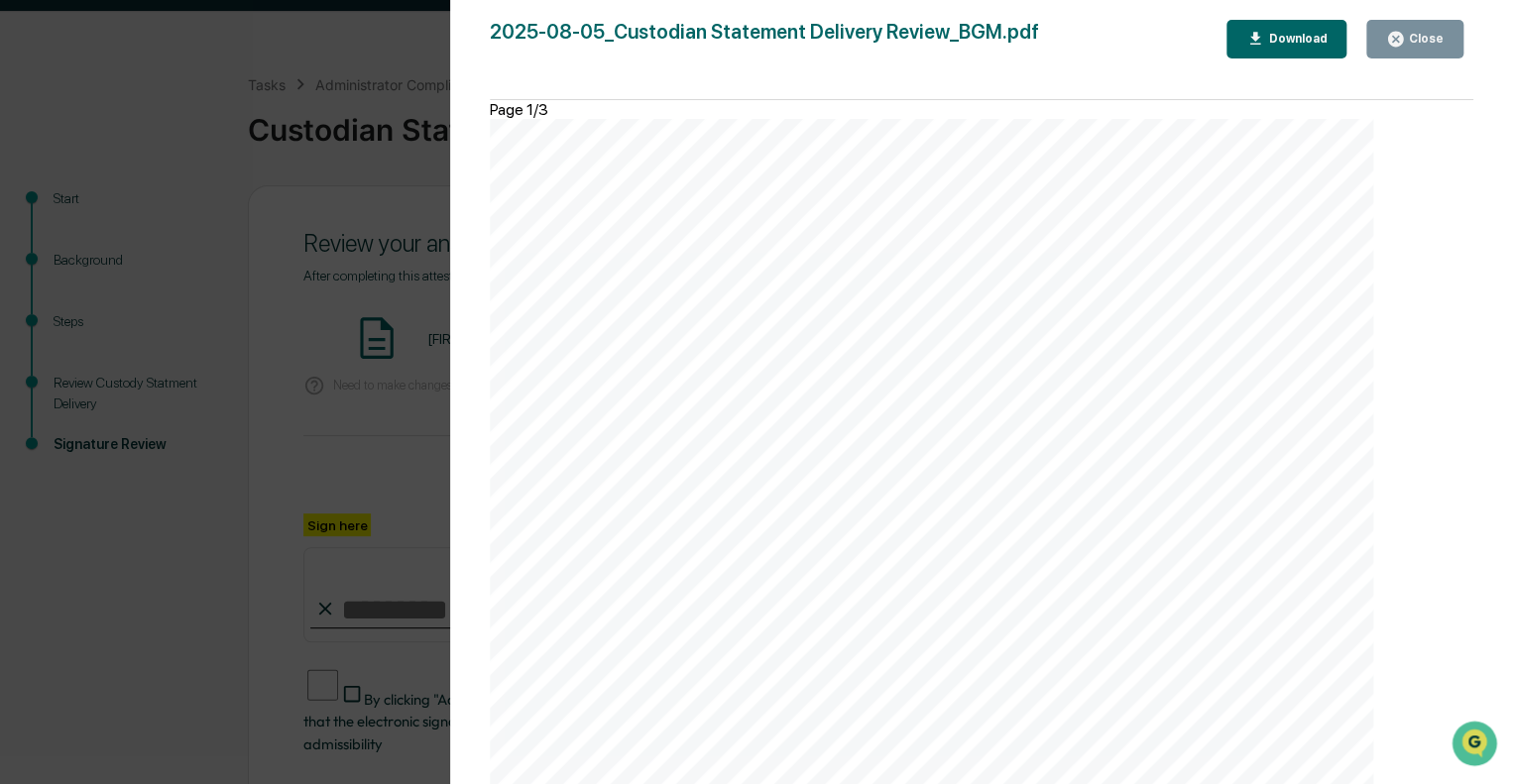 scroll, scrollTop: 2997, scrollLeft: 0, axis: vertical 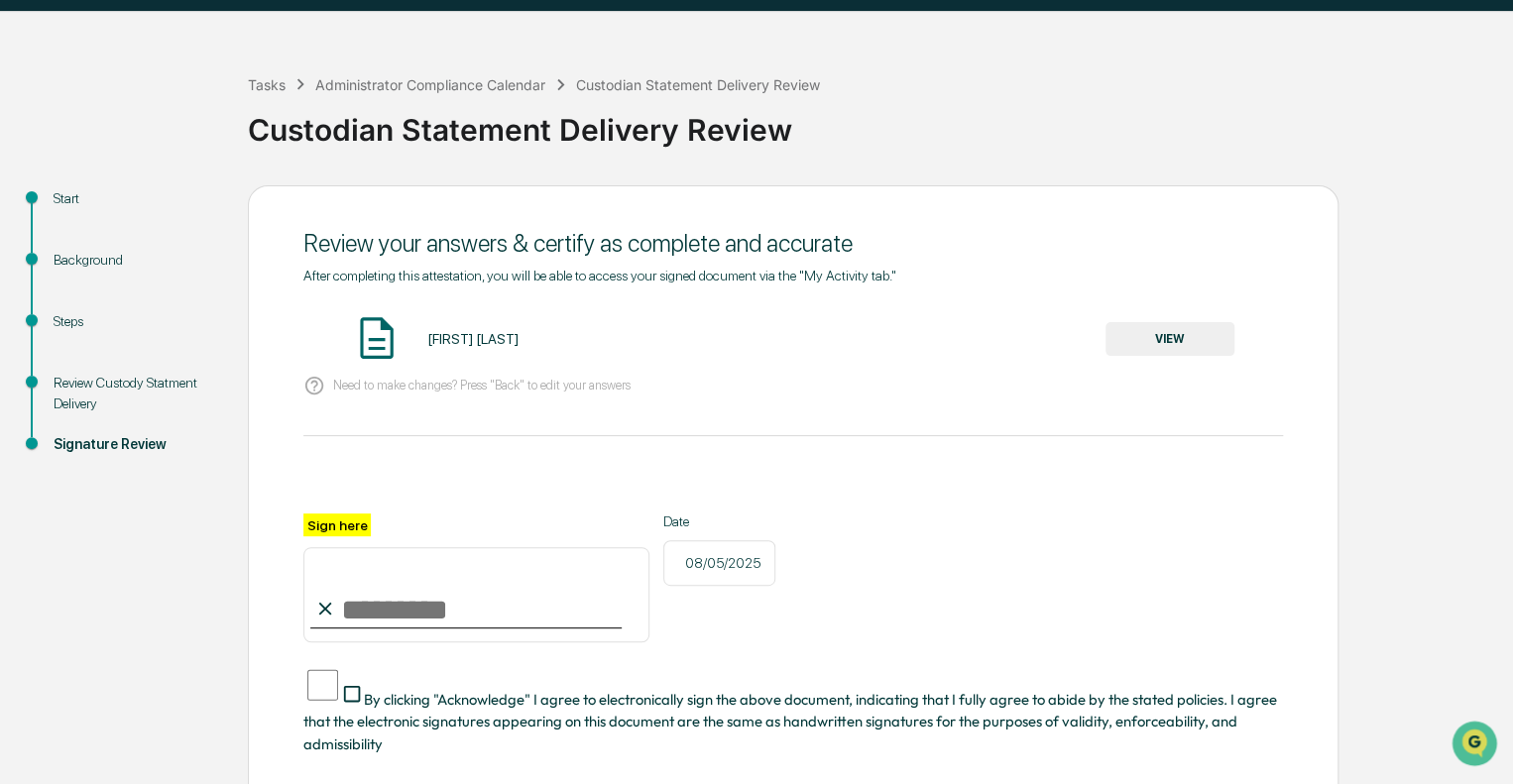 click on "Sign here" at bounding box center [476, 595] 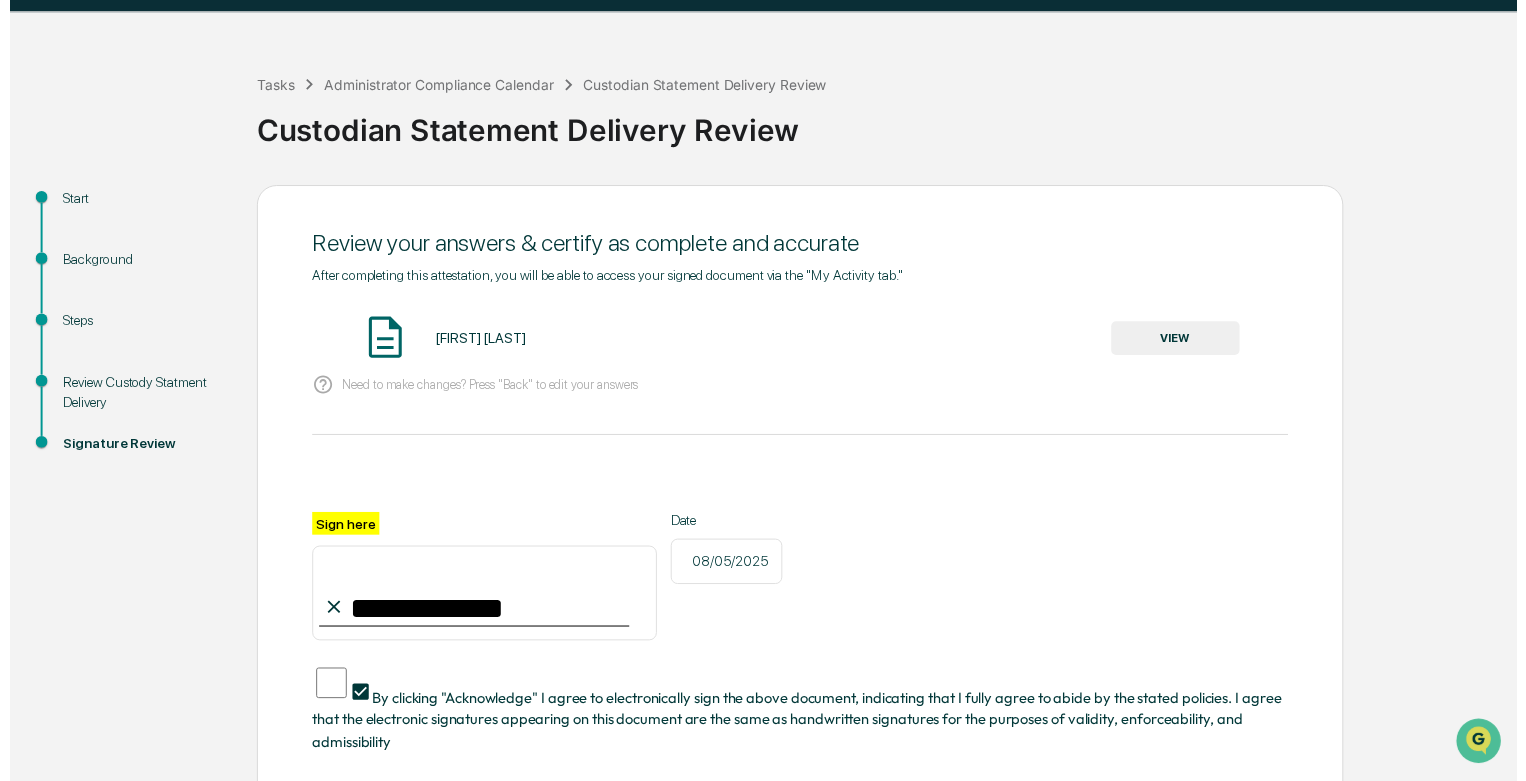 scroll, scrollTop: 138, scrollLeft: 0, axis: vertical 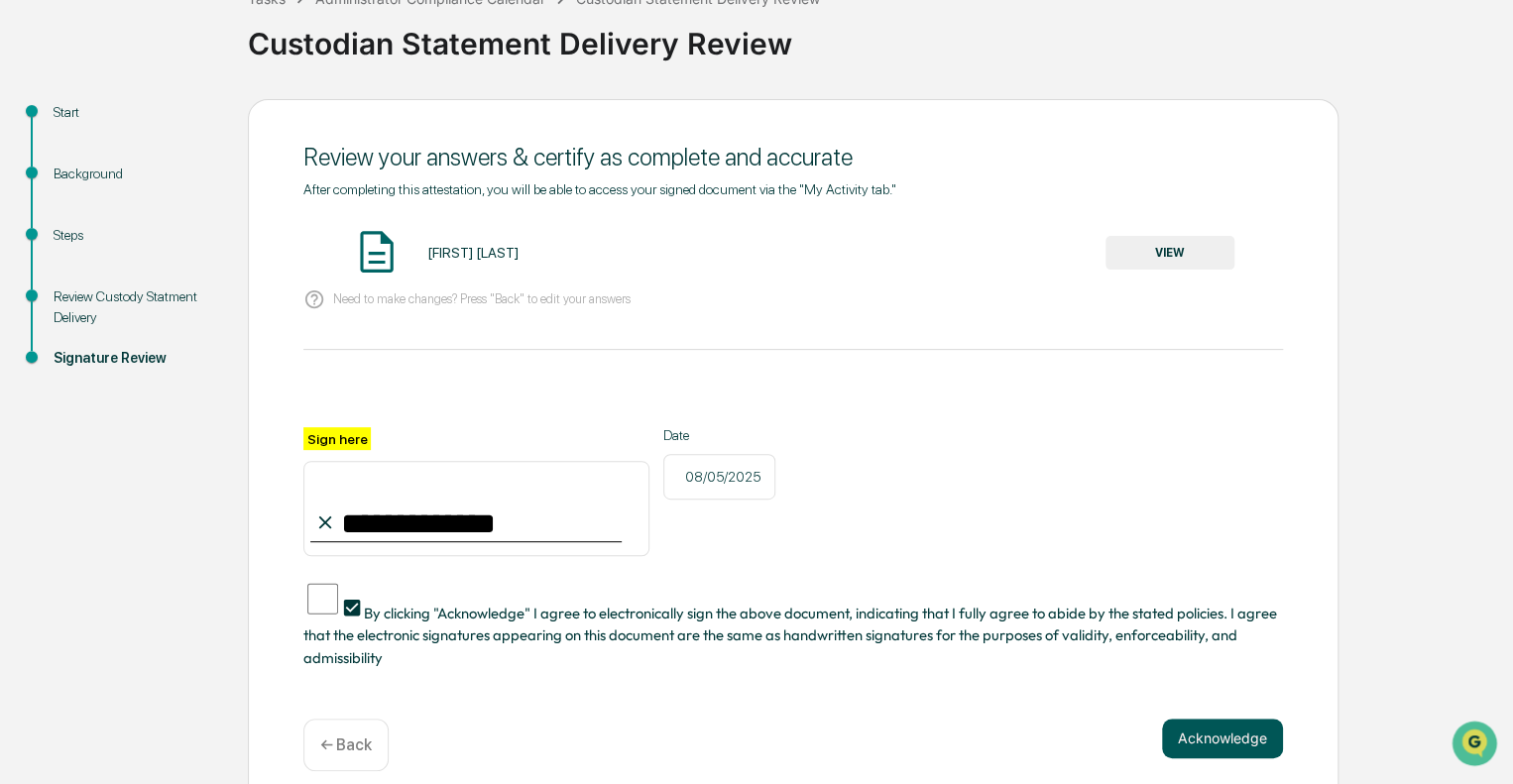 click on "Acknowledge" at bounding box center (1222, 738) 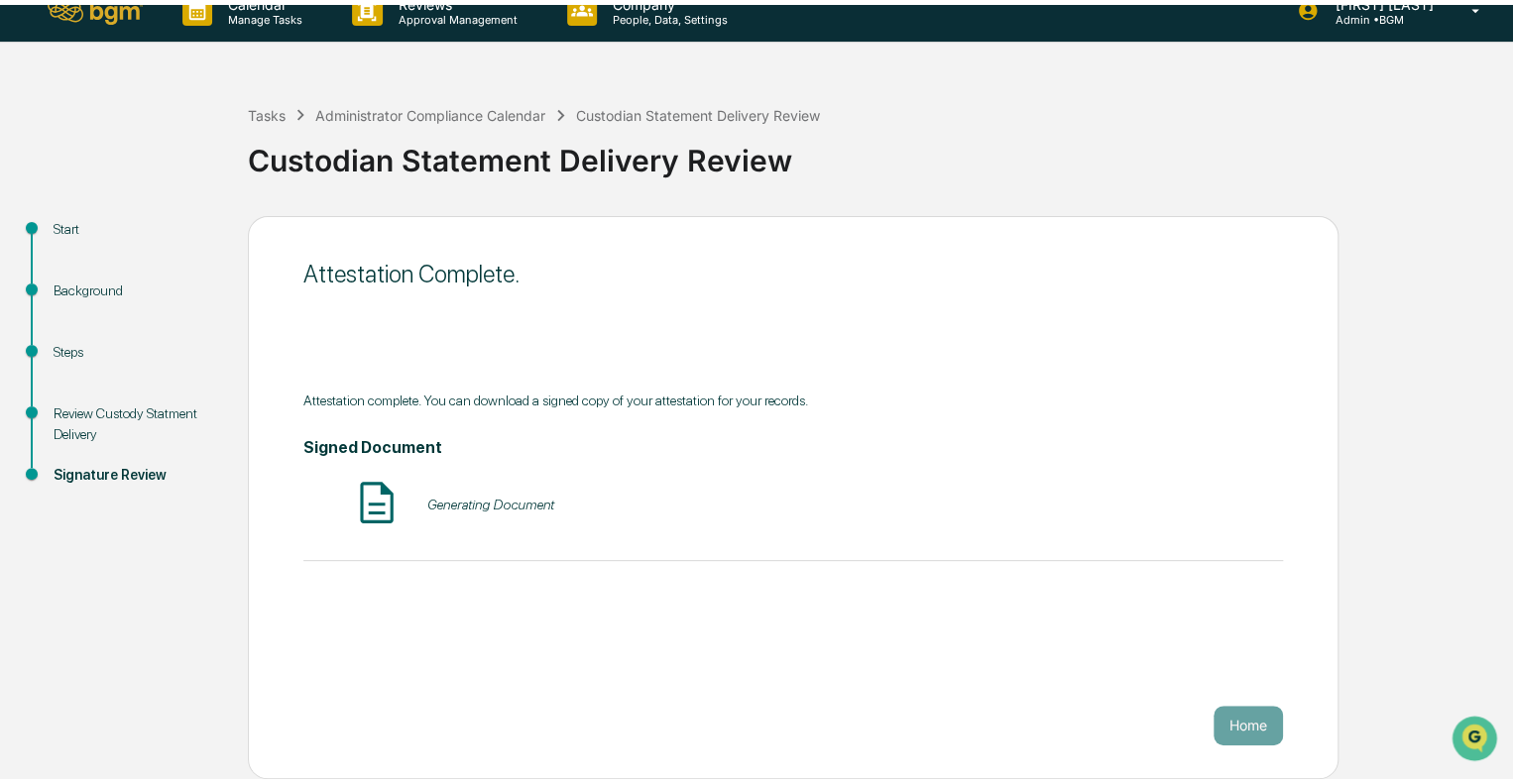 scroll, scrollTop: 13, scrollLeft: 0, axis: vertical 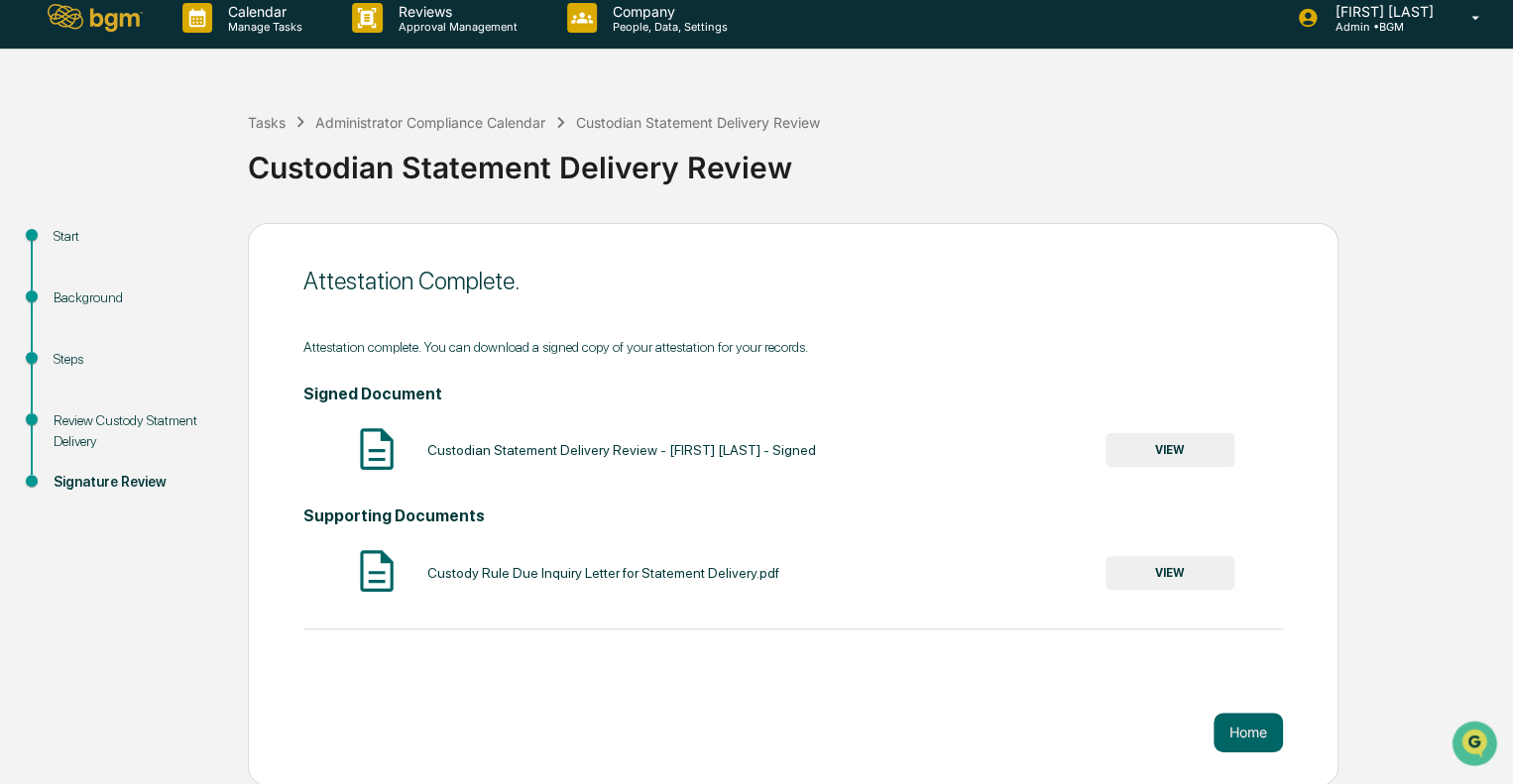 click at bounding box center [95, 18] 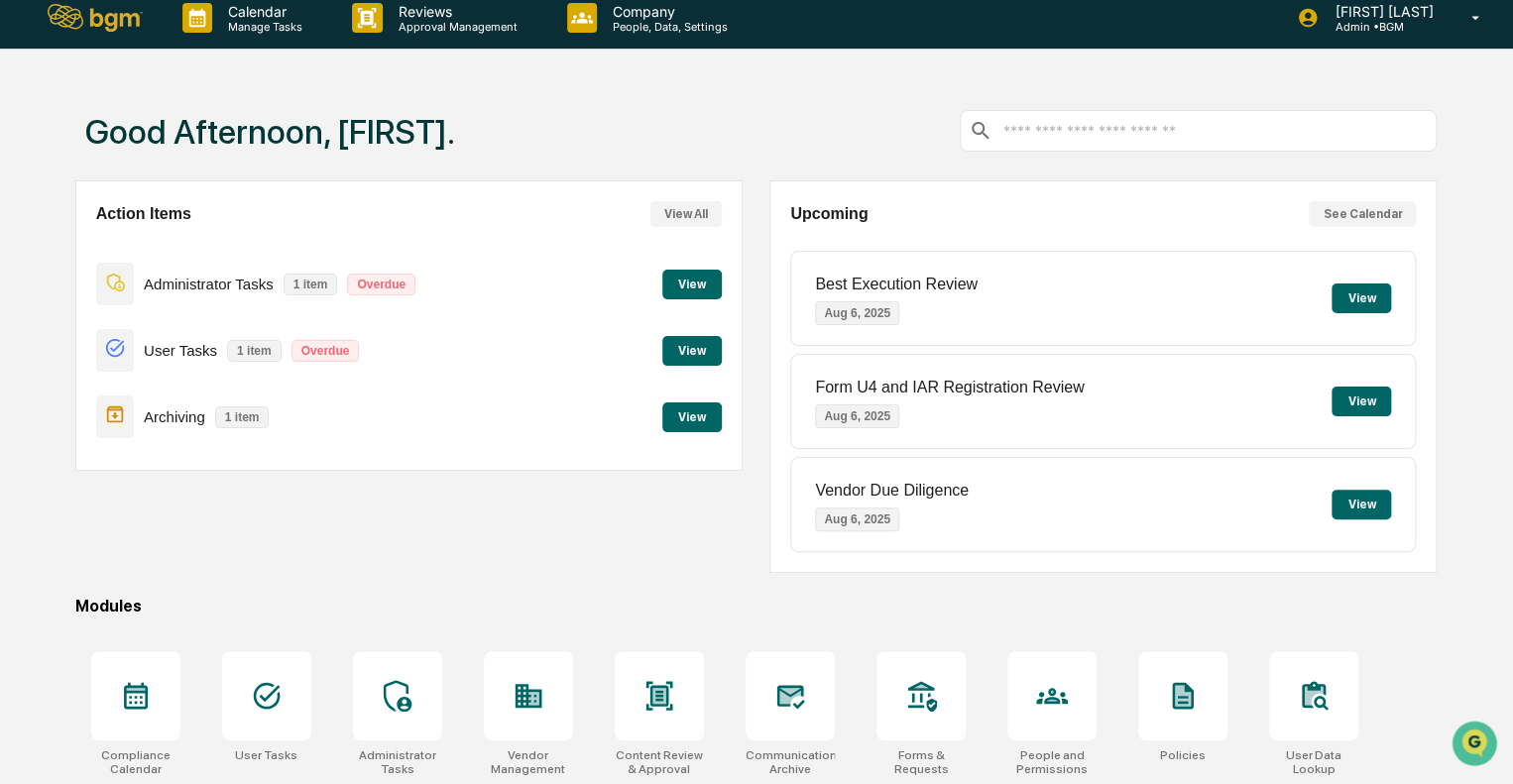 click on "View" at bounding box center (692, 417) 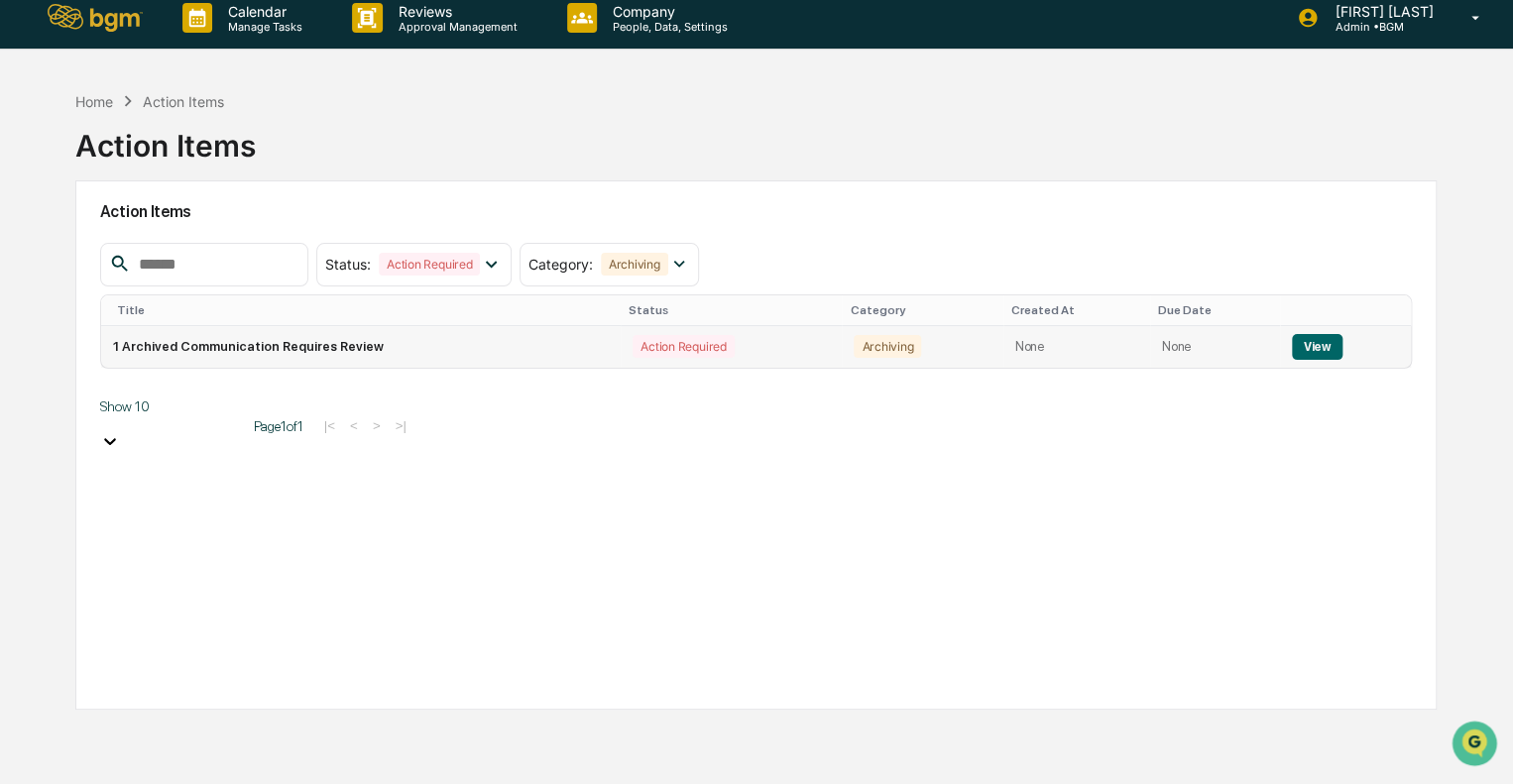 click on "1 Archived Communication Requires Review" at bounding box center (361, 347) 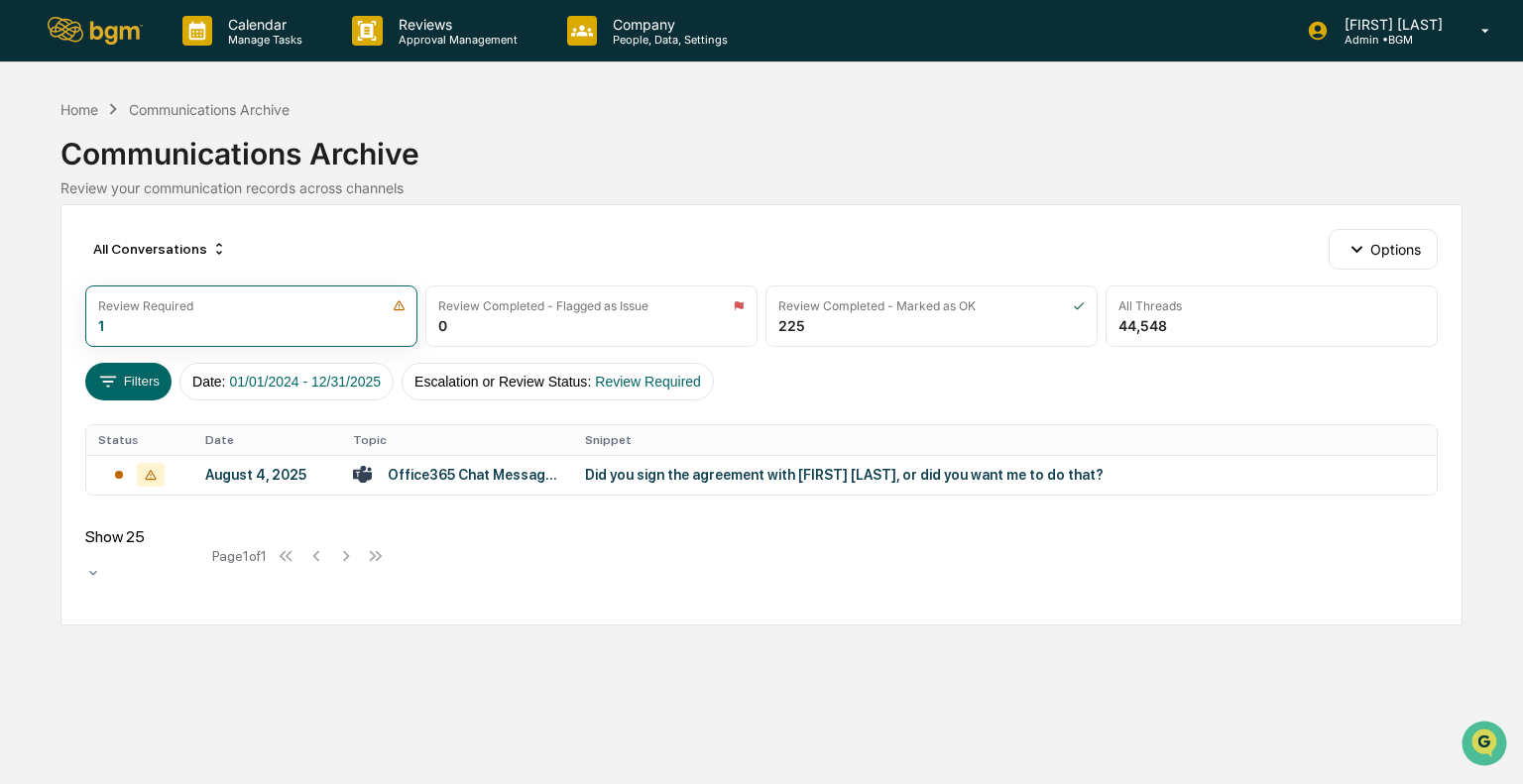 click on "Did you sign the agreement with [FIRST] [LAST], or did you want me to do that?" at bounding box center (982, 475) 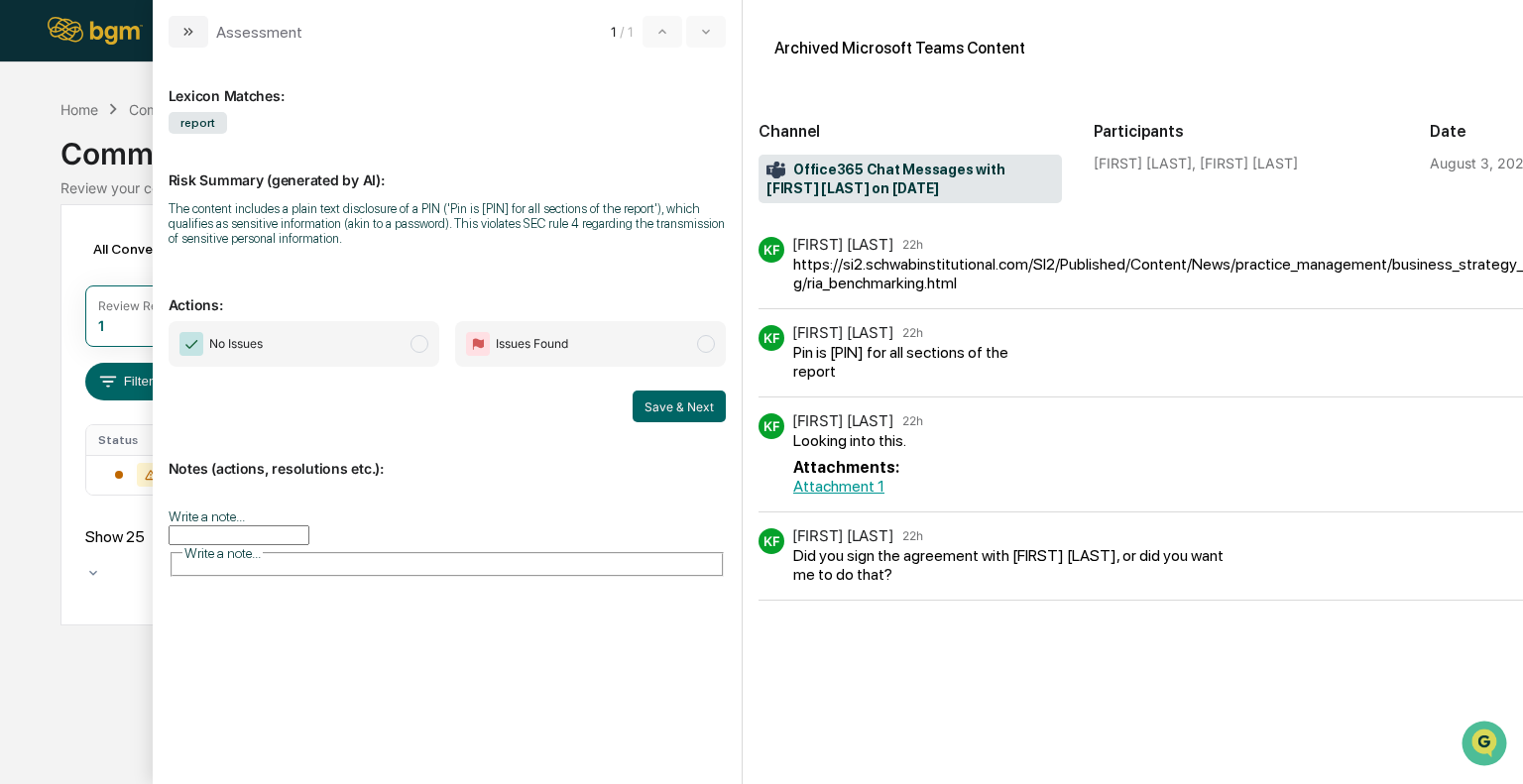click on "No Issues" at bounding box center [303, 344] 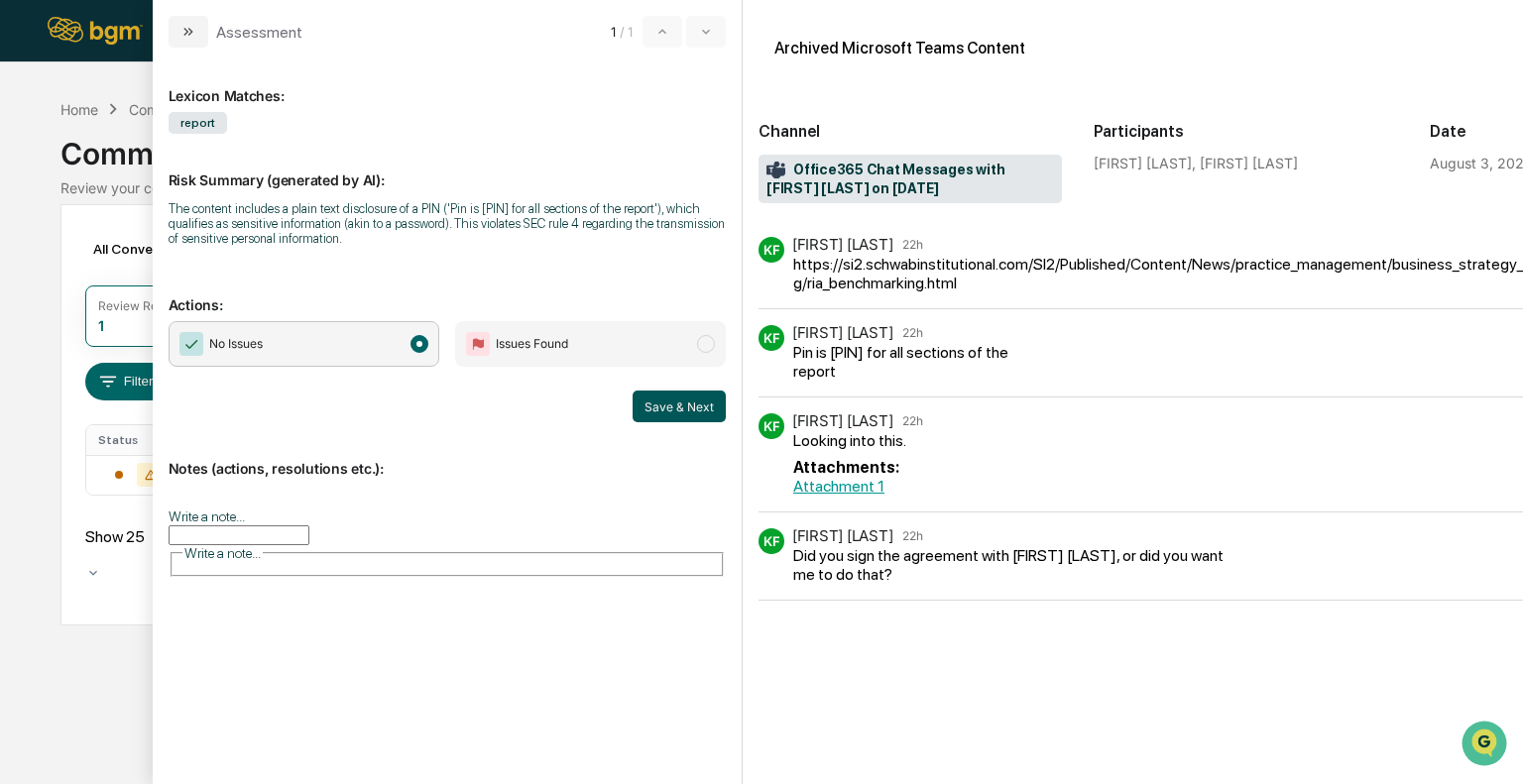 click on "Save & Next" at bounding box center [679, 406] 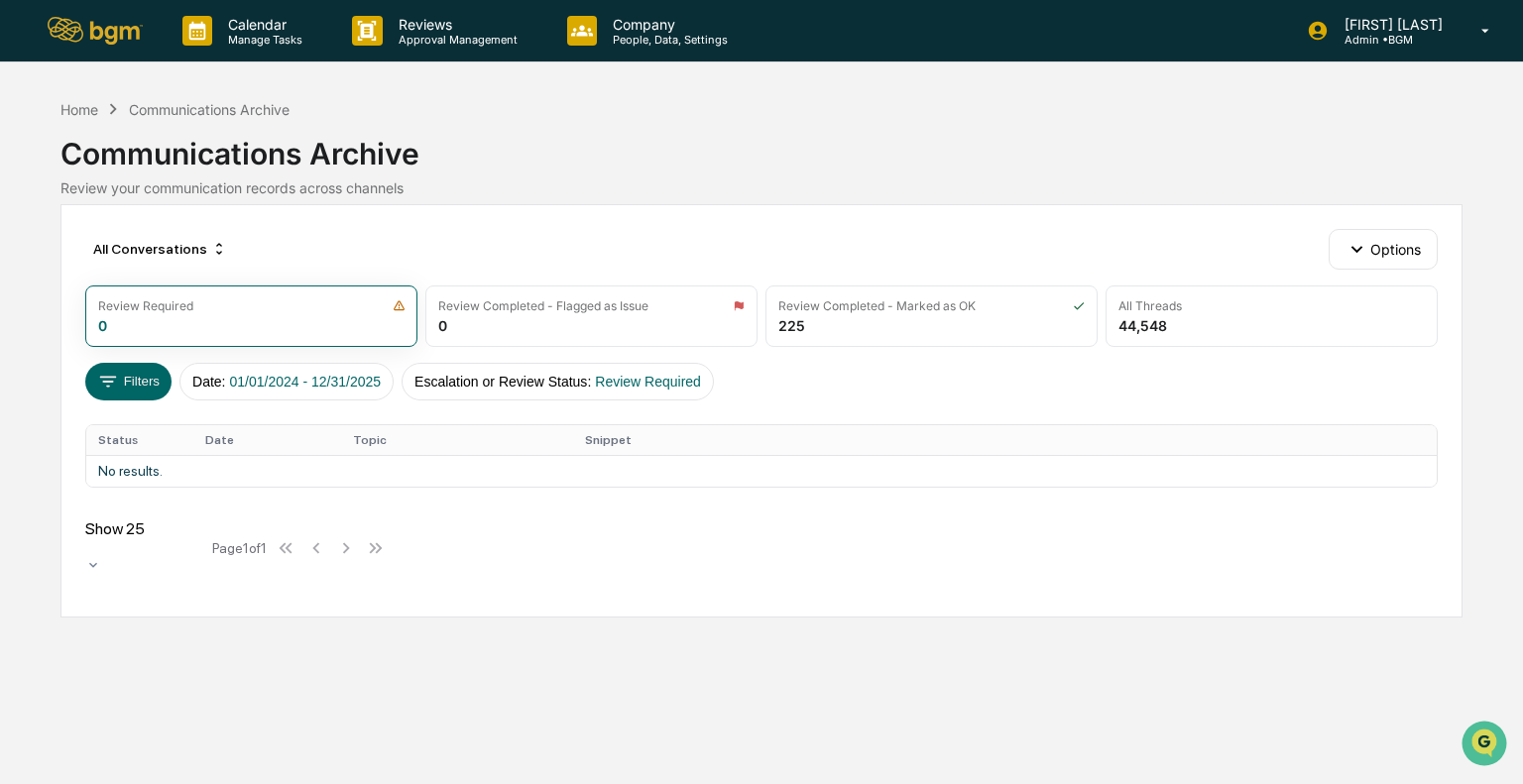click at bounding box center (95, 31) 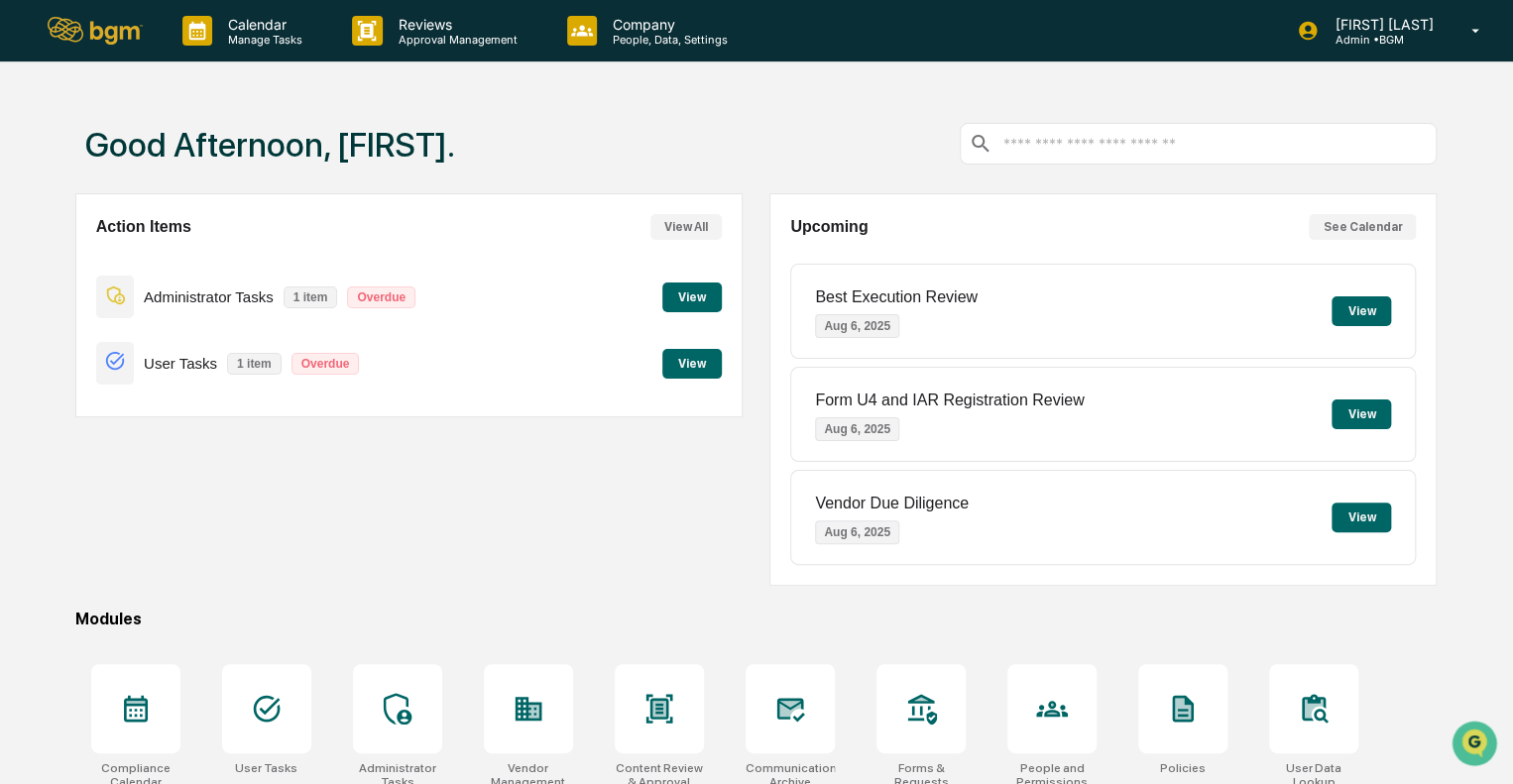 click on "View" at bounding box center (692, 364) 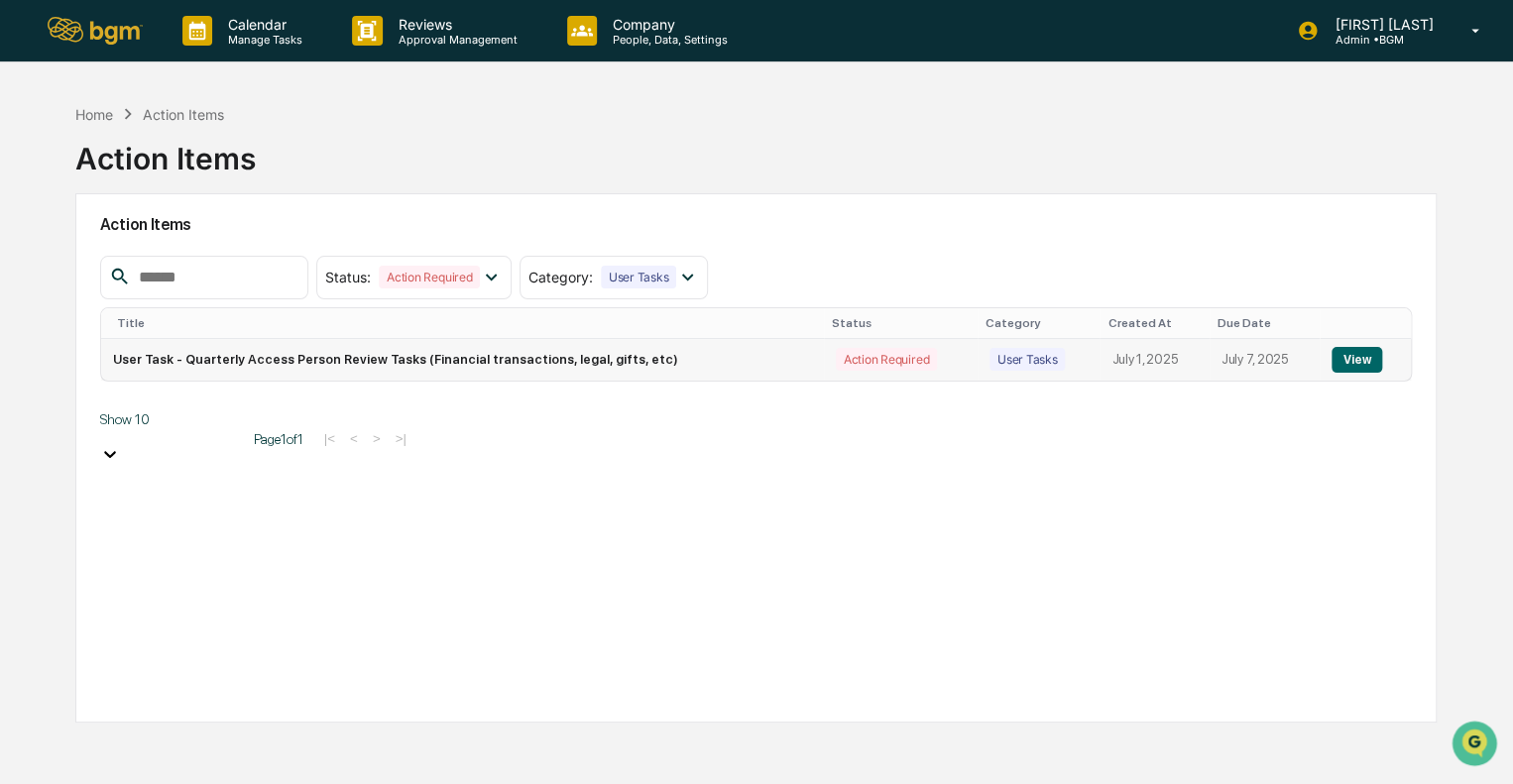 click on "View" at bounding box center [1356, 360] 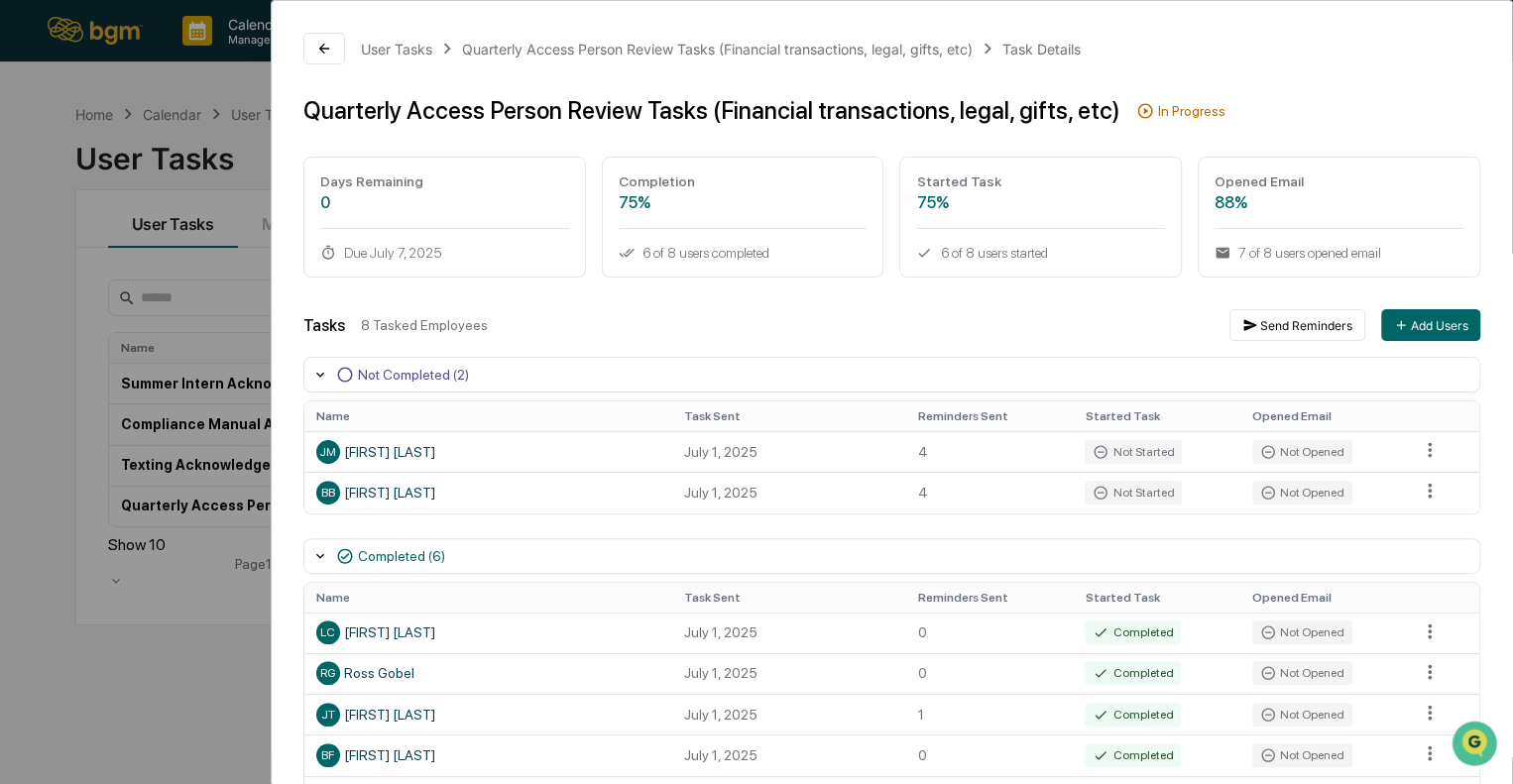 scroll, scrollTop: 0, scrollLeft: 0, axis: both 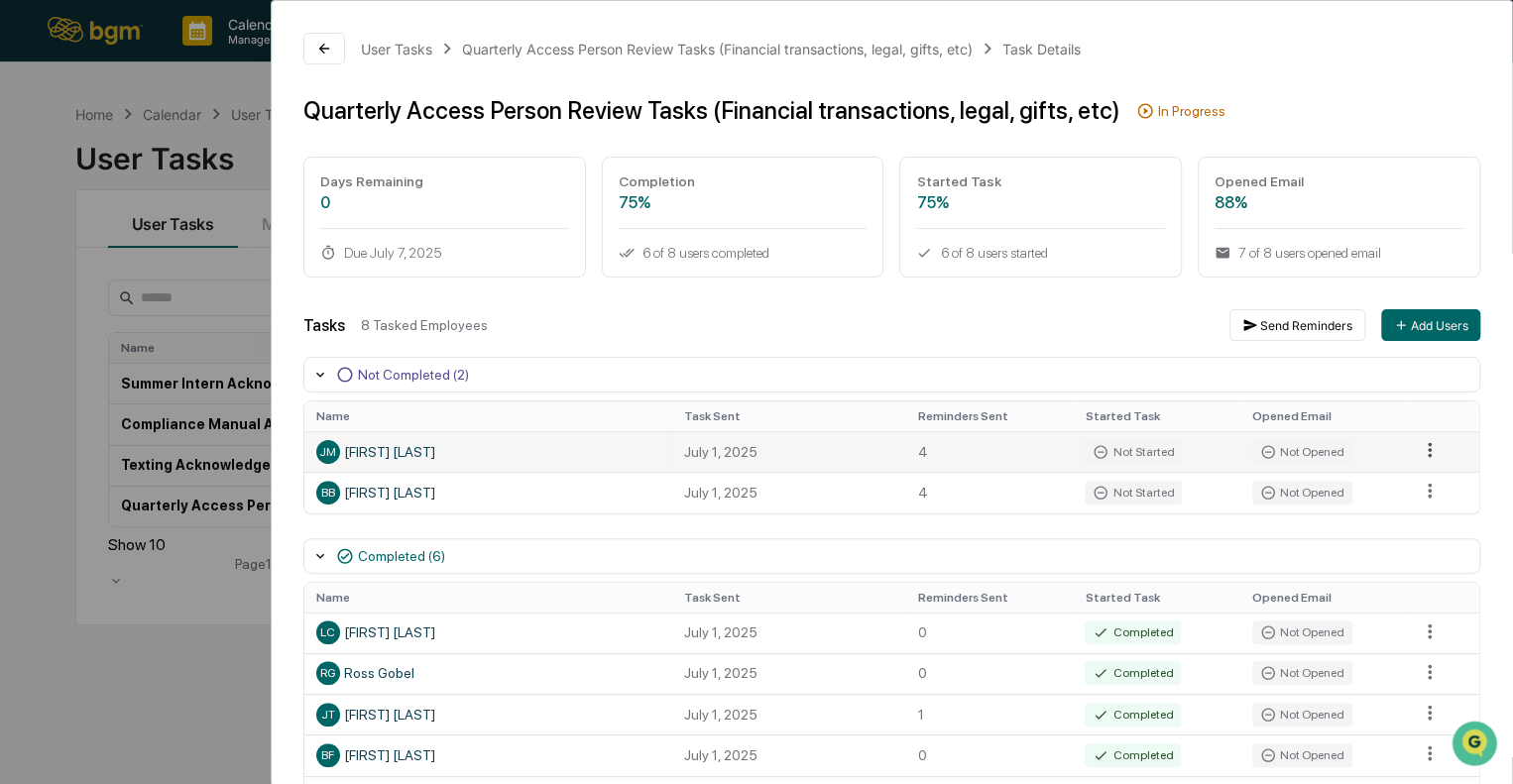 click on "Calendar Manage Tasks Reviews Approval Management Company People, Data, Settings [FIRST] [LAST] Admin •  BGM Home Calendar User Tasks User Tasks User Tasks Modules All Statuses All Schedules Create New Task Name Assigned To Schedule Status Last Send Date Next Scheduled Send Date Summer Intern Acknowledgements Intern  Onboarding Active None None Compliance Manual Acknowledgement Users   Annually Active February 4, 2025 February 4, 2026 Texting Acknowledgement Users   Quarterly Active January 26, 2025 January 26, 2026 Quarterly Access Person Review Tasks (Financial transactions, legal, gifts, etc) Users   Quarterly In Progress June 30, 2025 September 30, 2025 Show 10 Page  1  of  1 User Tasks Quarterly Access Person Review Tasks (Financial transactions, legal, gifts, etc) Task Details Quarterly Access Person Review Tasks (Financial transactions, legal, gifts, etc) In Progress Days Remaining 0 Due July 7, 2025 Completion 75% 6 of 8 users completed Started Task 75% 6 of 8 users started Opened Email 88% Tasks JM" at bounding box center (756, 392) 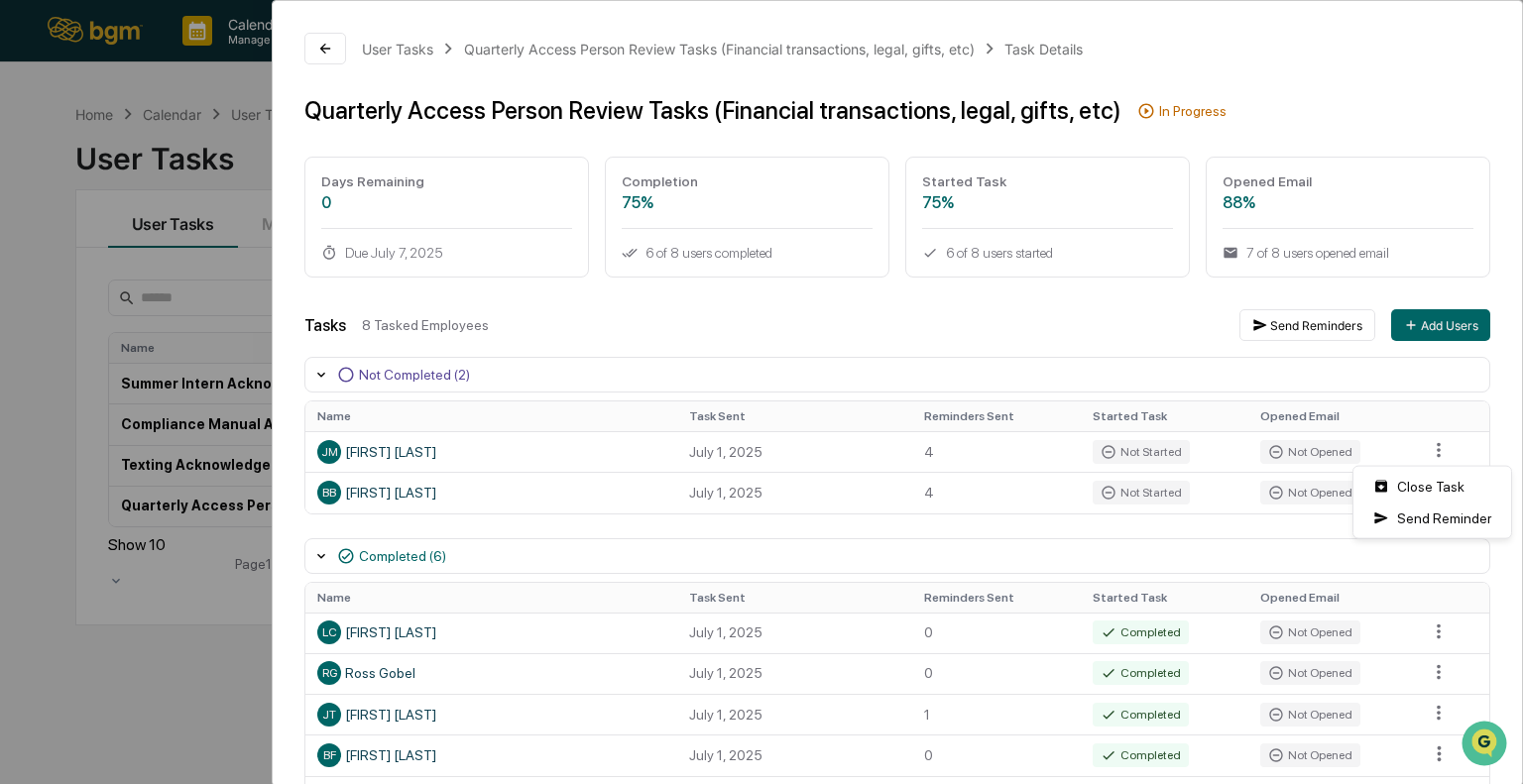click on "Close Task Send Reminder" at bounding box center (1432, 503) 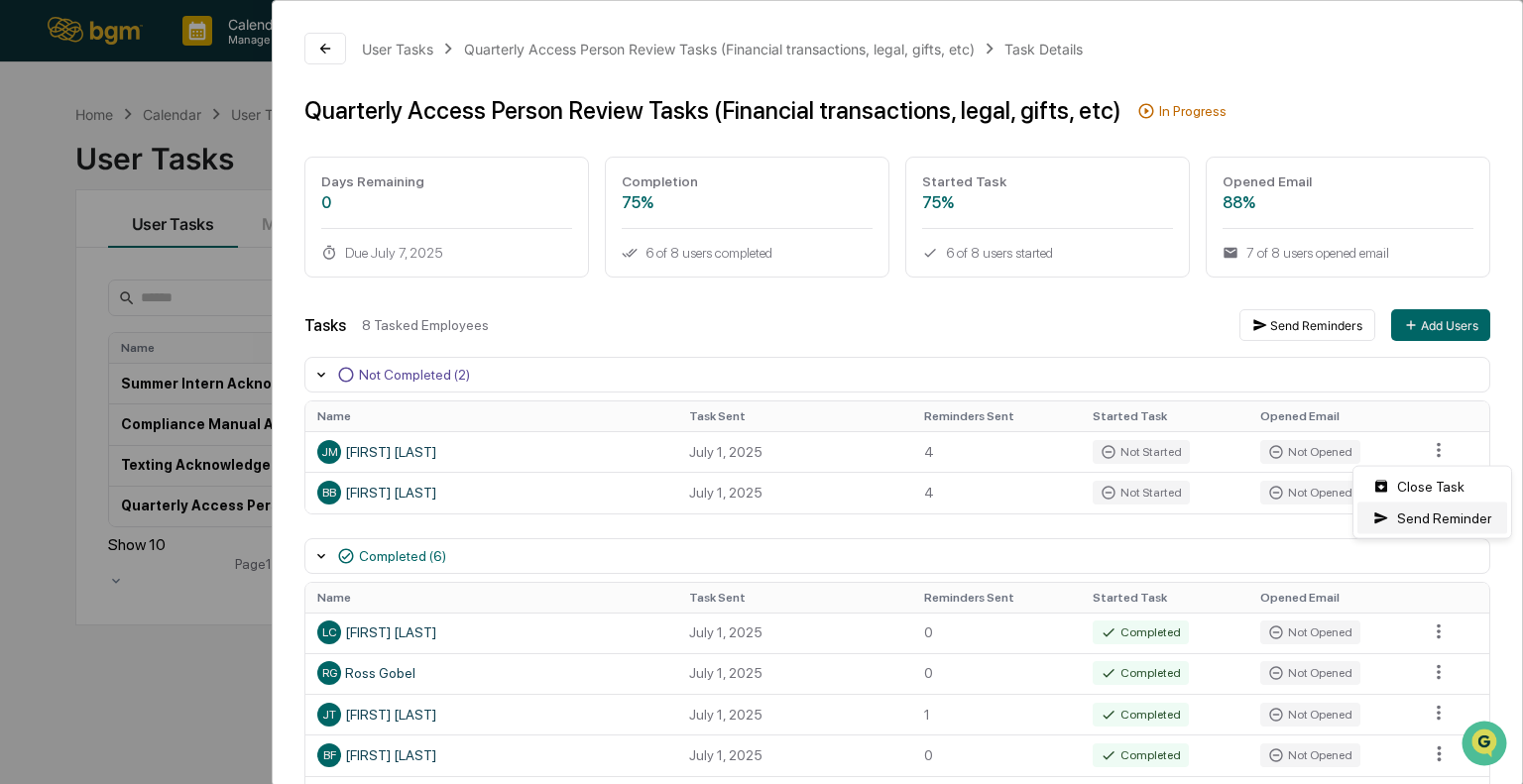 click on "Send Reminder" at bounding box center [1432, 518] 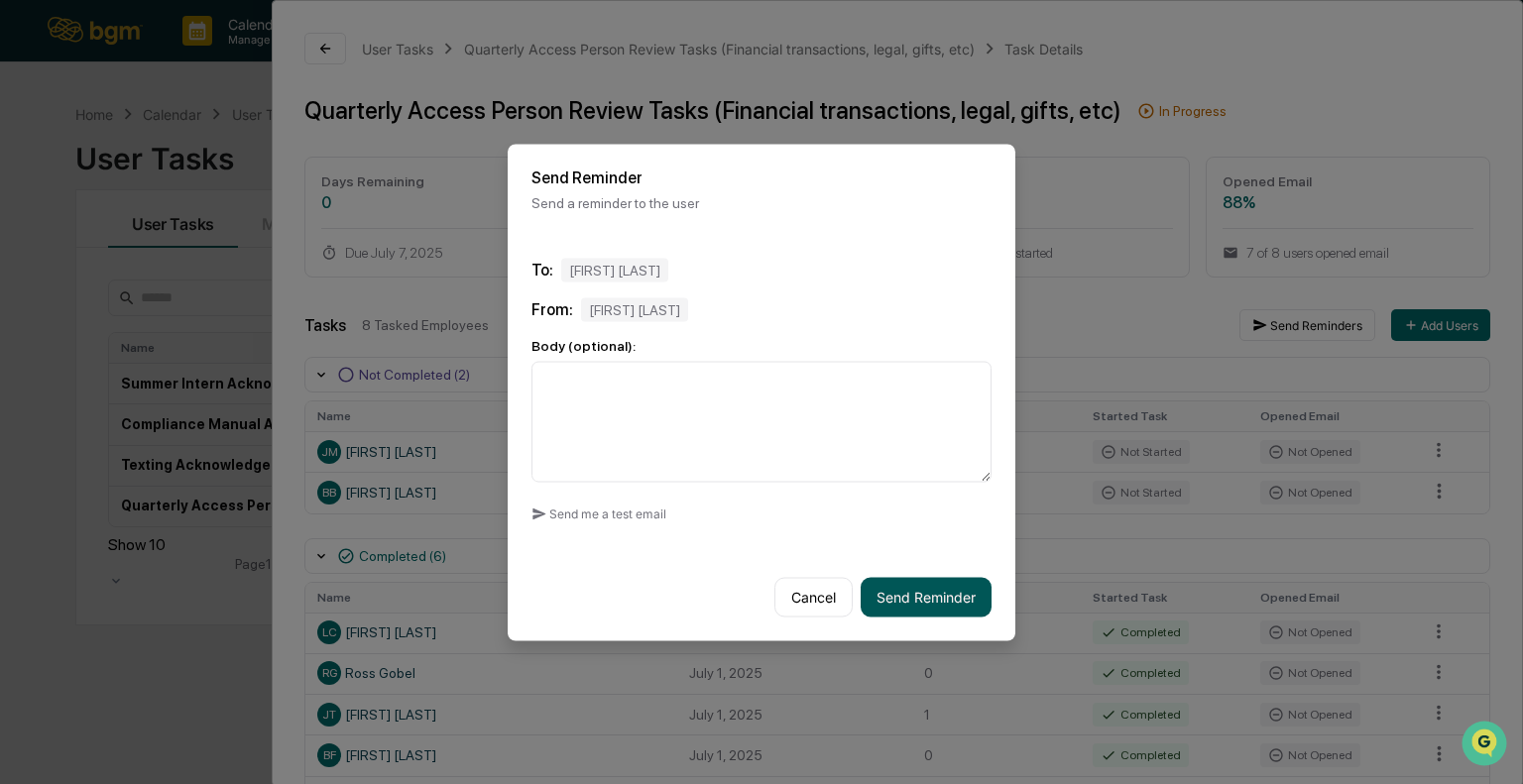 click on "Send Reminder" at bounding box center [926, 597] 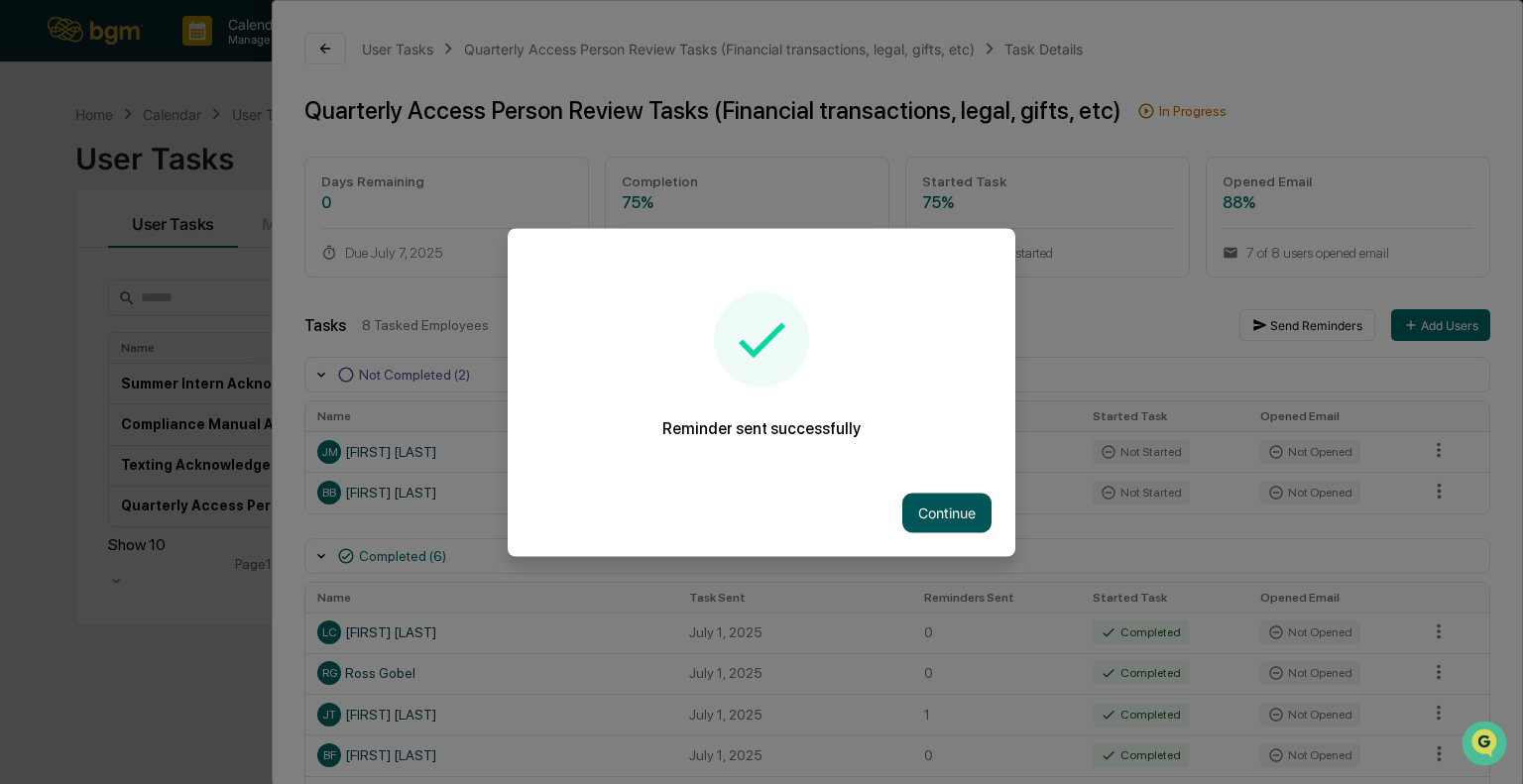 click on "Continue" at bounding box center (947, 512) 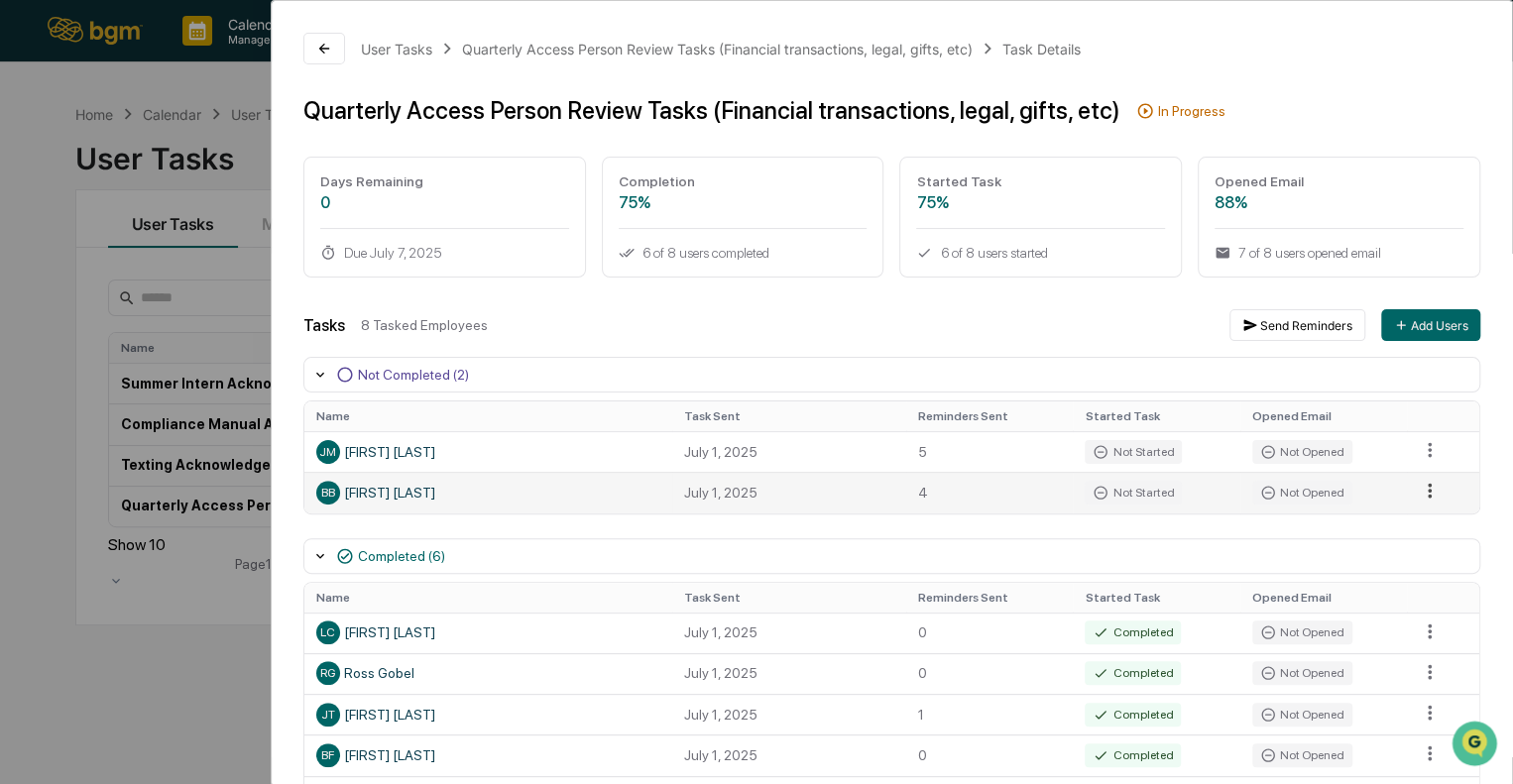 click on "Calendar Manage Tasks Reviews Approval Management Company People, Data, Settings [FIRST] [LAST] Admin •  BGM Home Calendar User Tasks User Tasks User Tasks Modules All Statuses All Schedules Create New Task Name Assigned To Schedule Status Last Send Date Next Scheduled Send Date Summer Intern Acknowledgements Intern  Onboarding Active None None Compliance Manual Acknowledgement Users   Annually Active February 4, 2025 February 4, 2026 Texting Acknowledgement Users   Quarterly Active January 26, 2025 January 26, 2026 Quarterly Access Person Review Tasks (Financial transactions, legal, gifts, etc) Users   Quarterly In Progress June 30, 2025 September 30, 2025 Show 10 Page  1  of  1 User Tasks Quarterly Access Person Review Tasks (Financial transactions, legal, gifts, etc) Task Details Quarterly Access Person Review Tasks (Financial transactions, legal, gifts, etc) In Progress Days Remaining 0 Due July 7, 2025 Completion 75% 6 of 8 users completed Started Task 75% 6 of 8 users started Opened Email 88% Tasks JM" at bounding box center (756, 392) 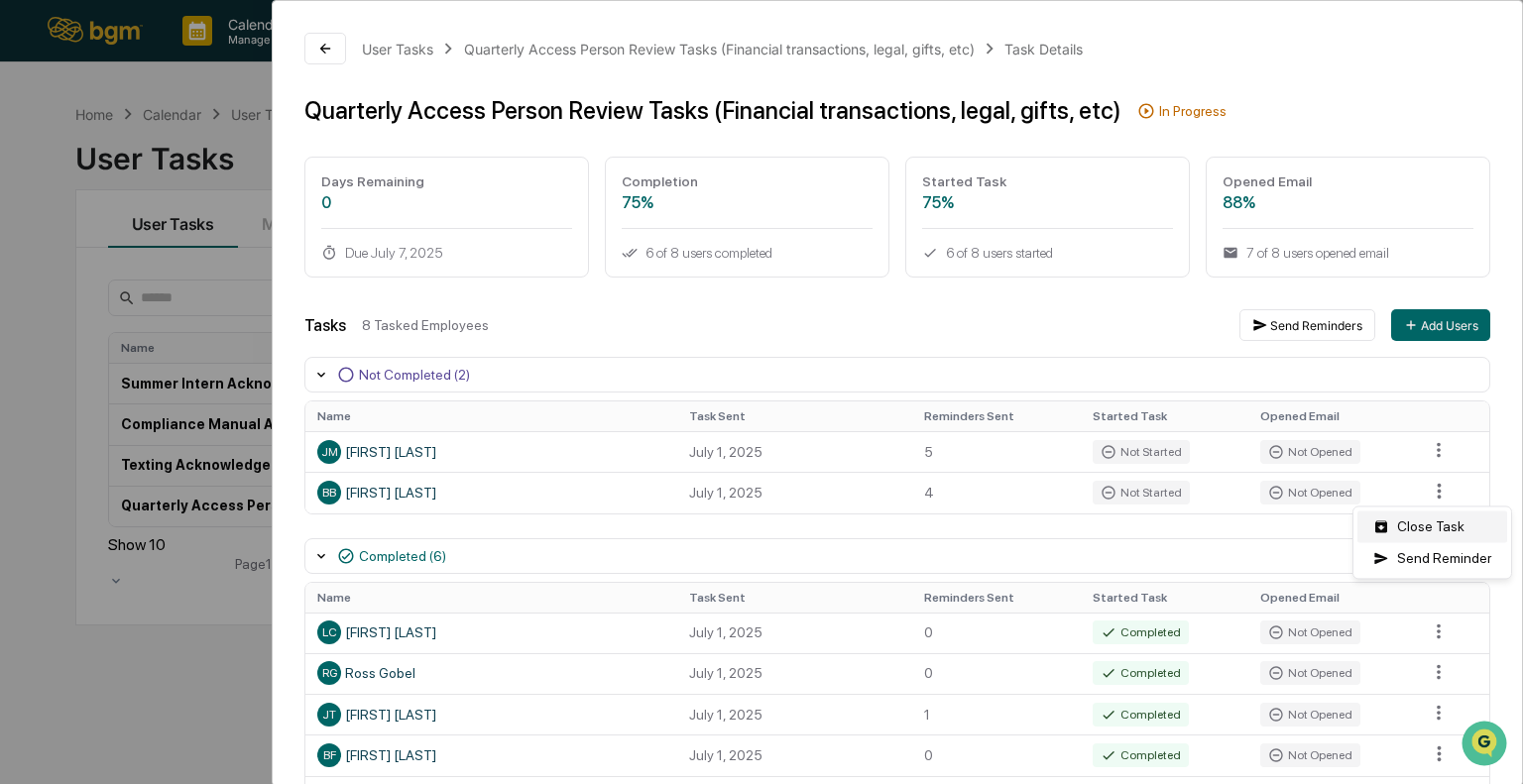 click on "Close Task" at bounding box center (1432, 526) 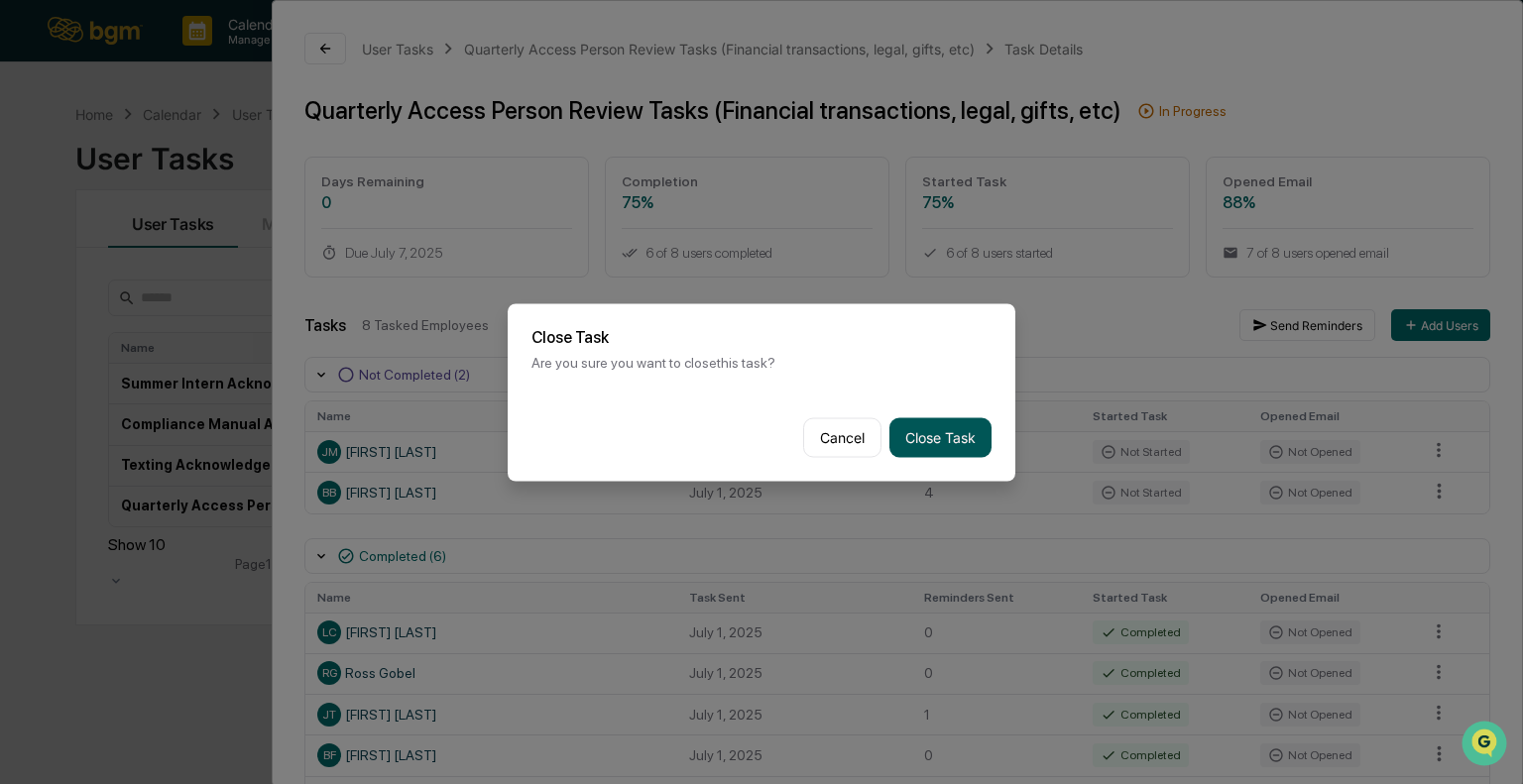 click on "Close Task" at bounding box center (940, 437) 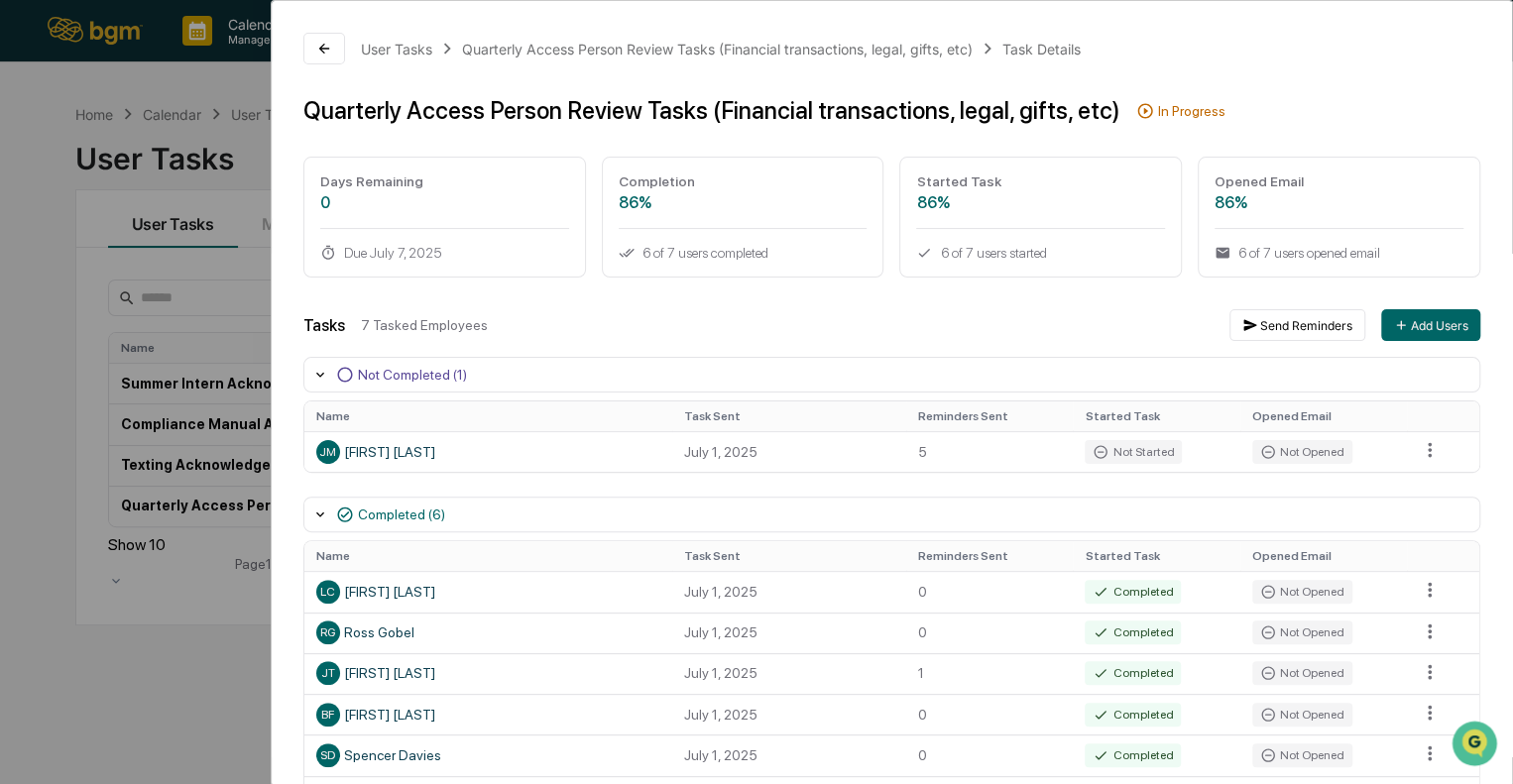 click on "User Tasks Quarterly Access Person Review Tasks (Financial transactions, legal, gifts, etc) Task Details Quarterly Access Person Review Tasks (Financial transactions, legal, gifts, etc) In Progress Days Remaining 0 Due July 7, 2025 Completion 86% 6 of 7 users completed Started Task 86% 6 of 7 users started Opened Email 86% 6 of 7 users opened email Tasks 7 Tasked Employees Send Reminders Add Users Not Completed (1) Name Task Sent Reminders Sent Started Task Opened Email JM [FIRST] [LAST] July 1, 2025 5 Not Started Not Opened Completed (6) Name Task Sent Reminders Sent Started Task Opened Email LC [FIRST] [LAST] July 1, 2025 0 Completed Not Opened RG [FIRST] [LAST] July 1, 2025 0 Completed Not Opened JT [FIRST] [LAST] July 1, 2025 1 Completed Not Opened BF [FIRST] [LAST] July 1, 2025 0 Completed Not Opened SD [FIRST] [LAST] July 1, 2025 0 Completed Not Opened KF [FIRST] [LAST] July 1, 2025 1 Completed Not Opened Manually Closed / Employee Terminated (2) Name Task Sent Reminders Sent Started Task Opened Email DB 0 BB 4" at bounding box center (756, 392) 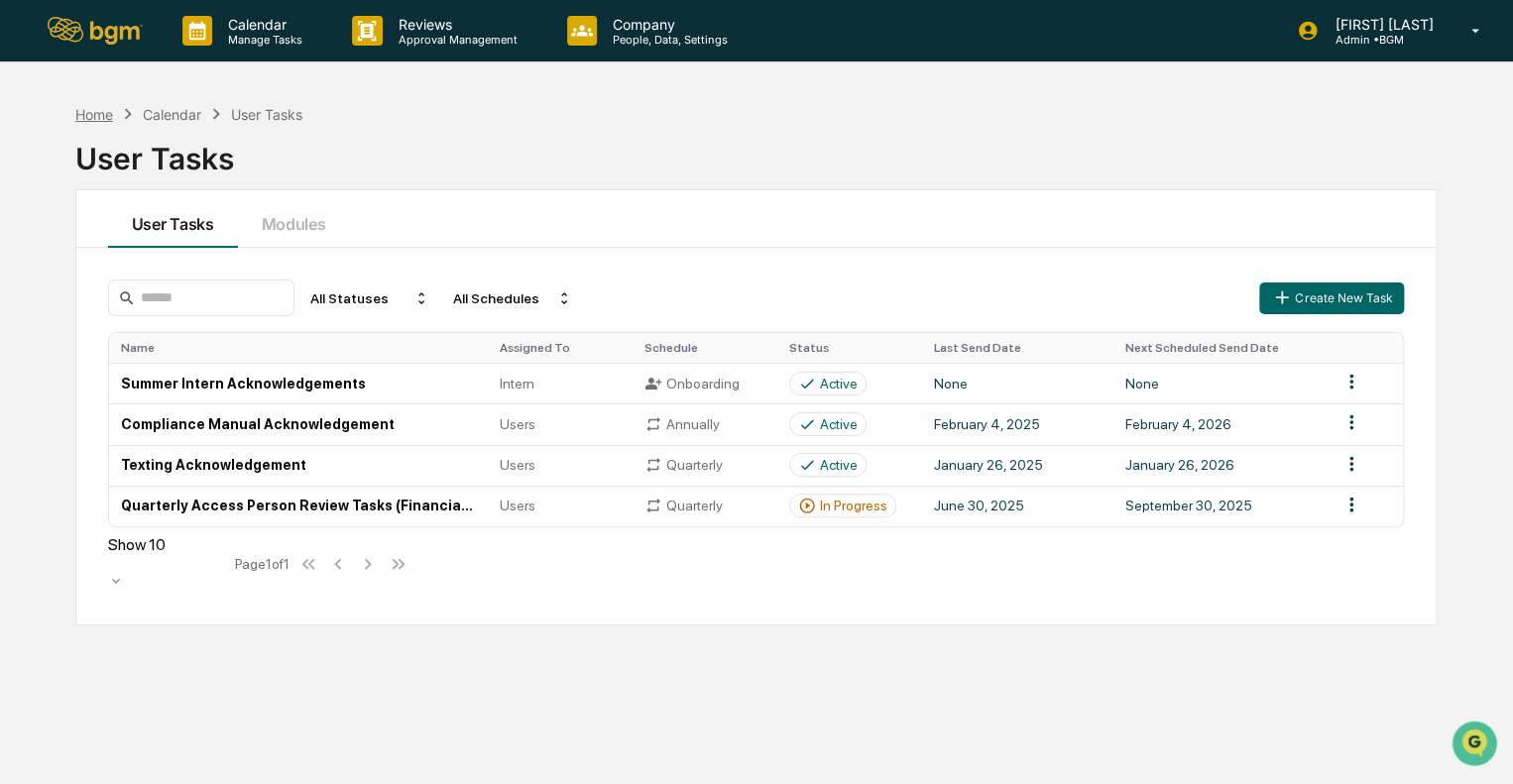 click on "Home" at bounding box center [94, 114] 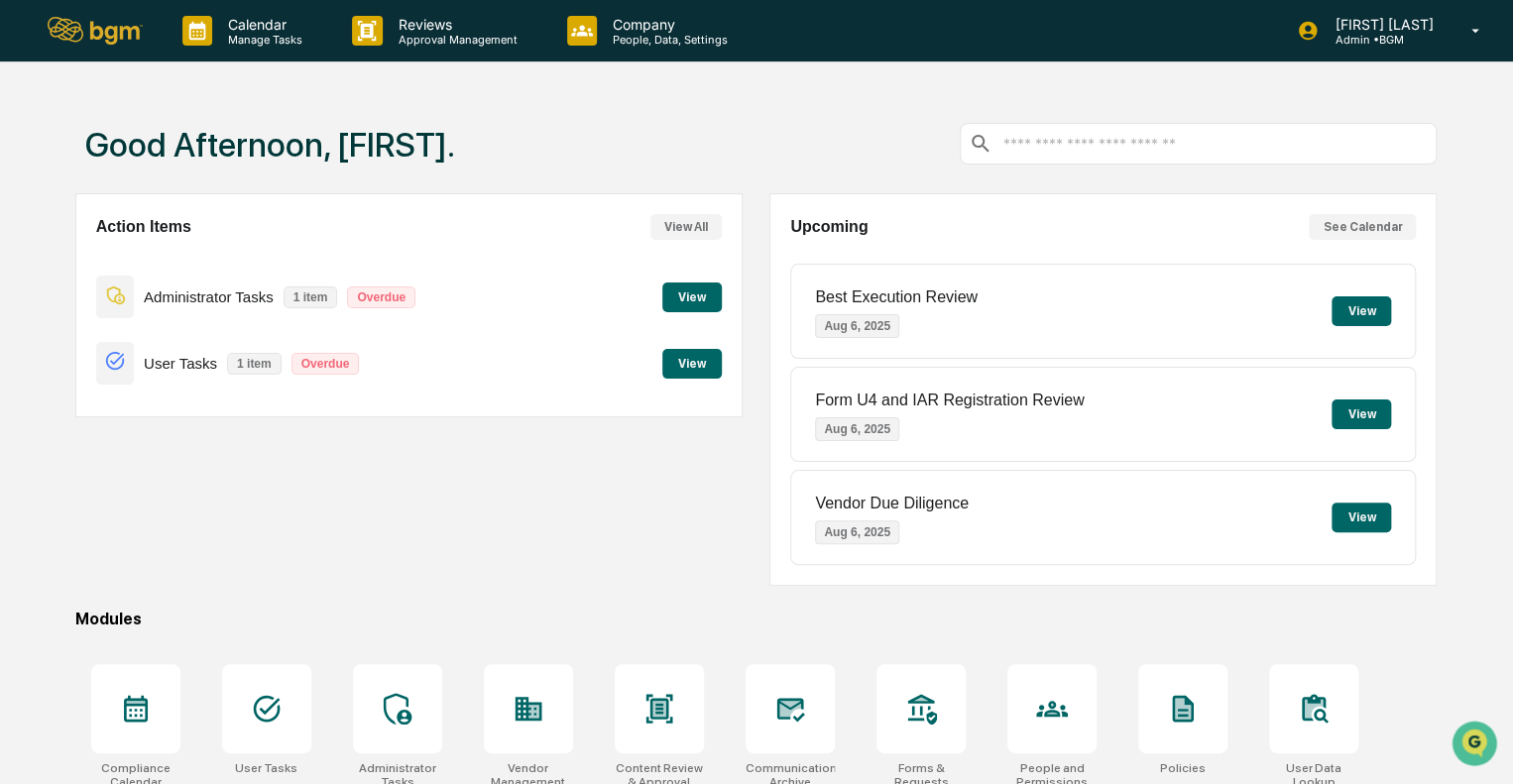 click on "View" at bounding box center [692, 297] 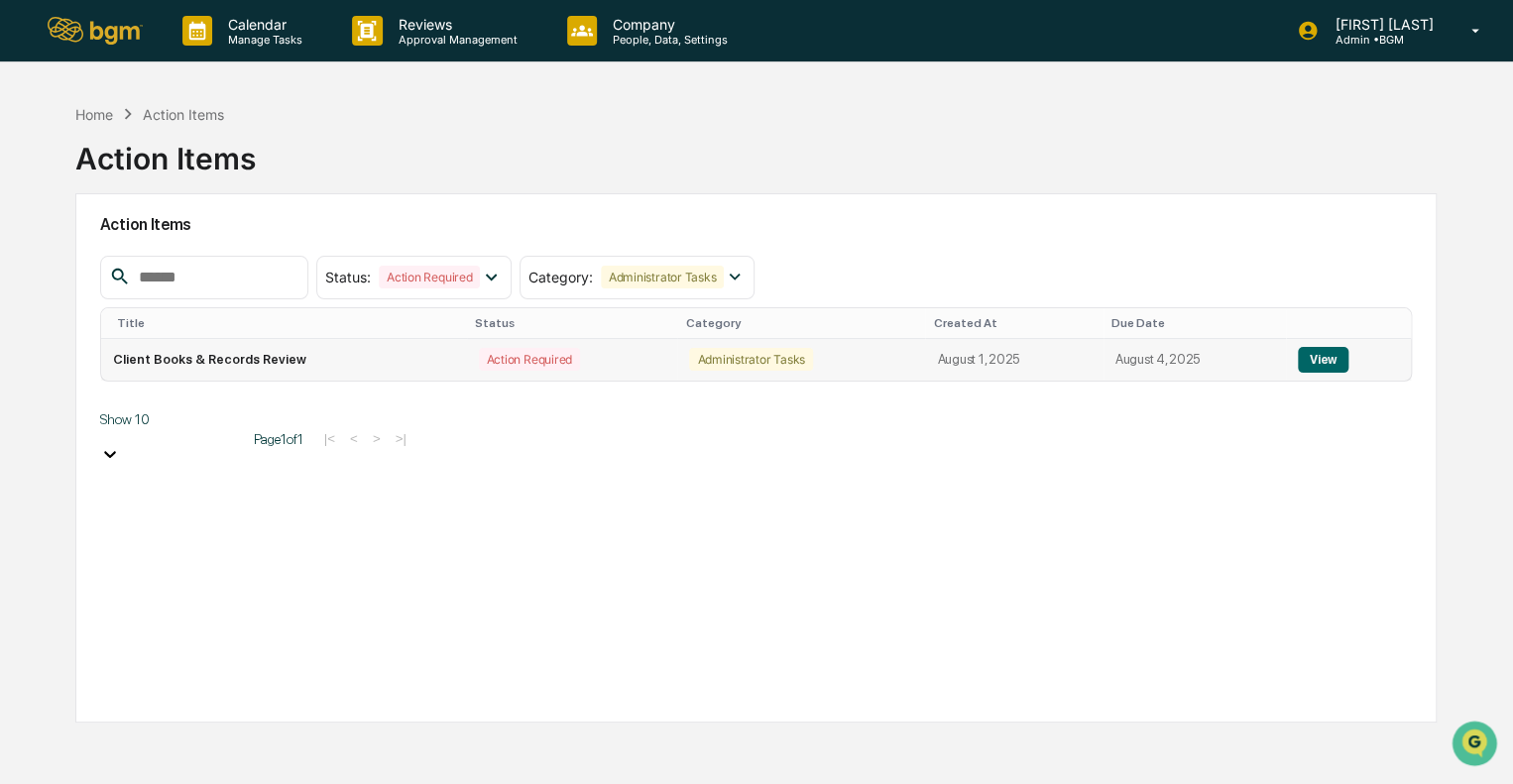 click on "View" at bounding box center [1323, 360] 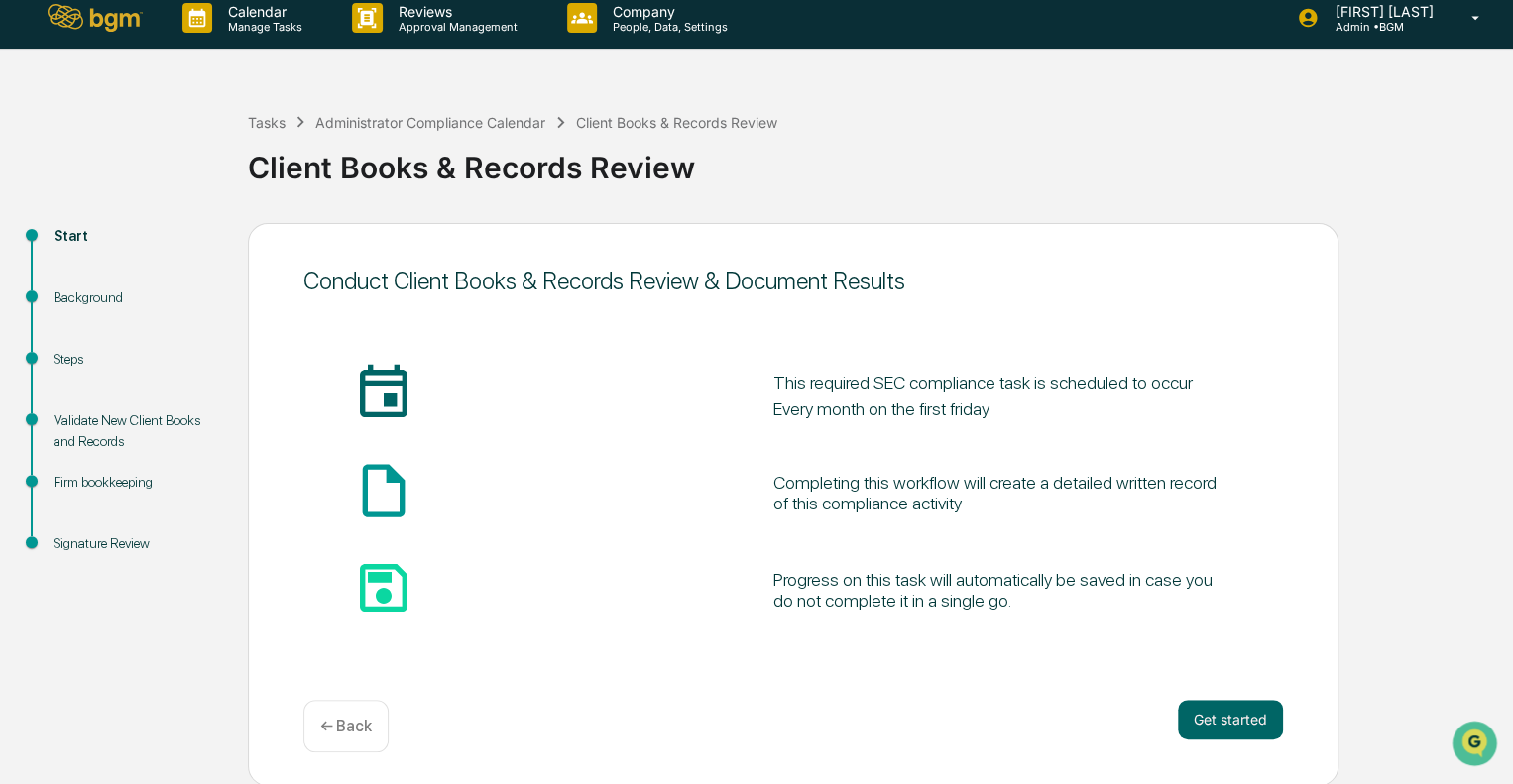 scroll, scrollTop: 12, scrollLeft: 0, axis: vertical 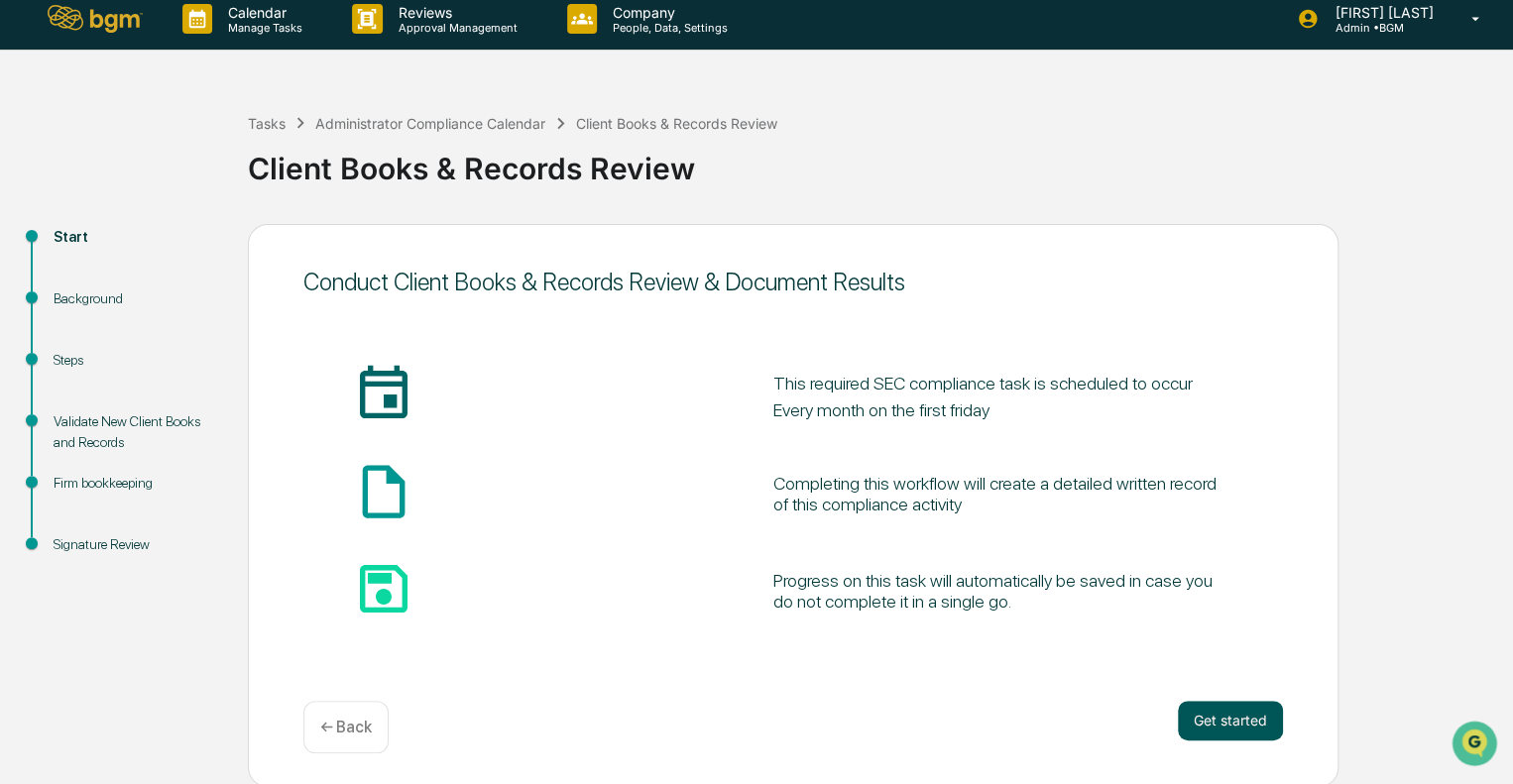 click on "Get started" at bounding box center (1230, 721) 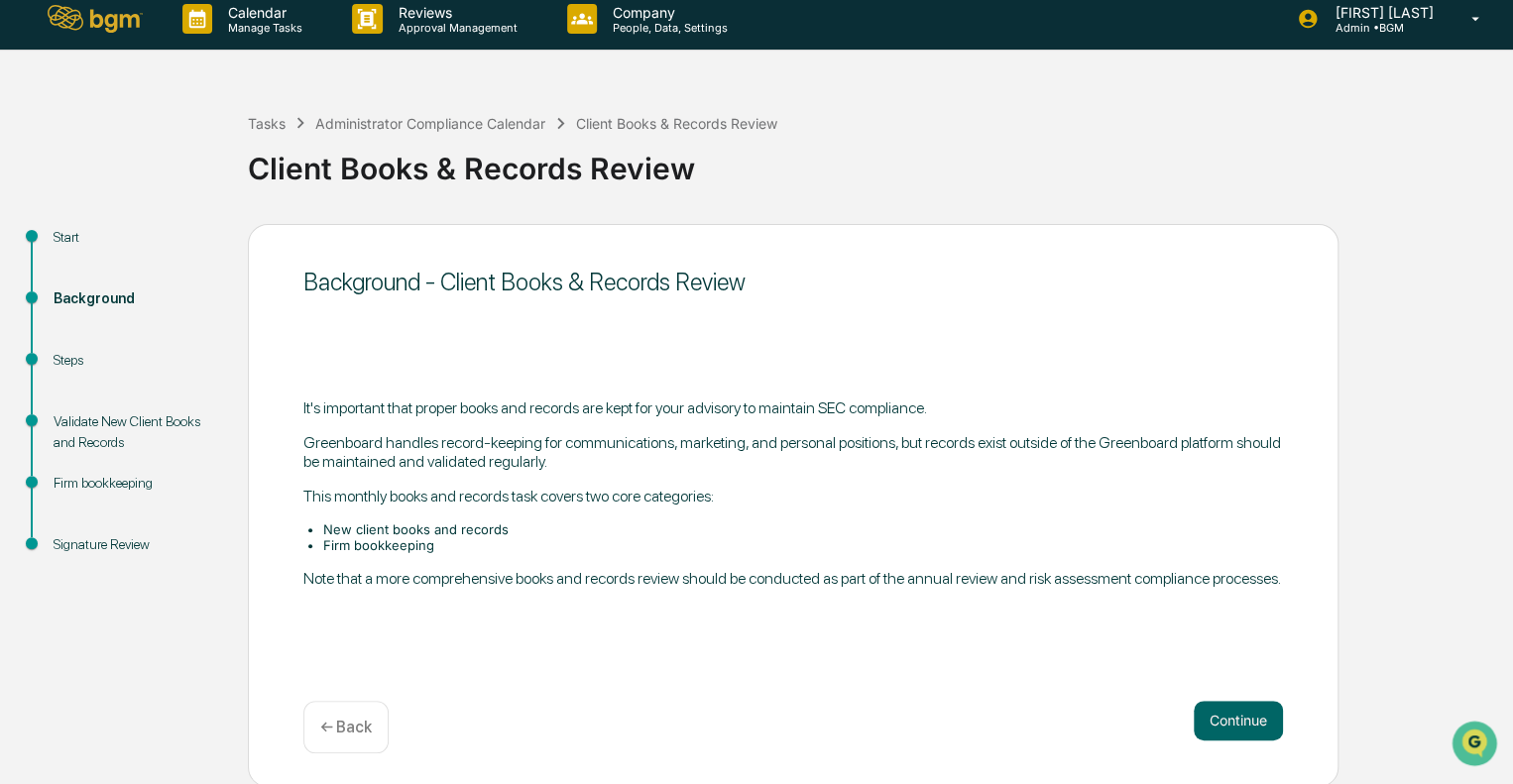scroll, scrollTop: 13, scrollLeft: 0, axis: vertical 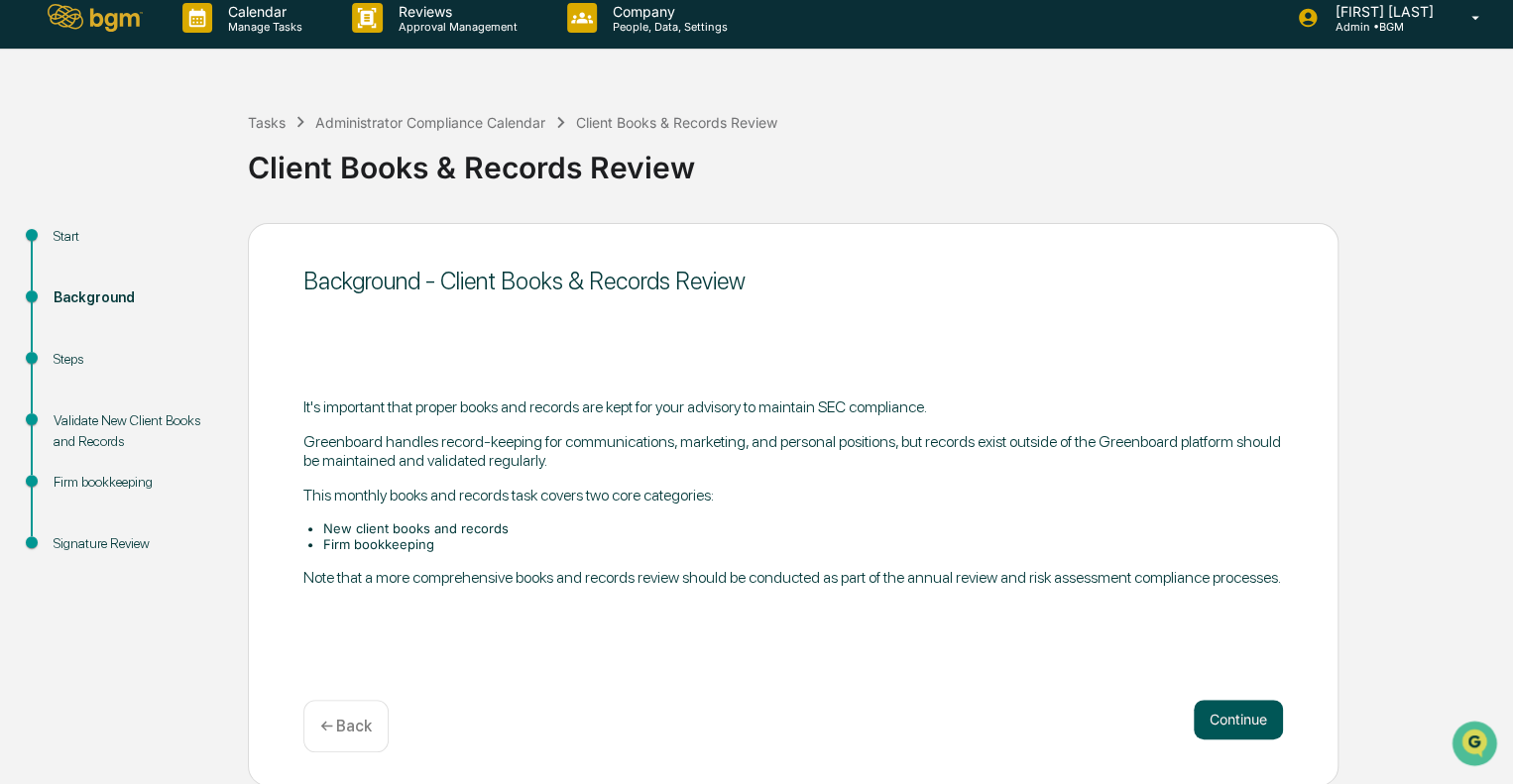 click on "Continue" at bounding box center (1238, 720) 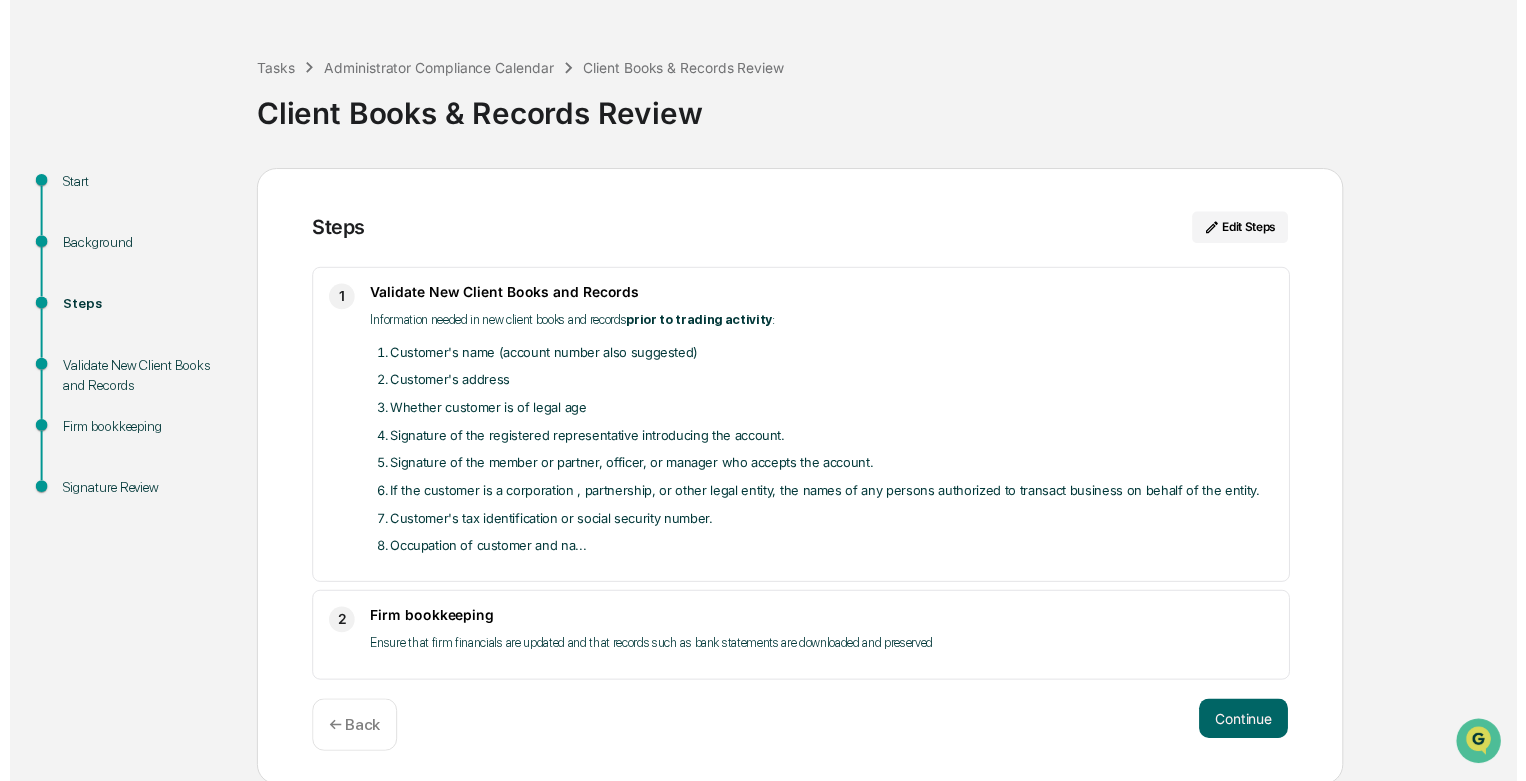 scroll, scrollTop: 69, scrollLeft: 0, axis: vertical 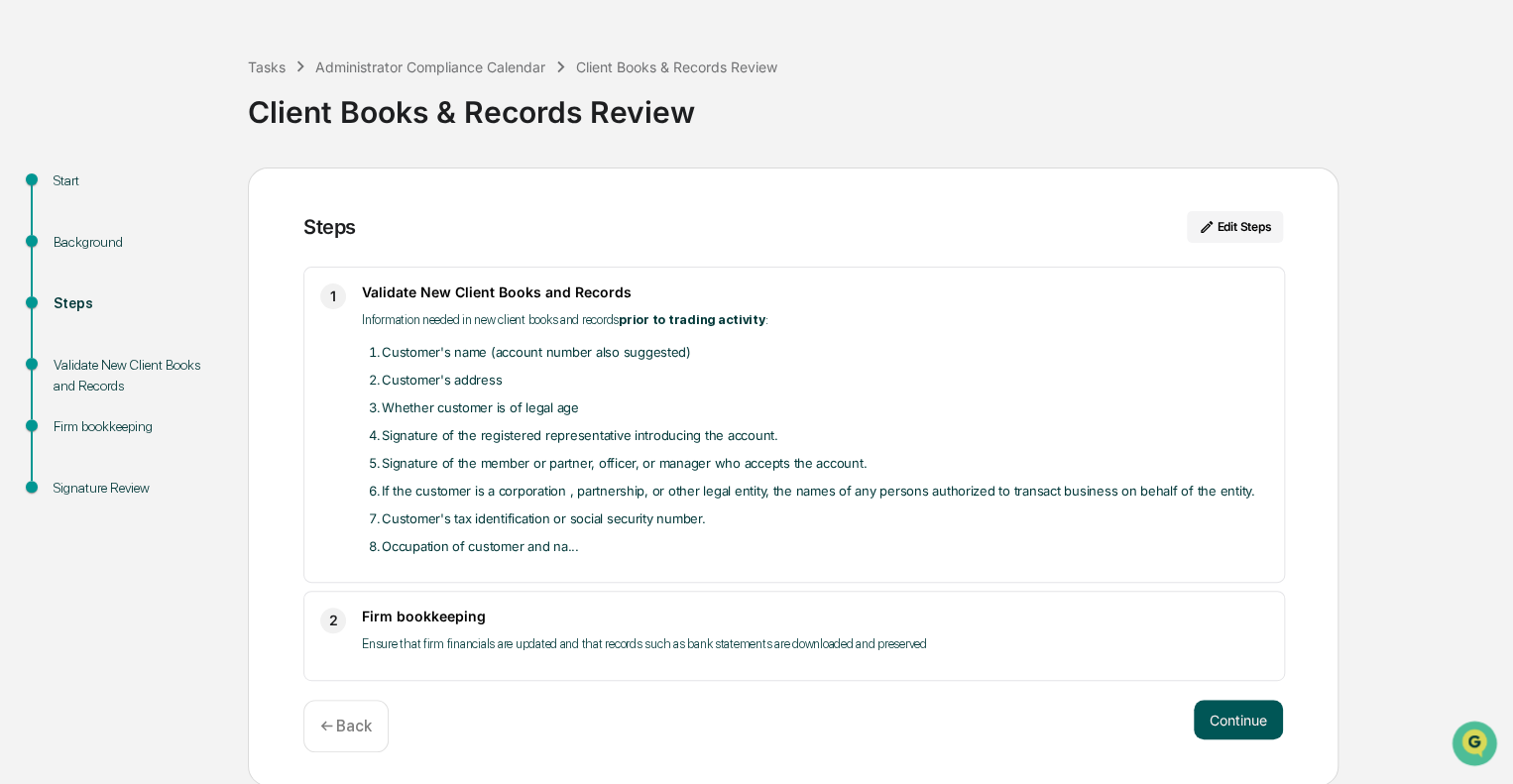 click on "Continue" at bounding box center (1238, 720) 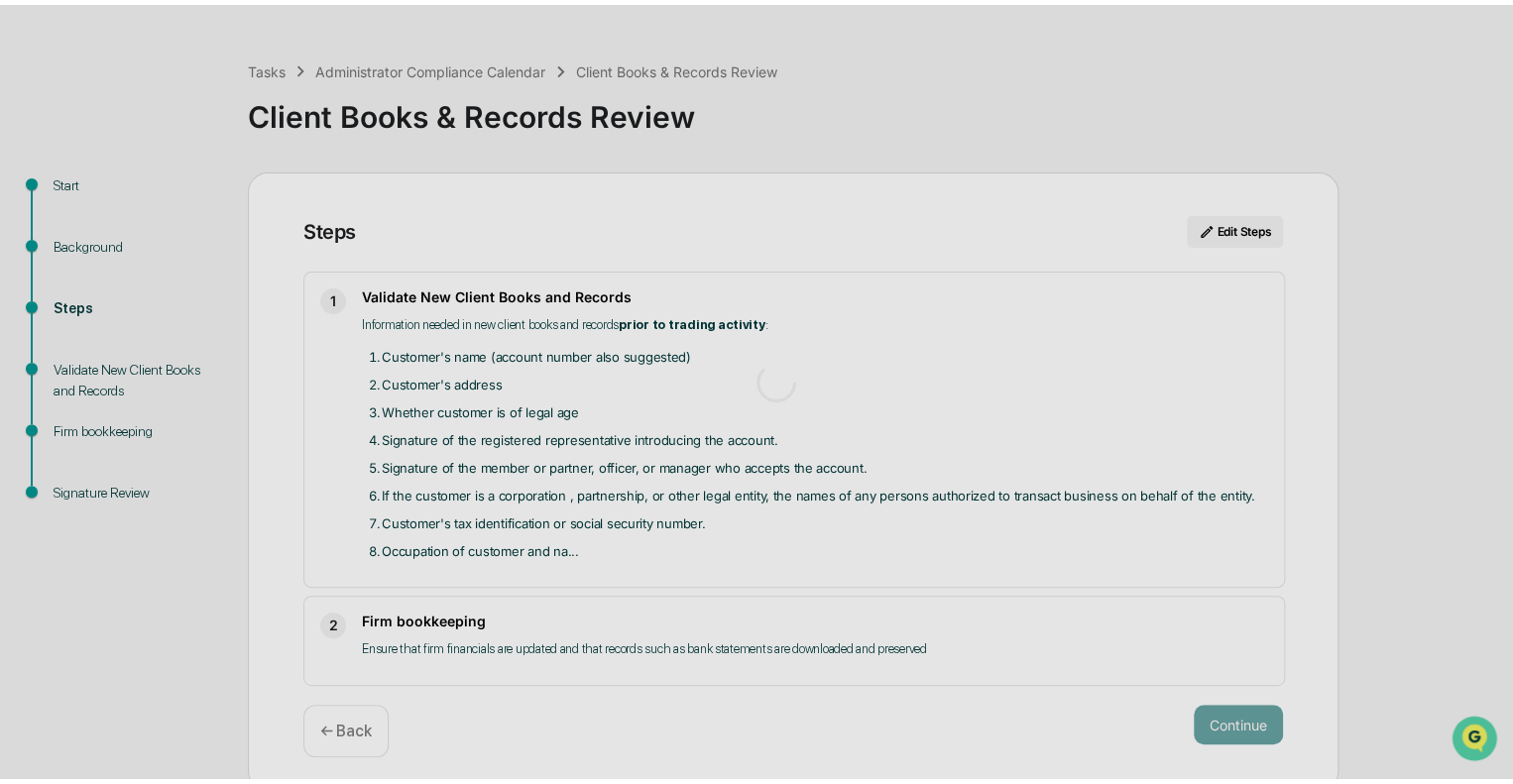 scroll, scrollTop: 14, scrollLeft: 0, axis: vertical 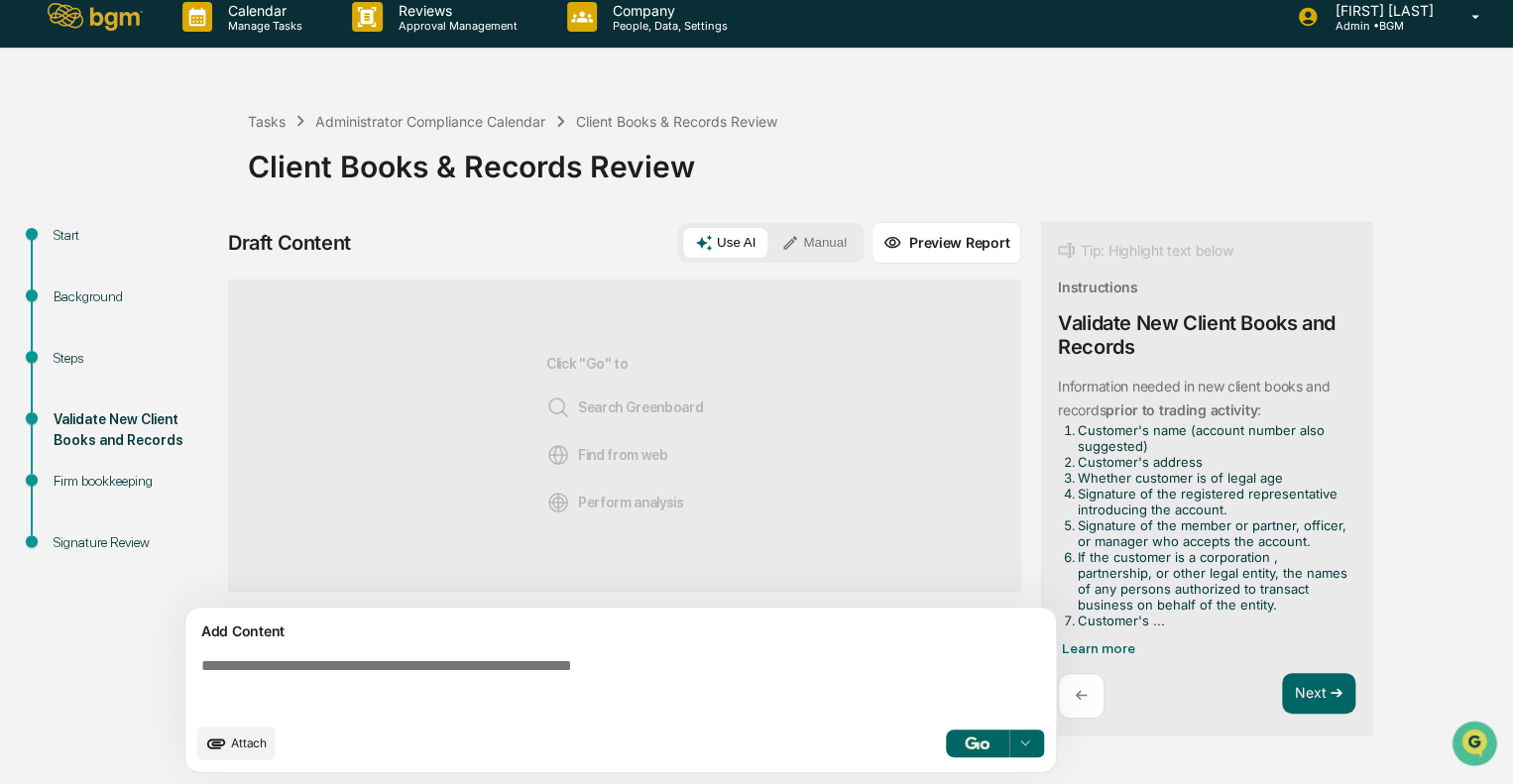click 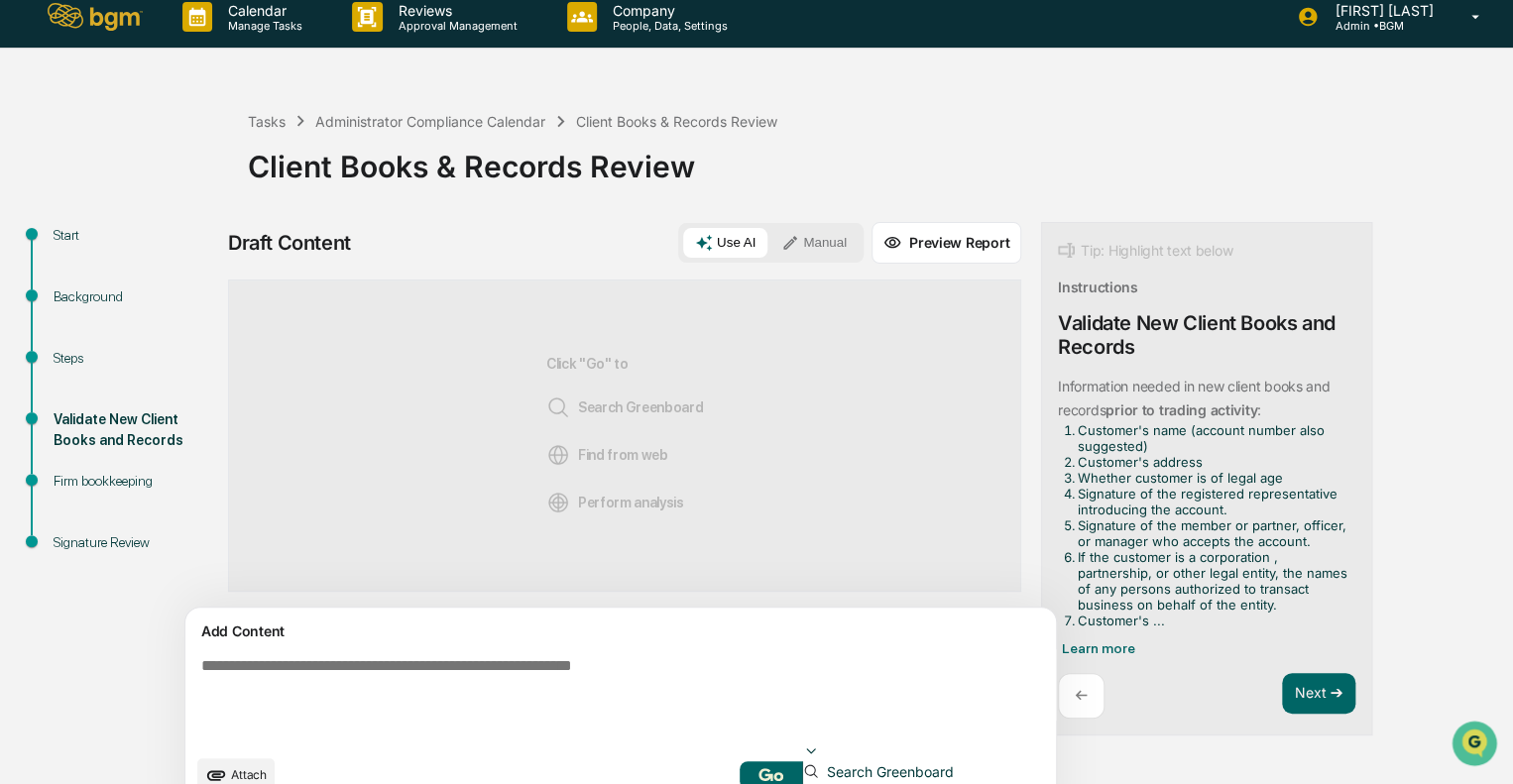 click on "Perform Analysis with Information" at bounding box center (931, 812) 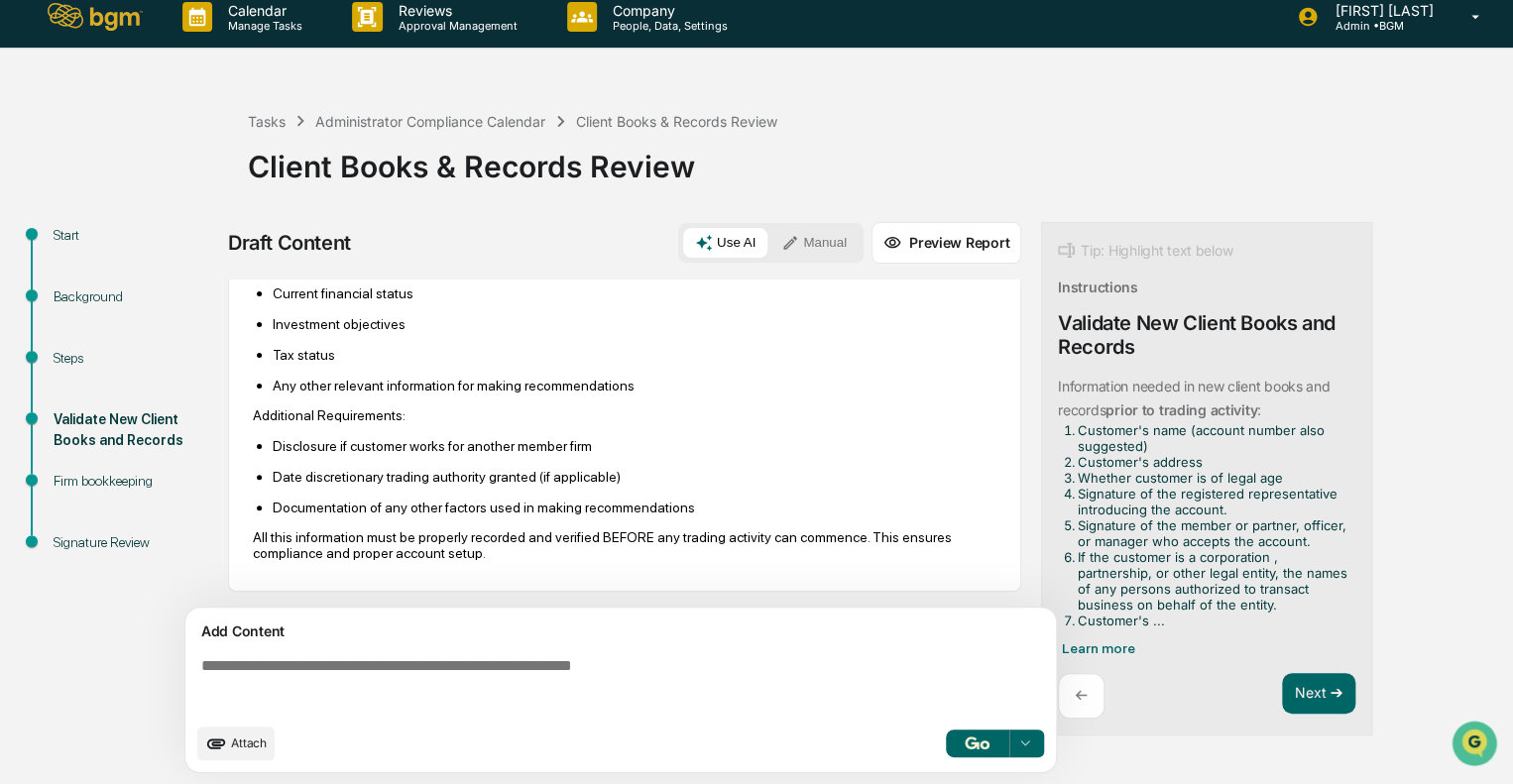 scroll, scrollTop: 569, scrollLeft: 0, axis: vertical 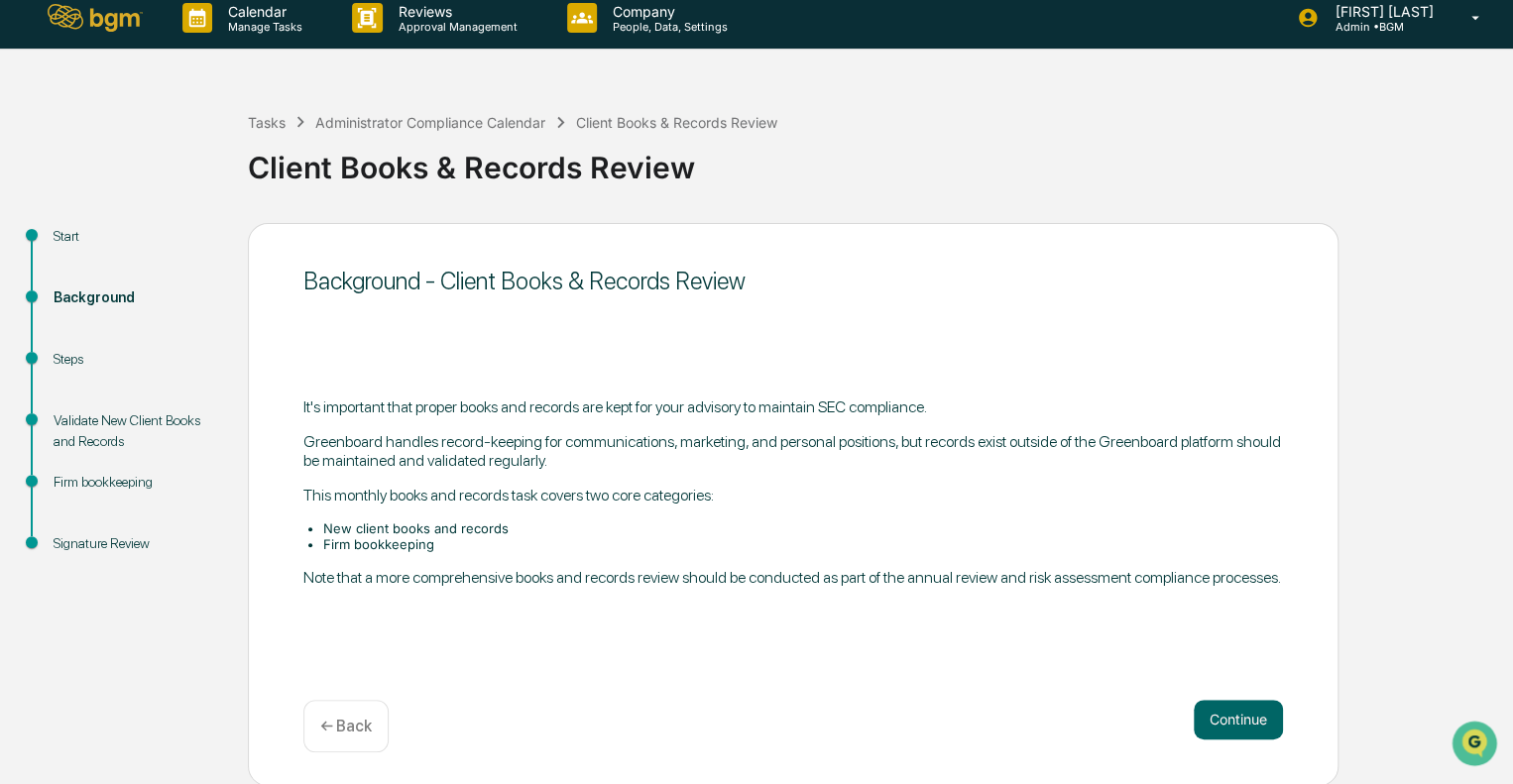 click on "Firm bookkeeping" at bounding box center [135, 482] 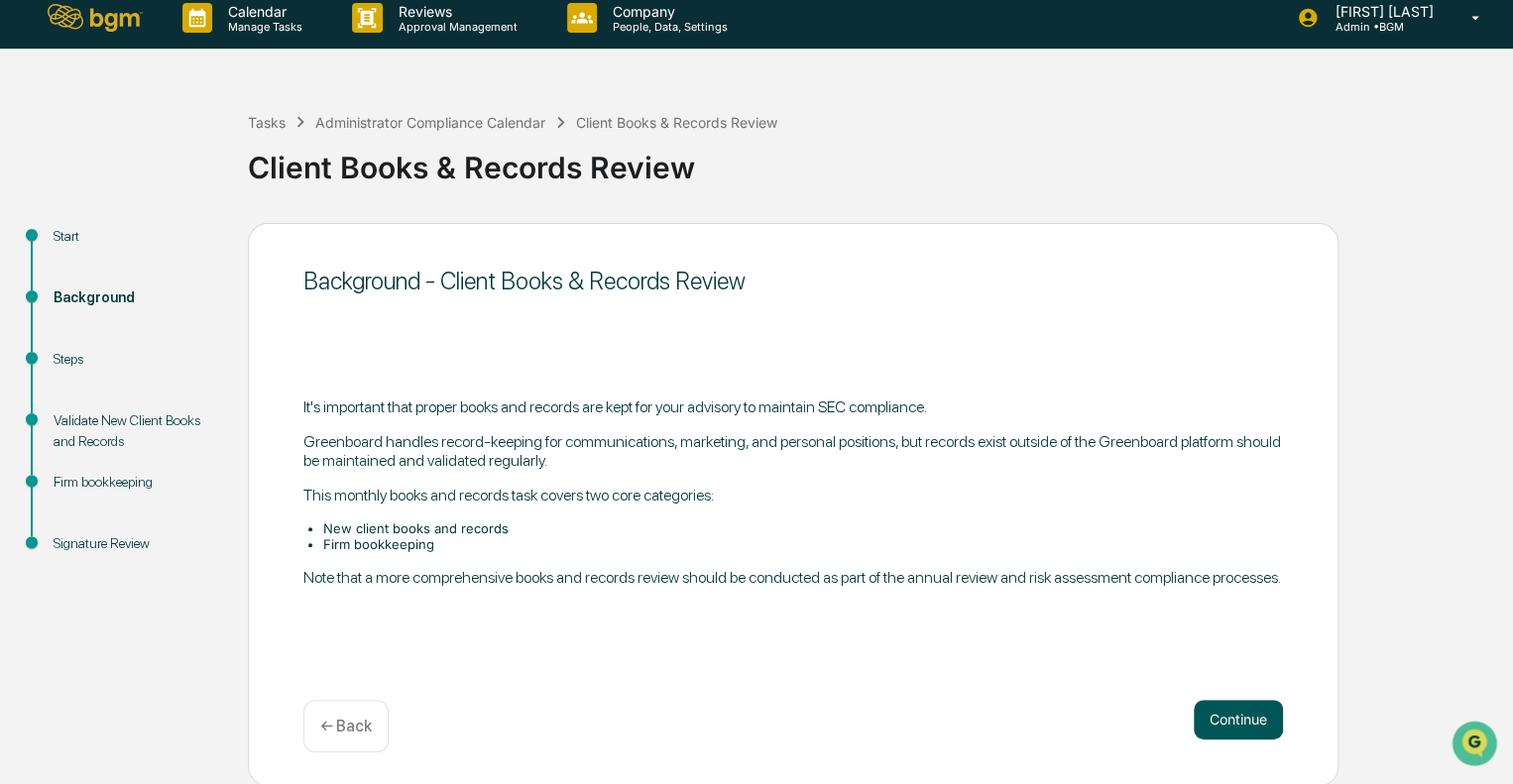 click on "Continue" at bounding box center [1238, 720] 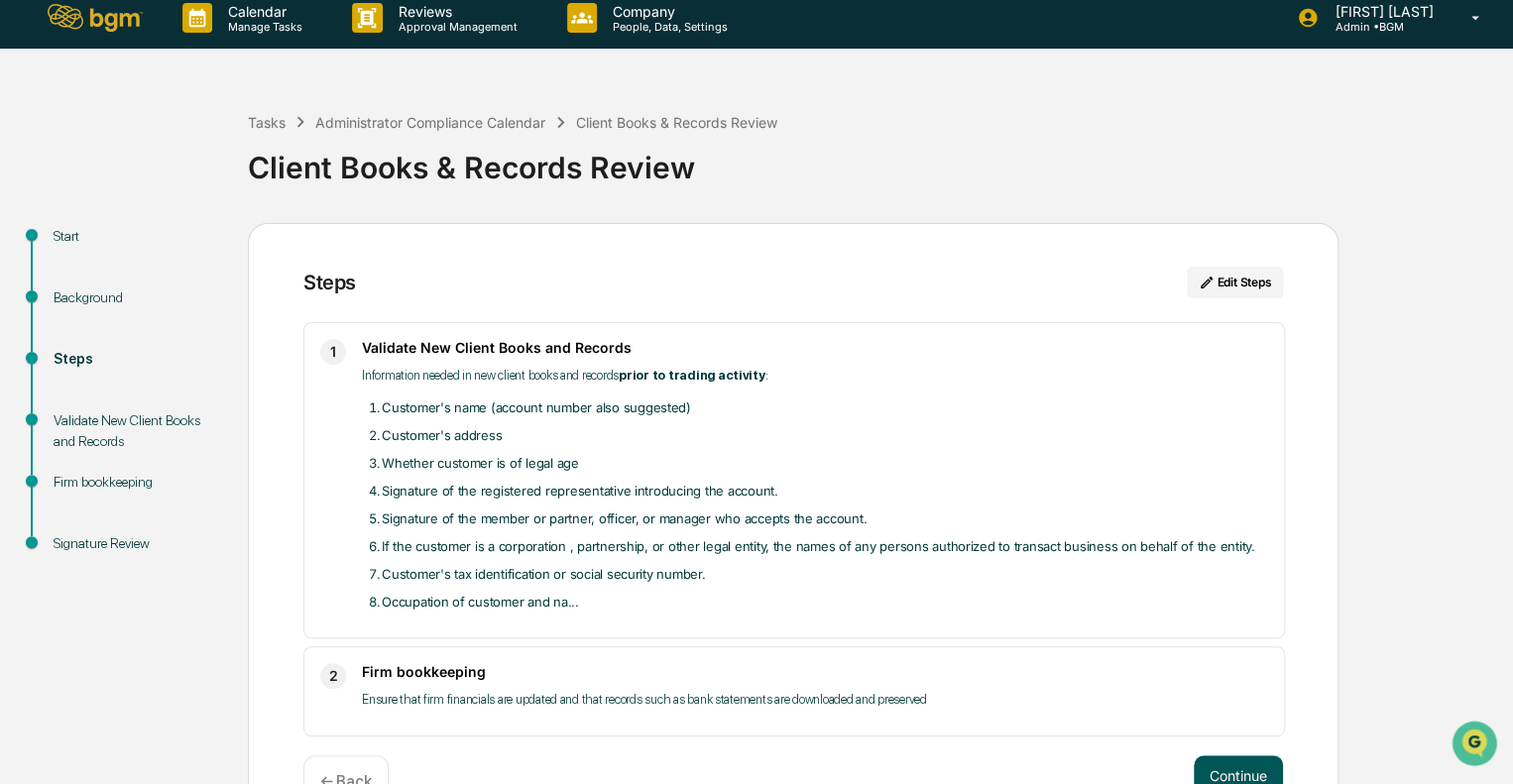 click on "Continue" at bounding box center (1238, 775) 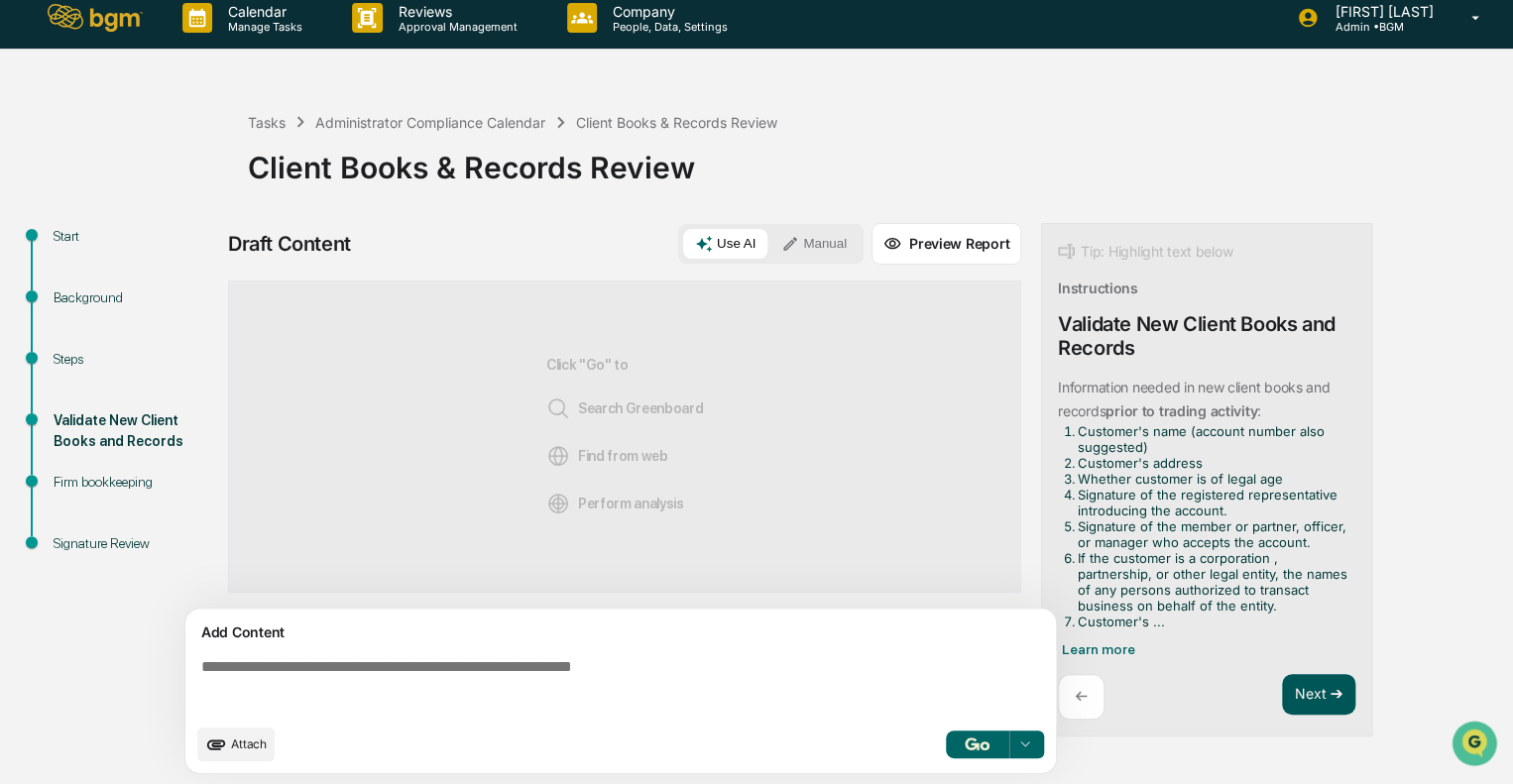 click on "Next ➔" at bounding box center [1319, 695] 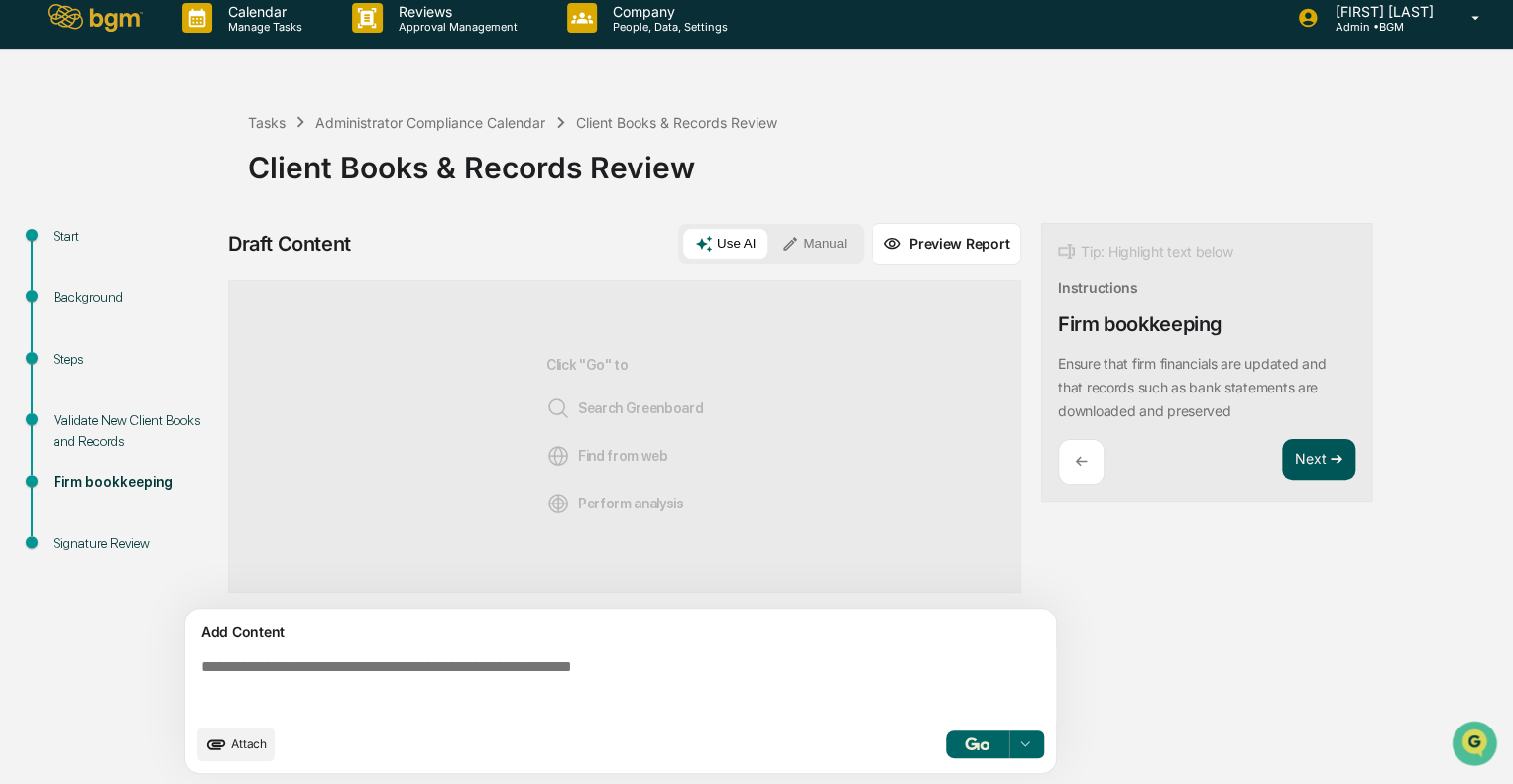 click on "Next ➔" at bounding box center [1319, 460] 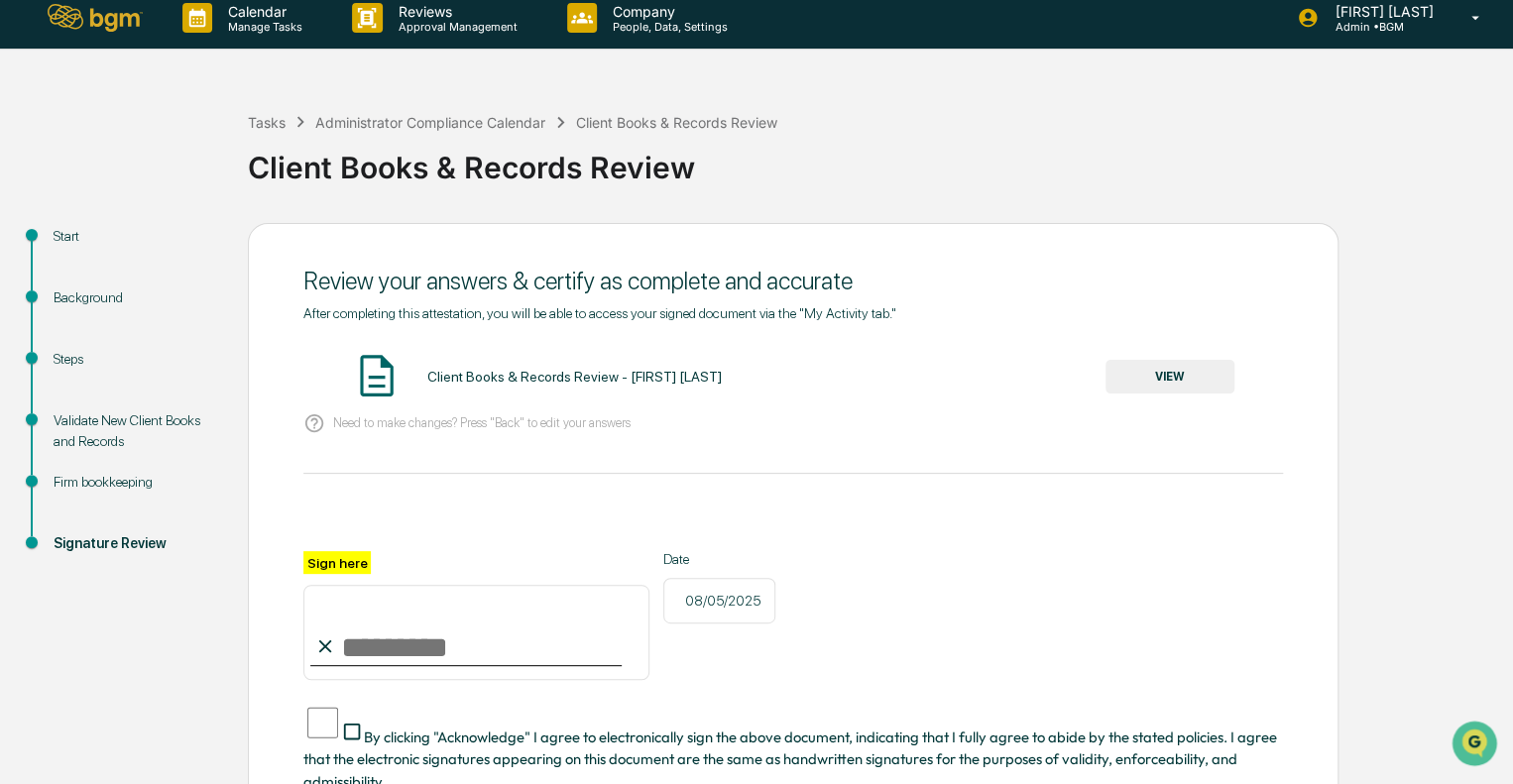 click on "VIEW" at bounding box center (1170, 377) 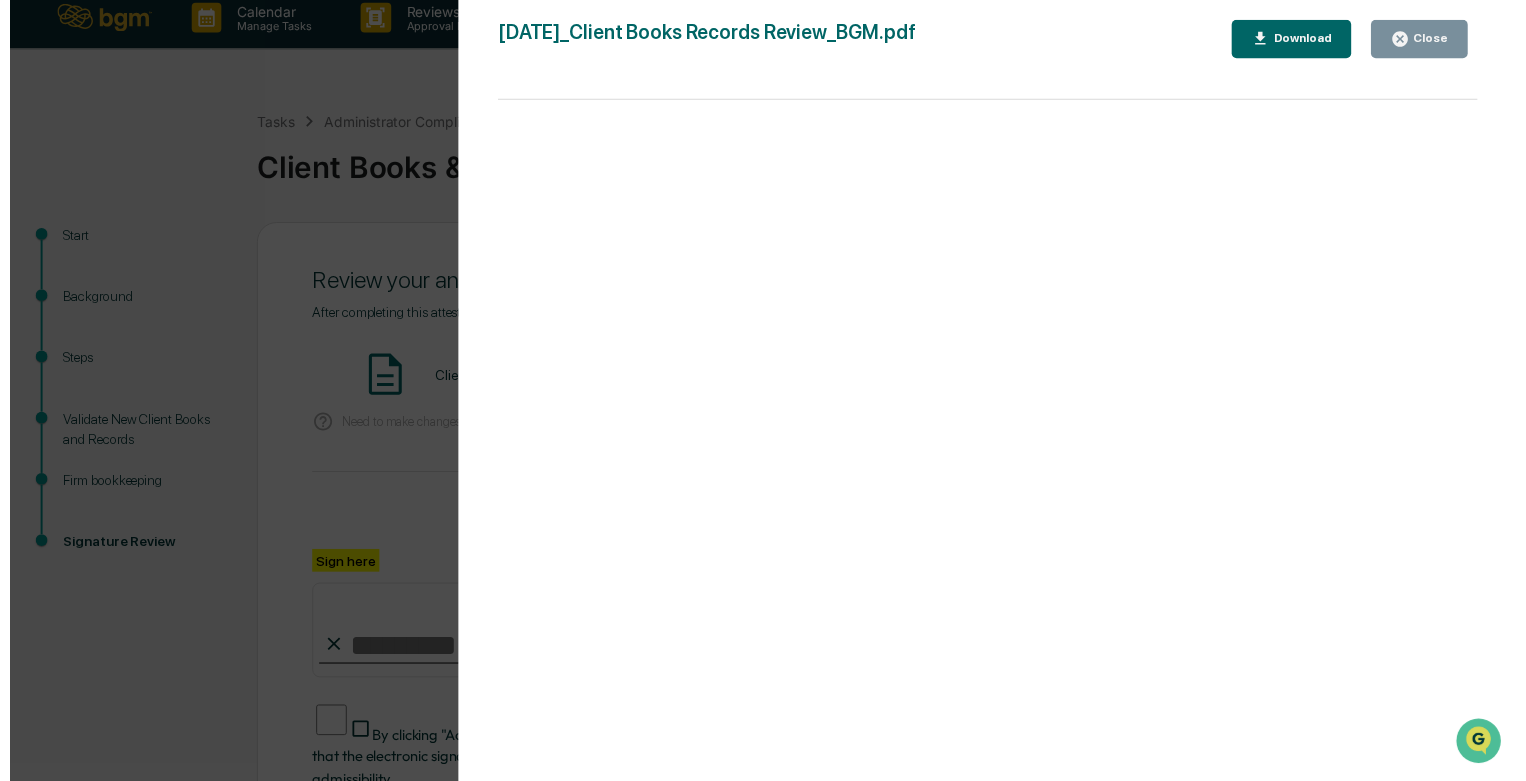 scroll, scrollTop: 138, scrollLeft: 0, axis: vertical 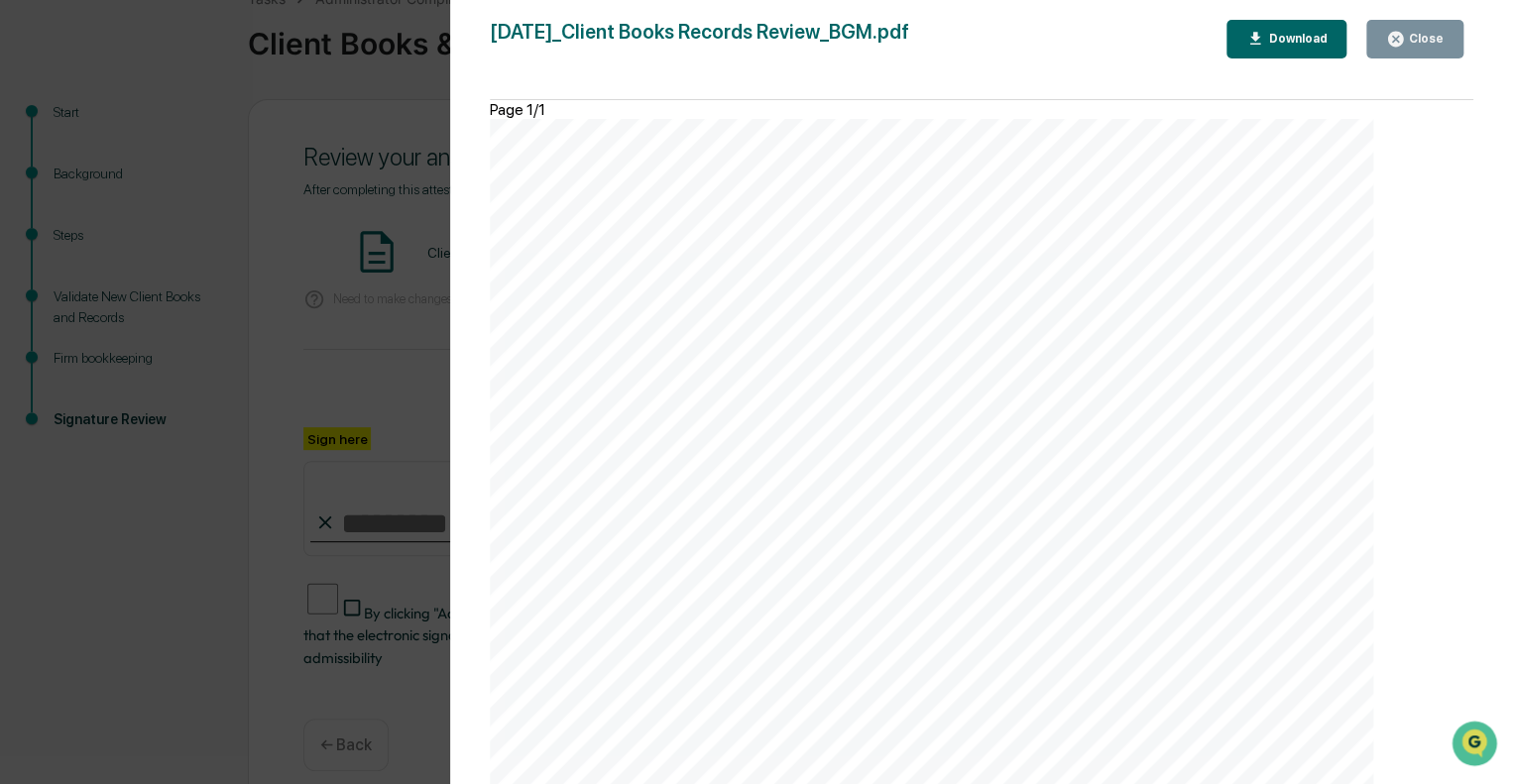 click 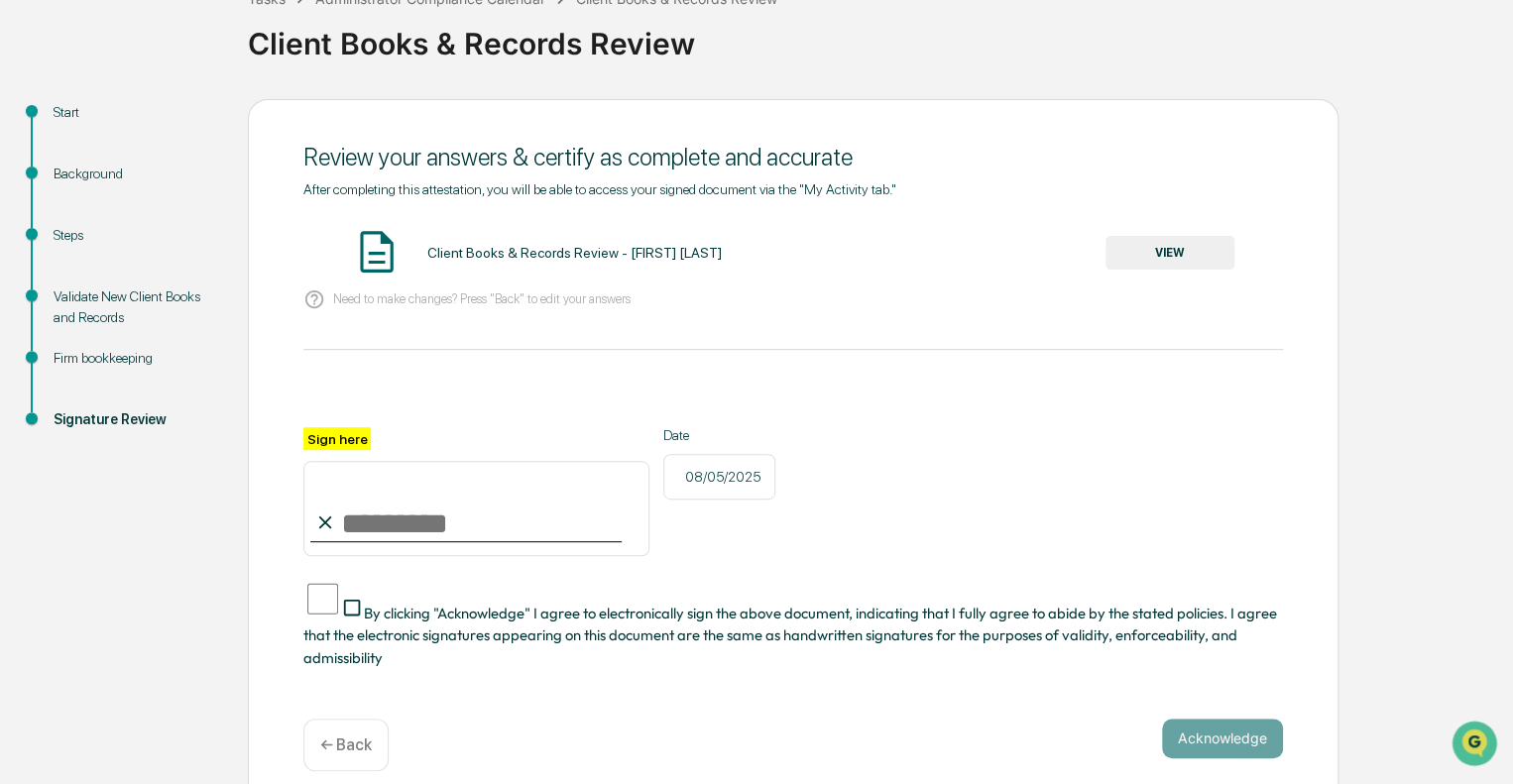 click on "Sign here" at bounding box center (476, 508) 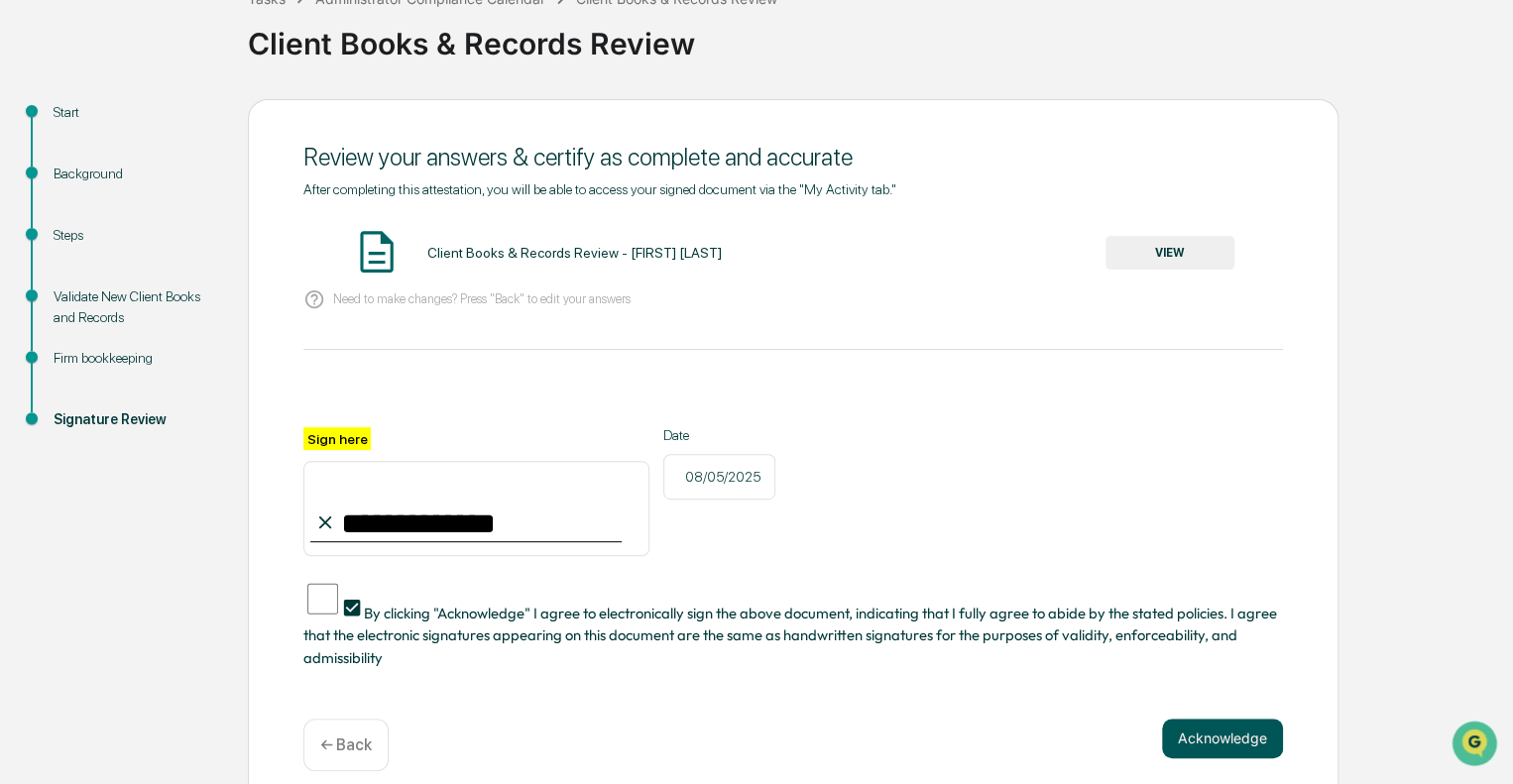 click on "Acknowledge" at bounding box center [1222, 738] 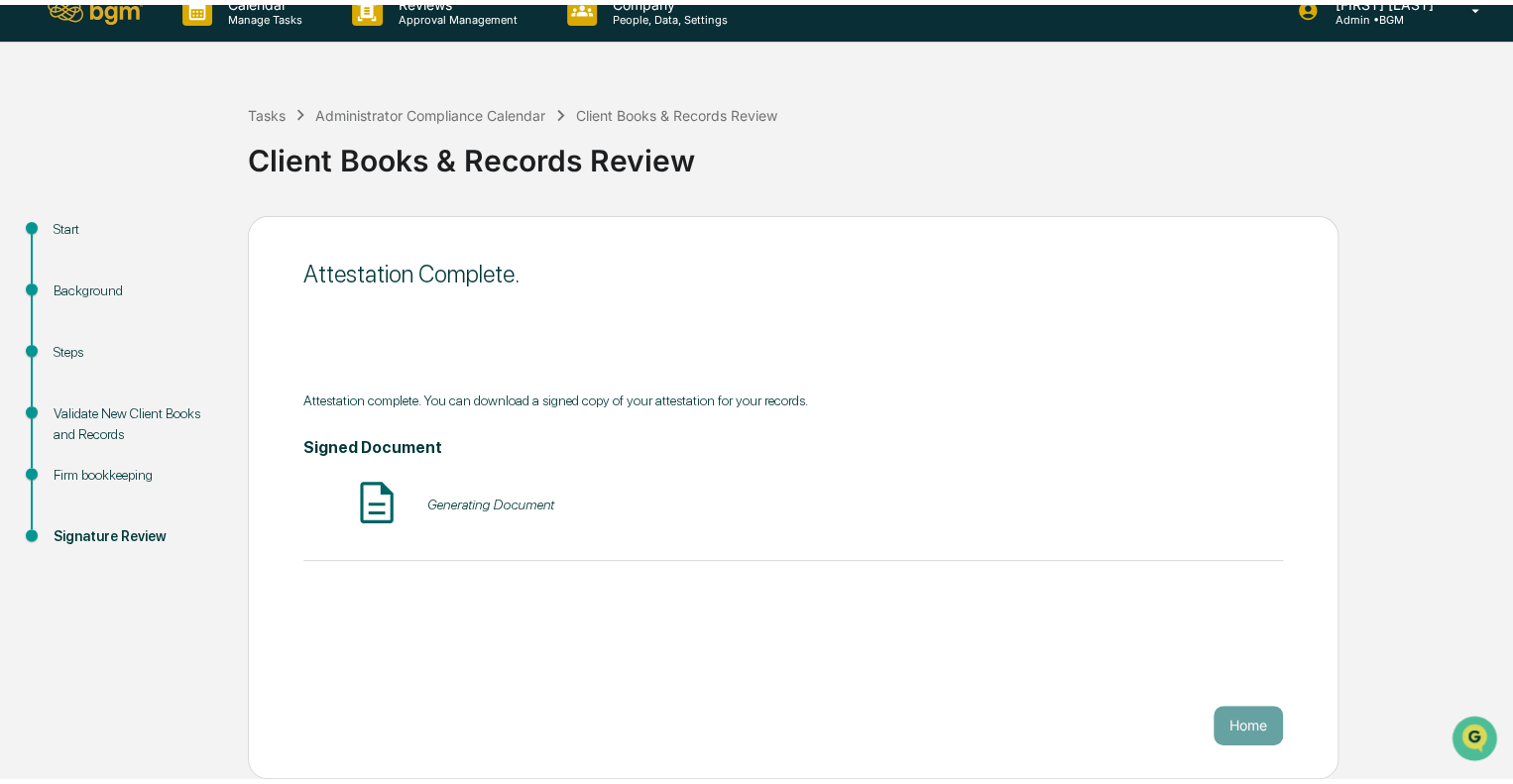 scroll, scrollTop: 13, scrollLeft: 0, axis: vertical 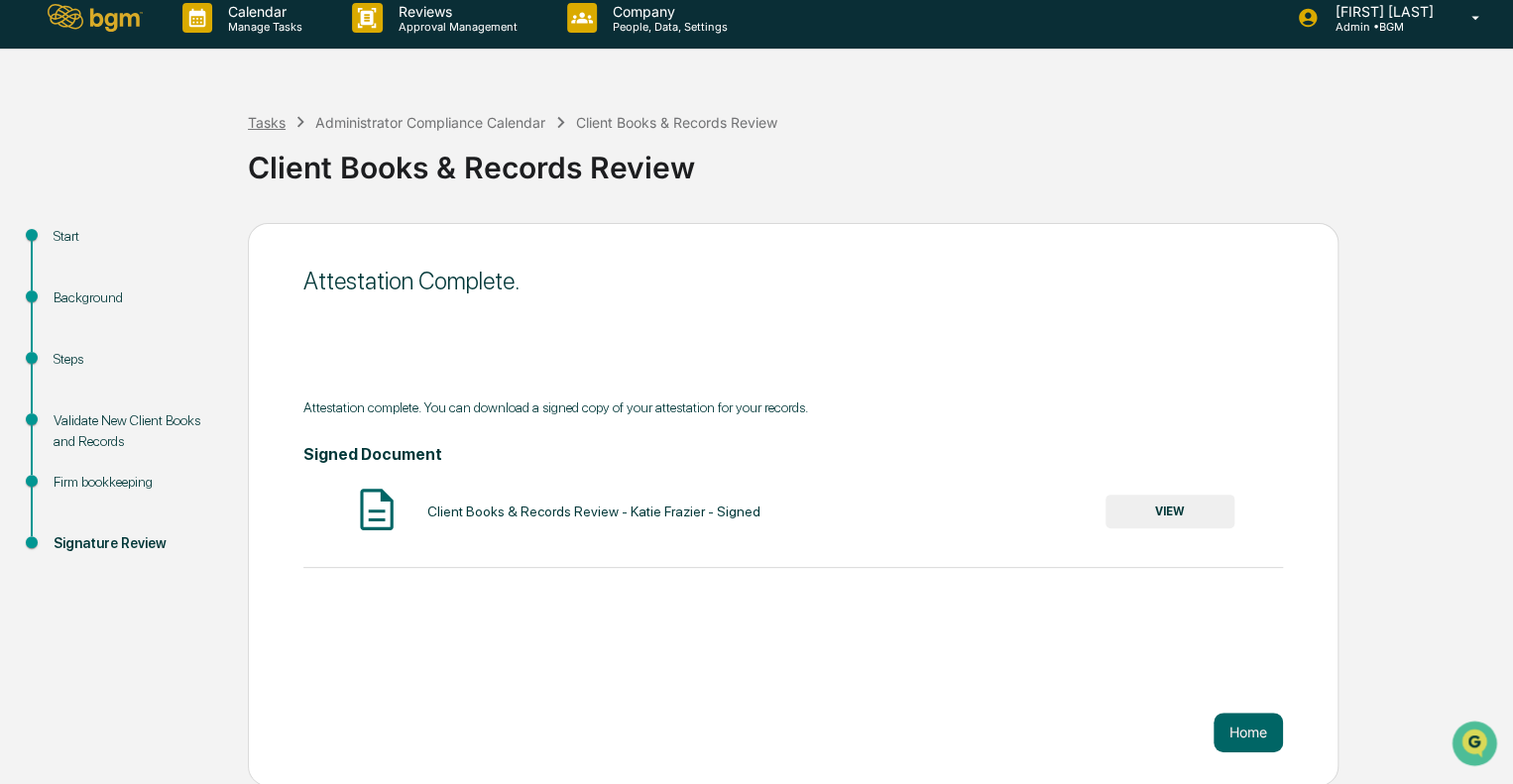 click on "Tasks" at bounding box center [267, 122] 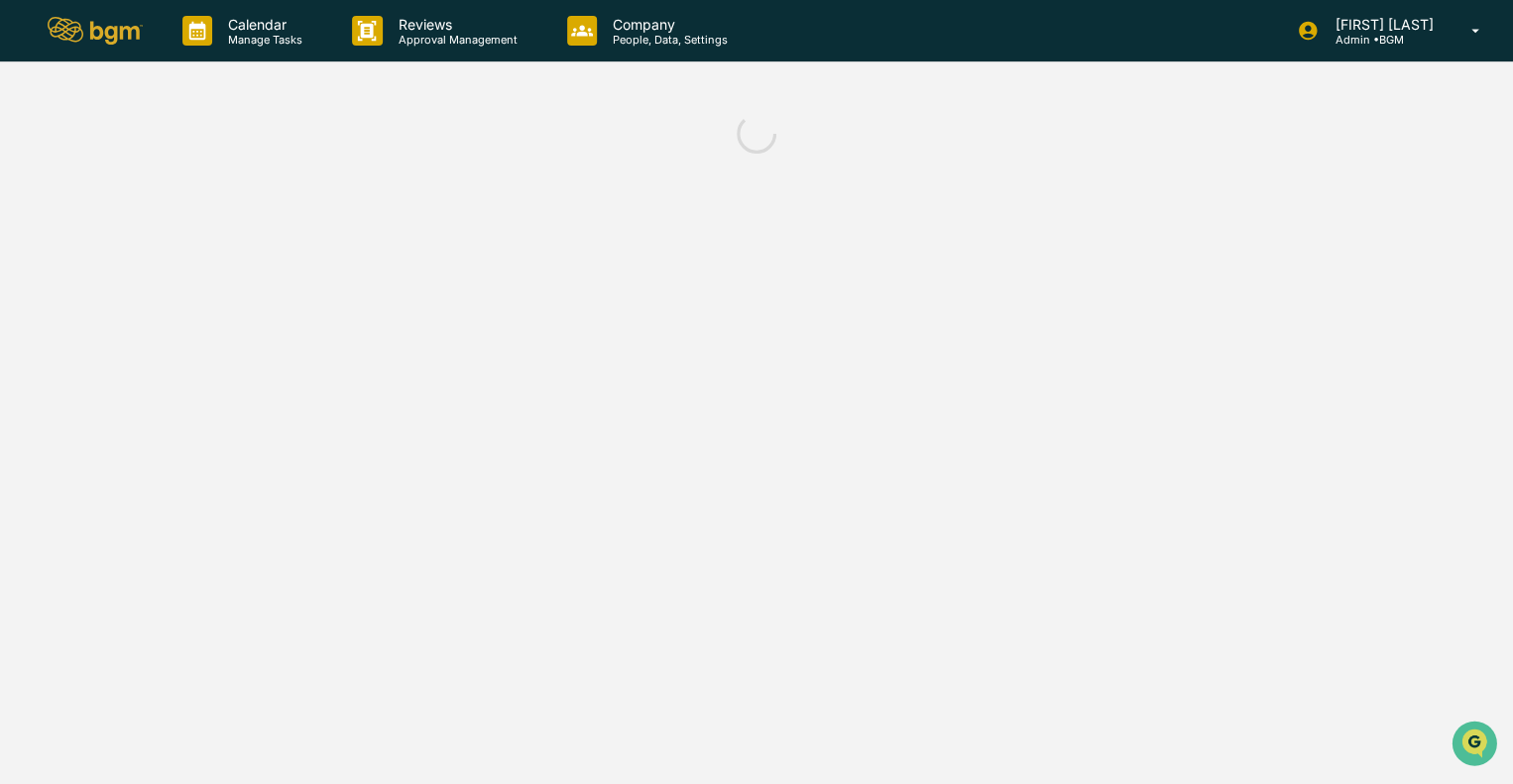 scroll, scrollTop: 0, scrollLeft: 0, axis: both 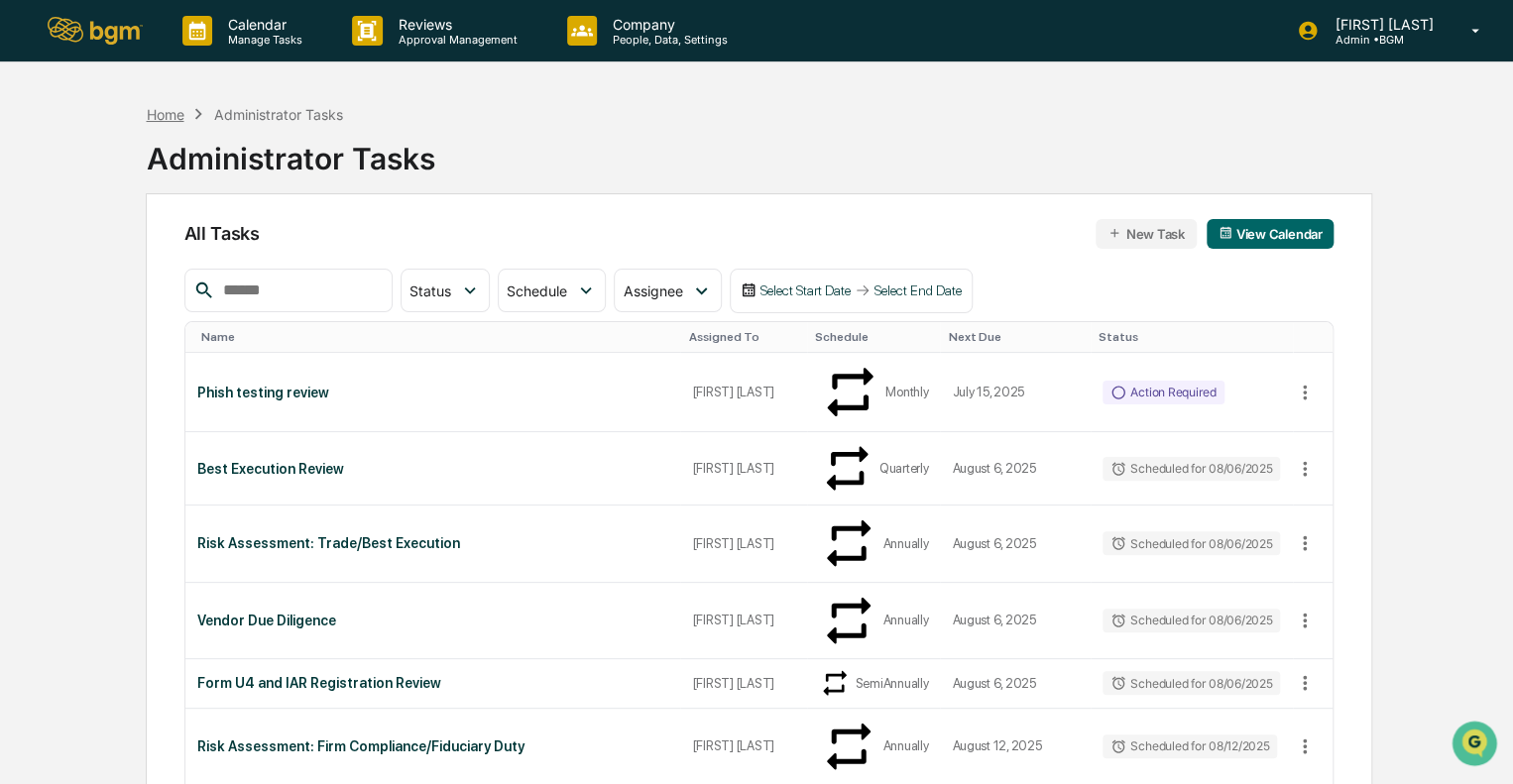 click on "Home" at bounding box center (165, 114) 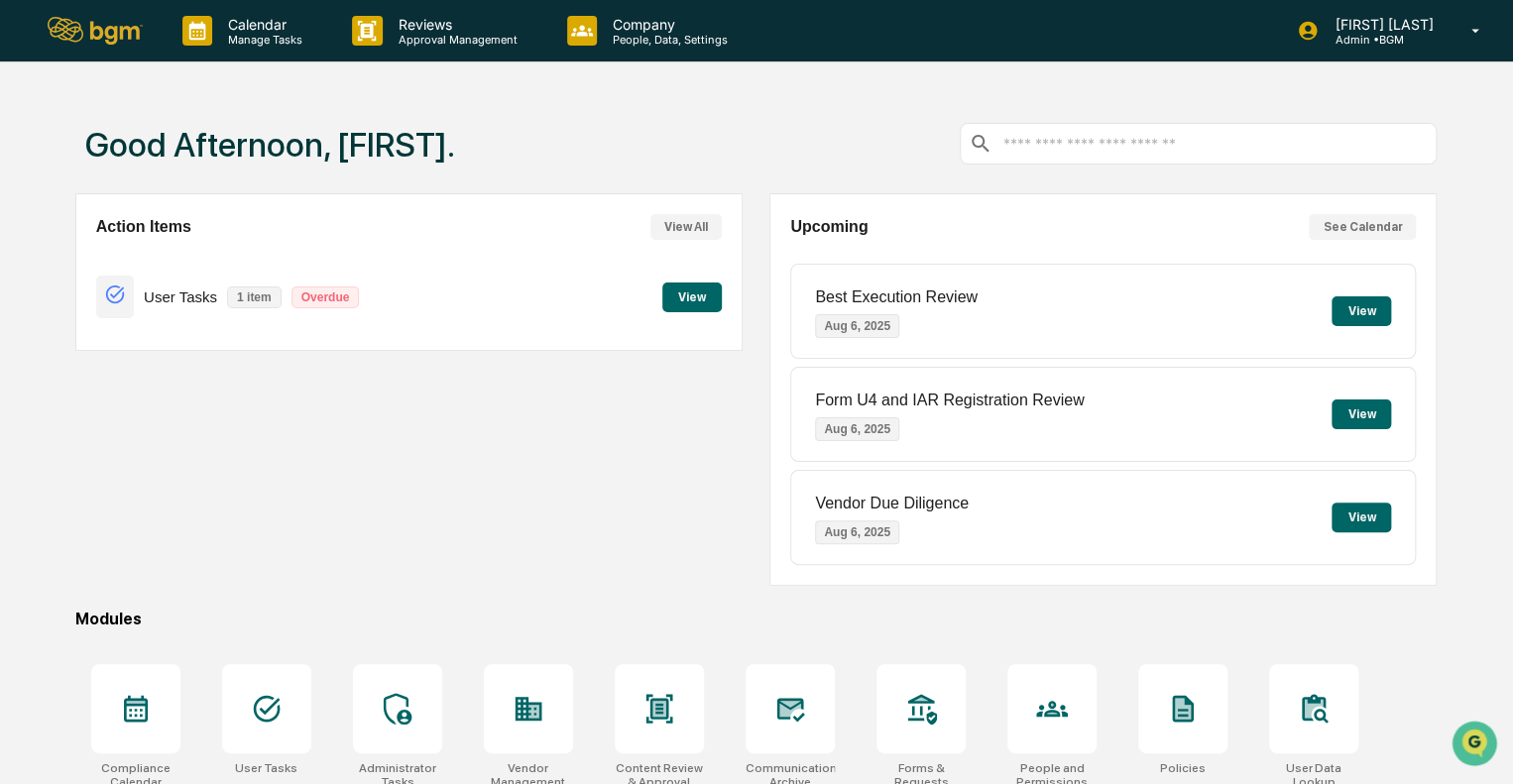 click on "View" at bounding box center (692, 297) 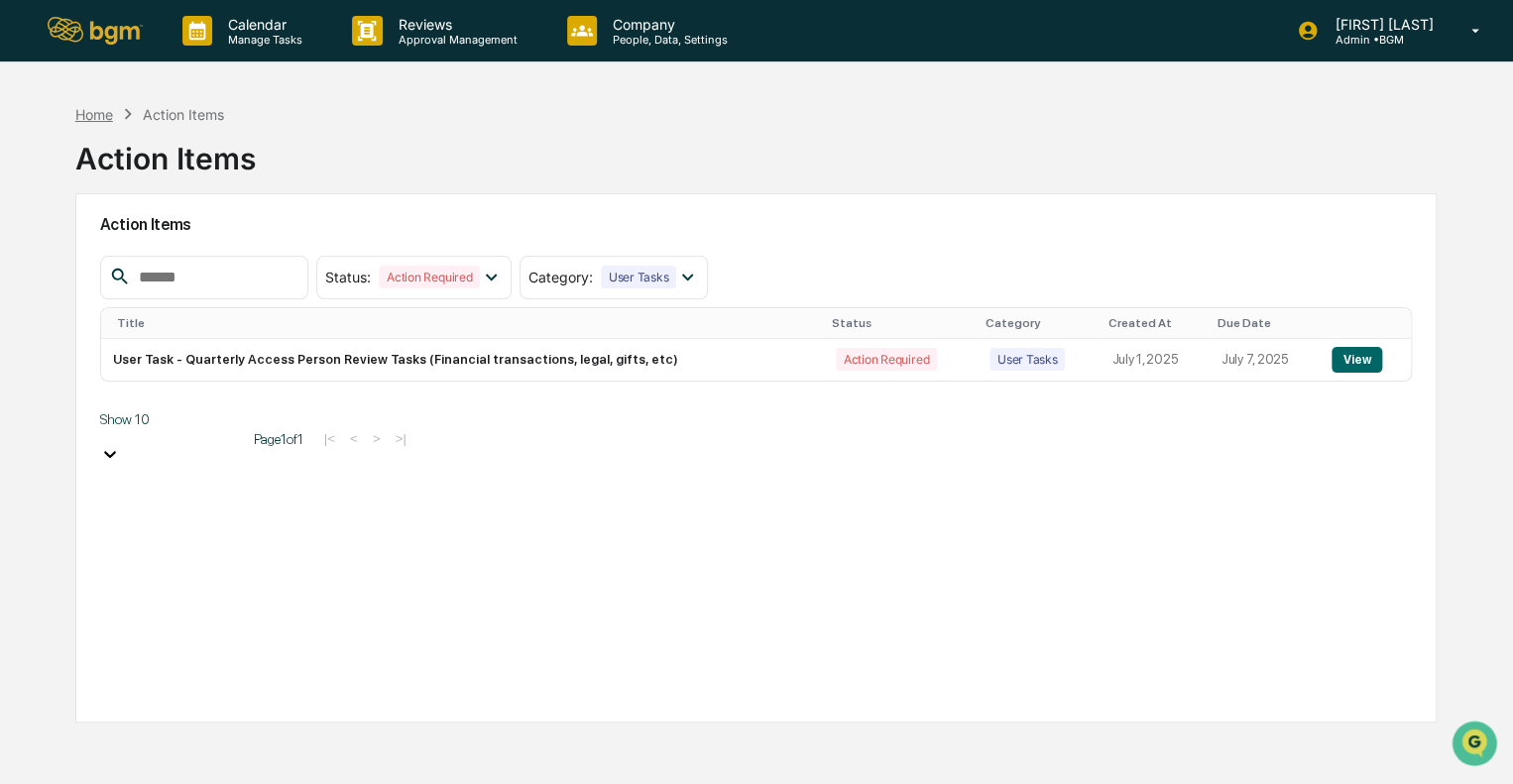 click on "Home" at bounding box center (94, 114) 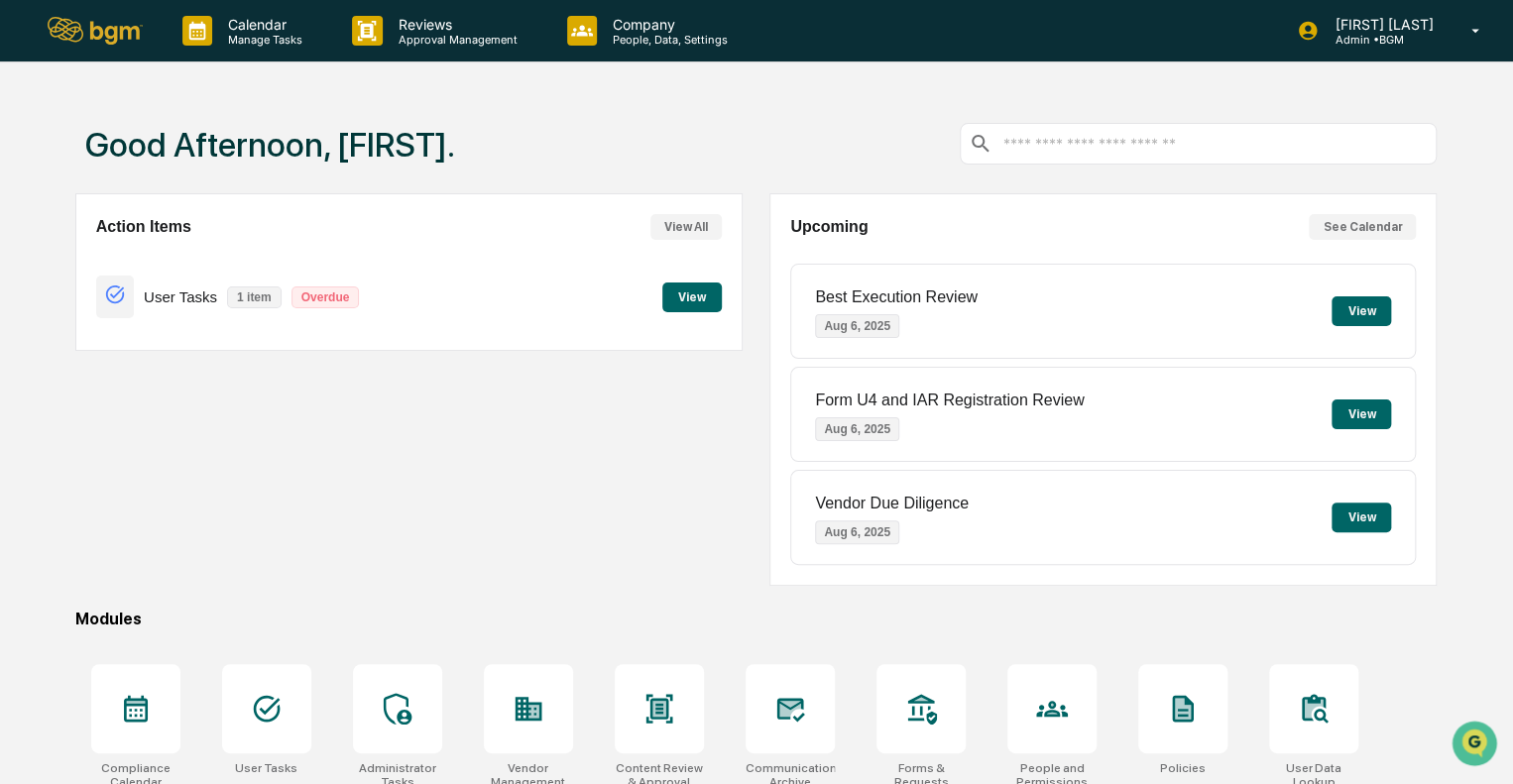 scroll, scrollTop: 174, scrollLeft: 0, axis: vertical 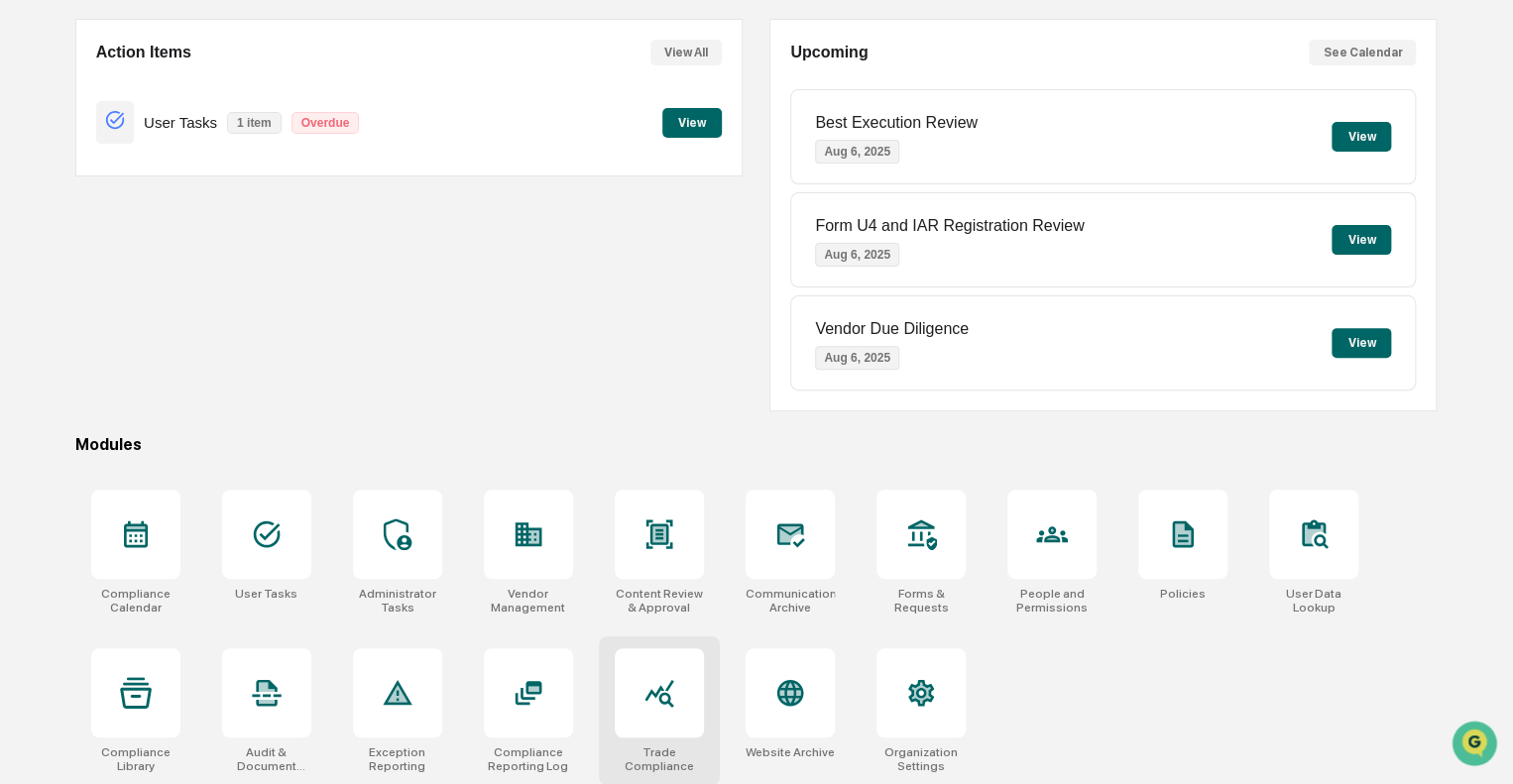 click 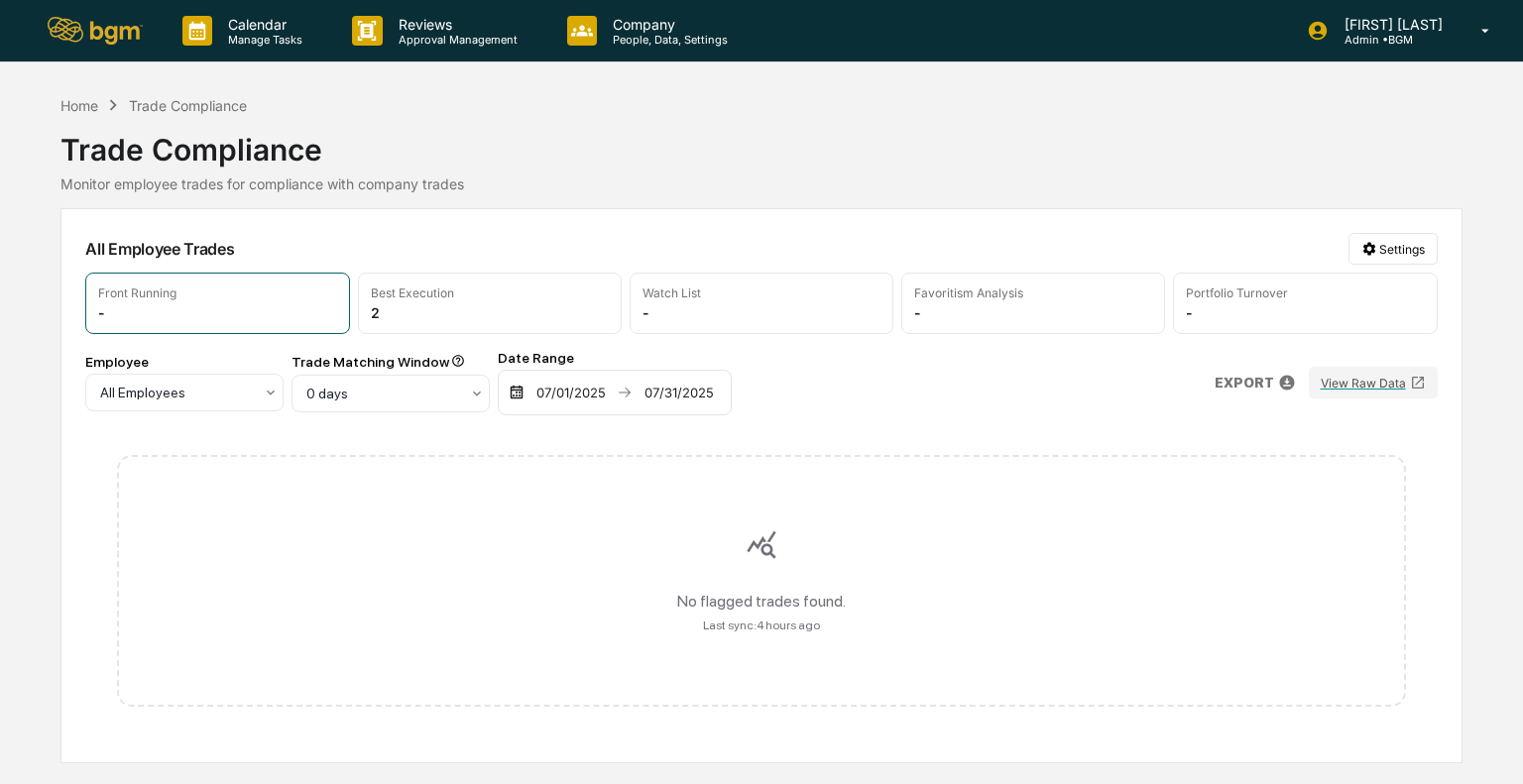 scroll, scrollTop: 0, scrollLeft: 0, axis: both 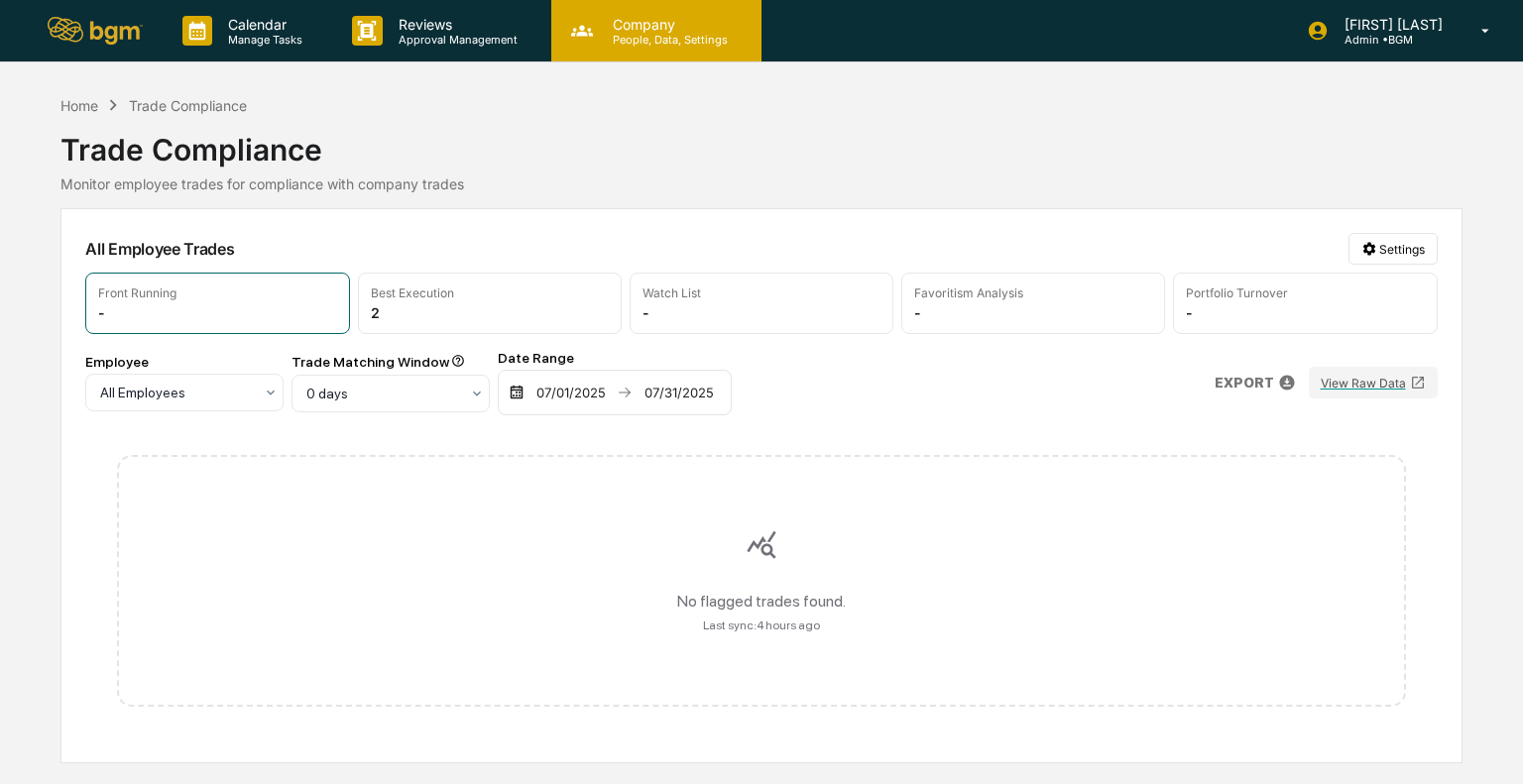 click on "Company" at bounding box center (667, 24) 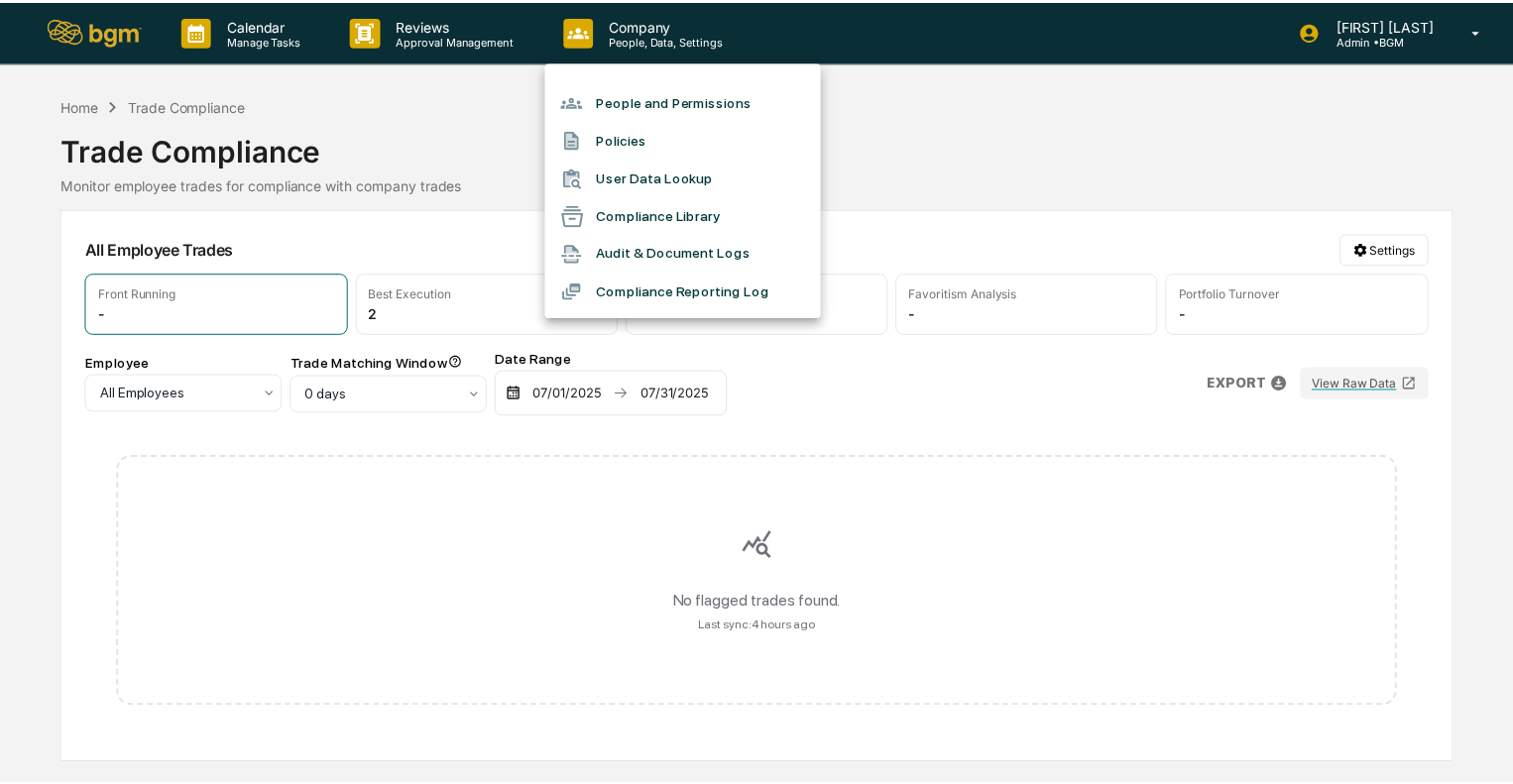 scroll, scrollTop: 0, scrollLeft: 0, axis: both 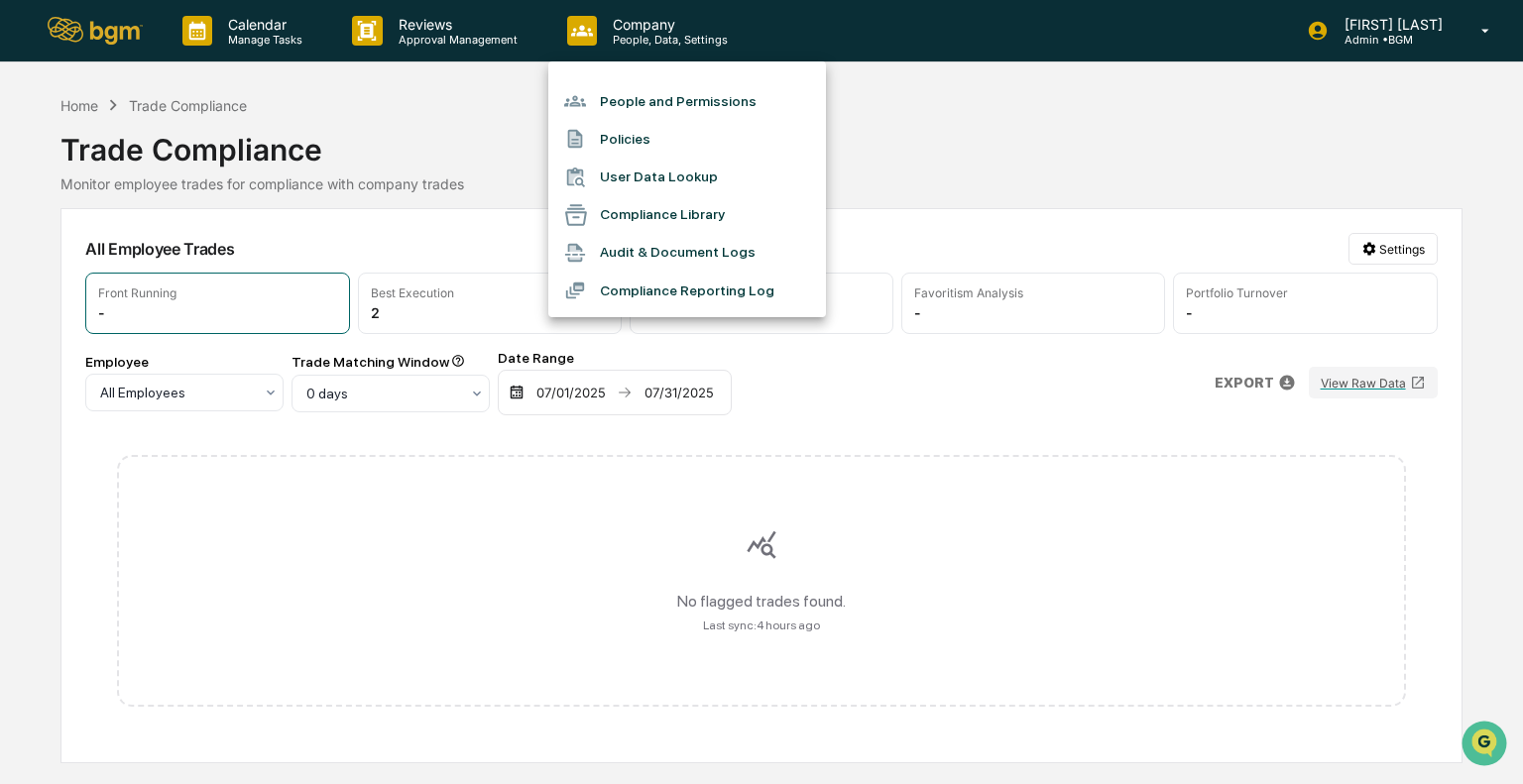 click on "People and Permissions" at bounding box center [687, 101] 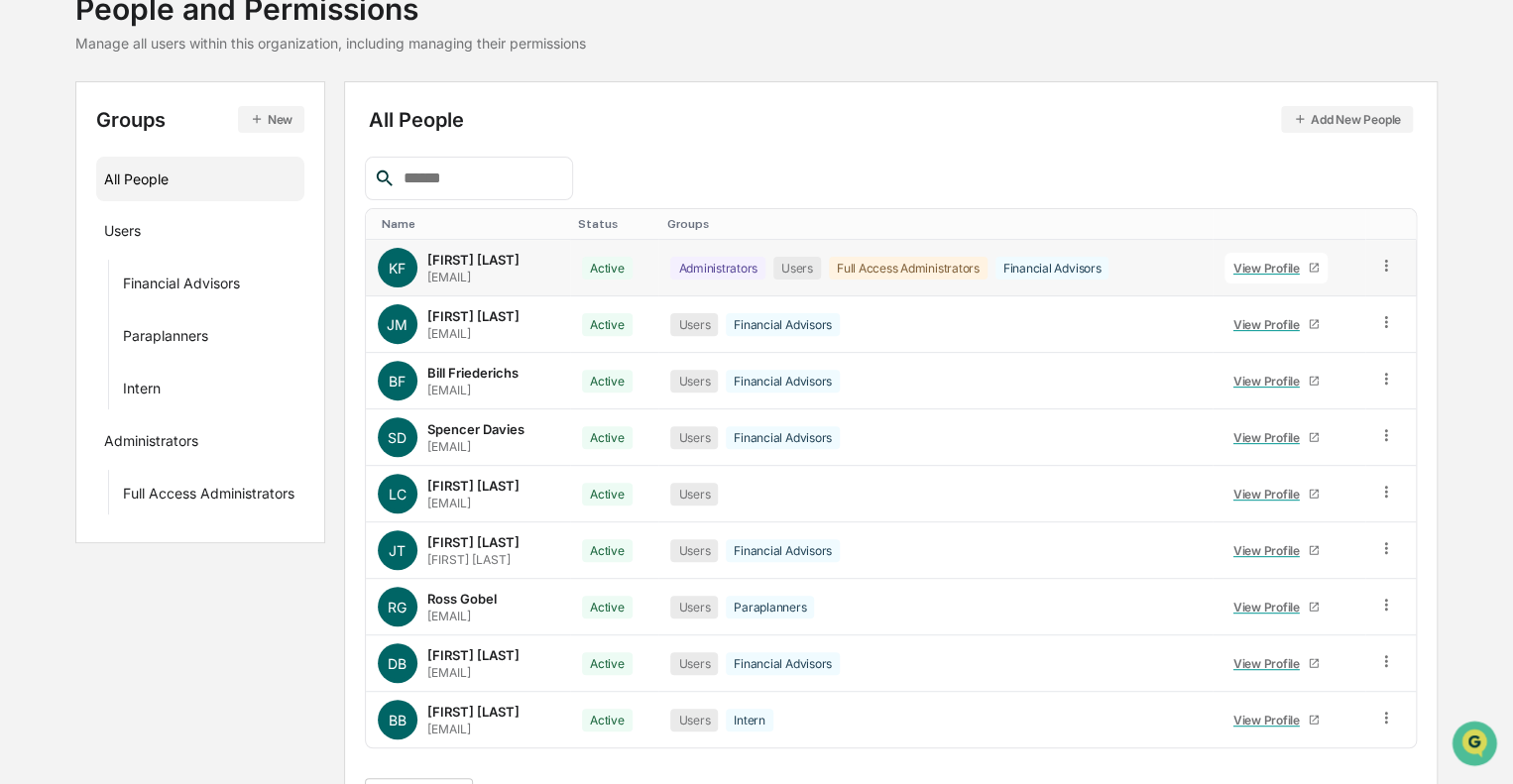 scroll, scrollTop: 191, scrollLeft: 0, axis: vertical 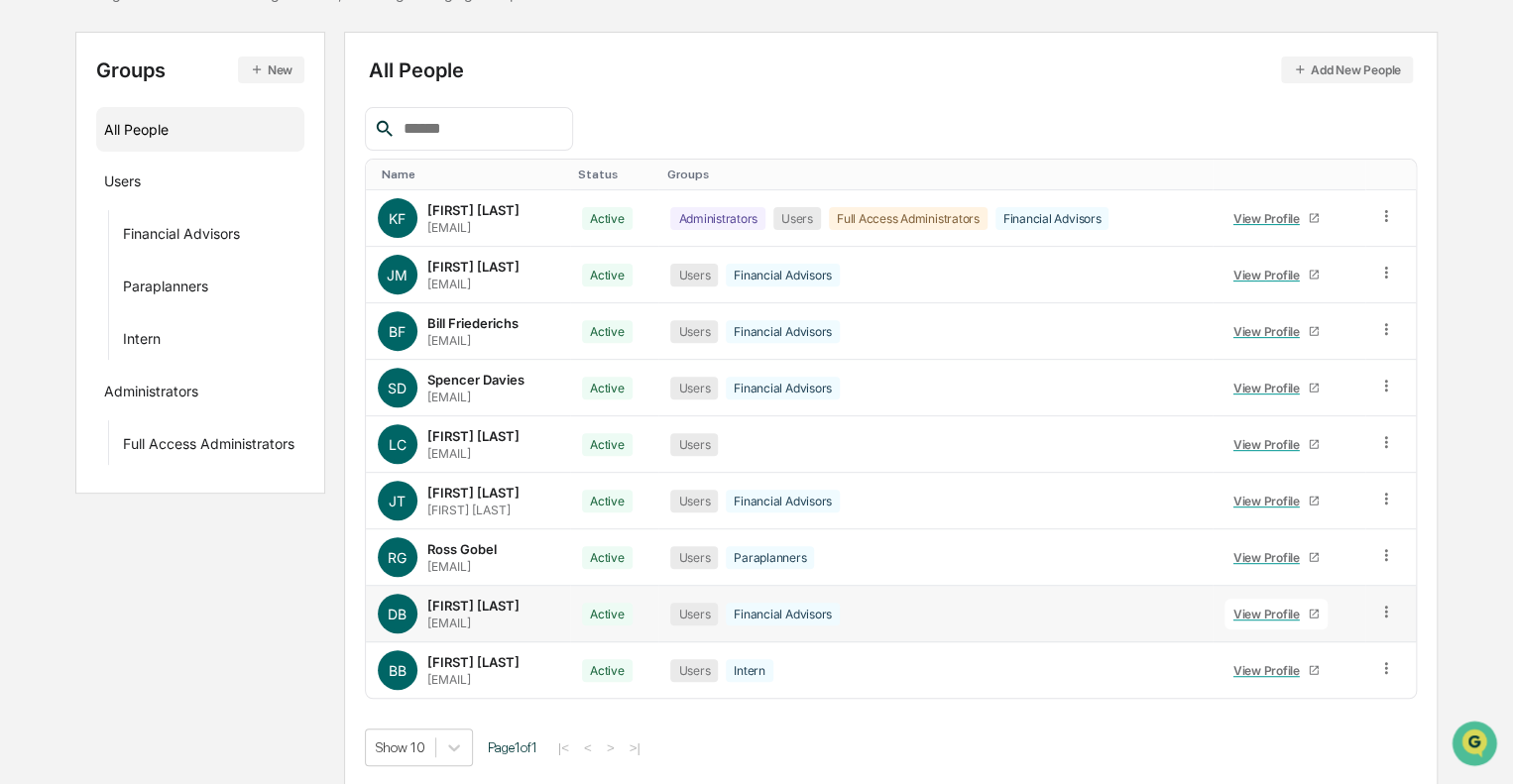 click 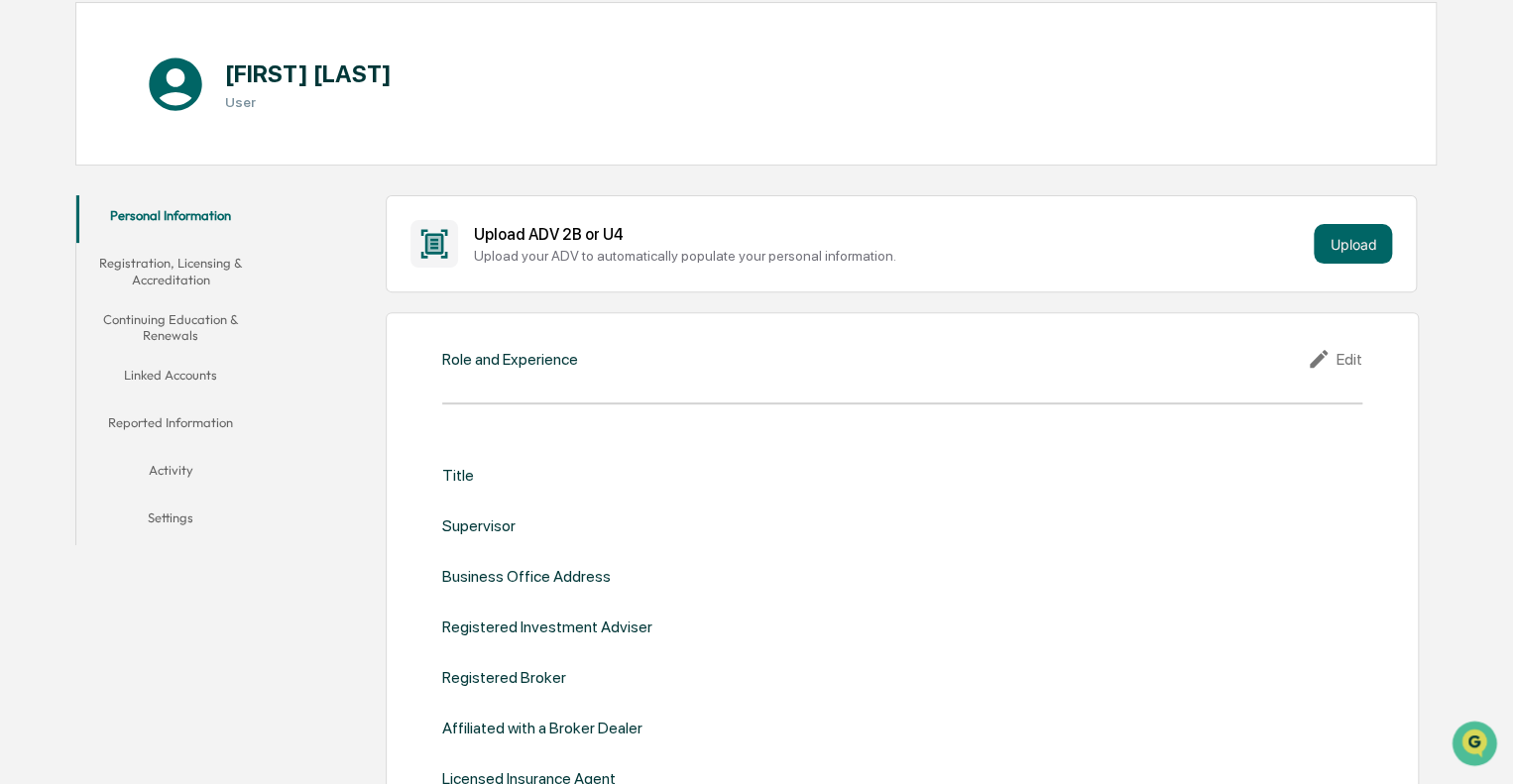 click on "Reported Information" at bounding box center (171, 426) 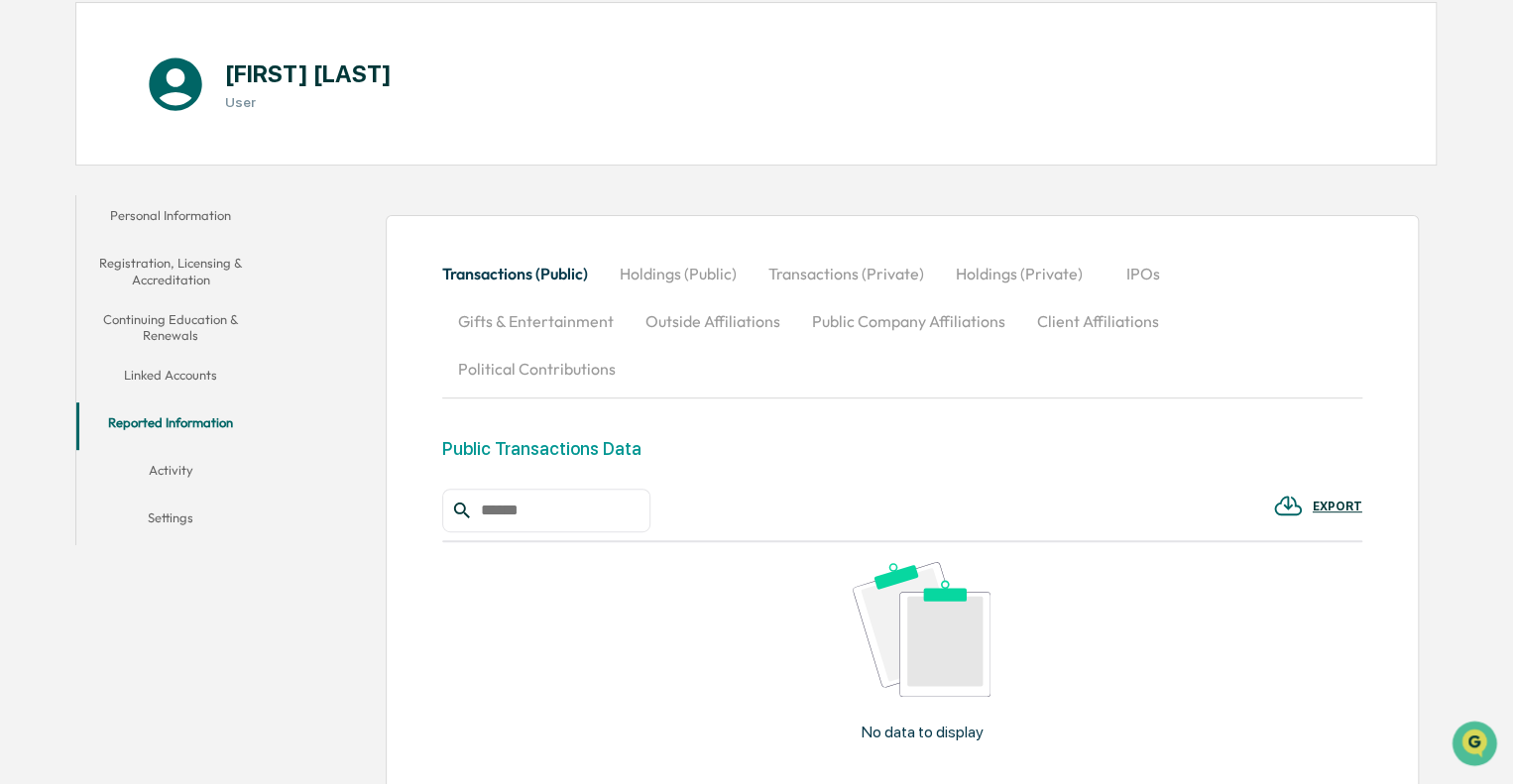 click on "Holdings (Public)" at bounding box center (678, 274) 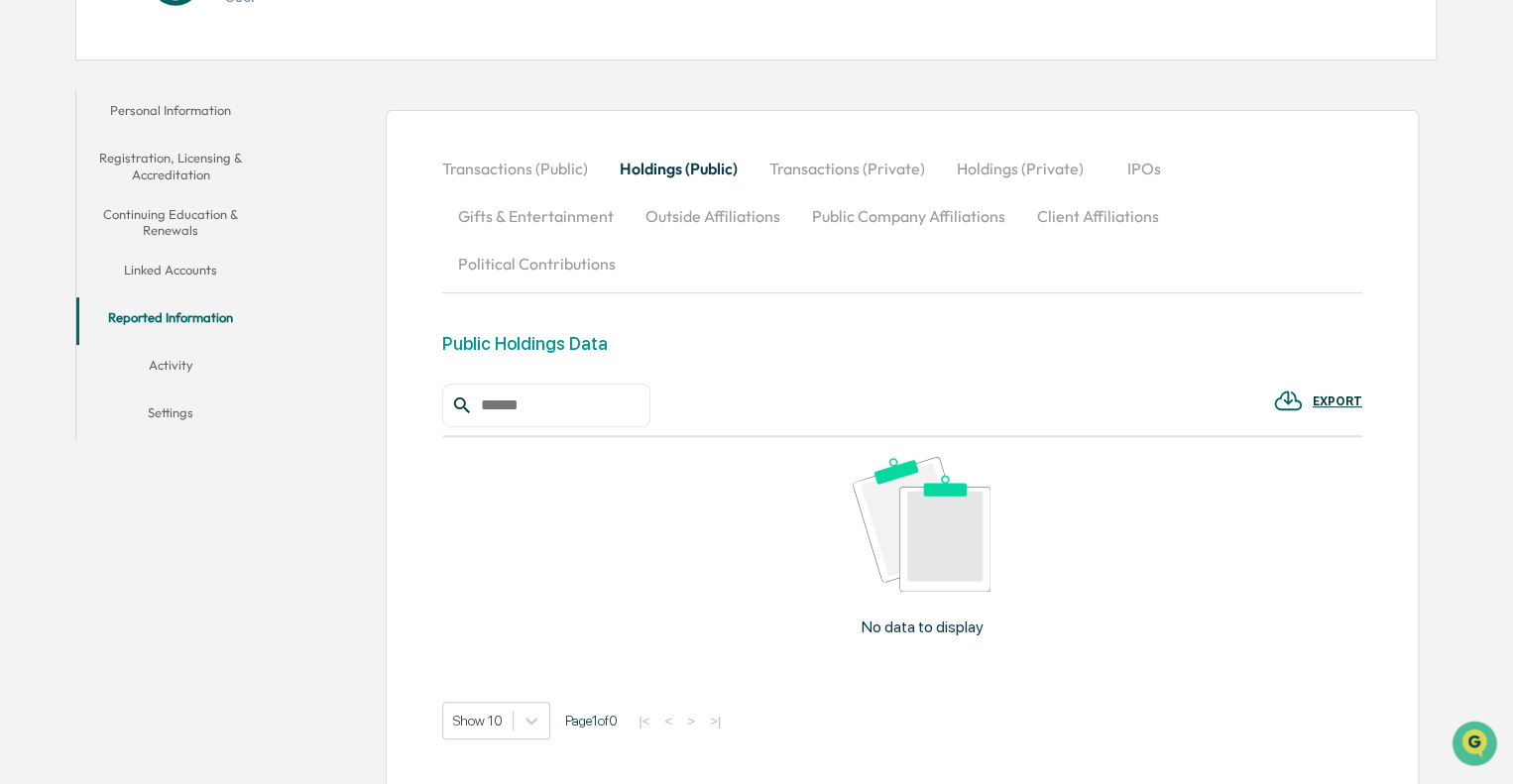 scroll, scrollTop: 295, scrollLeft: 0, axis: vertical 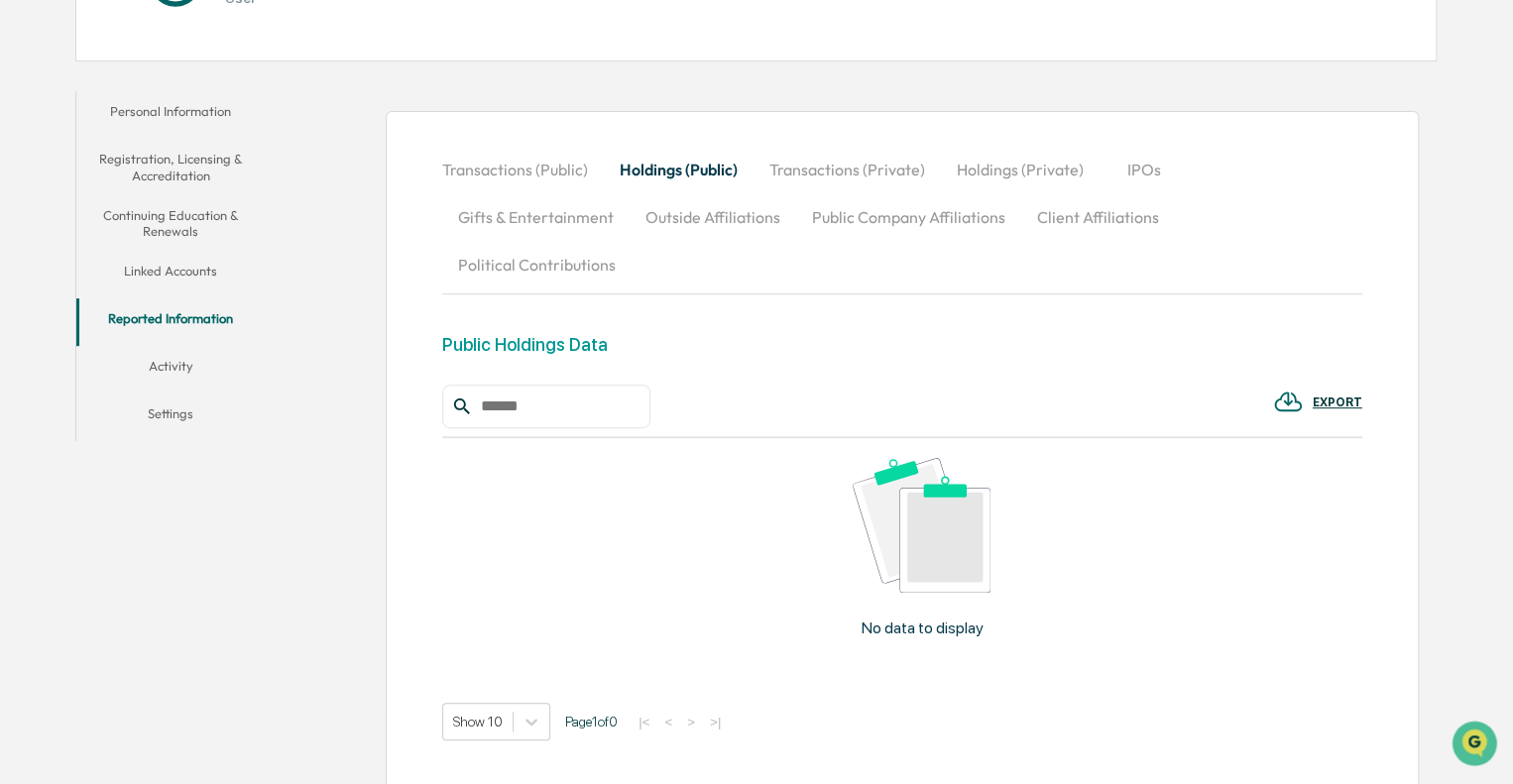click on "Activity" at bounding box center [171, 370] 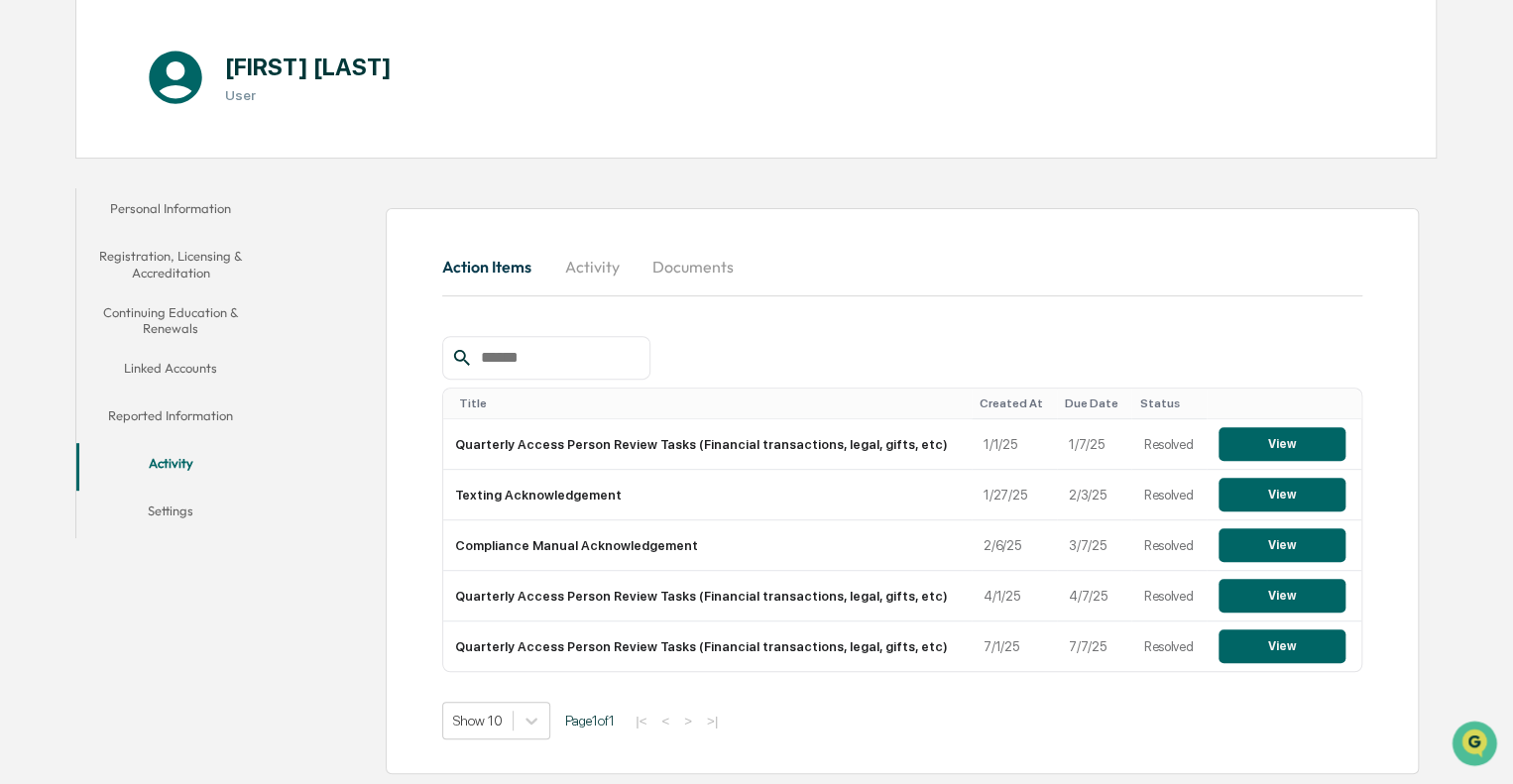 scroll, scrollTop: 0, scrollLeft: 0, axis: both 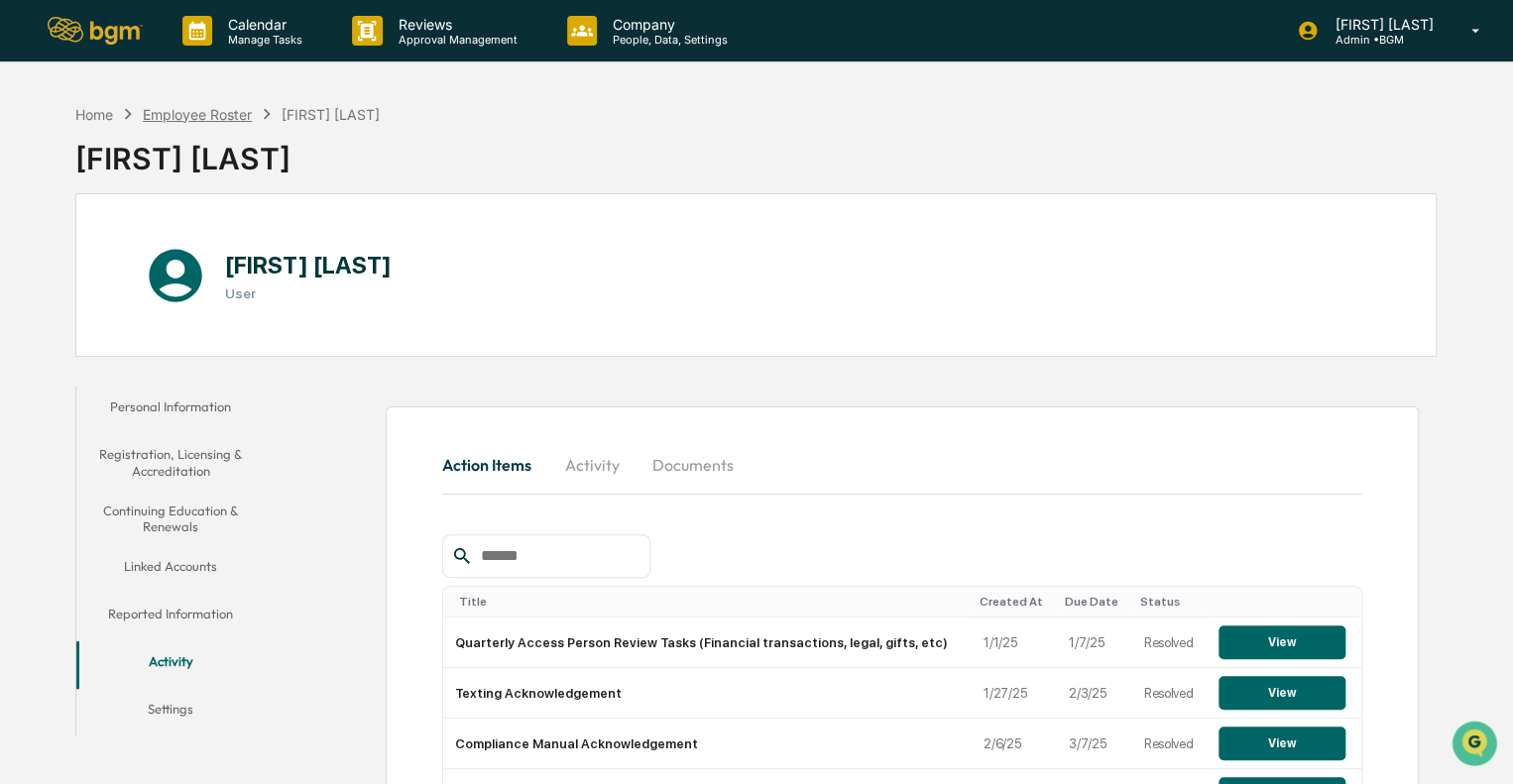 click on "Employee Roster" at bounding box center [197, 114] 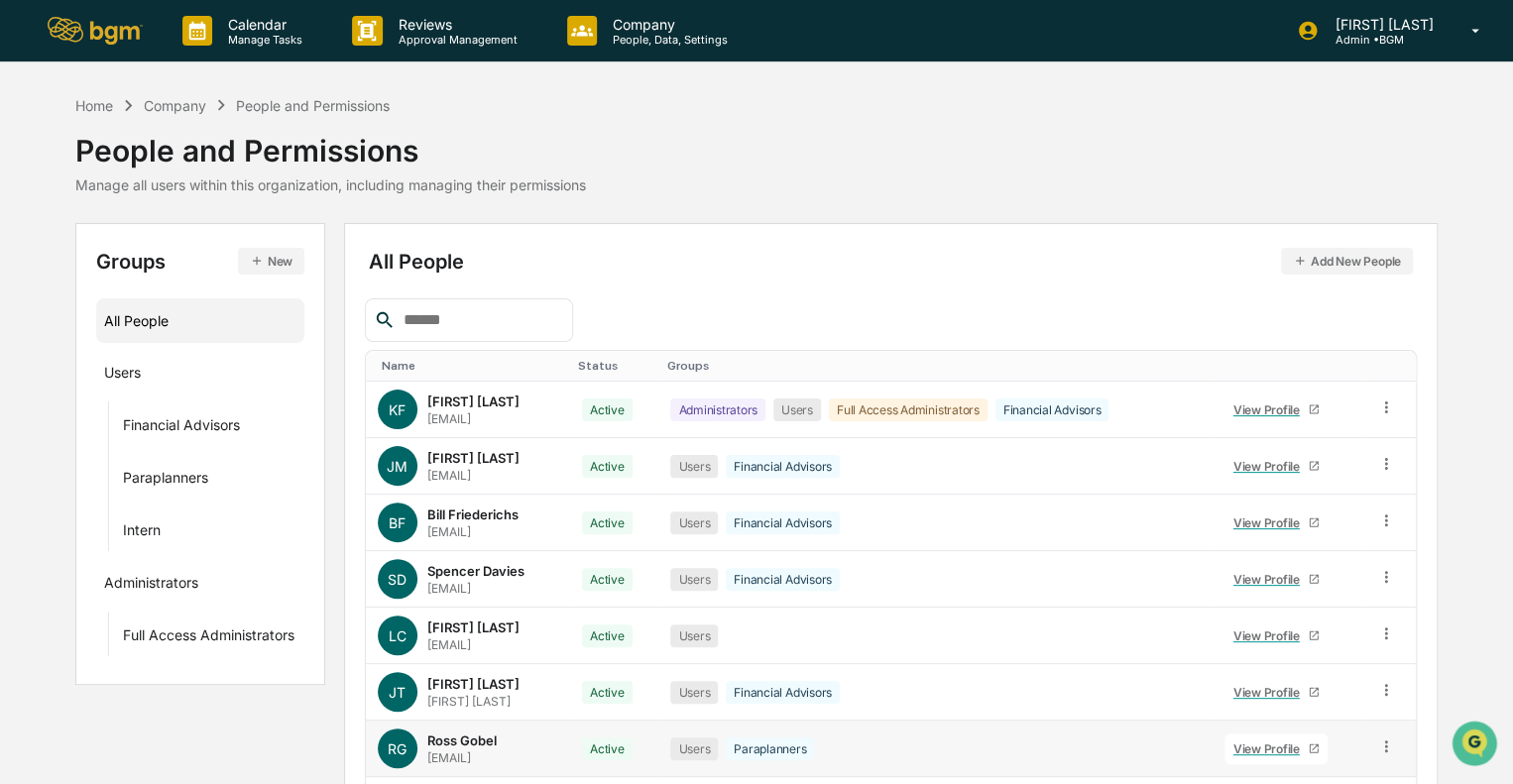 scroll, scrollTop: 130, scrollLeft: 0, axis: vertical 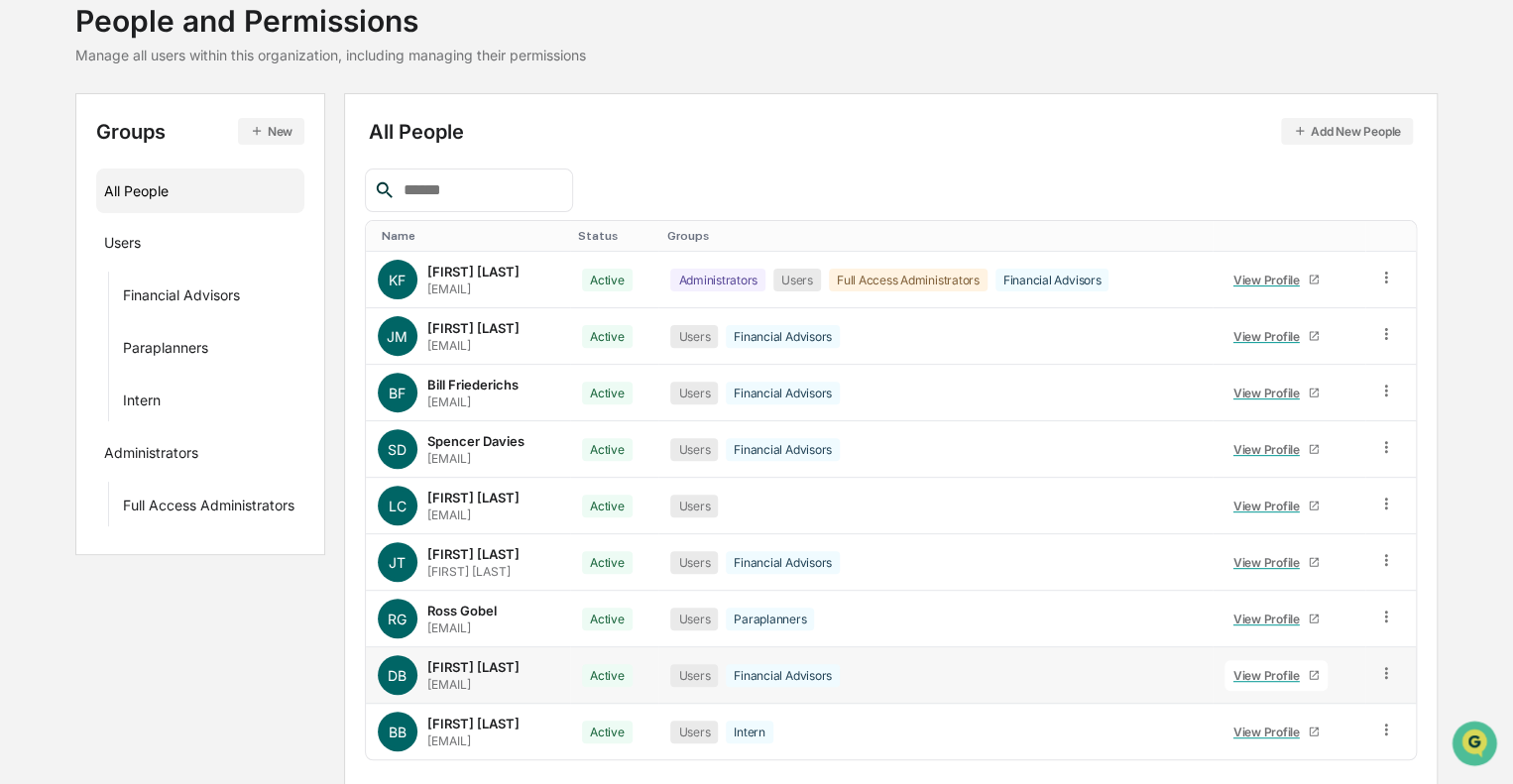 click 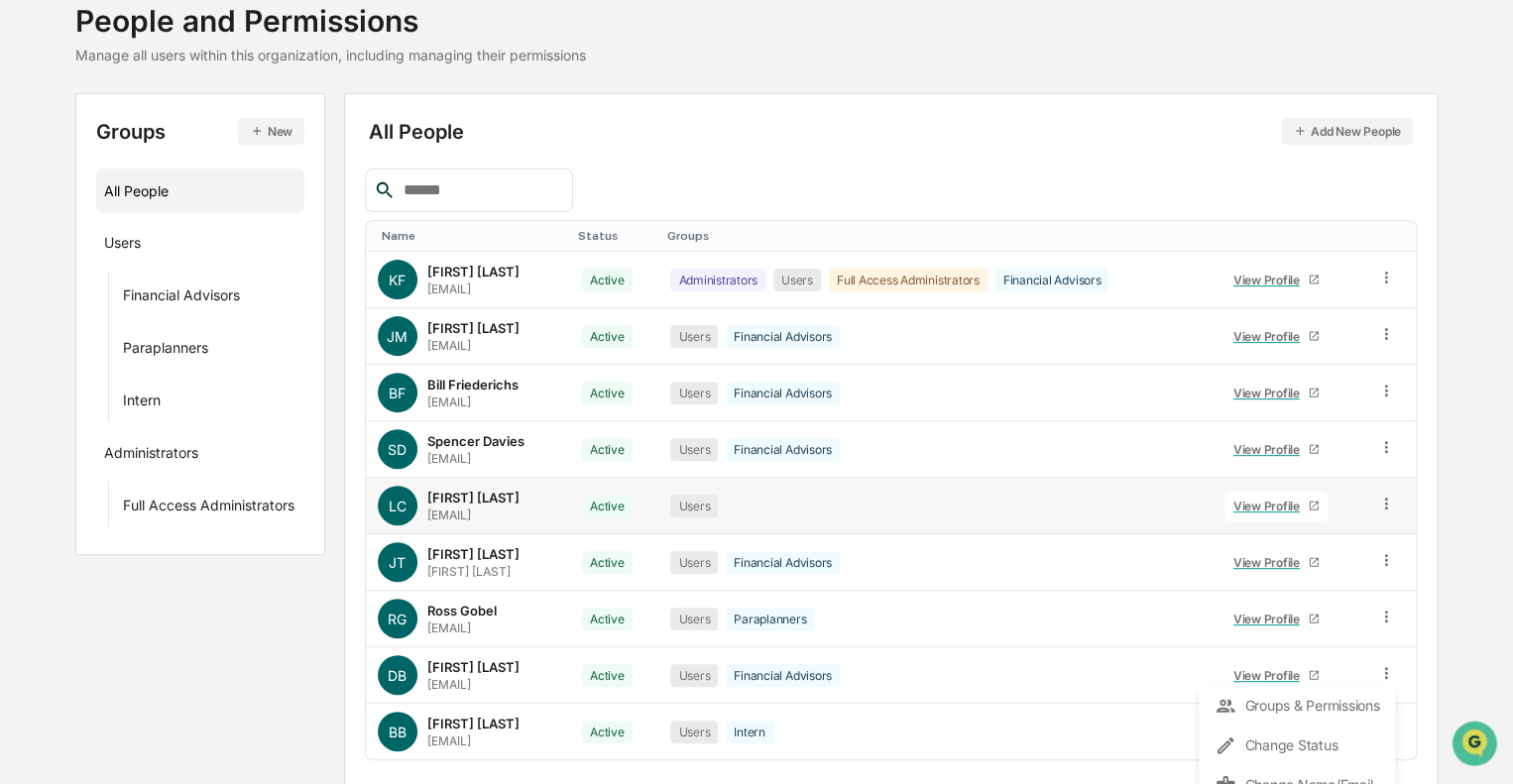 scroll, scrollTop: 191, scrollLeft: 0, axis: vertical 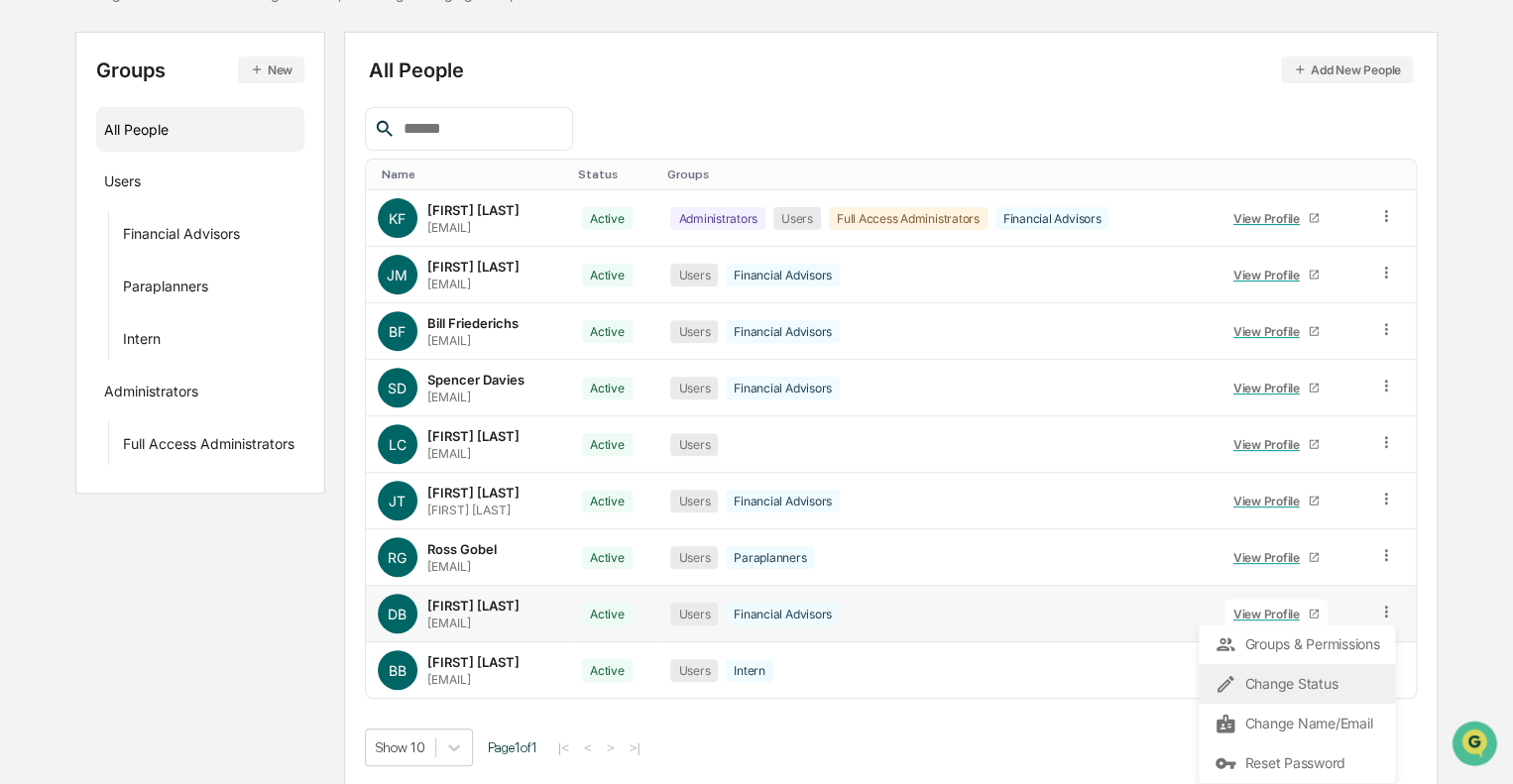 click on "Change Status" at bounding box center [1297, 684] 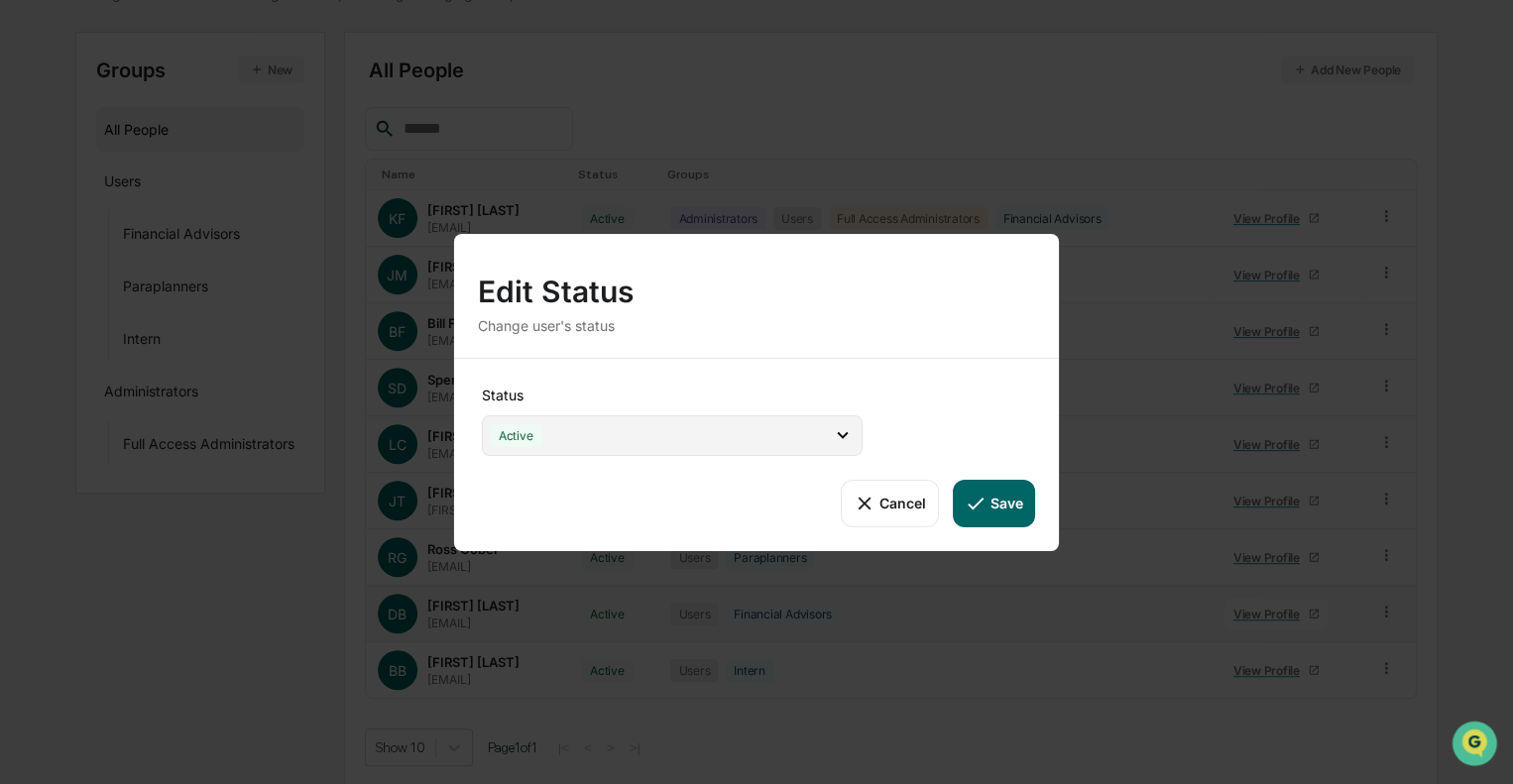 click on "Active" at bounding box center (672, 434) 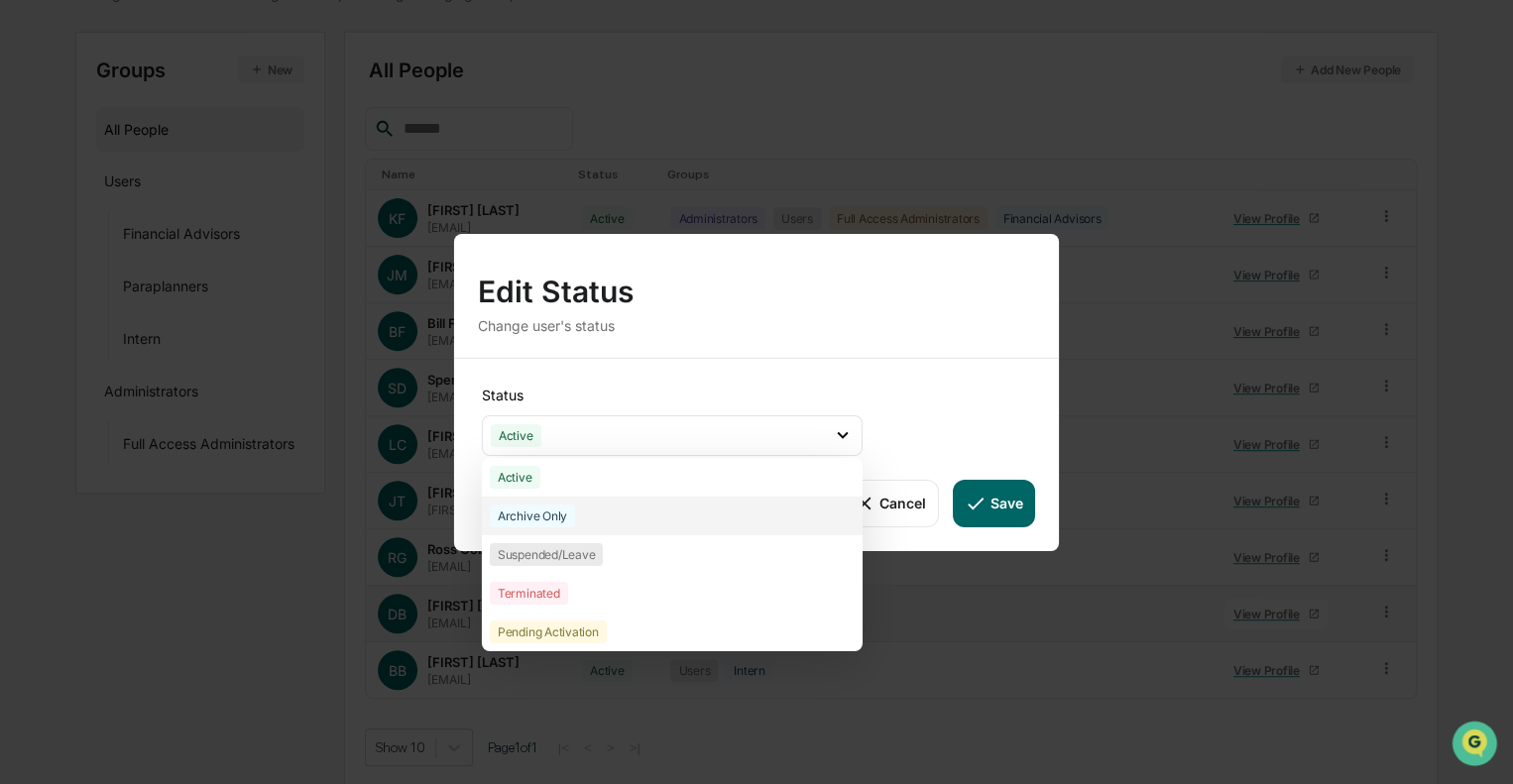 click on "Archive Only" at bounding box center (532, 514) 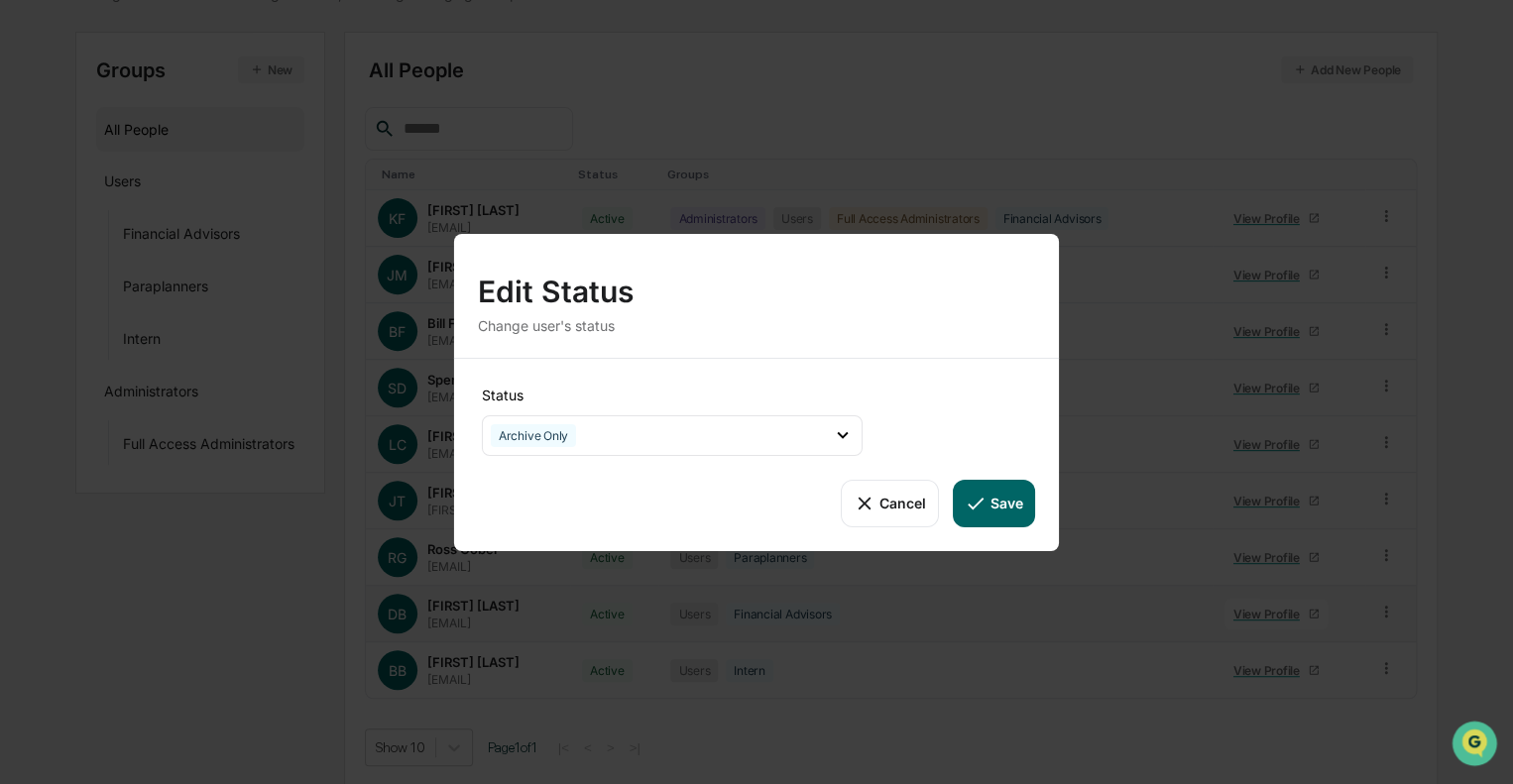 click on "Save" at bounding box center [993, 503] 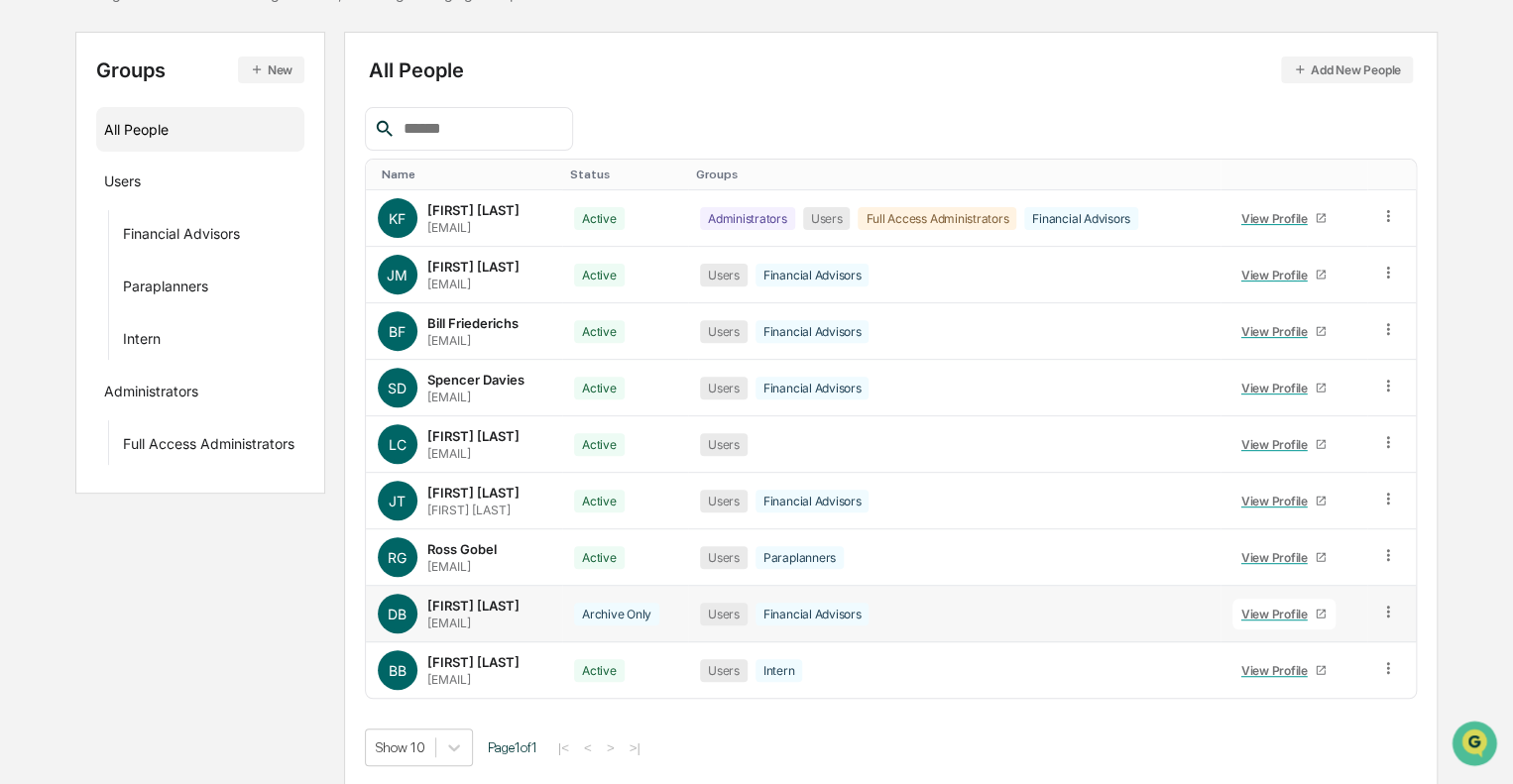 click 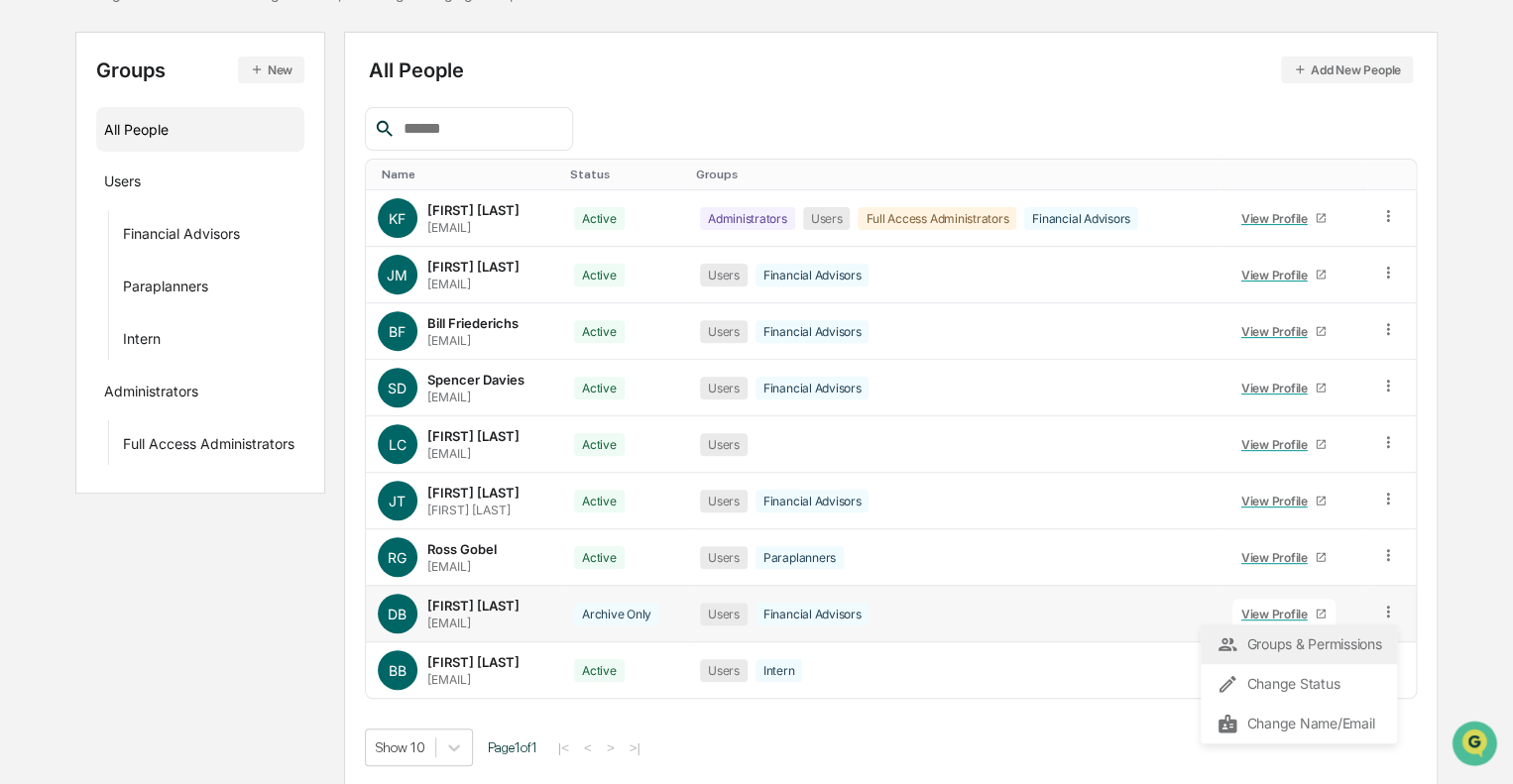 click on "Groups & Permissions" at bounding box center [1299, 644] 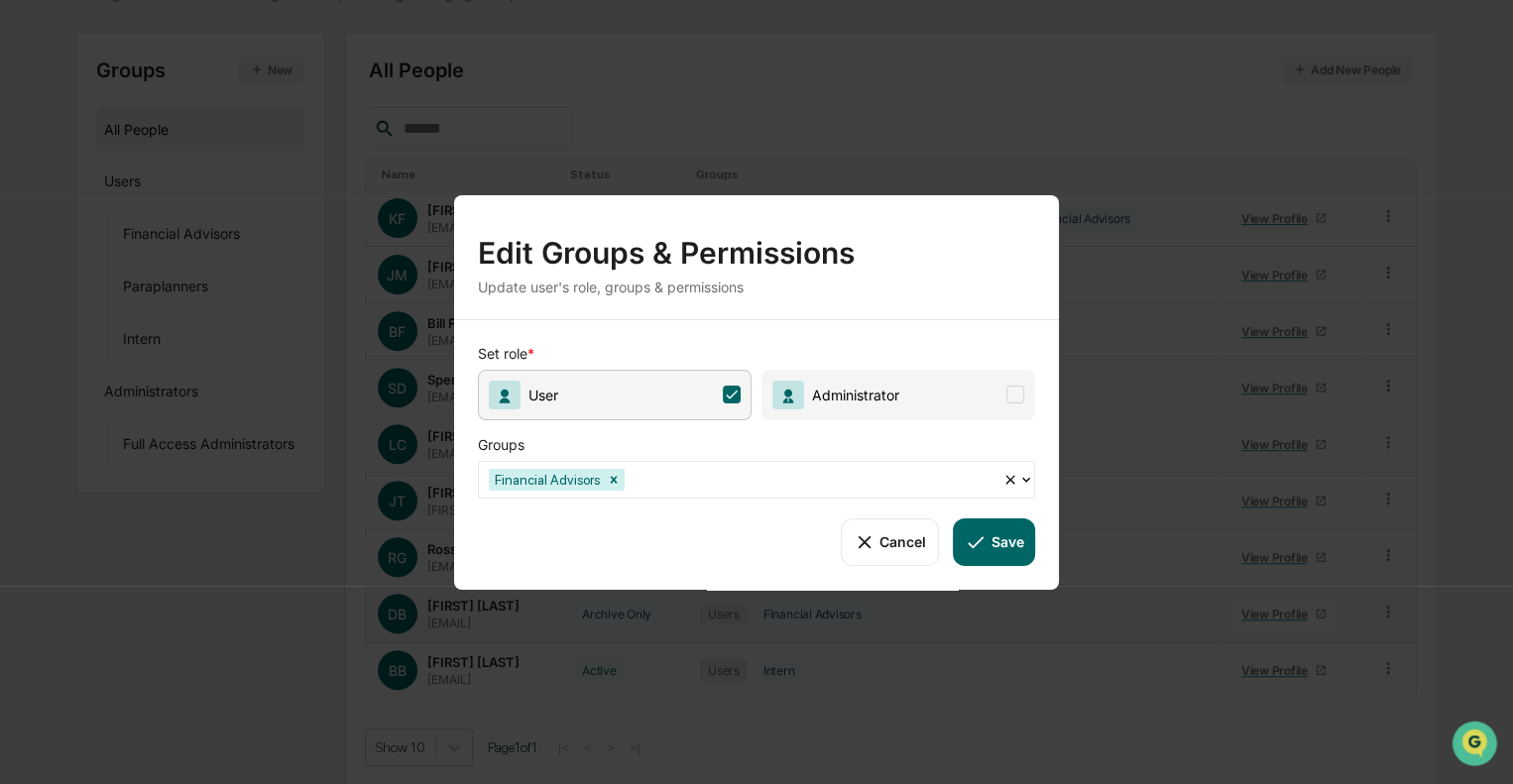 click 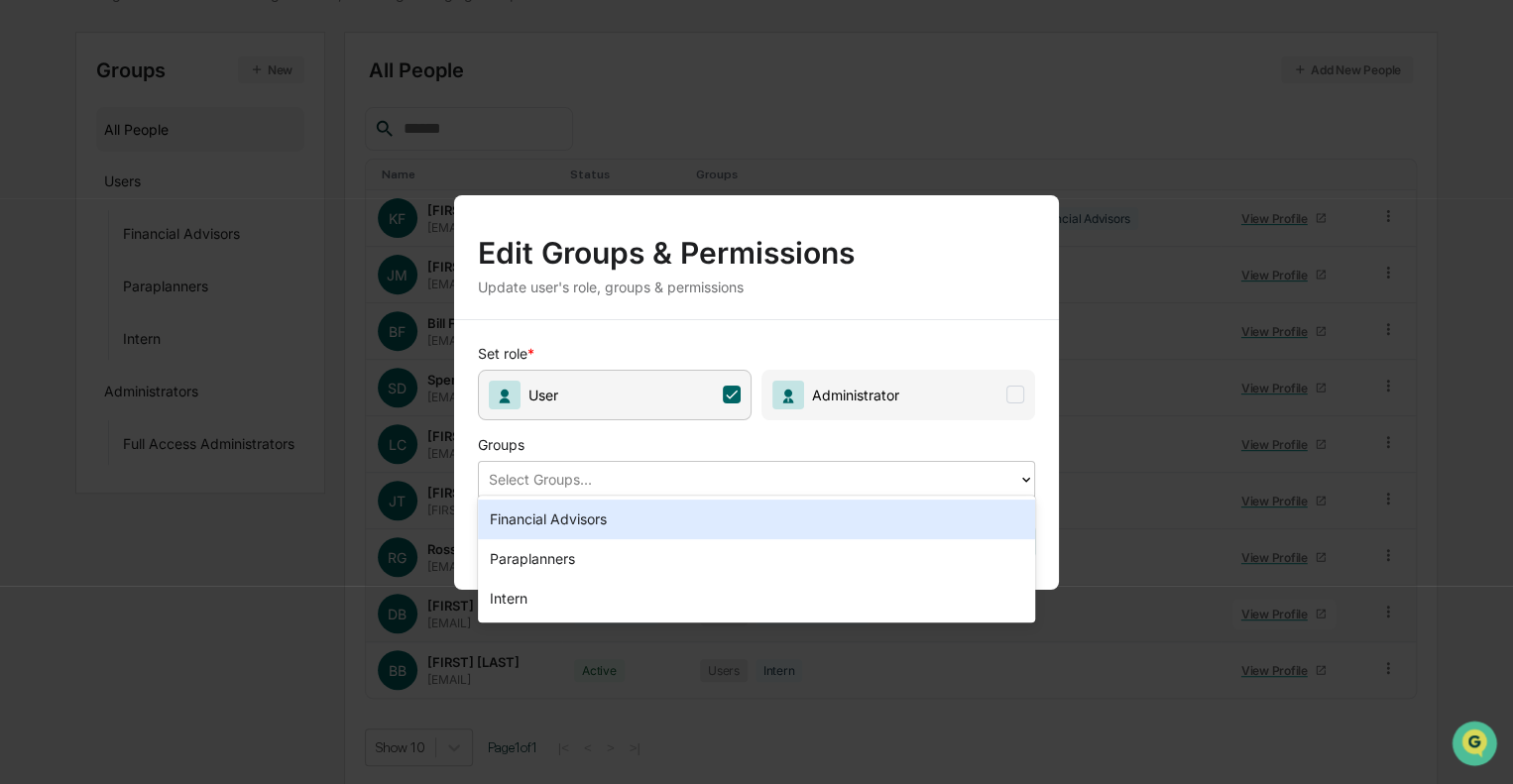 click on "Set role  * User Administrator Groups All selected options have been cleared. 3 results available. Use Up and Down to choose options, press Enter to select the currently focused option, press Escape to exit the menu, press Tab to select the option and exit the menu. Select Groups...   Cancel Save" at bounding box center (756, 454) 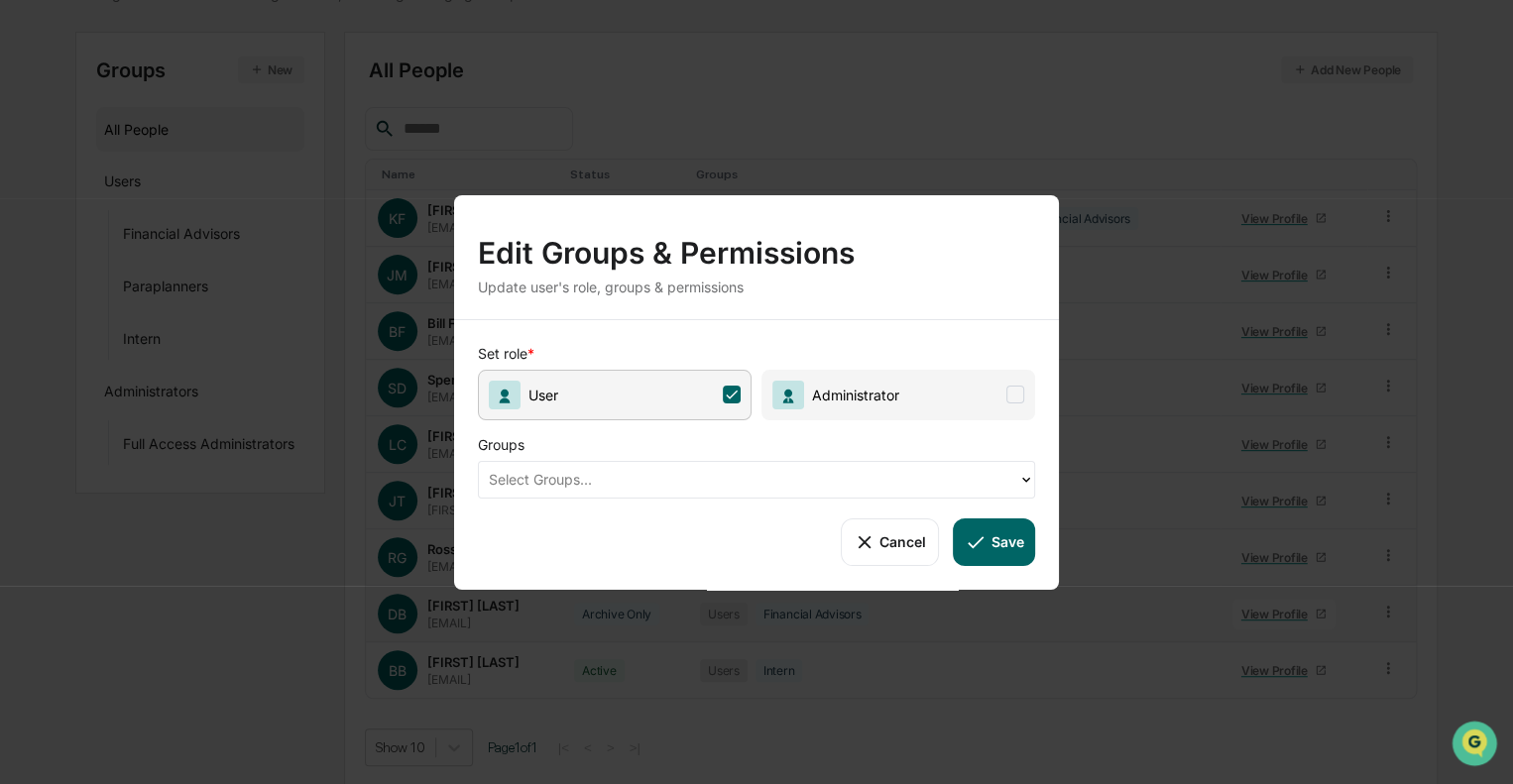 click on "Save" at bounding box center (993, 541) 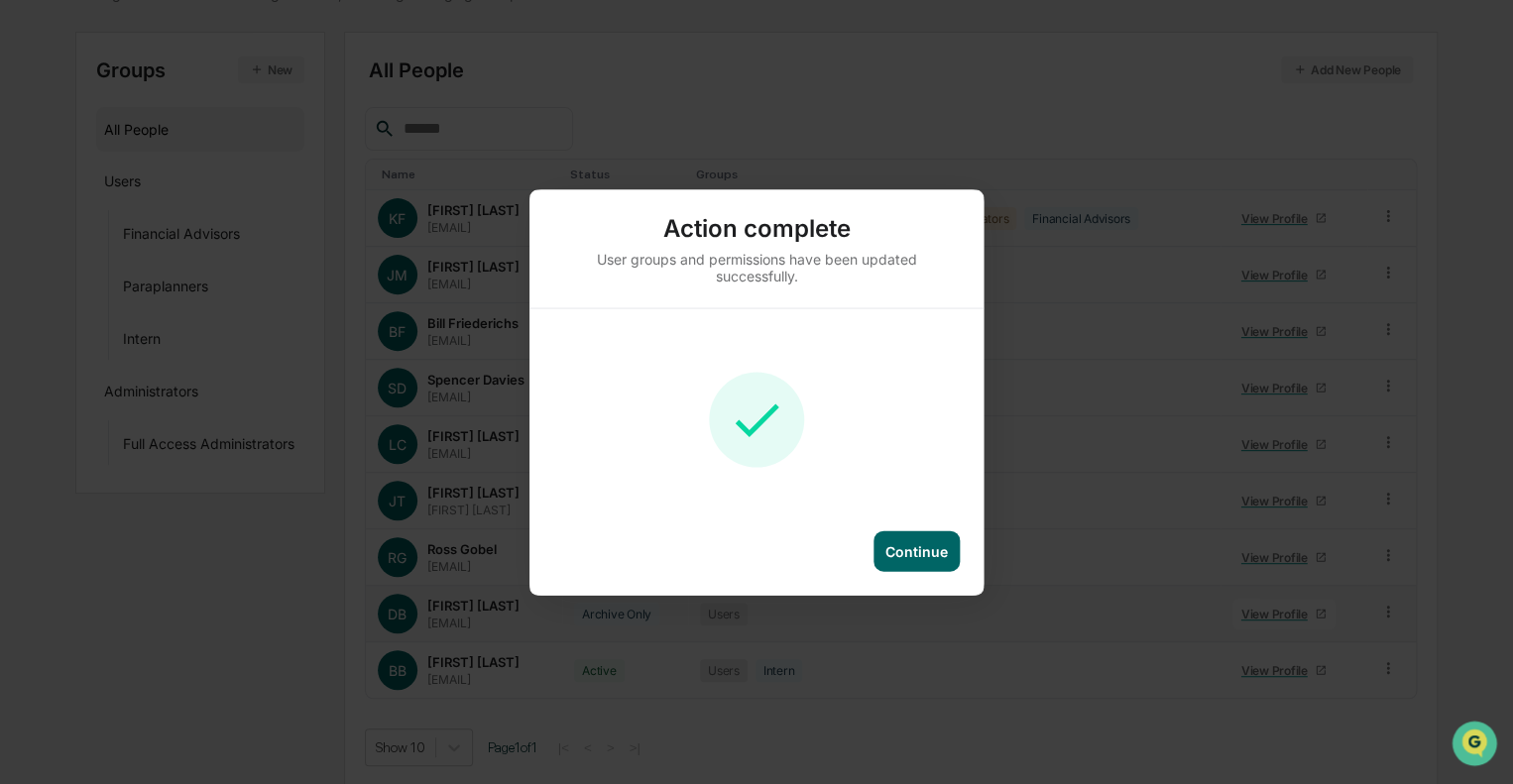 click on "Continue" at bounding box center (916, 550) 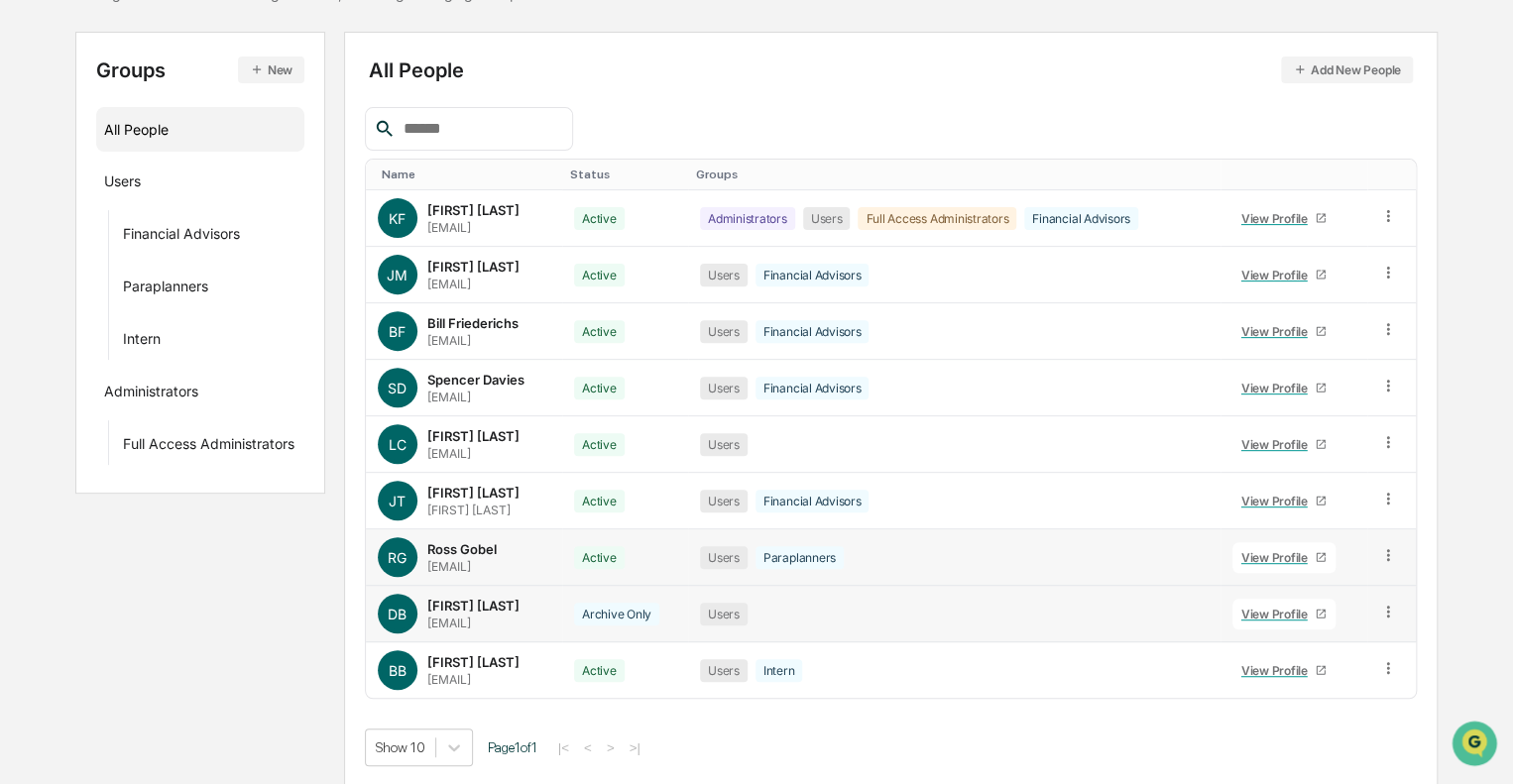 scroll, scrollTop: 0, scrollLeft: 0, axis: both 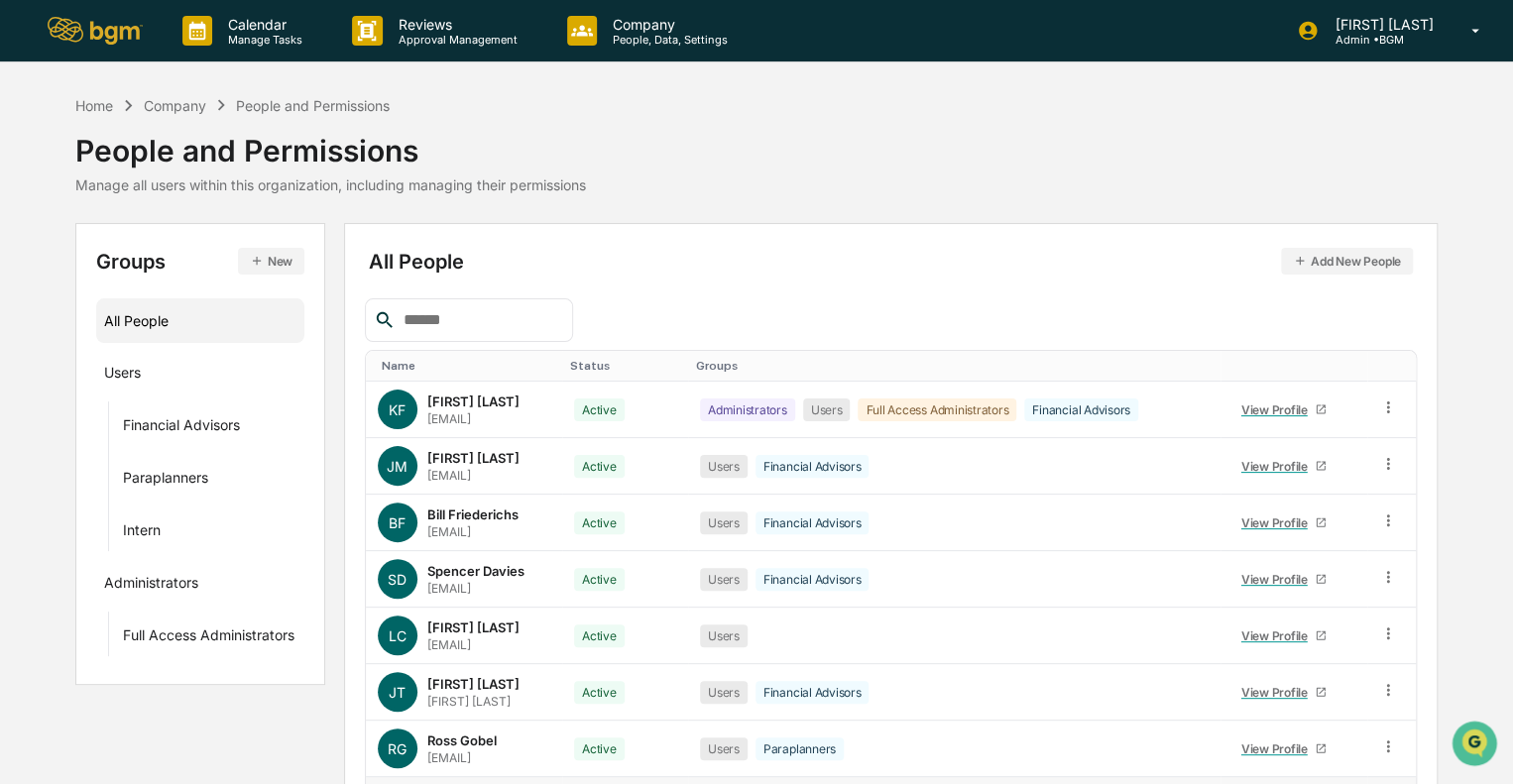 click on "Home Company People and Permissions" at bounding box center (232, 105) 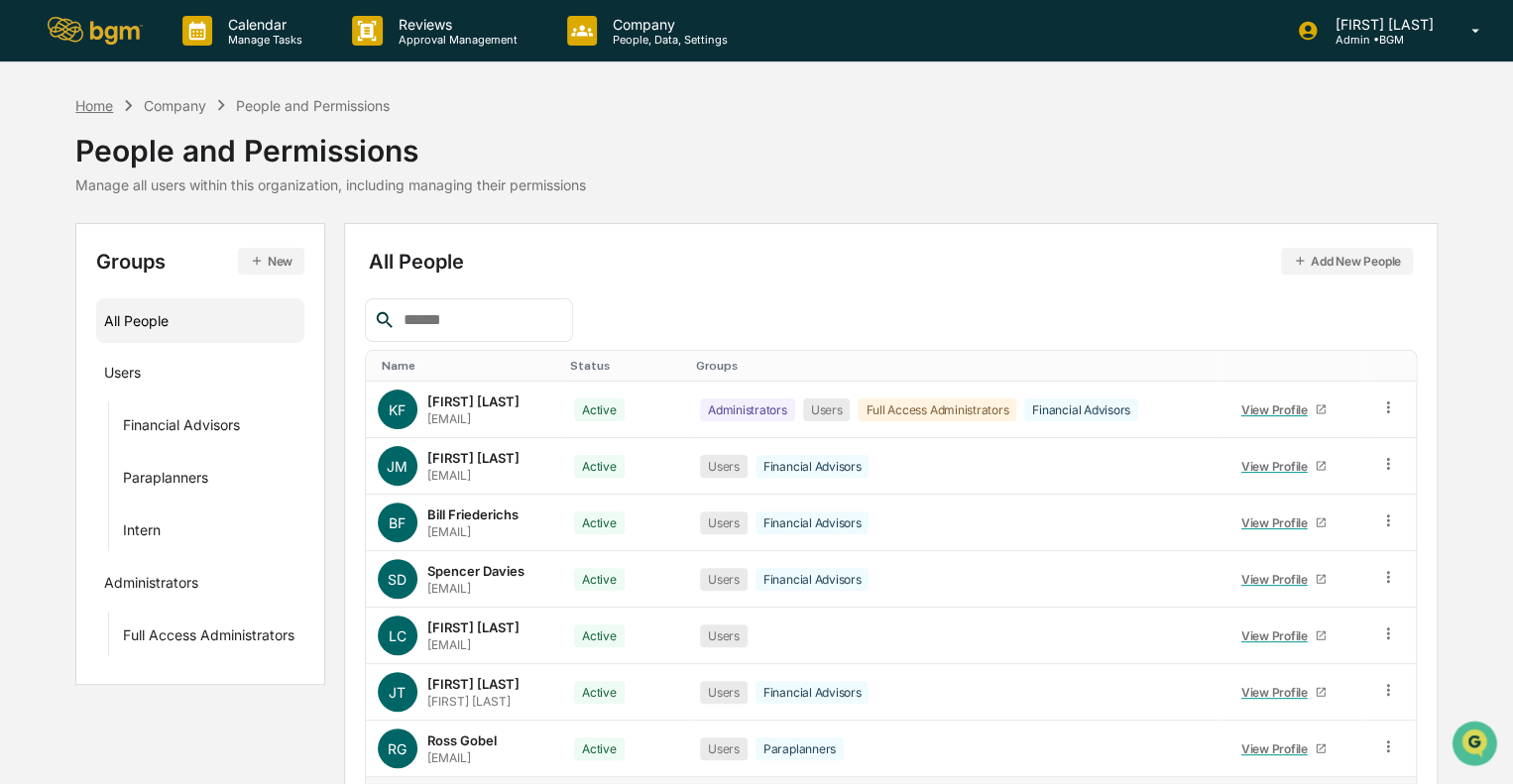click on "Home" at bounding box center [94, 105] 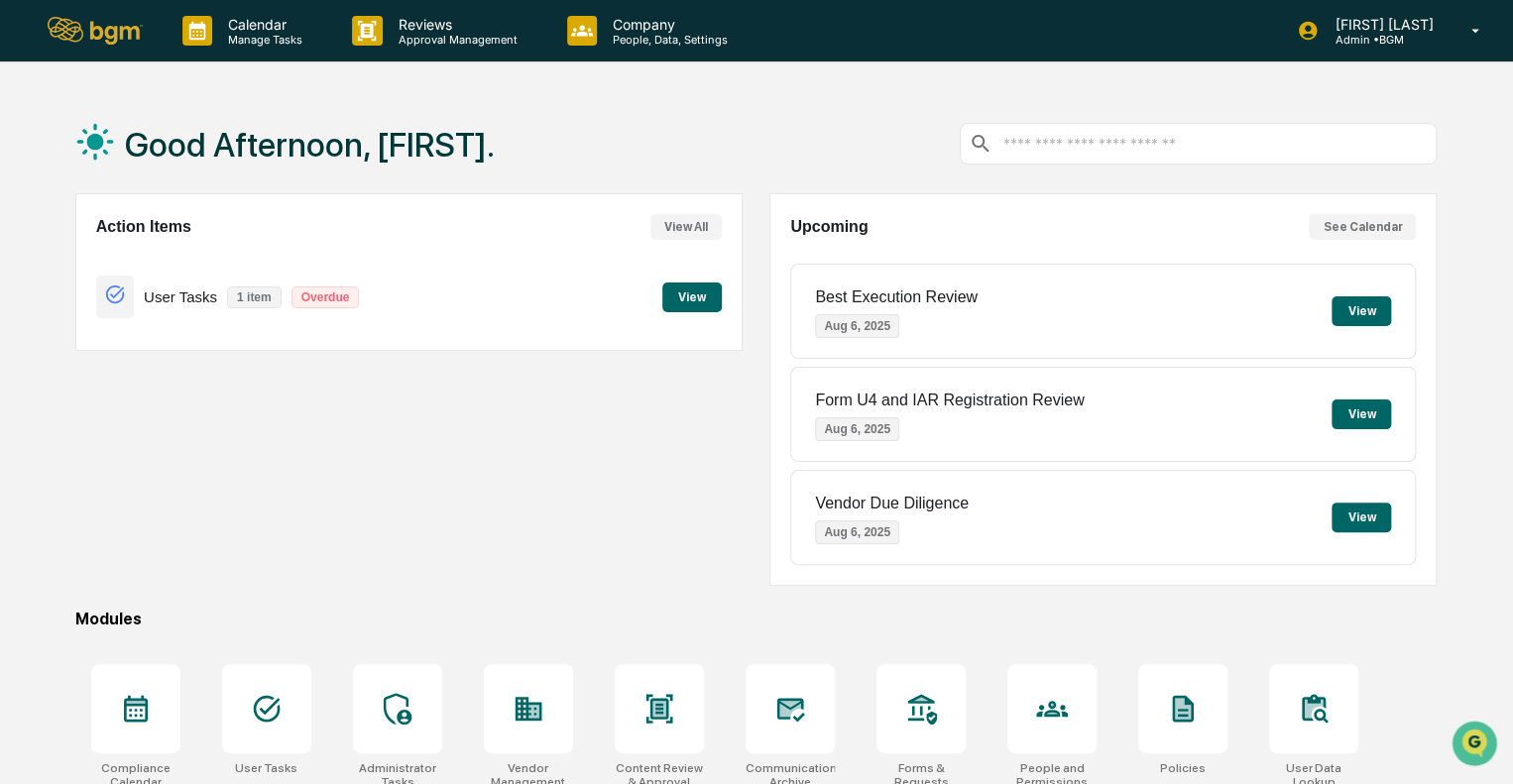 click on "See Calendar" at bounding box center [1362, 227] 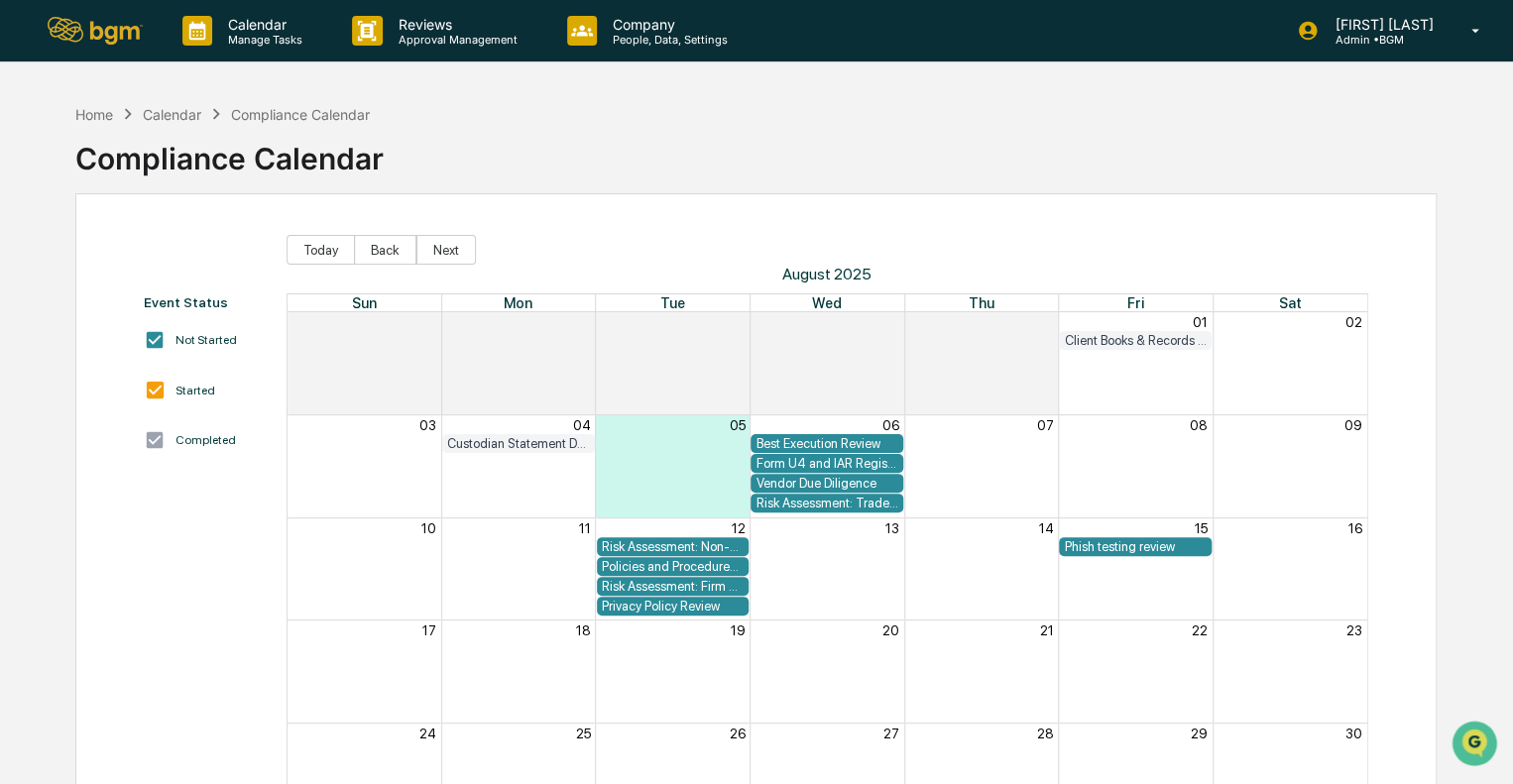 click on "Vendor Due Diligence" at bounding box center (827, 483) 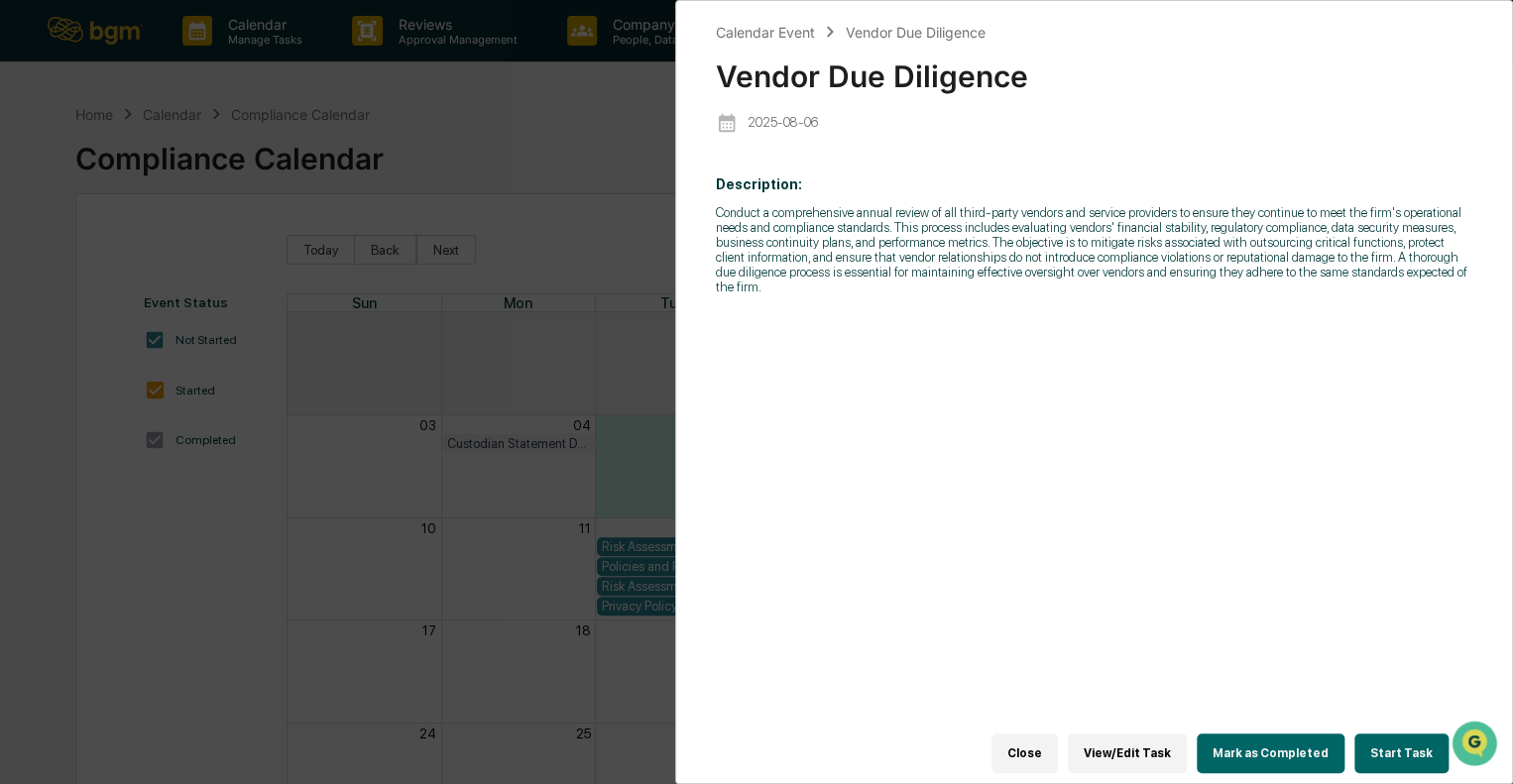 click on "Close" at bounding box center [1024, 753] 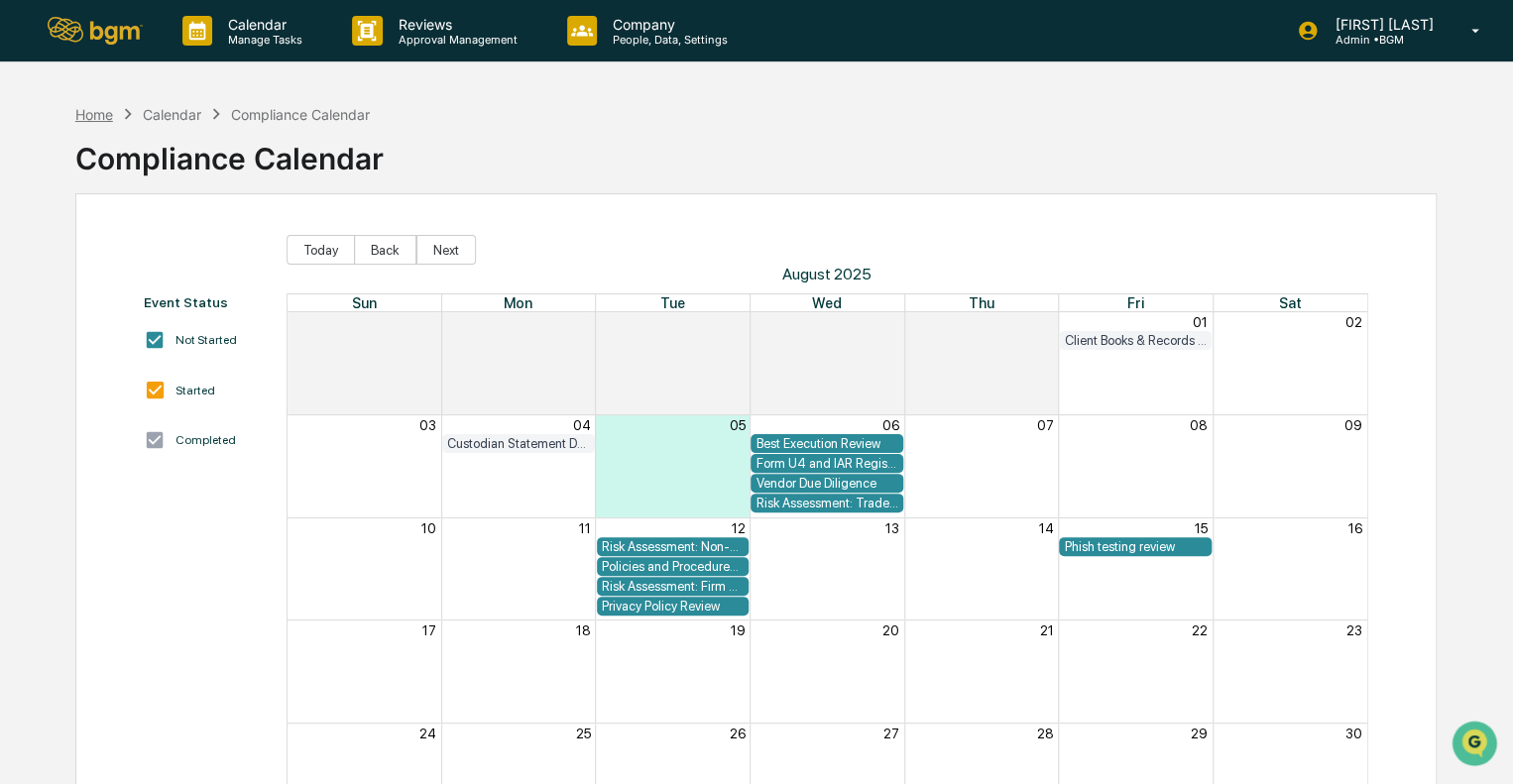 click on "Home" at bounding box center (94, 114) 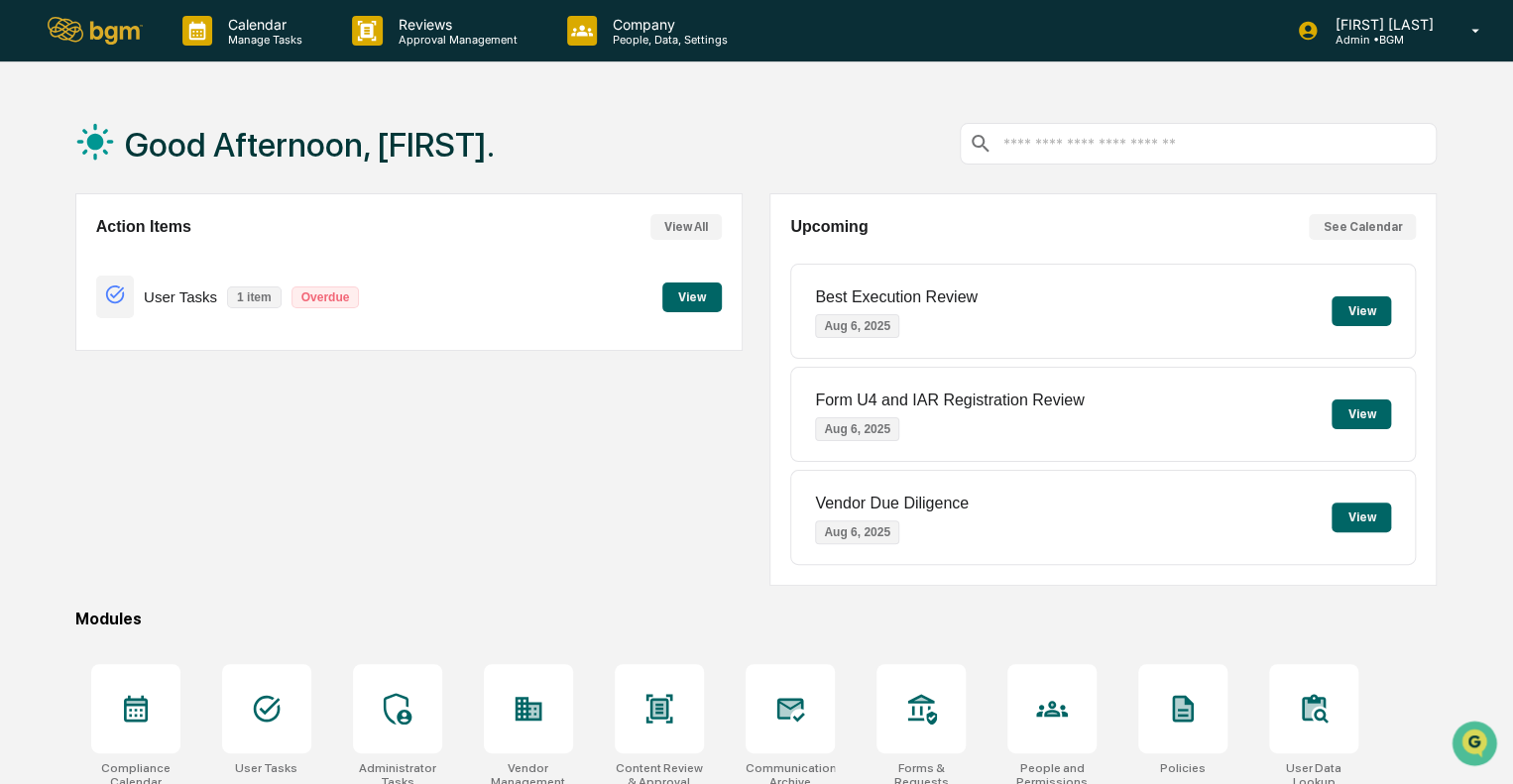 click on "View" at bounding box center (1361, 517) 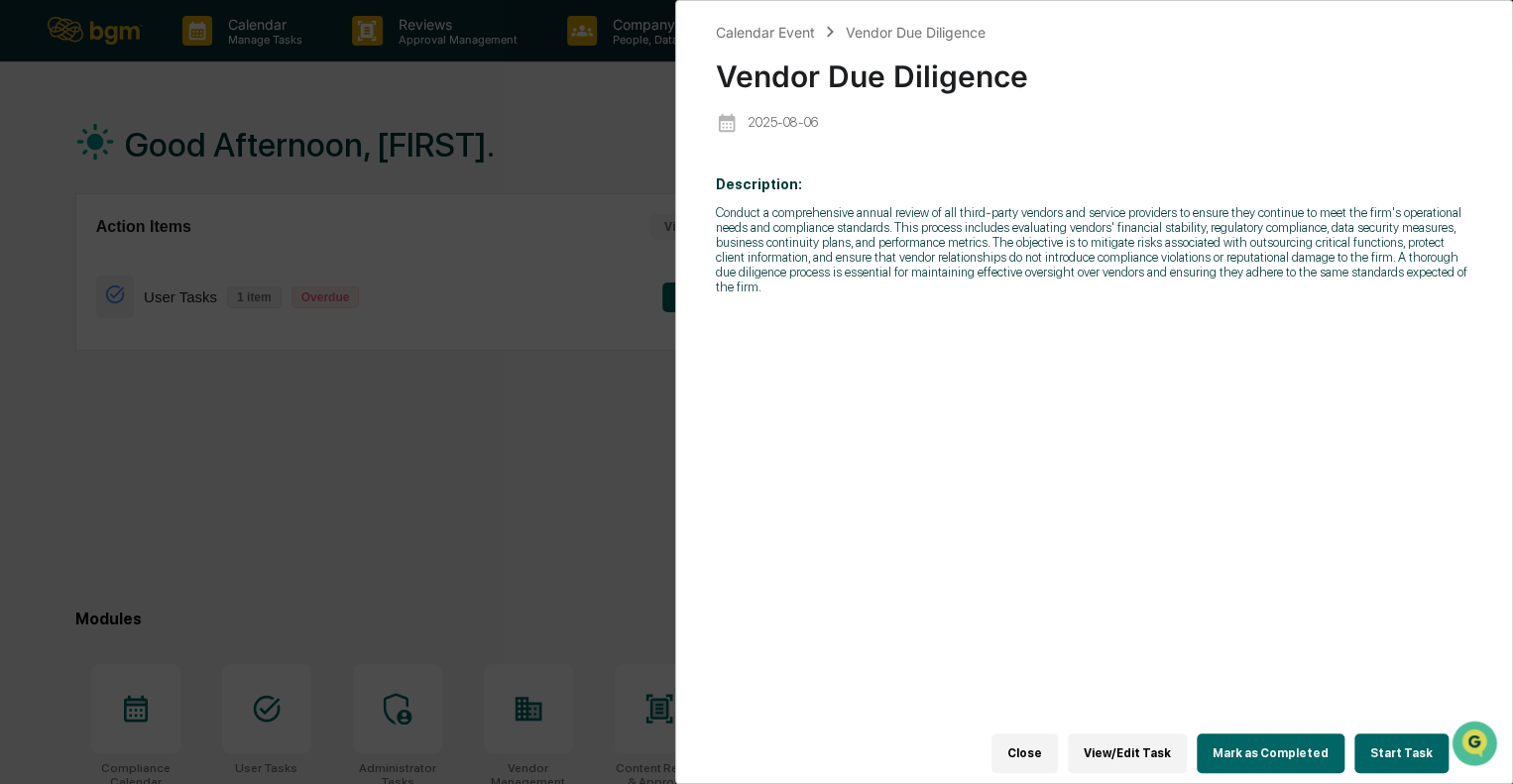 click on "Calendar Event Vendor Due Diligence Vendor Due Diligence 2025-08-06 Description:    Conduct a comprehensive annual review of all third-party vendors and service providers to ensure they continue to meet the firm's operational needs and compliance standards. This process includes evaluating vendors' financial stability, regulatory compliance, data security measures, business continuity plans, and performance metrics. The objective is to mitigate risks associated with outsourcing critical functions, protect client information, and ensure that vendor relationships do not introduce compliance violations or reputational damage to the firm. A thorough due diligence process is essential for maintaining effective oversight over vendors and ensuring they adhere to the same standards expected of the firm. Close View/Edit Task Mark as Completed Start Task" at bounding box center [756, 392] 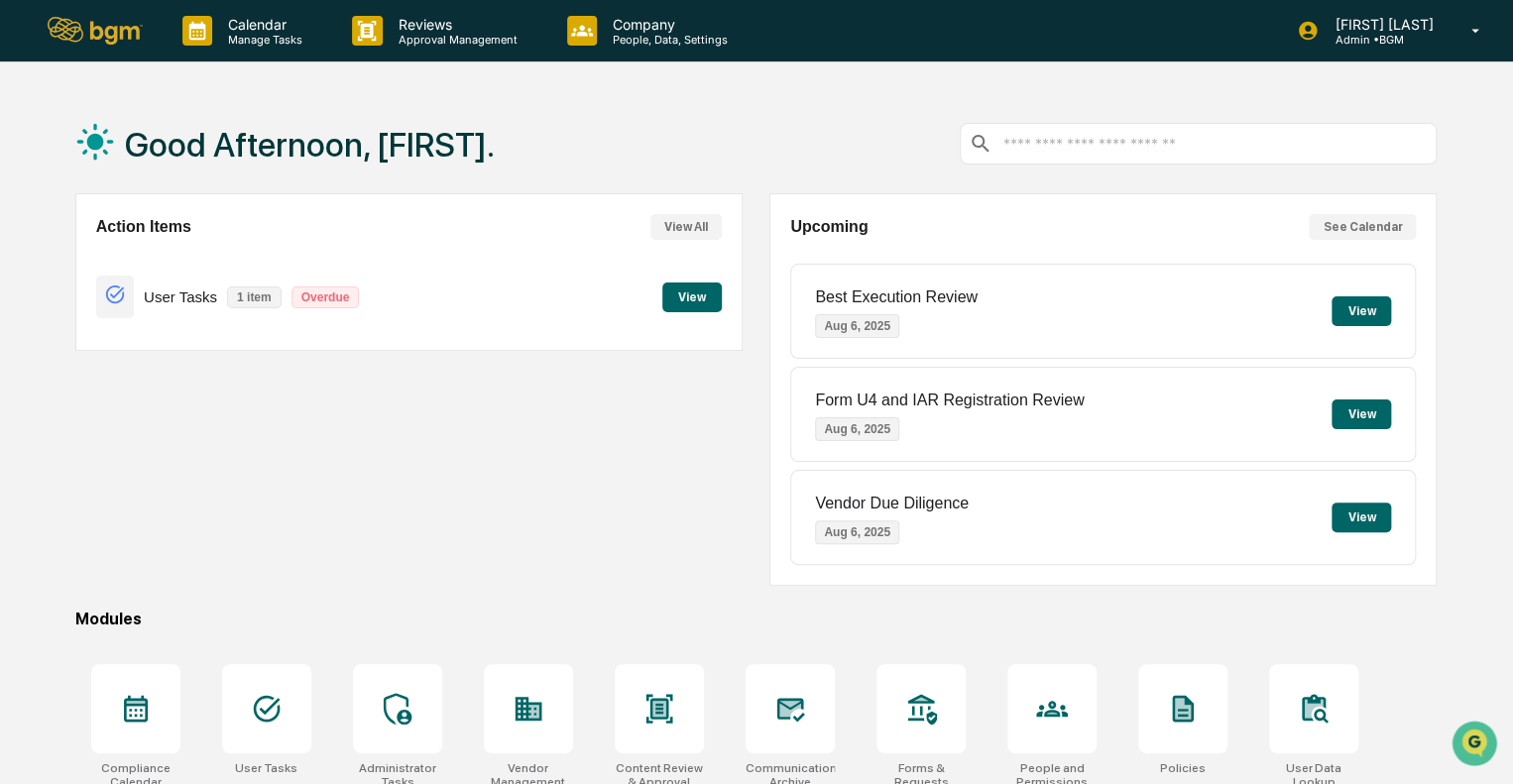 click on "View" at bounding box center (1361, 414) 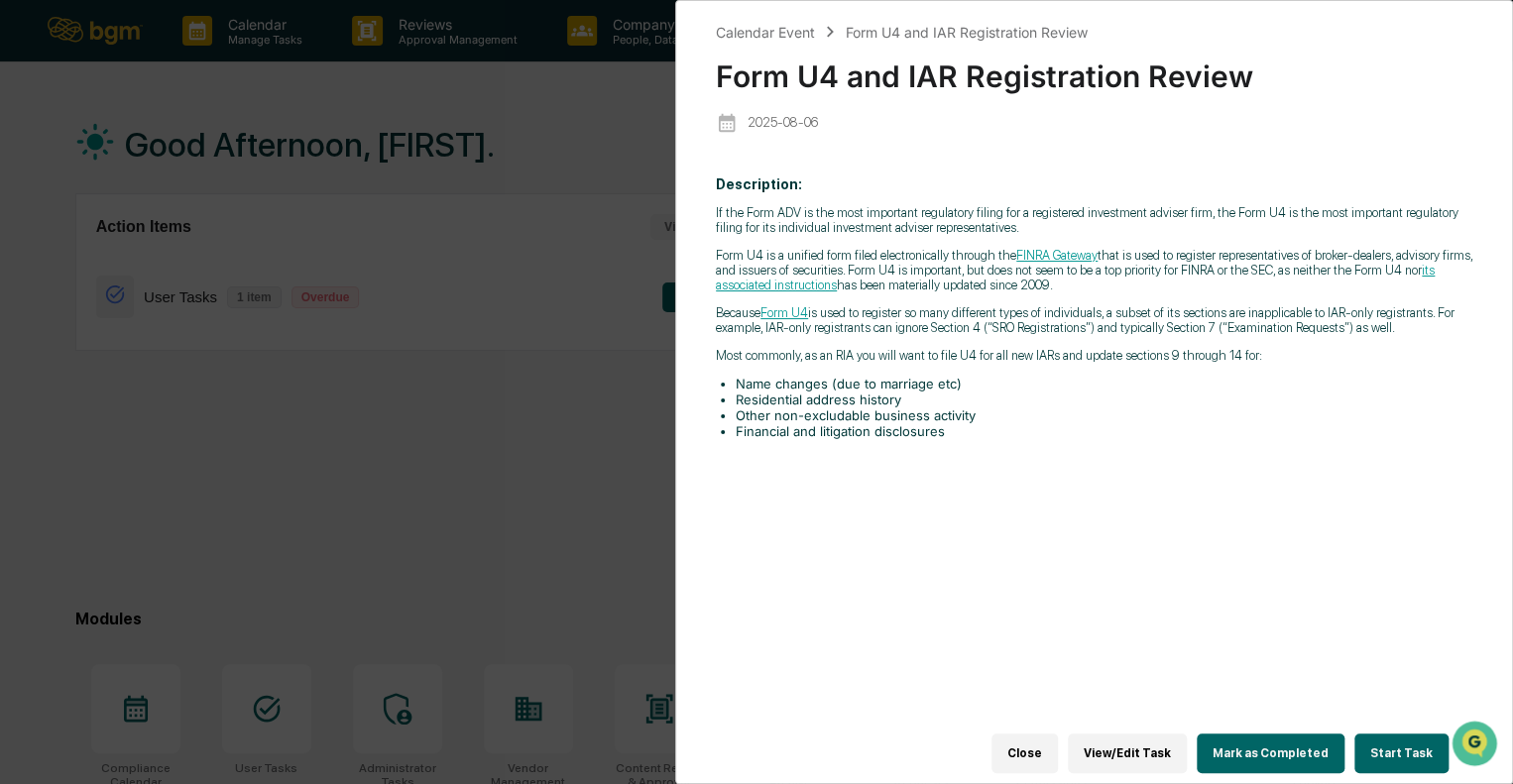 click on "Start Task" at bounding box center (1401, 753) 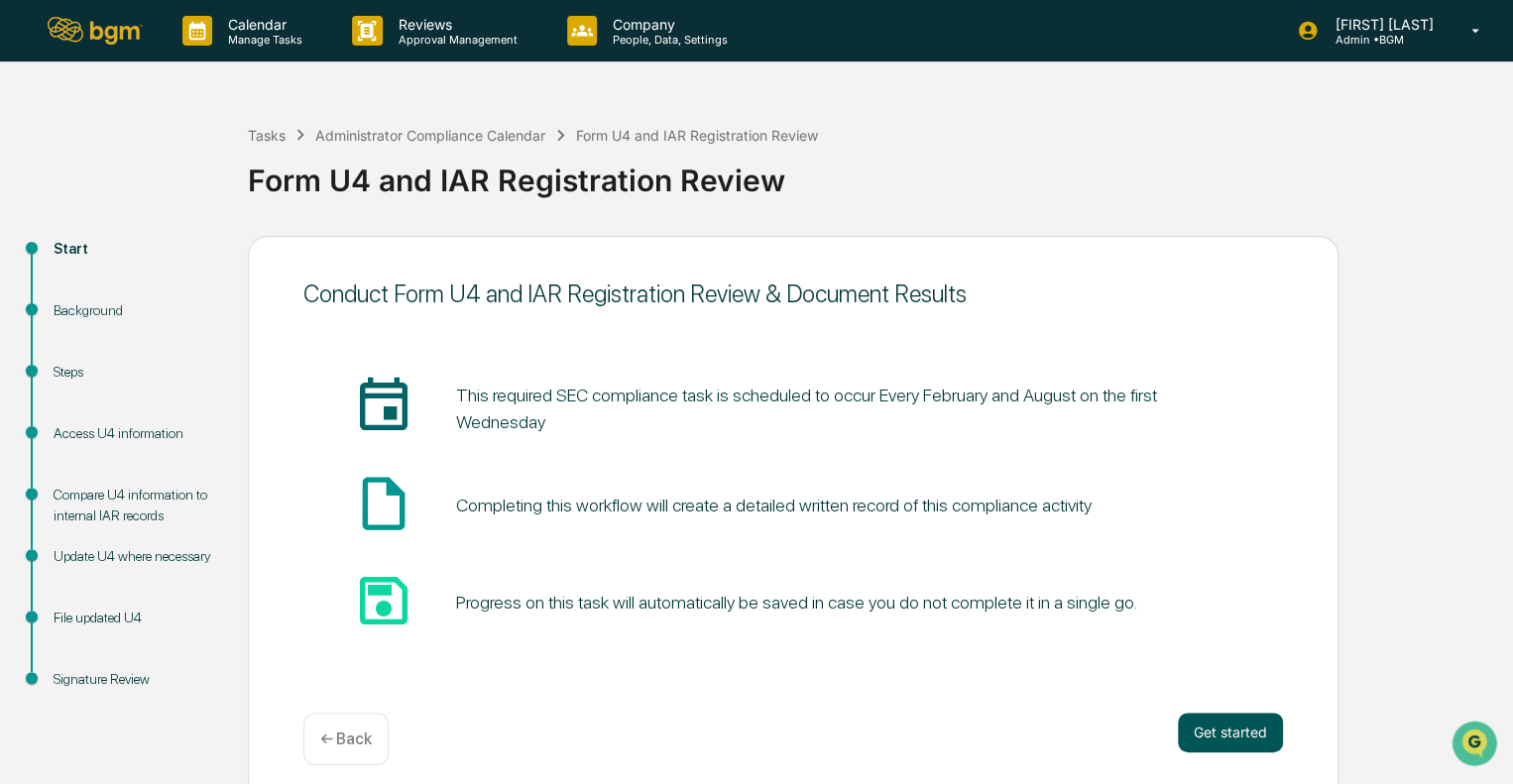 click on "Get started" at bounding box center (1230, 732) 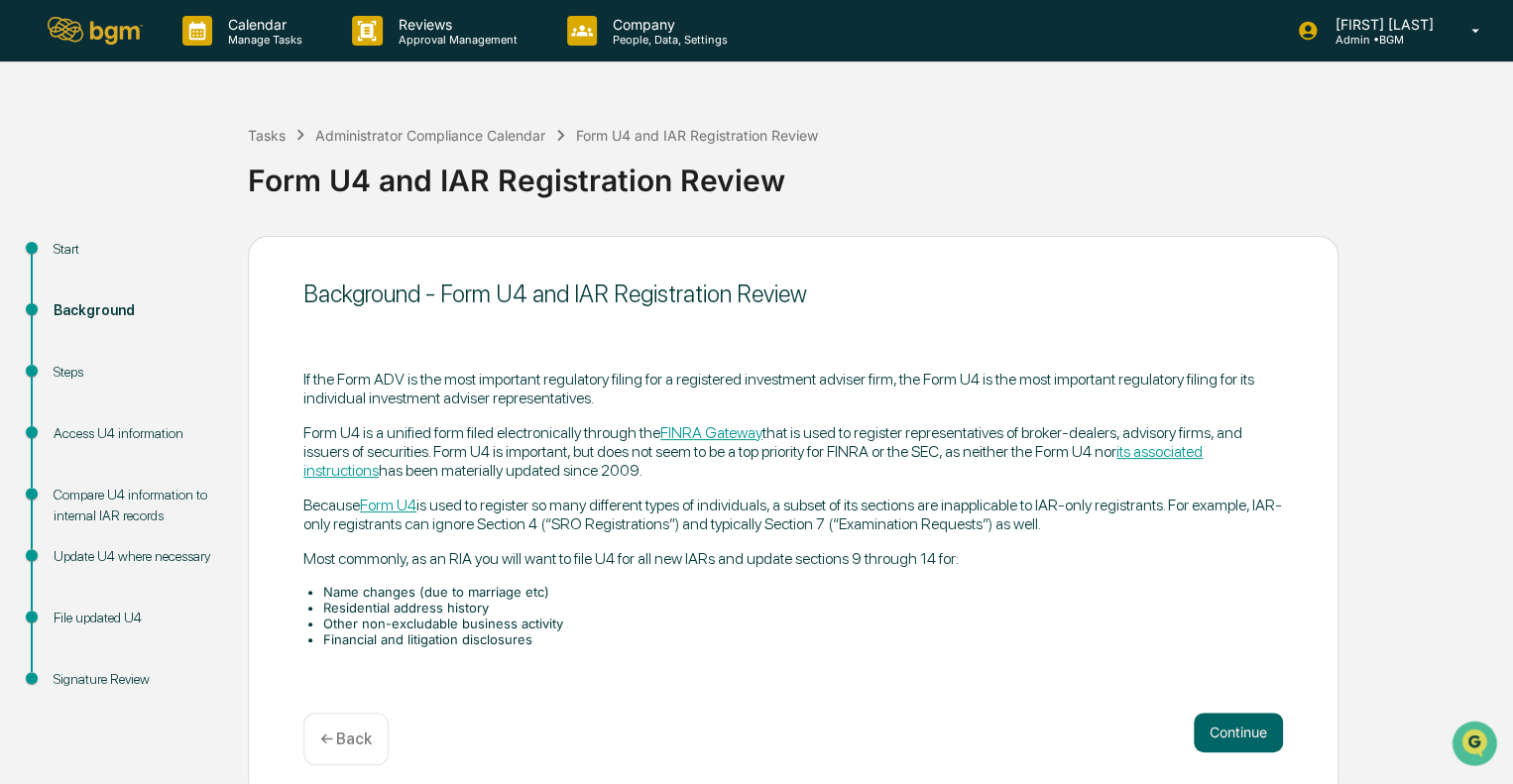 scroll, scrollTop: 13, scrollLeft: 0, axis: vertical 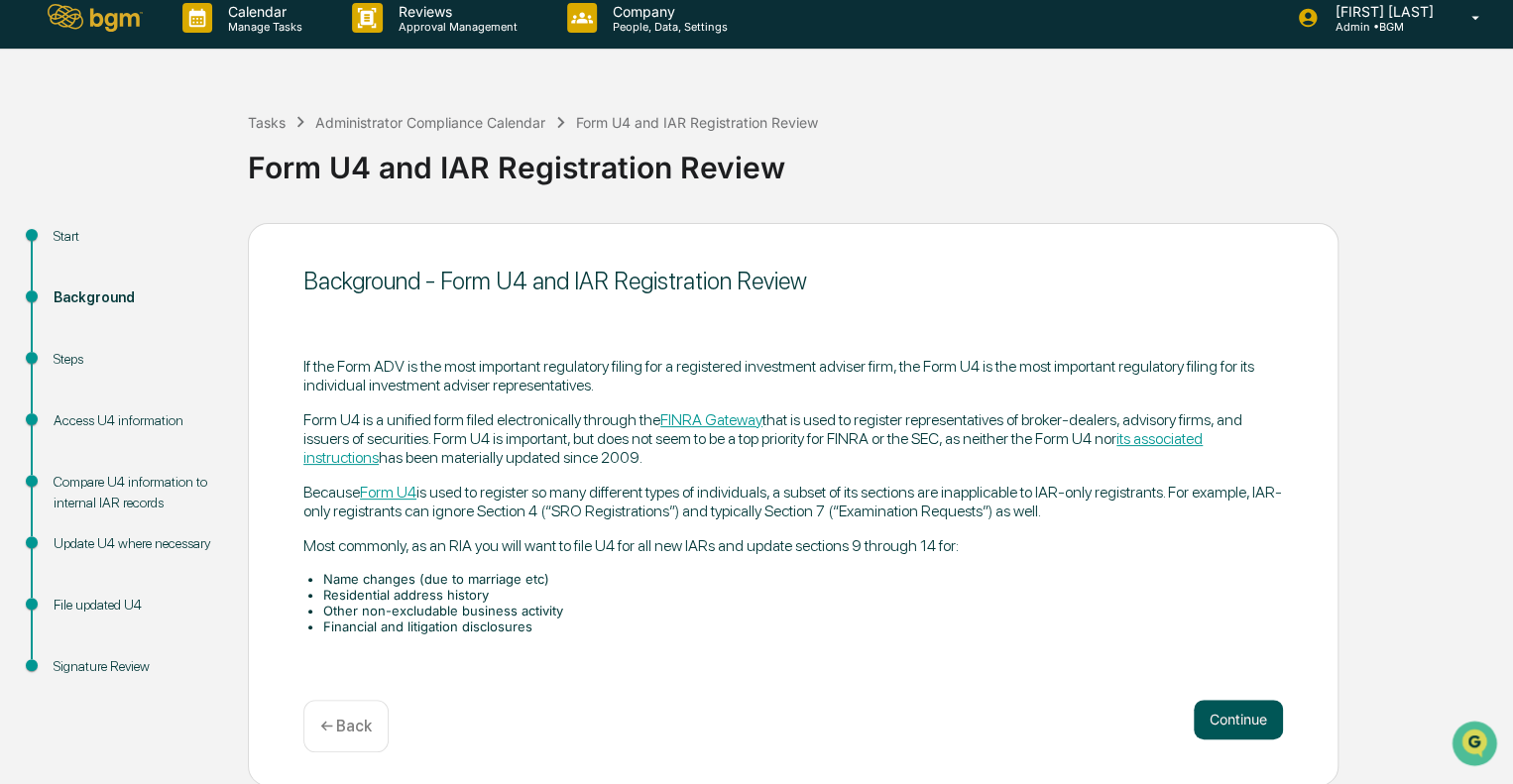 click on "Continue" at bounding box center [1238, 720] 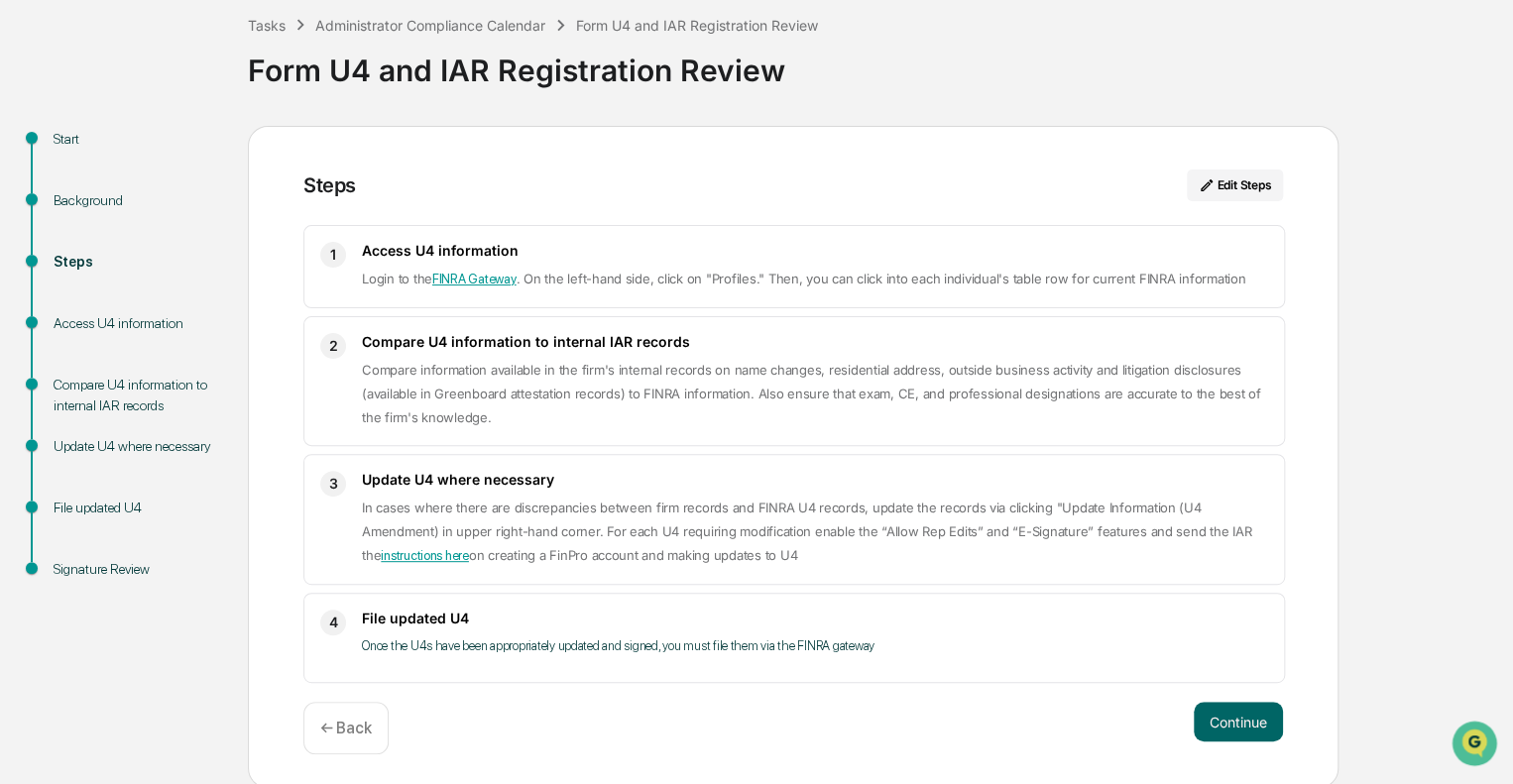 scroll, scrollTop: 0, scrollLeft: 0, axis: both 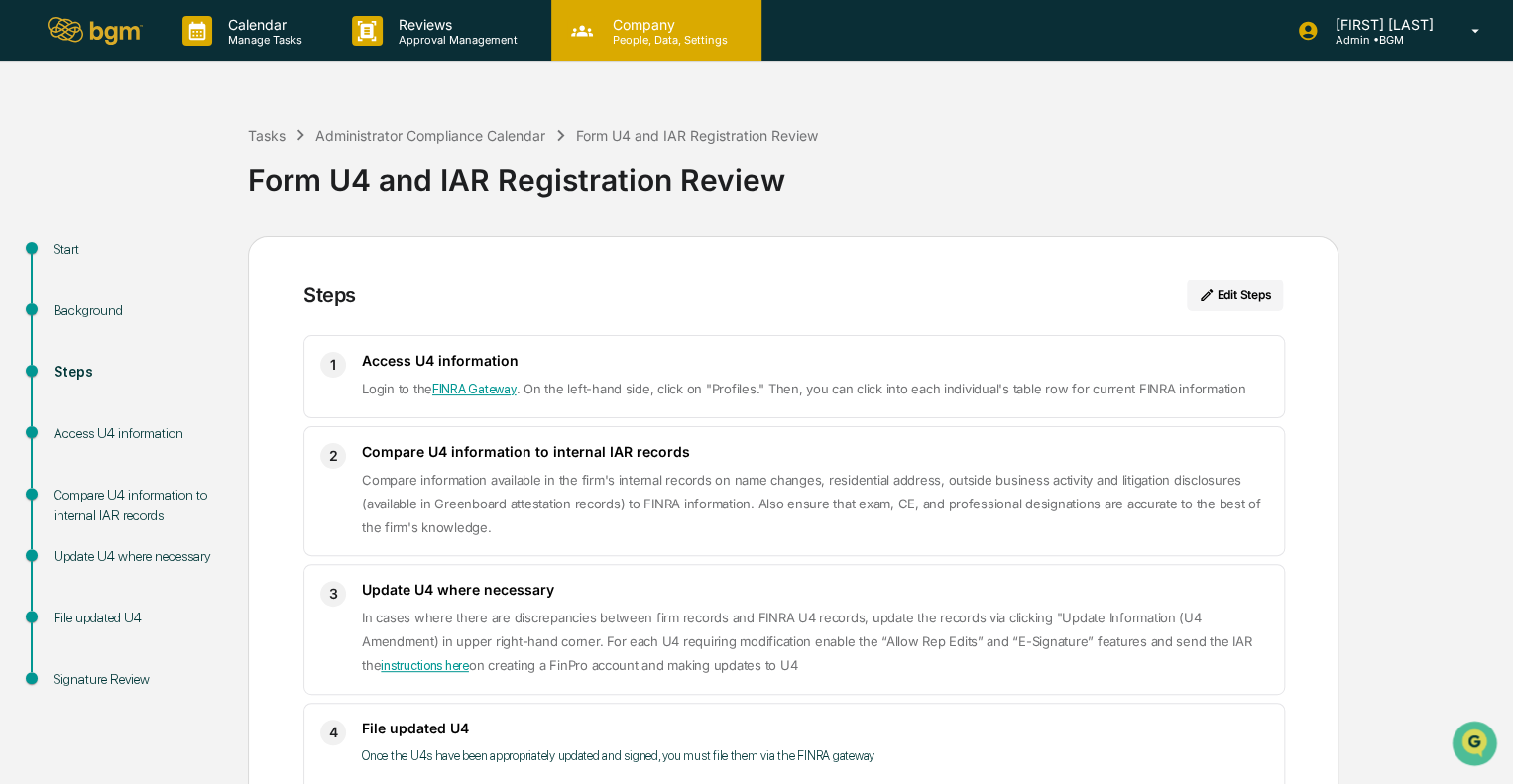 click on "People, Data, Settings" at bounding box center (667, 40) 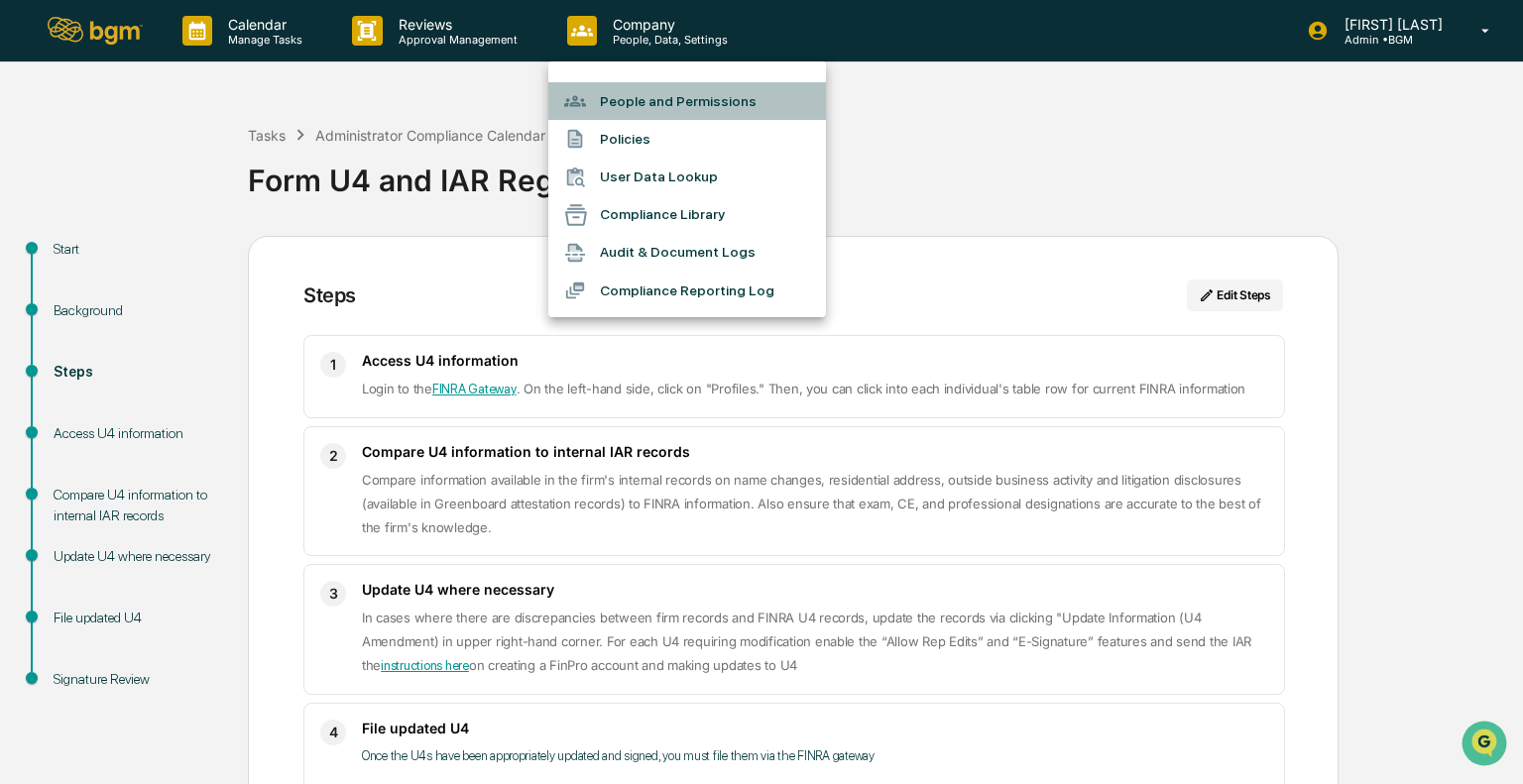 click on "People and Permissions" at bounding box center [687, 101] 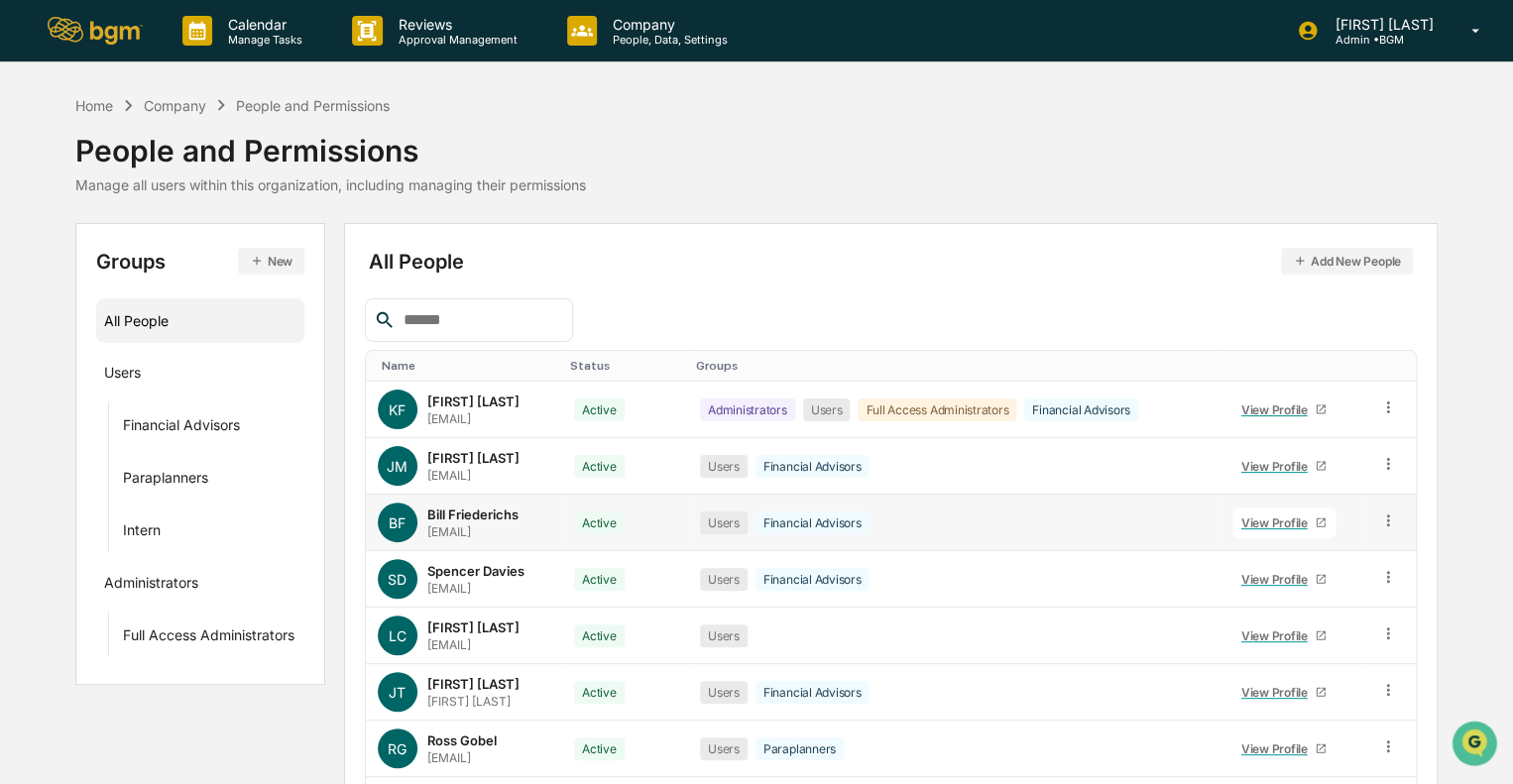 click 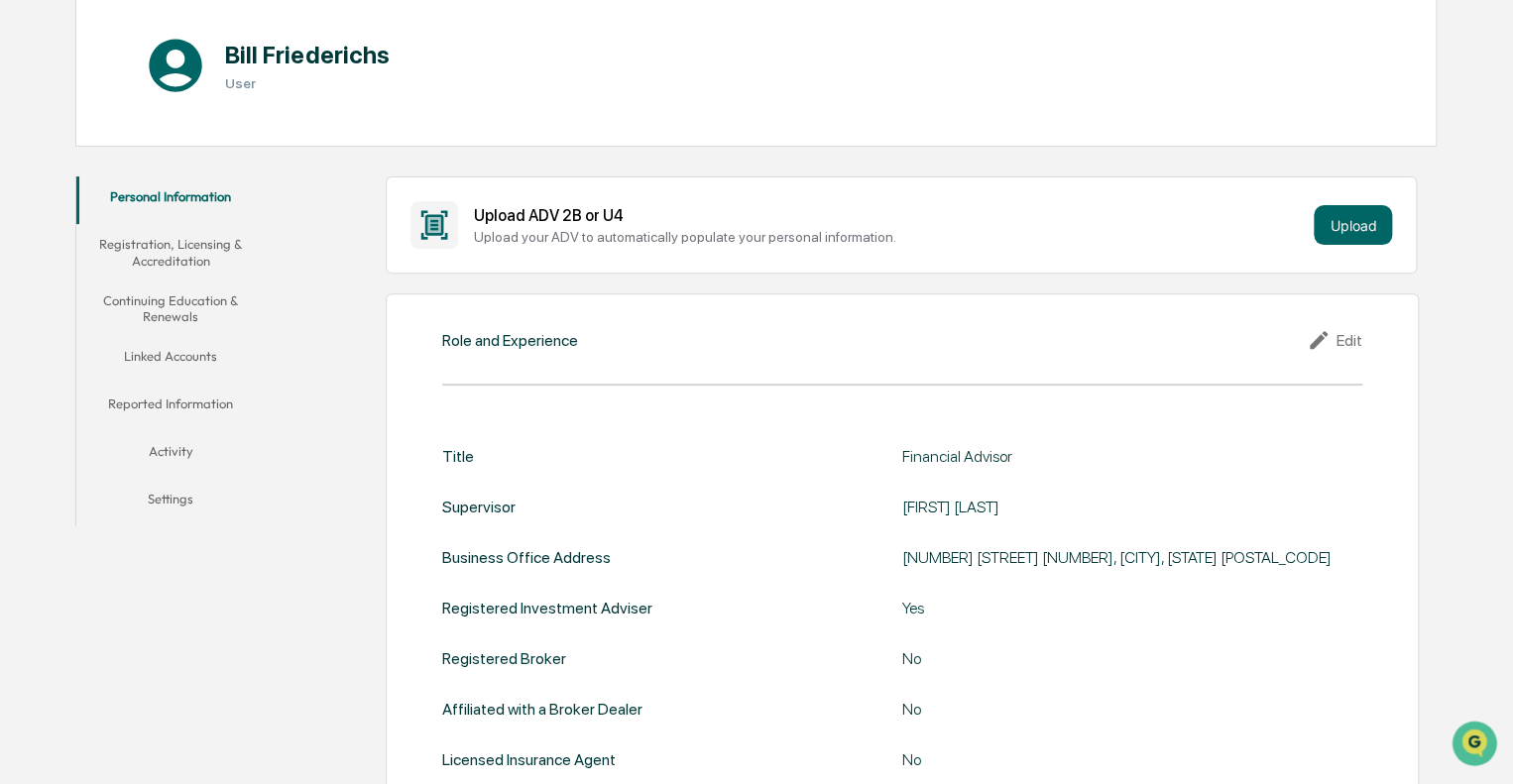 scroll, scrollTop: 0, scrollLeft: 0, axis: both 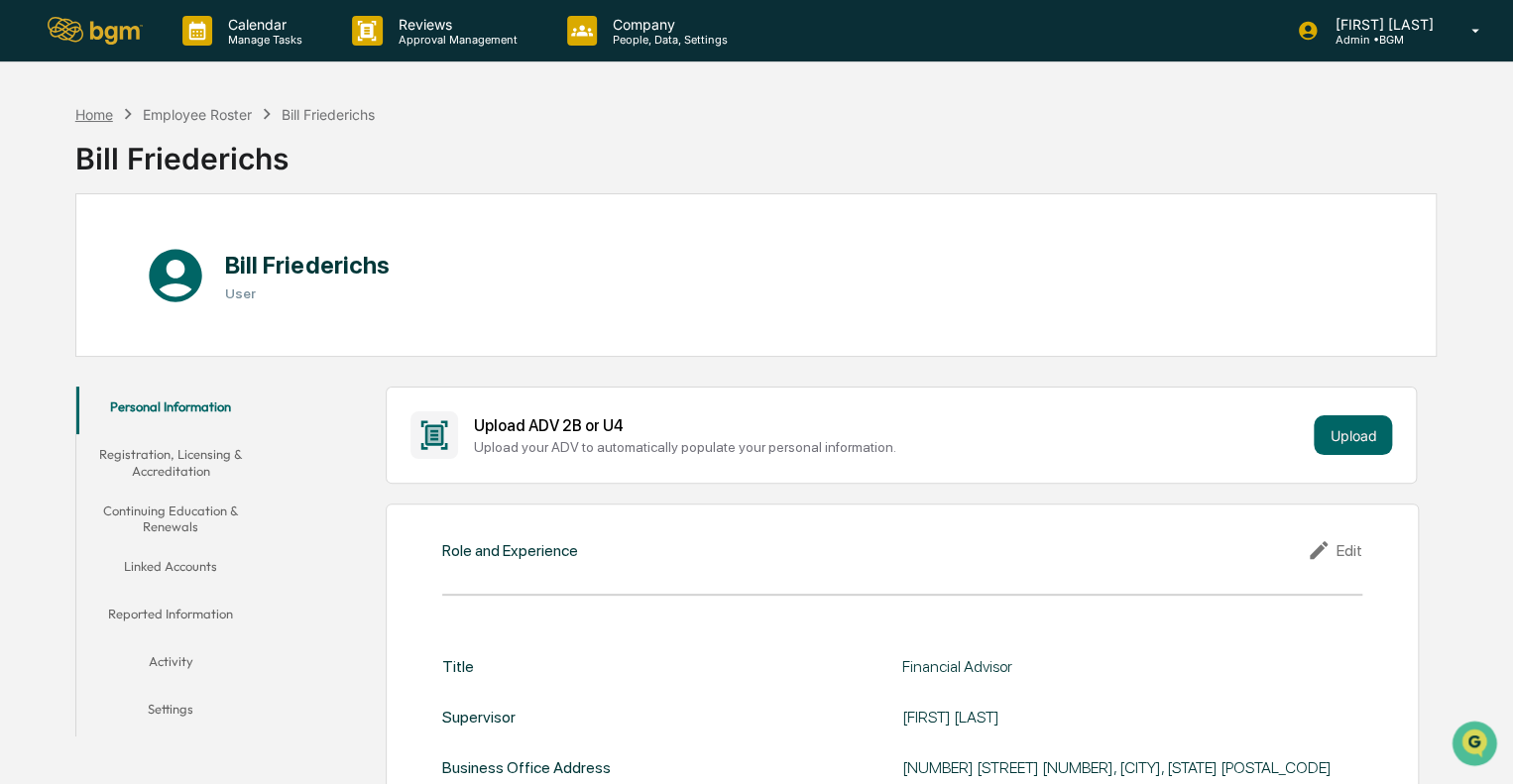 click on "Home" at bounding box center [94, 114] 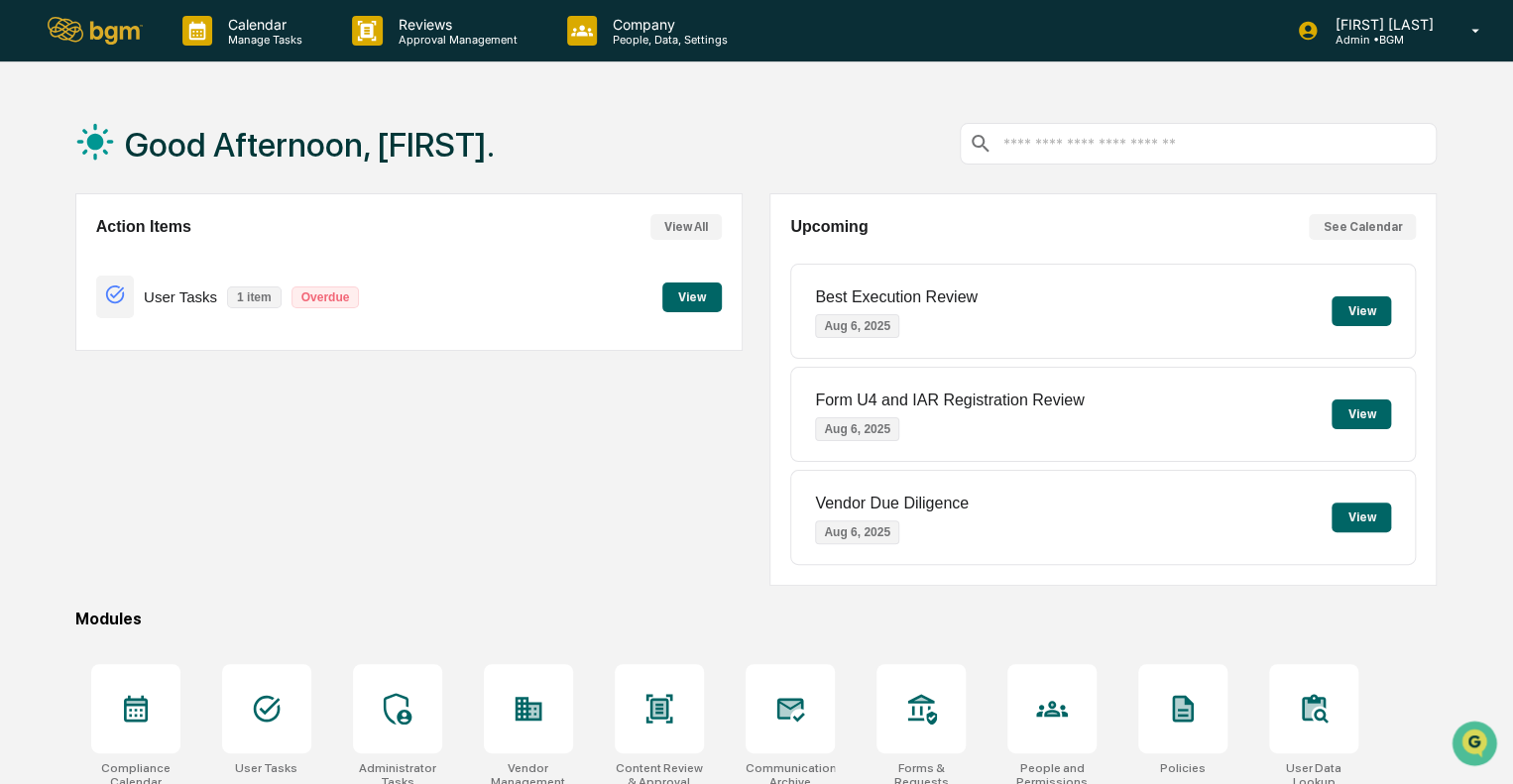 click on "View" at bounding box center [1361, 414] 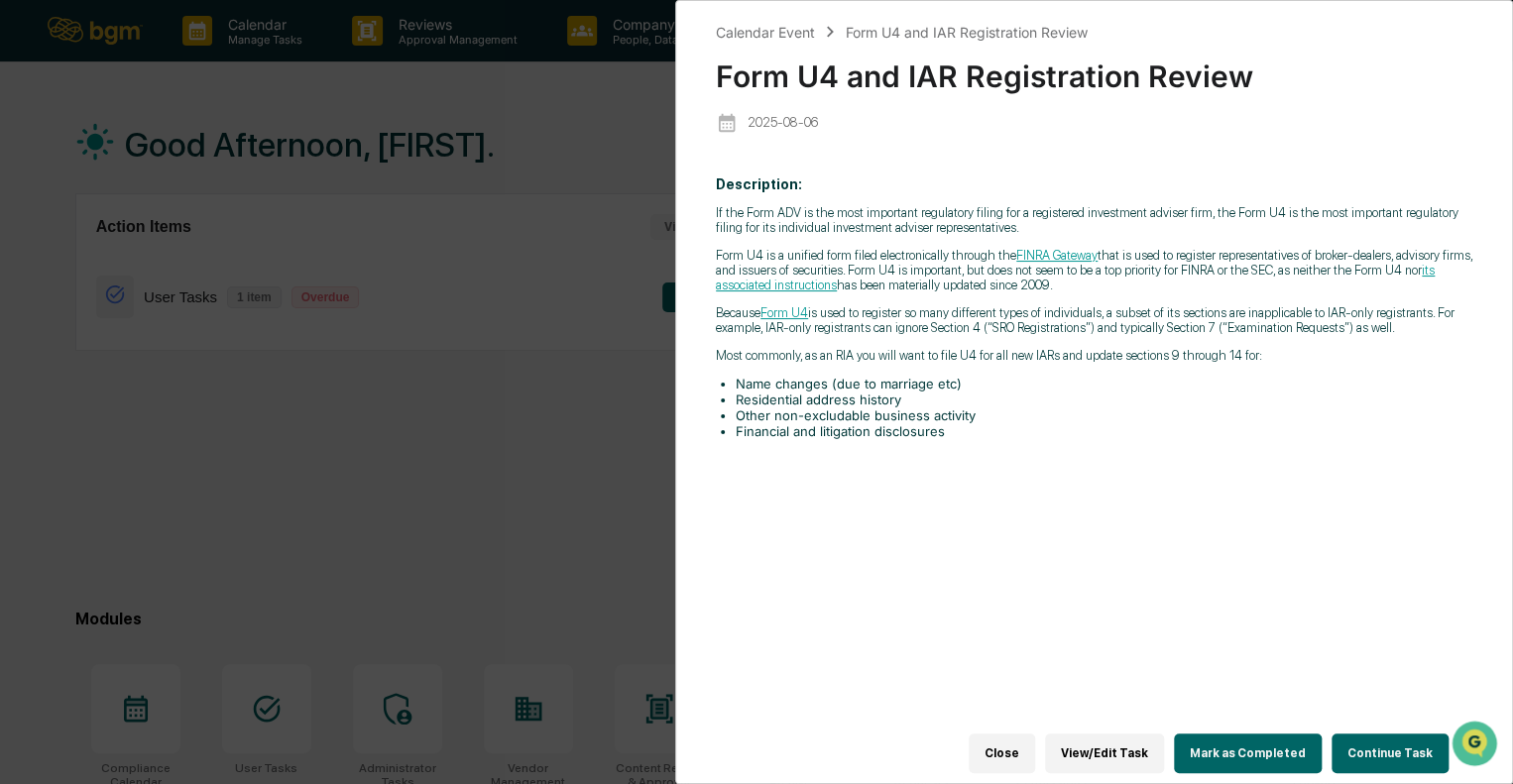 click on "Continue Task" at bounding box center (1390, 753) 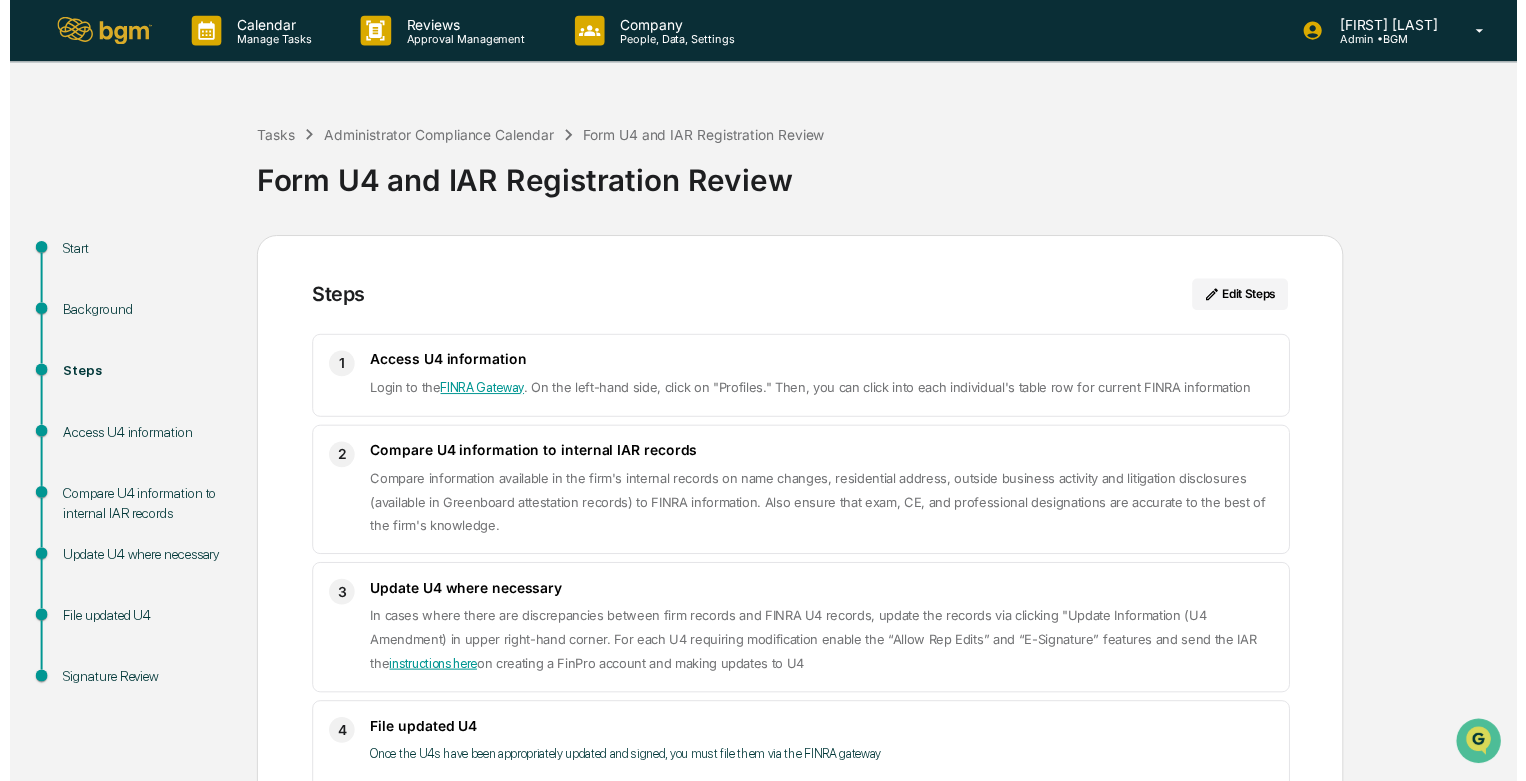 scroll, scrollTop: 112, scrollLeft: 0, axis: vertical 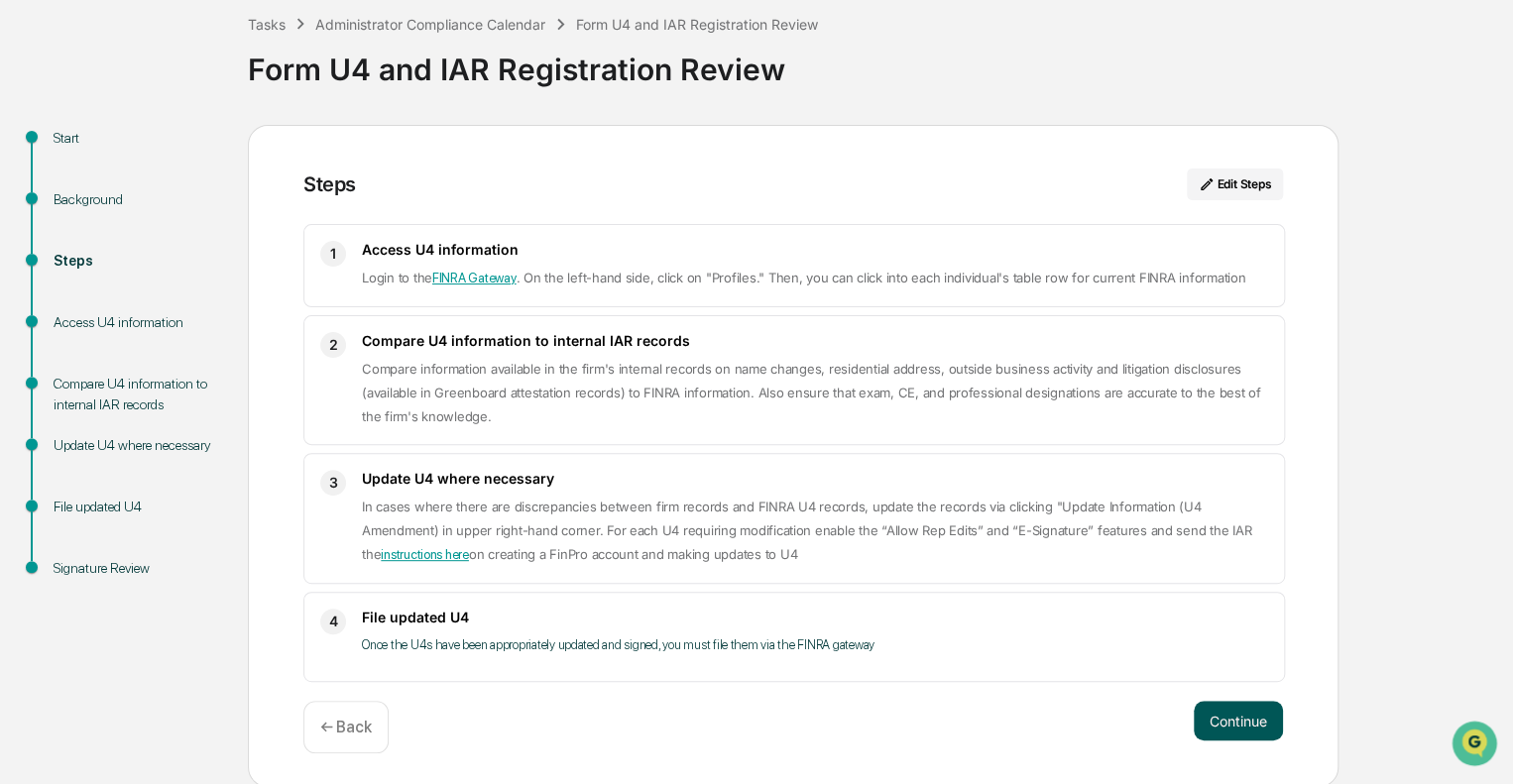 click on "Continue" at bounding box center [1238, 721] 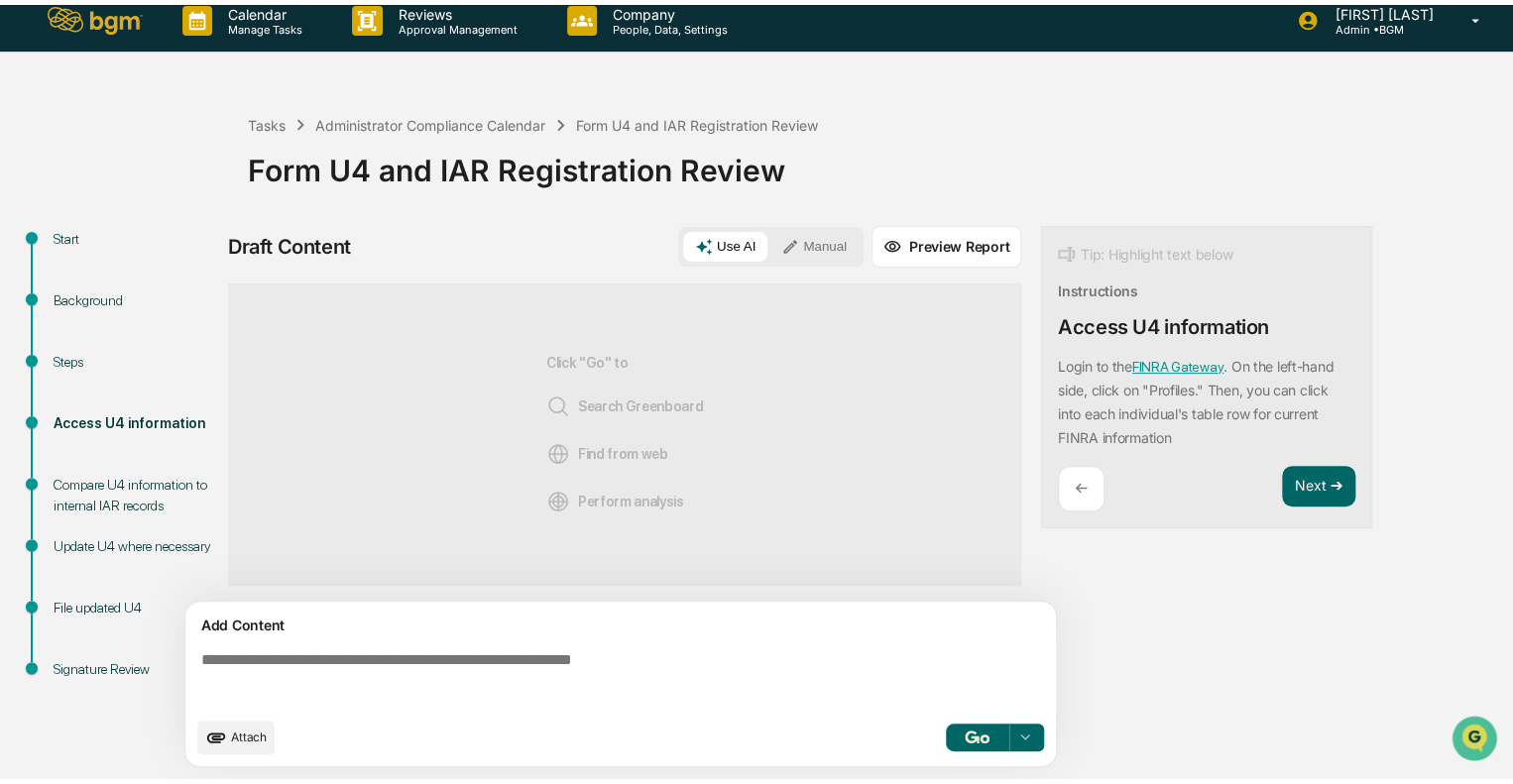 scroll, scrollTop: 14, scrollLeft: 0, axis: vertical 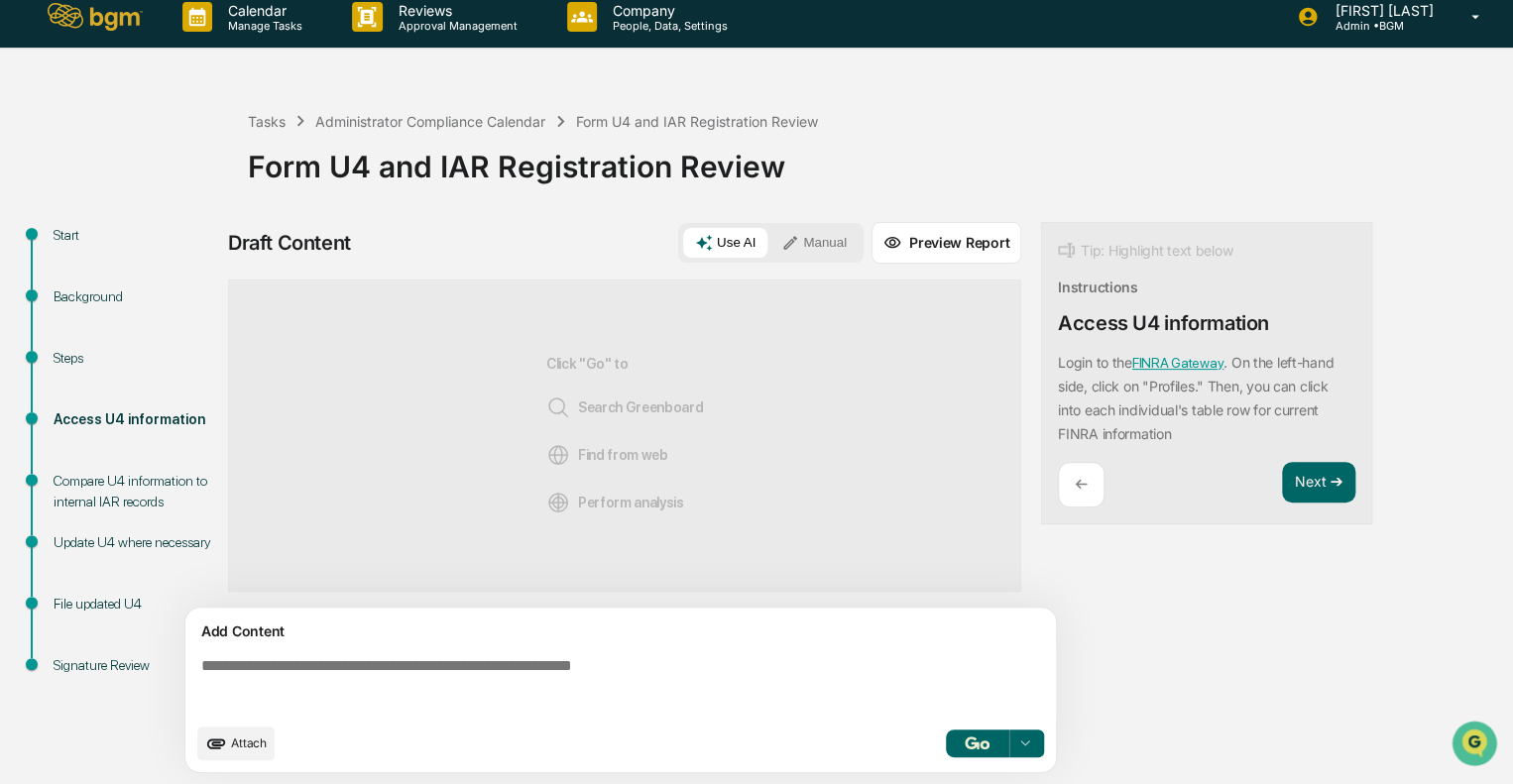 click at bounding box center (625, 685) 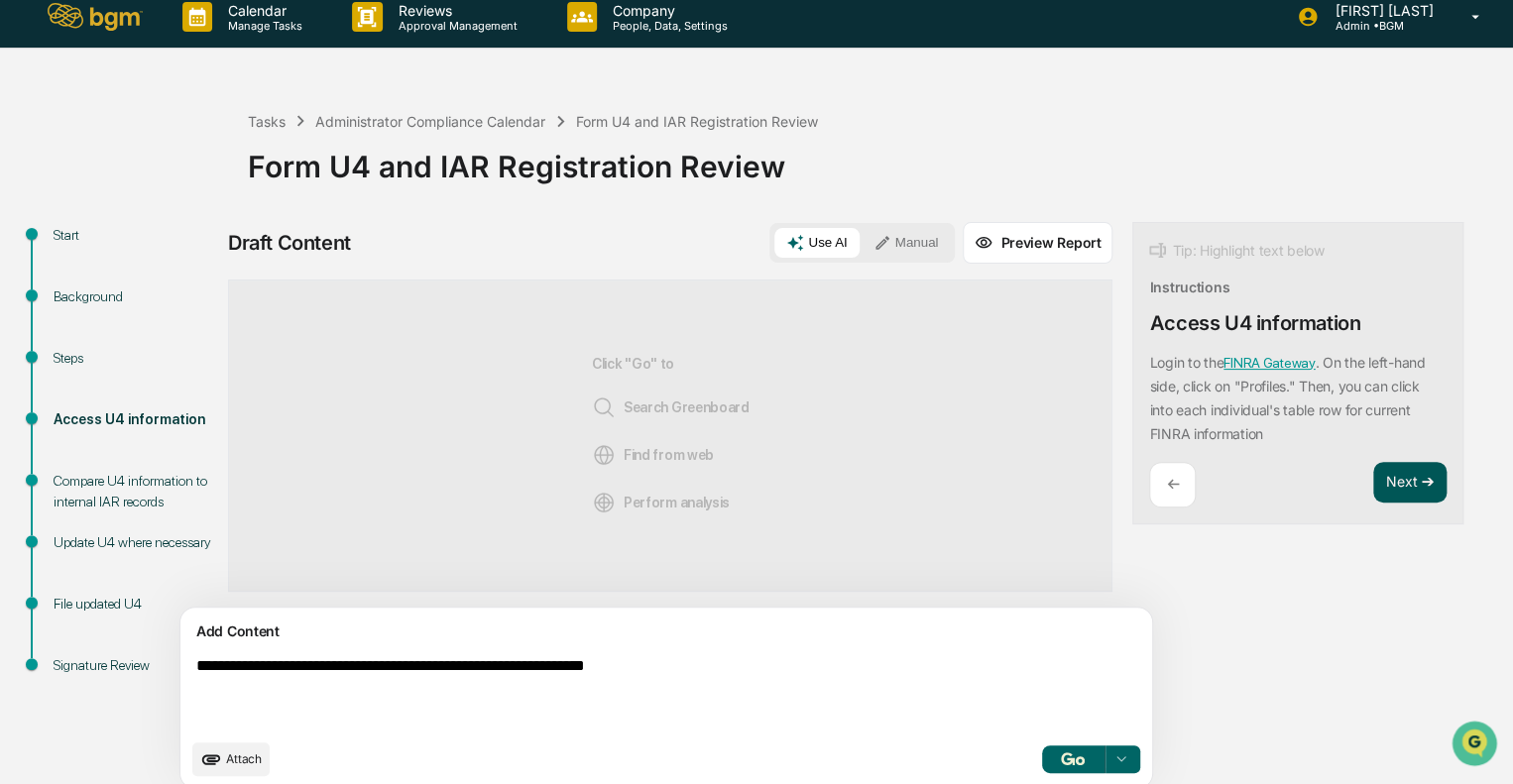type on "**********" 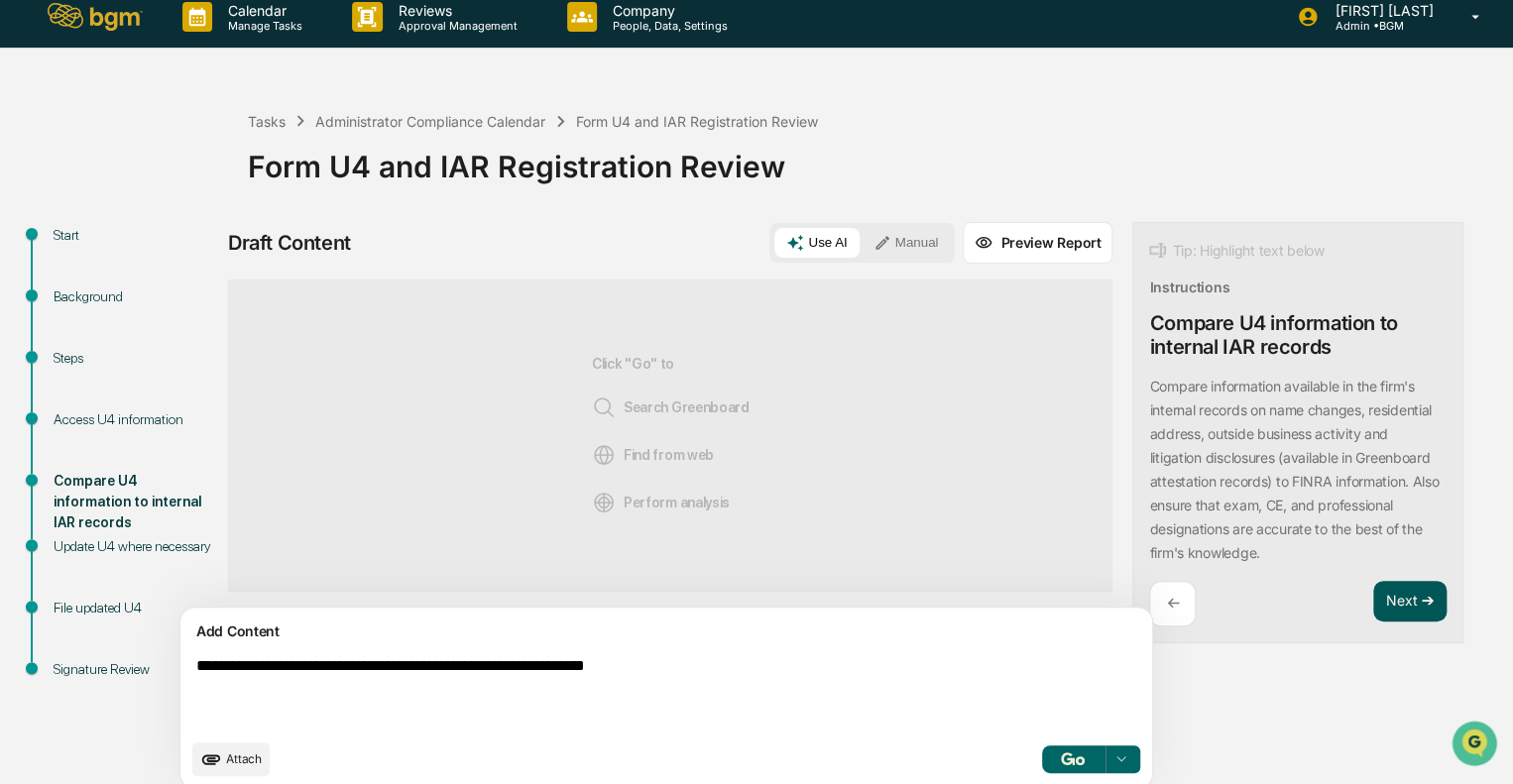 click on "Next ➔" at bounding box center (1410, 602) 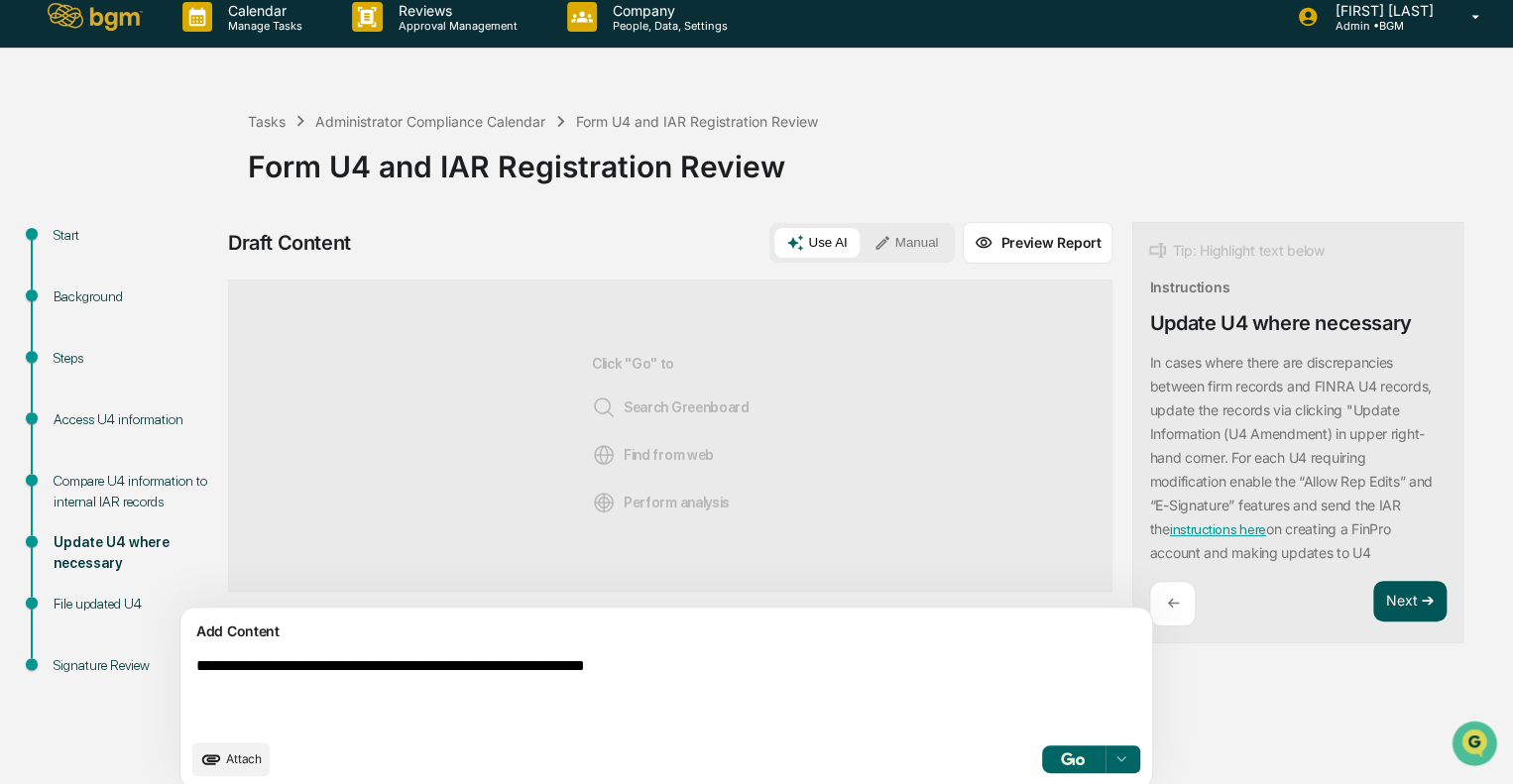 click on "Next ➔" at bounding box center [1410, 602] 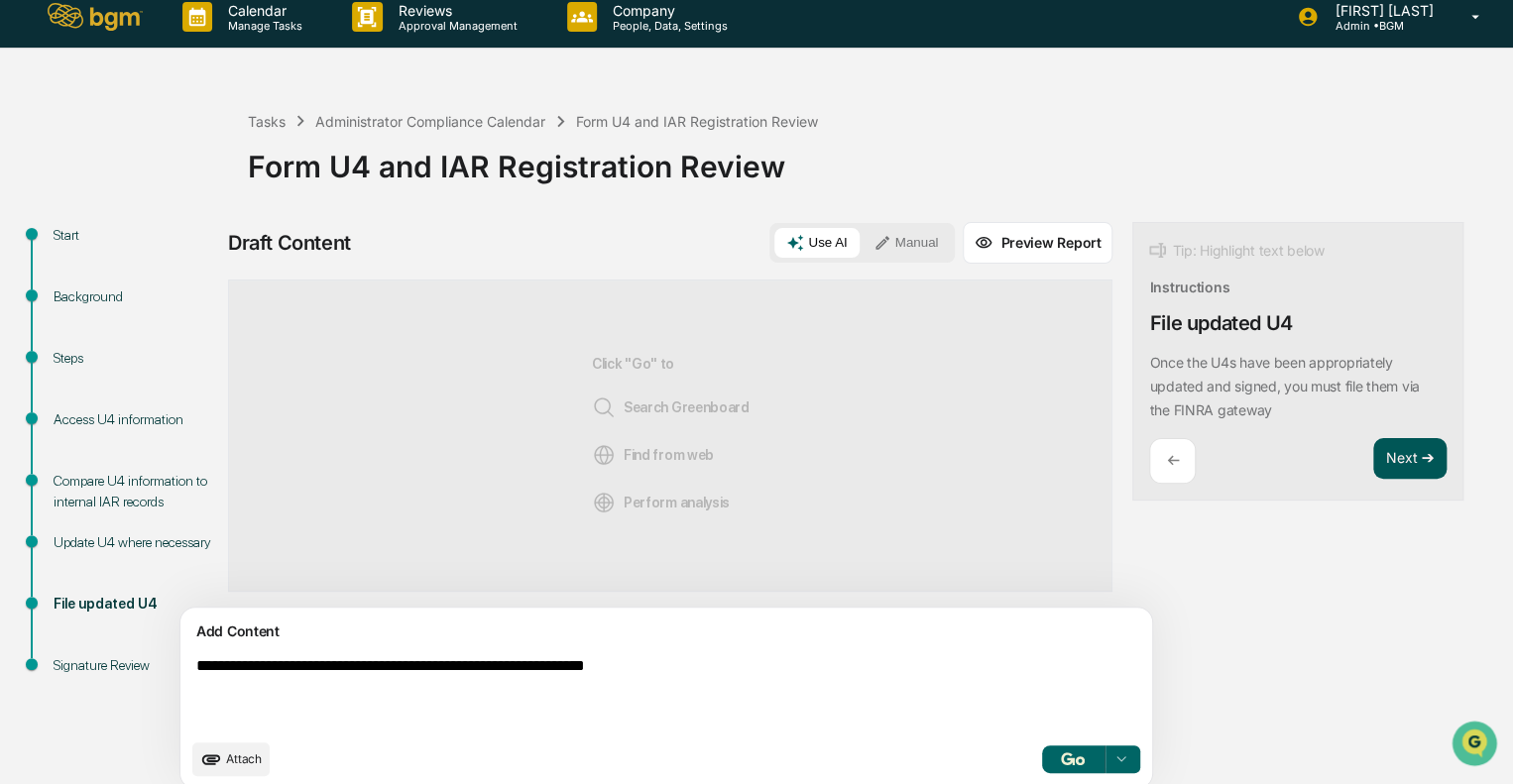 click on "Next ➔" at bounding box center [1410, 459] 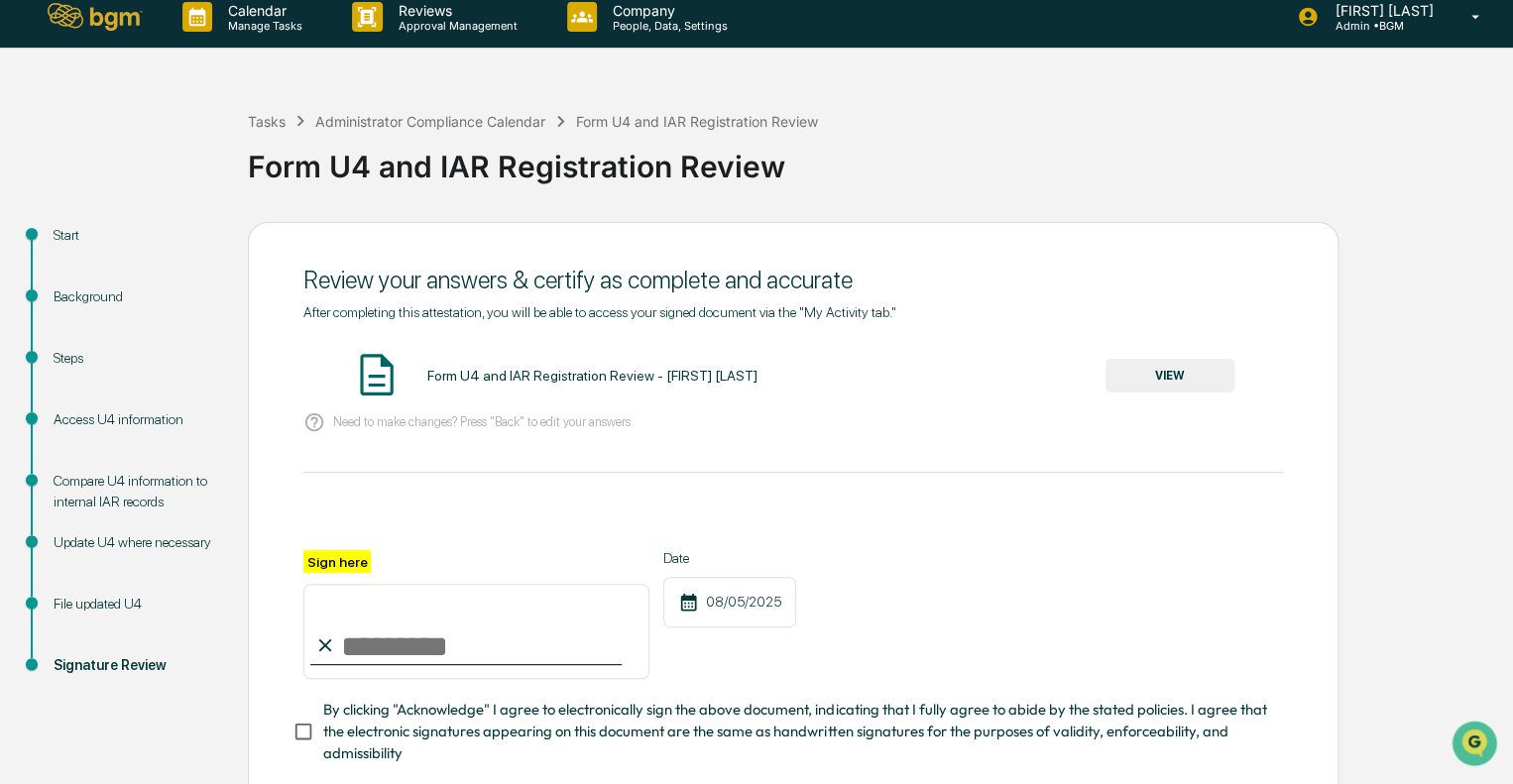 click on "VIEW" at bounding box center [1170, 376] 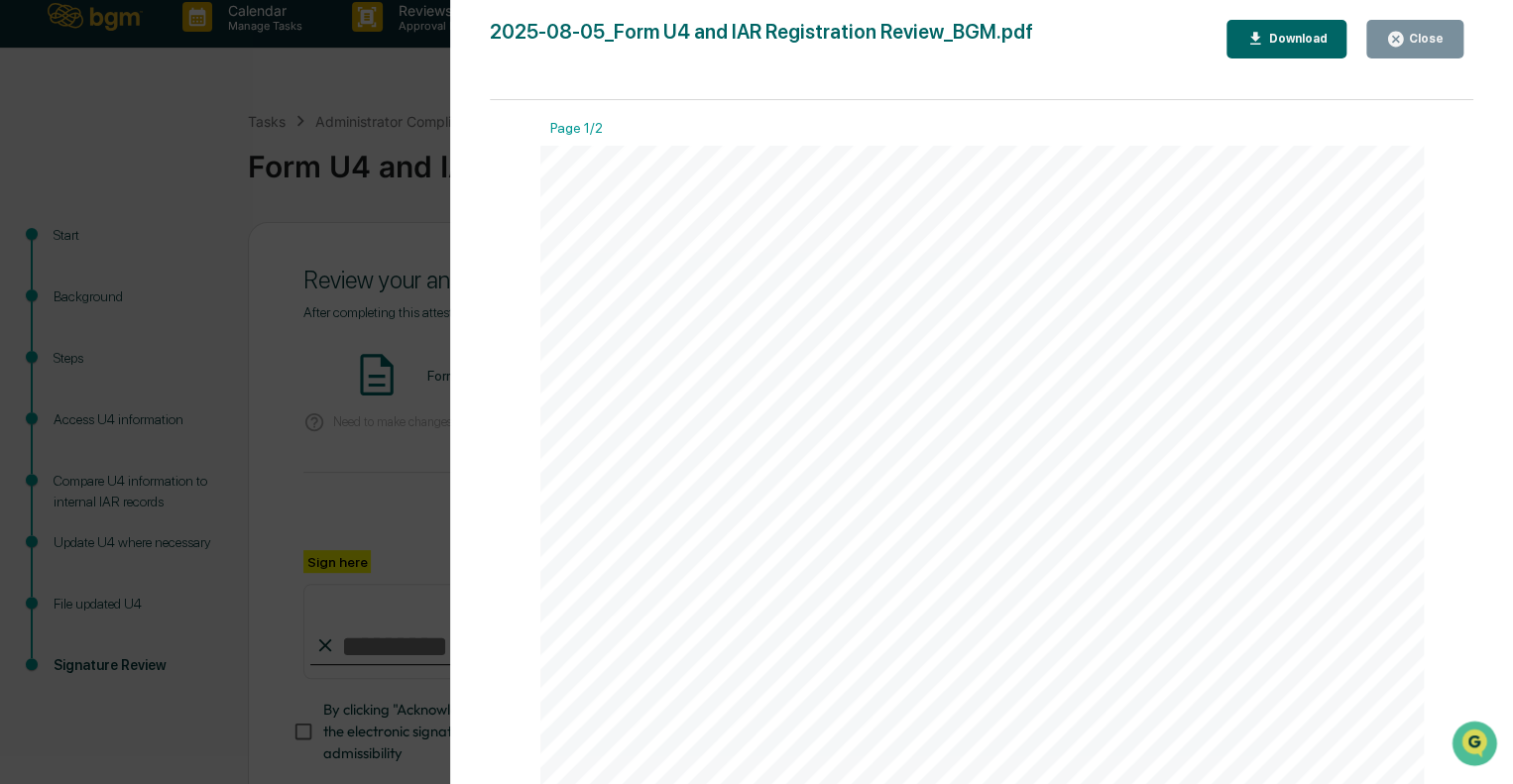 click on "Close" at bounding box center (1424, 39) 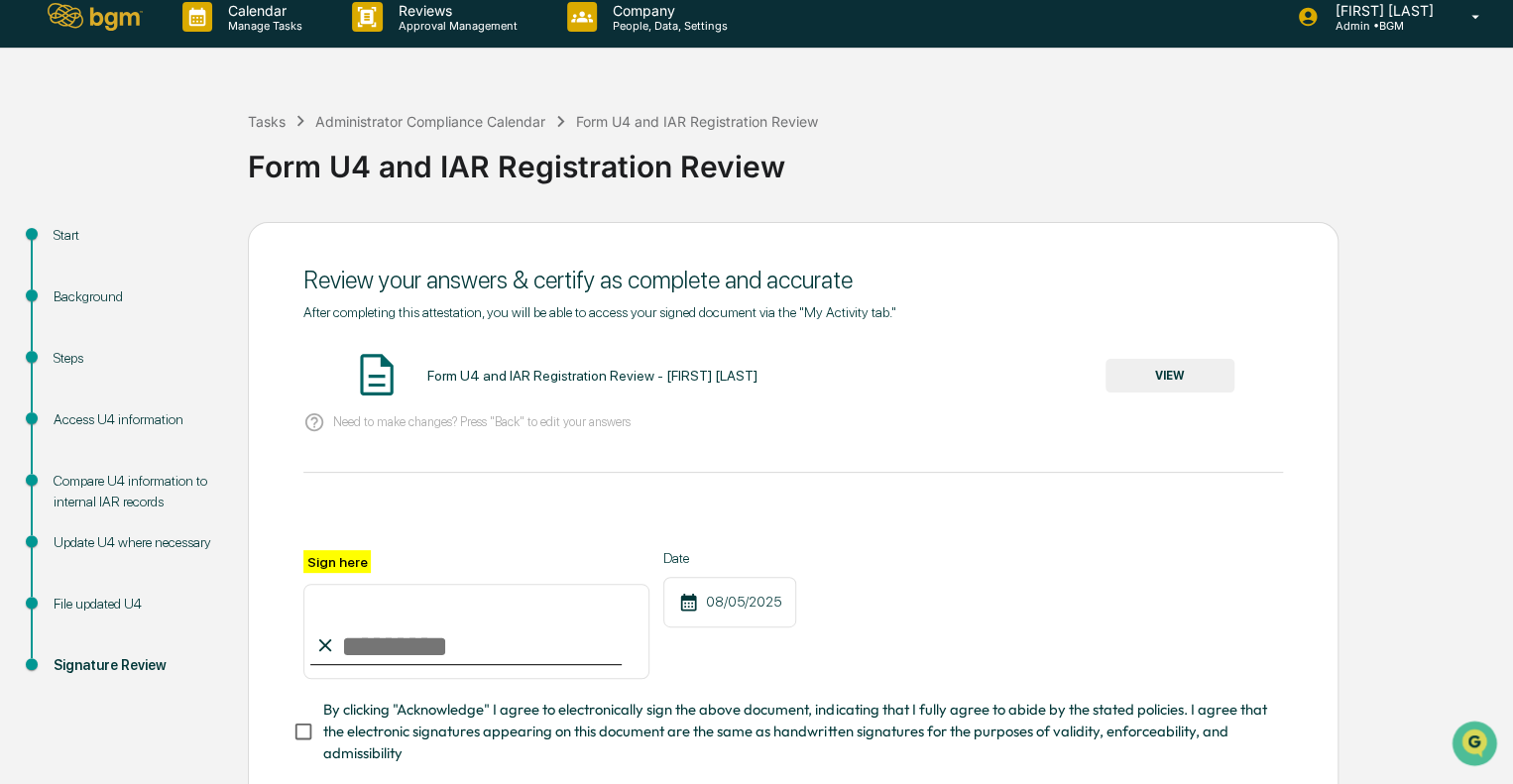 click on "Sign here" at bounding box center [476, 631] 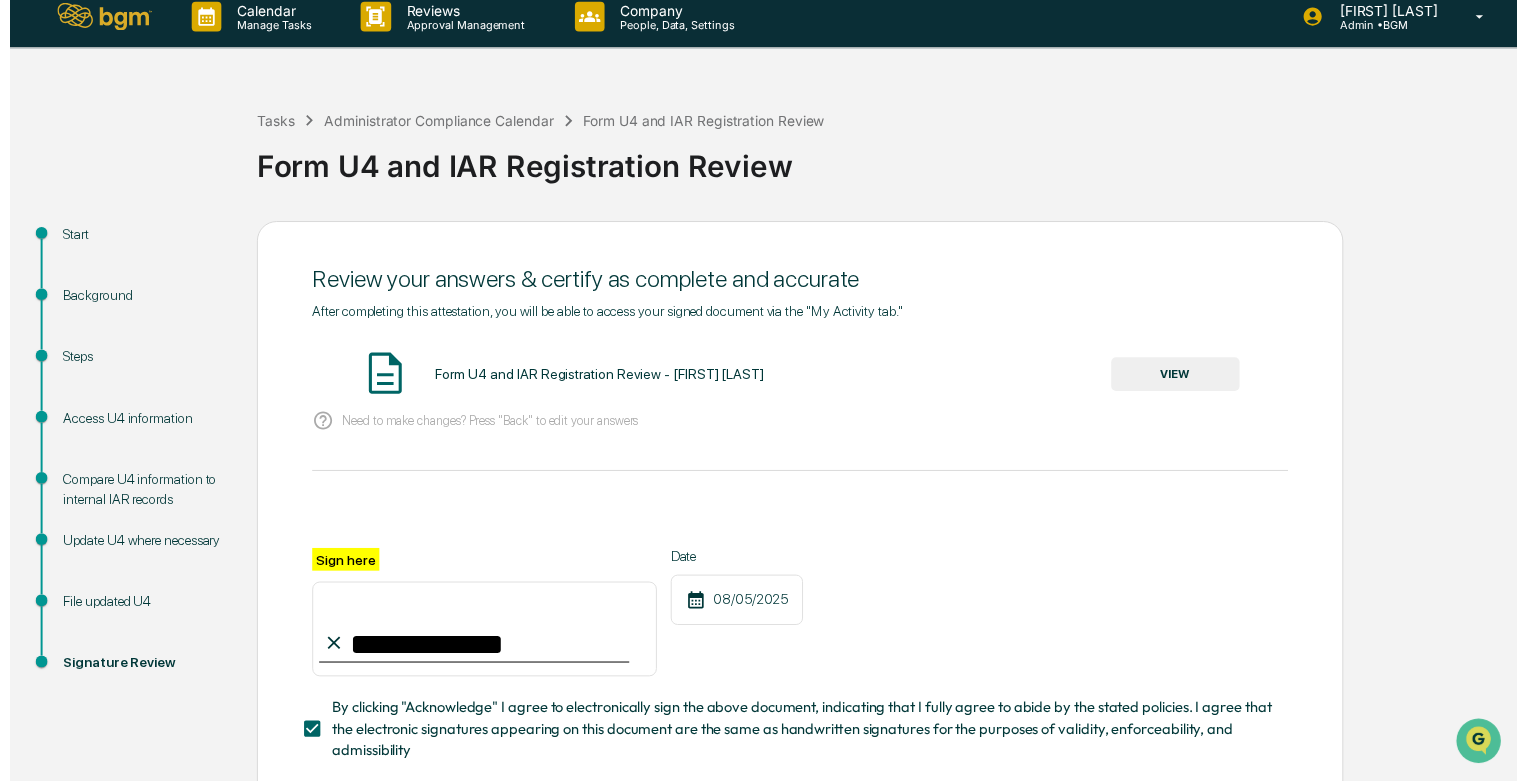 scroll, scrollTop: 138, scrollLeft: 0, axis: vertical 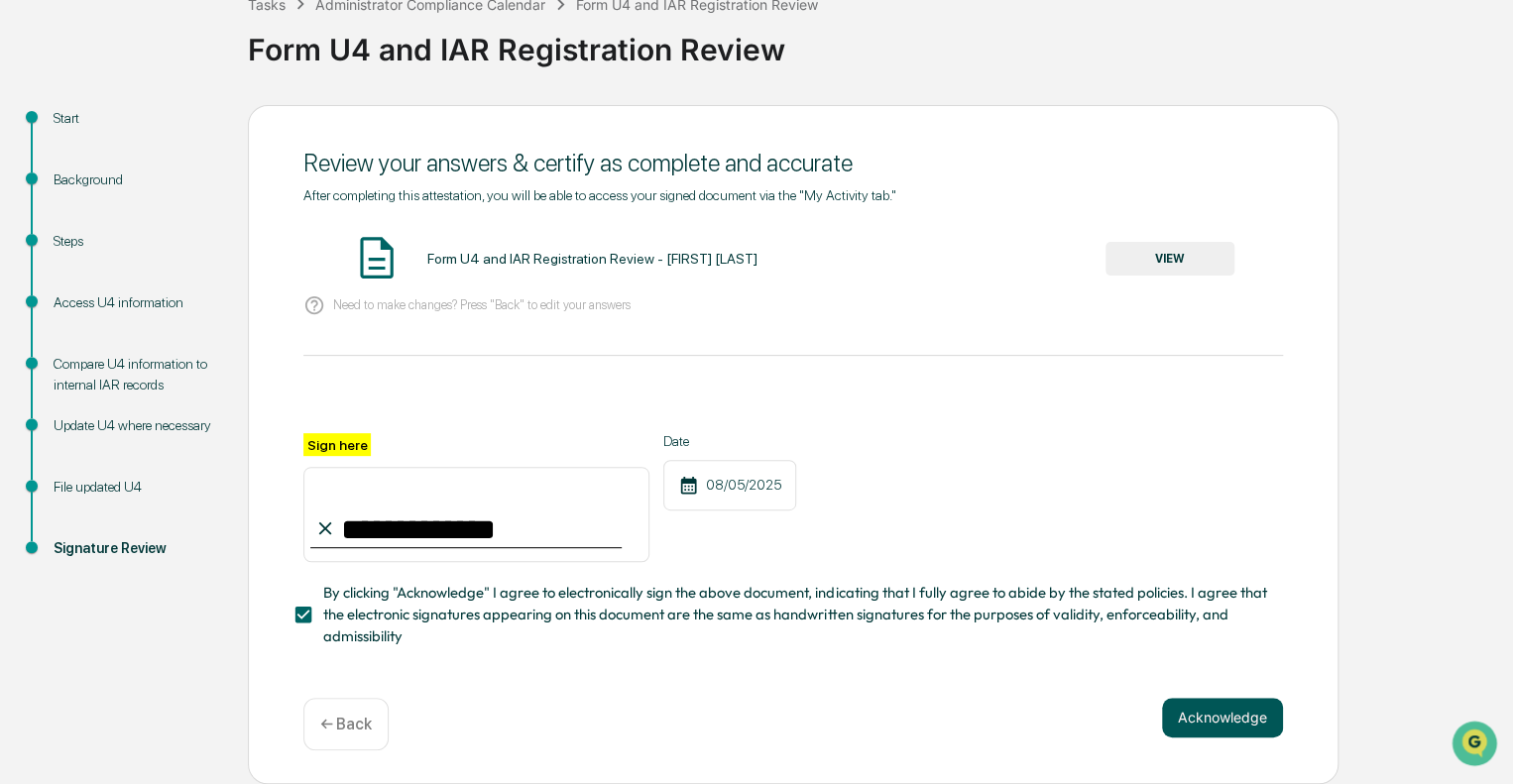 click on "Acknowledge" at bounding box center [1222, 718] 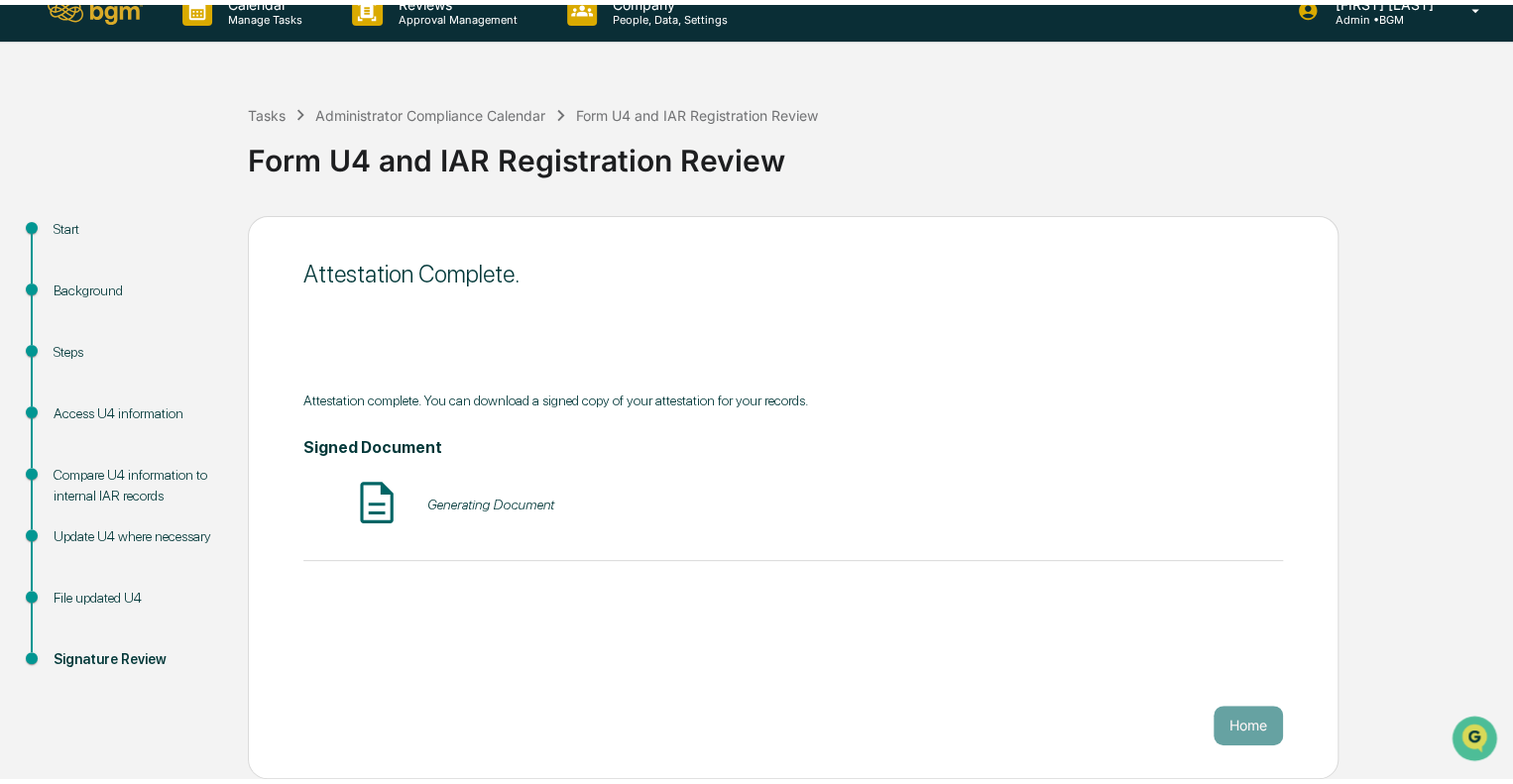 scroll, scrollTop: 13, scrollLeft: 0, axis: vertical 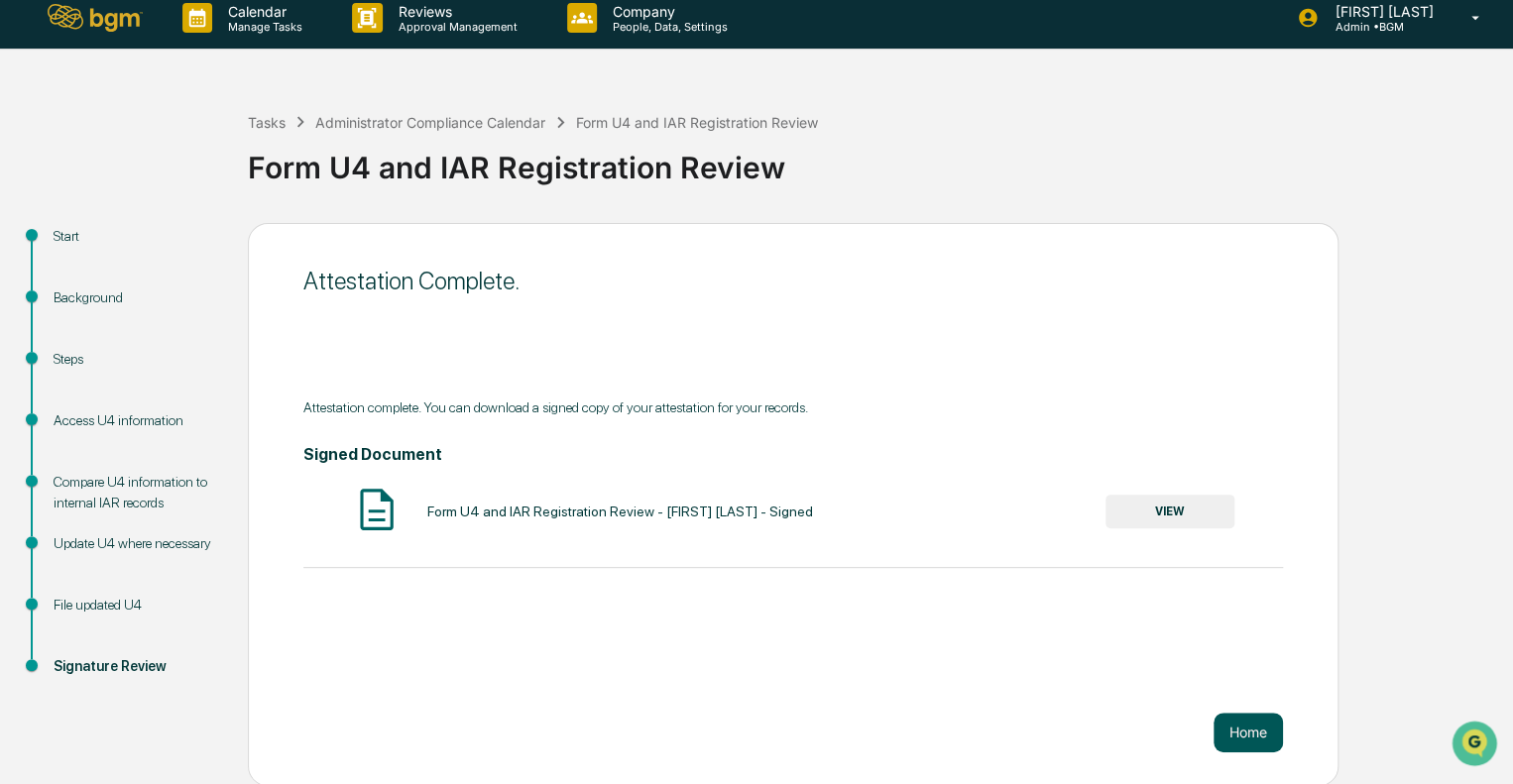 click on "Home" at bounding box center [1248, 732] 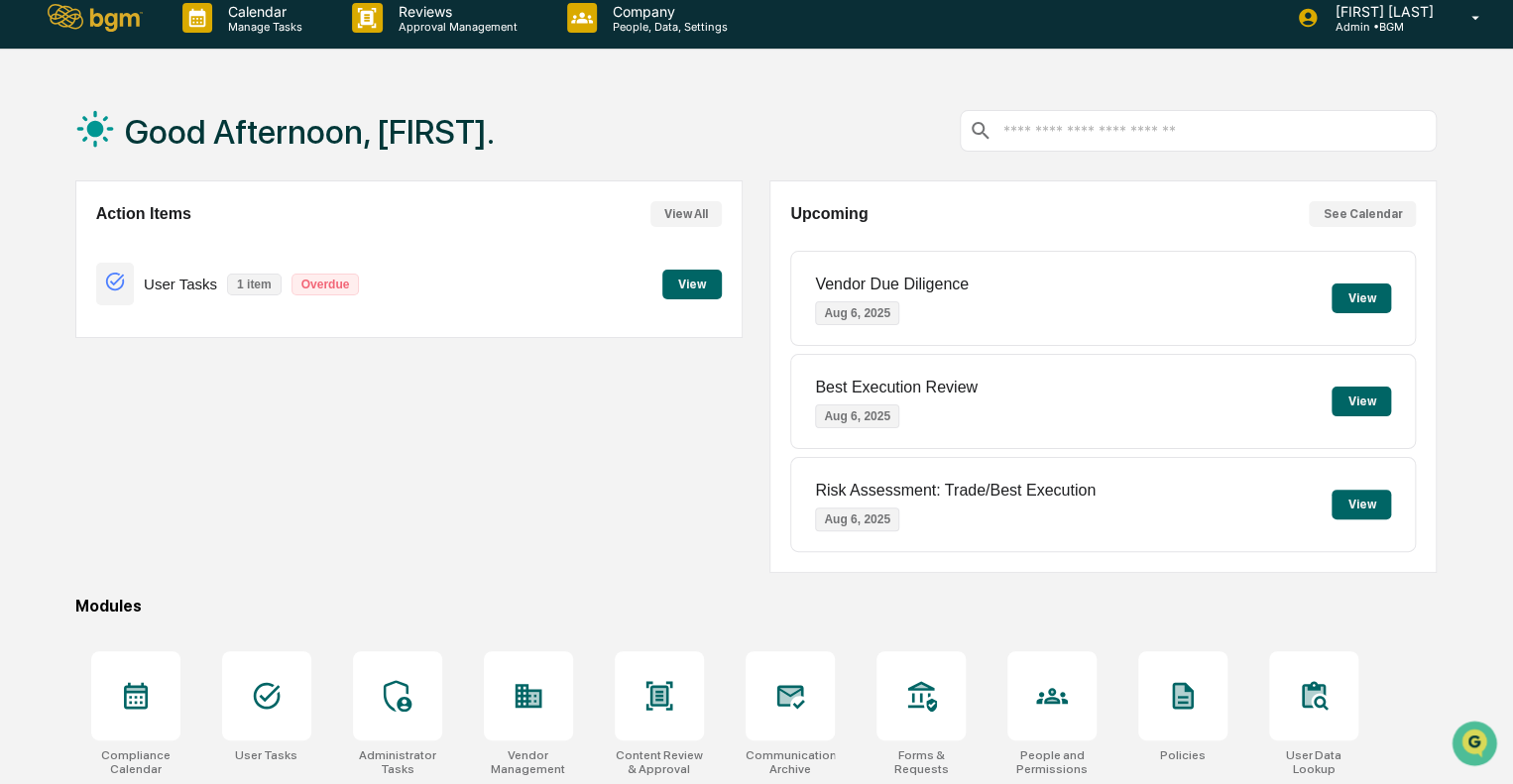 click on "View" at bounding box center (1361, 401) 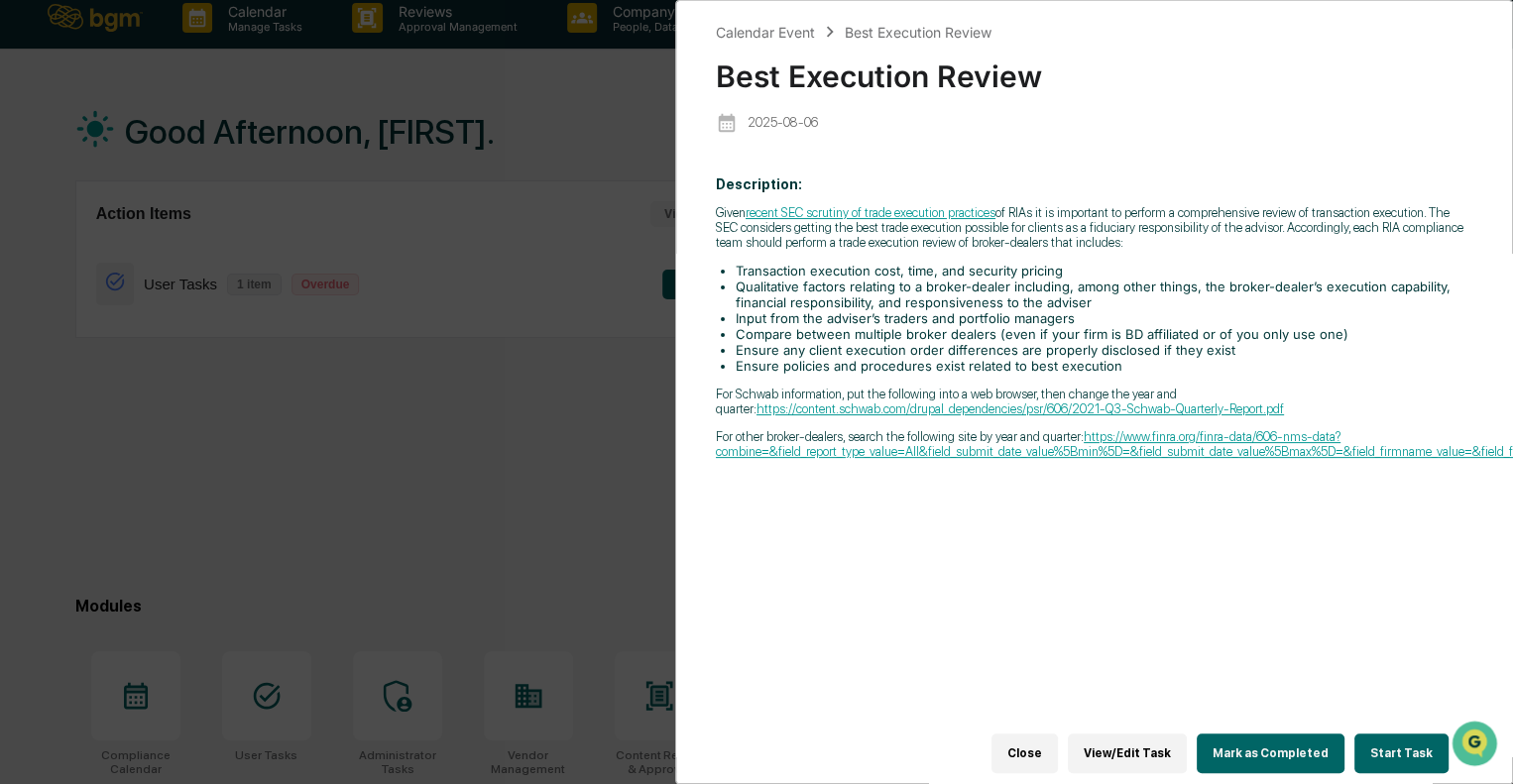 click on "https://content.schwab.com/drupal_dependencies/psr/606/2021-Q3-Schwab-Quarterly-Report.pdf" at bounding box center [1020, 408] 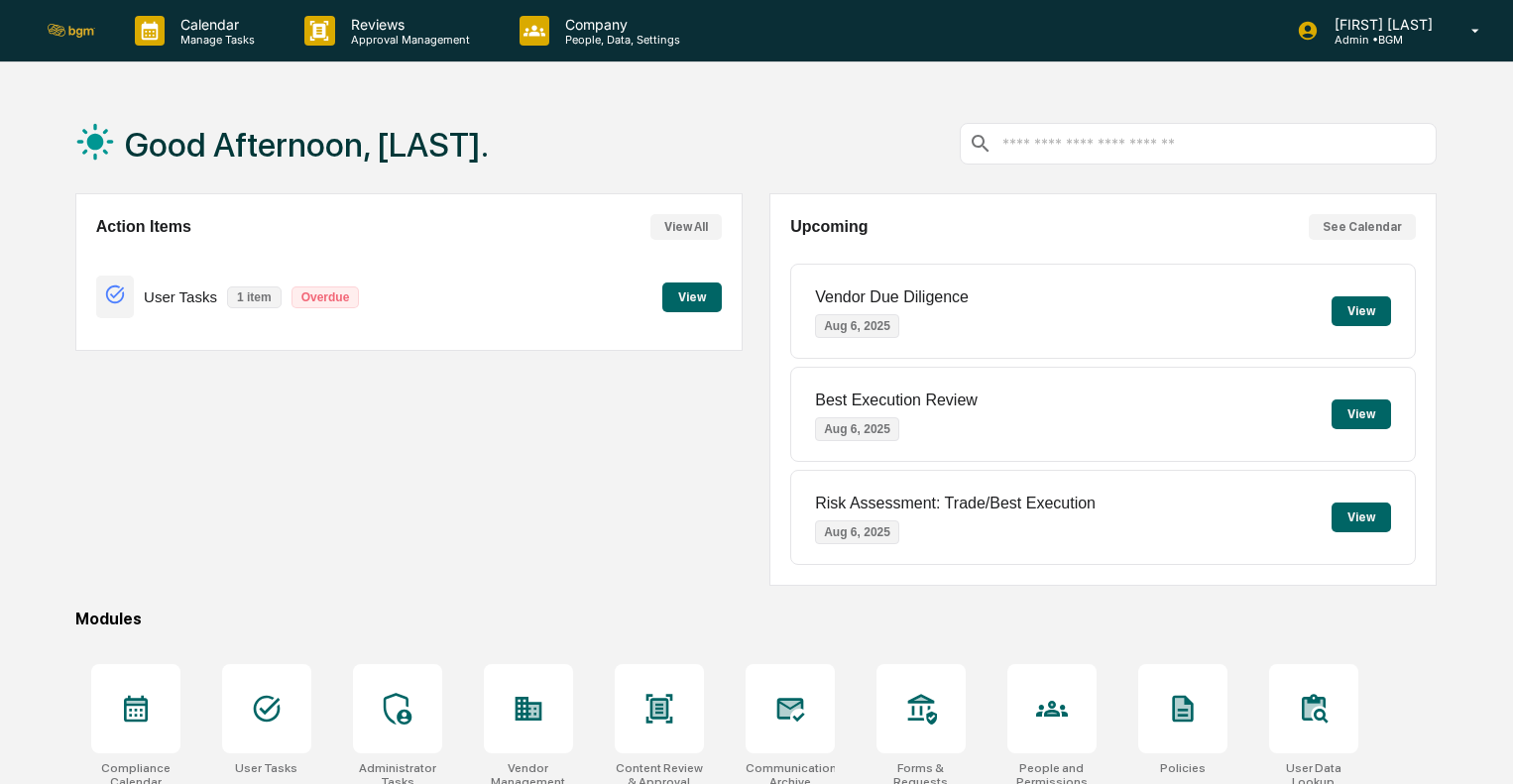 scroll, scrollTop: 27, scrollLeft: 0, axis: vertical 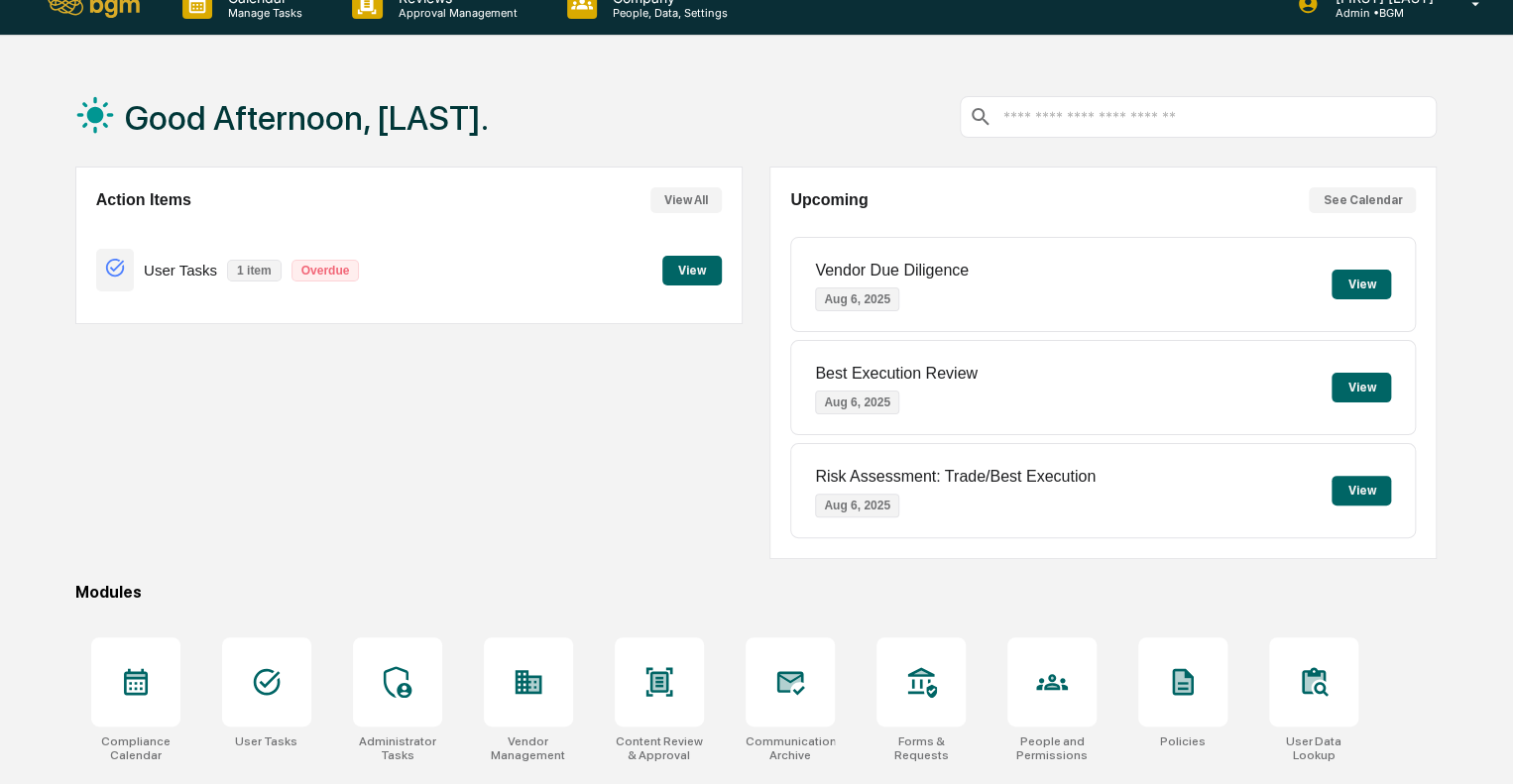 click on "View" at bounding box center [1361, 388] 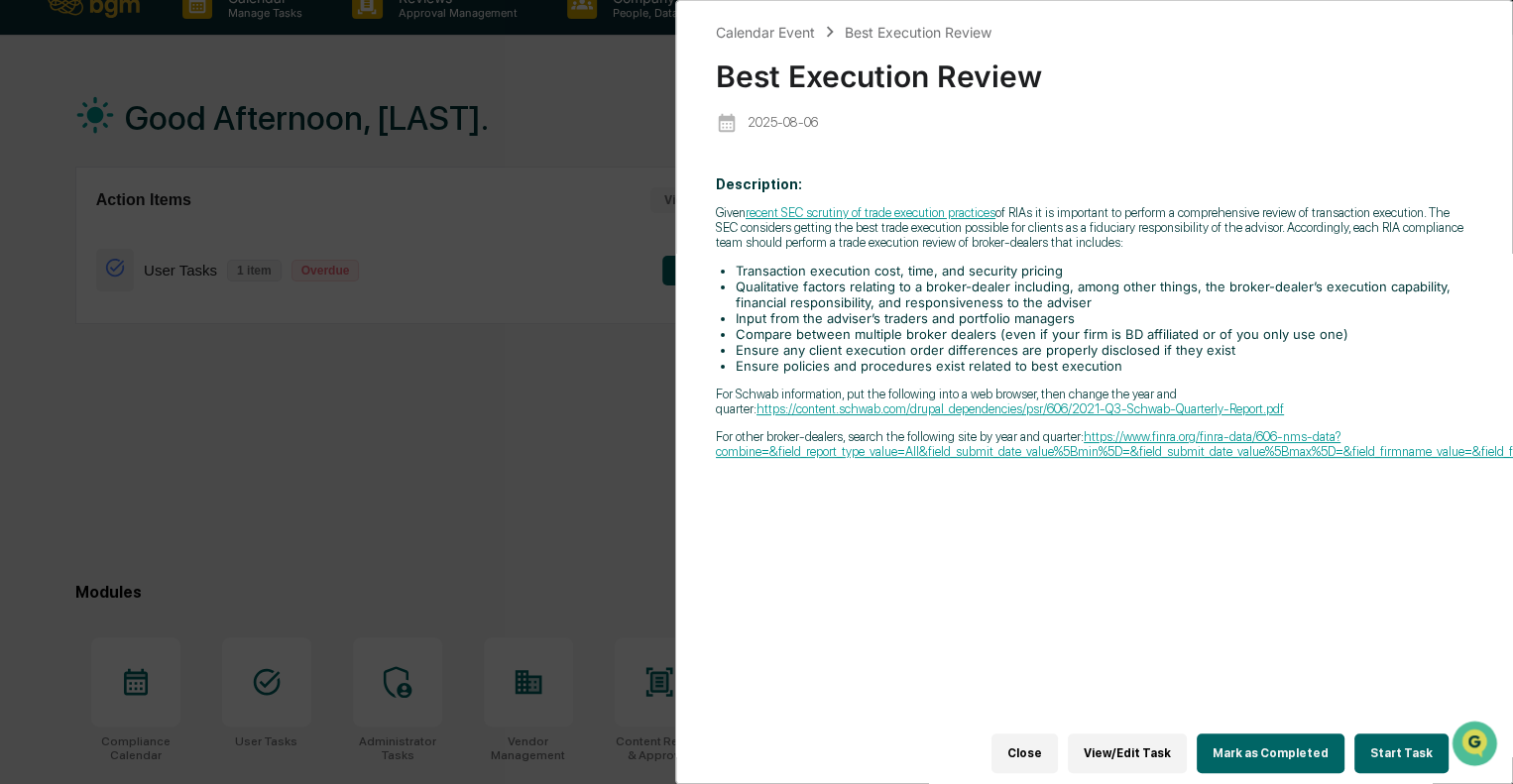 scroll, scrollTop: 0, scrollLeft: 0, axis: both 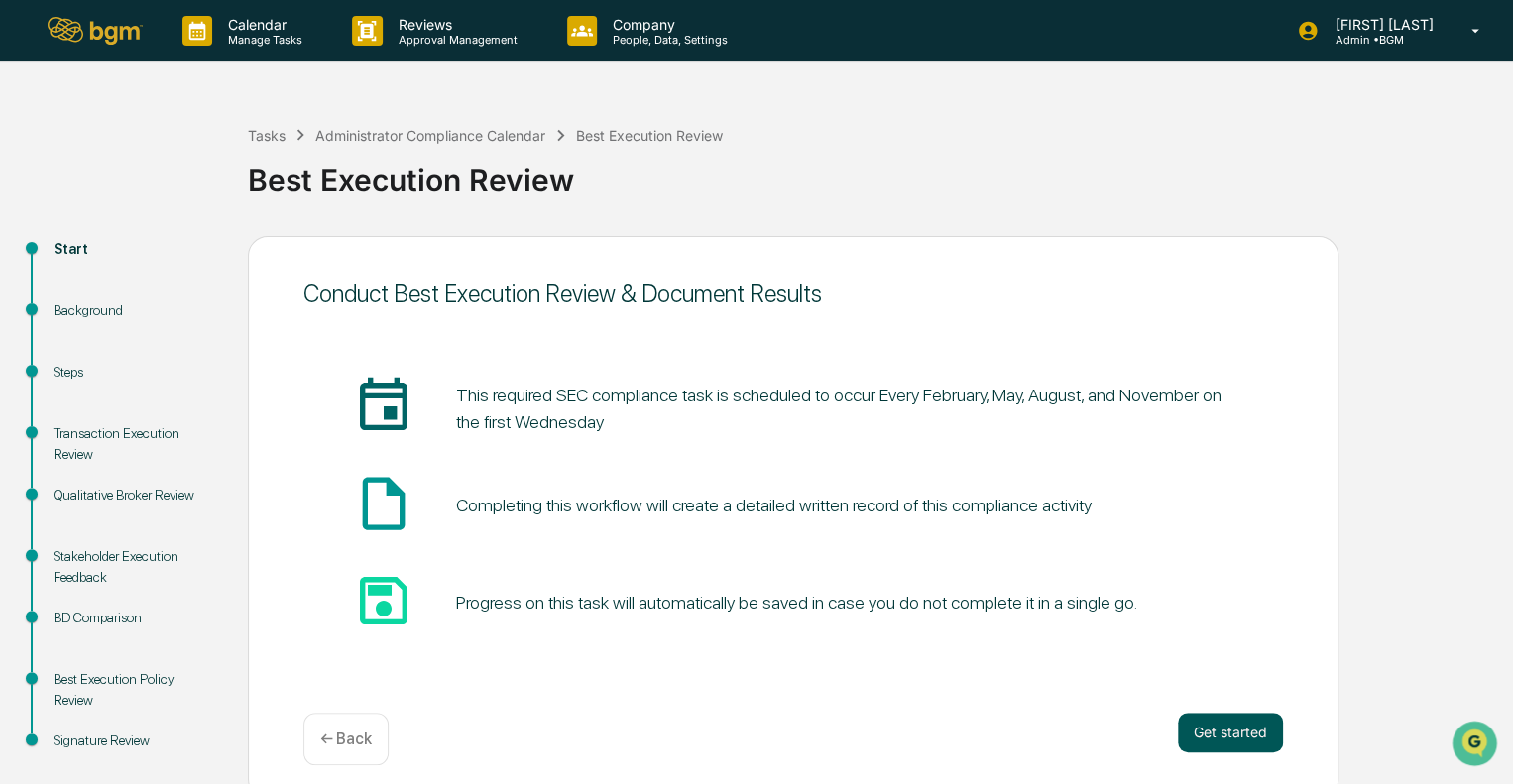 click on "Get started" at bounding box center (1230, 732) 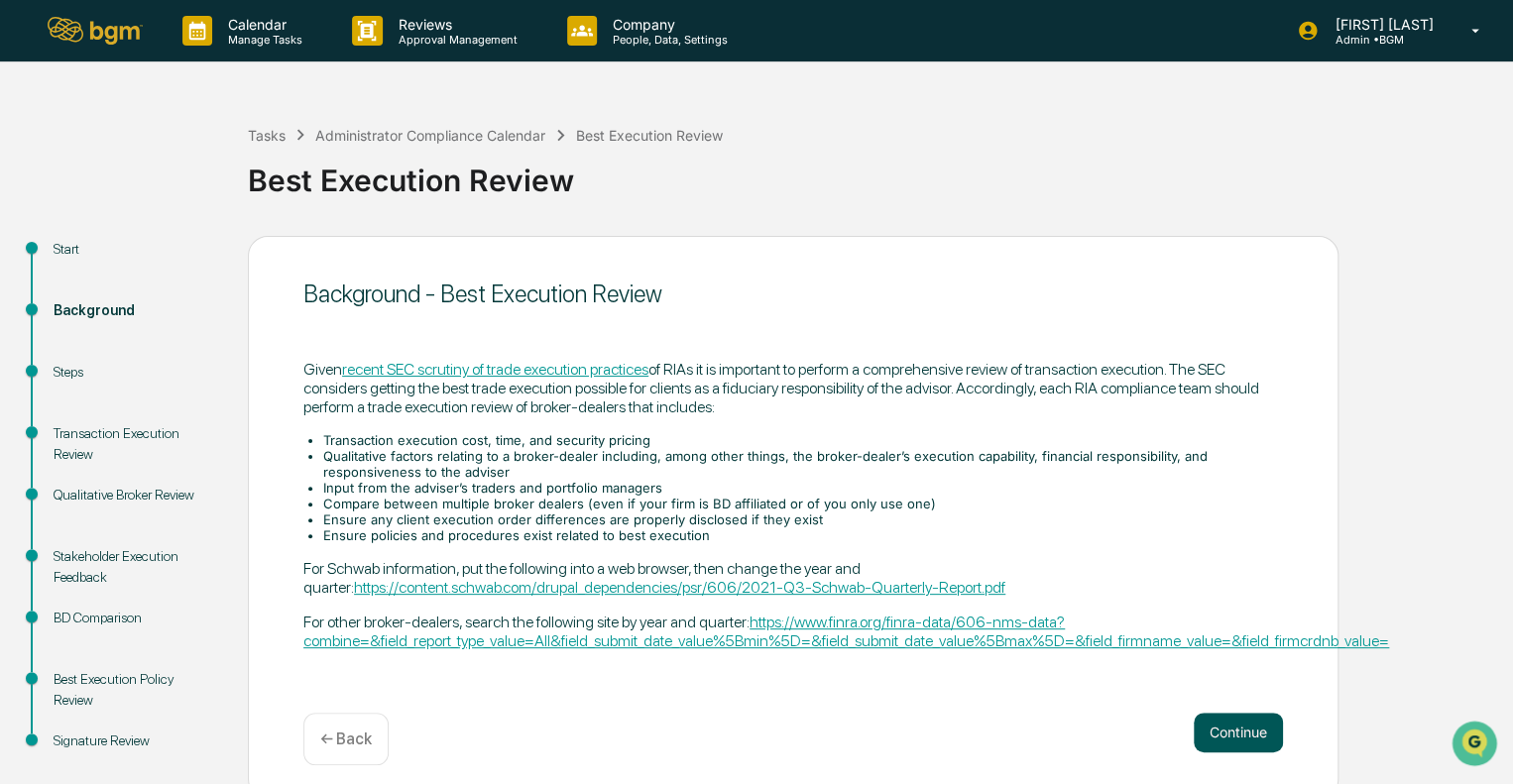 click on "Continue" at bounding box center (1238, 732) 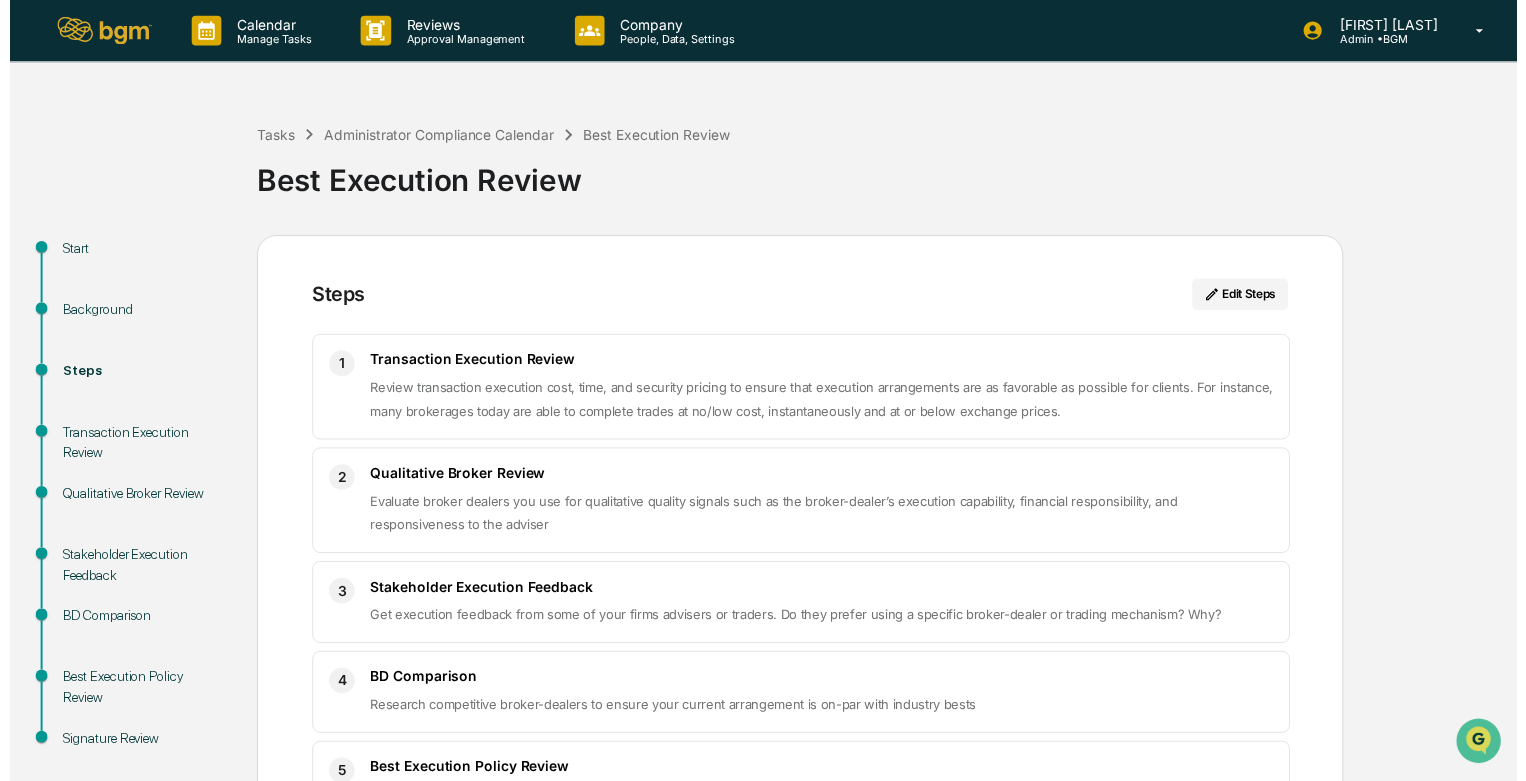 scroll, scrollTop: 152, scrollLeft: 0, axis: vertical 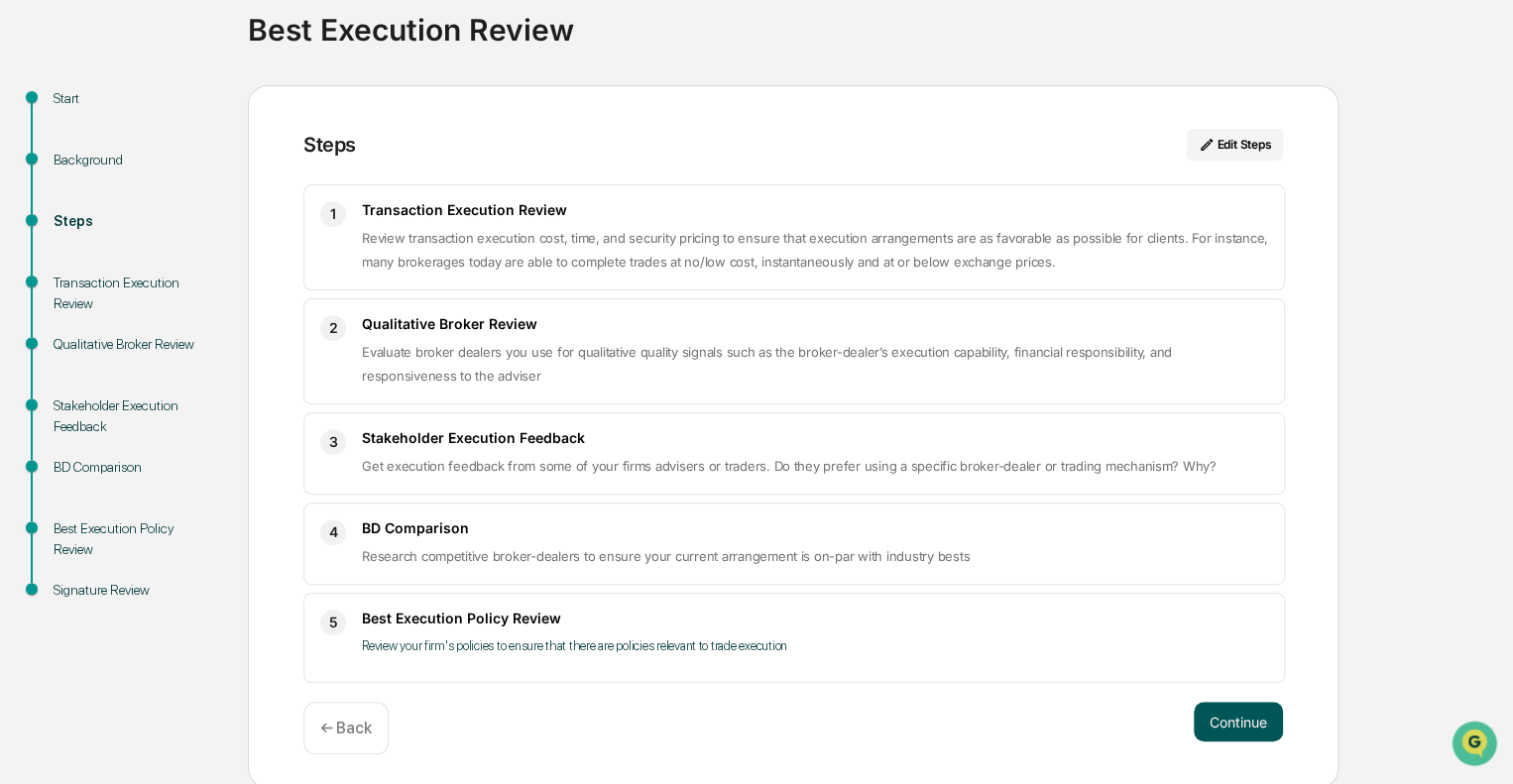 click on "Continue" at bounding box center (1238, 722) 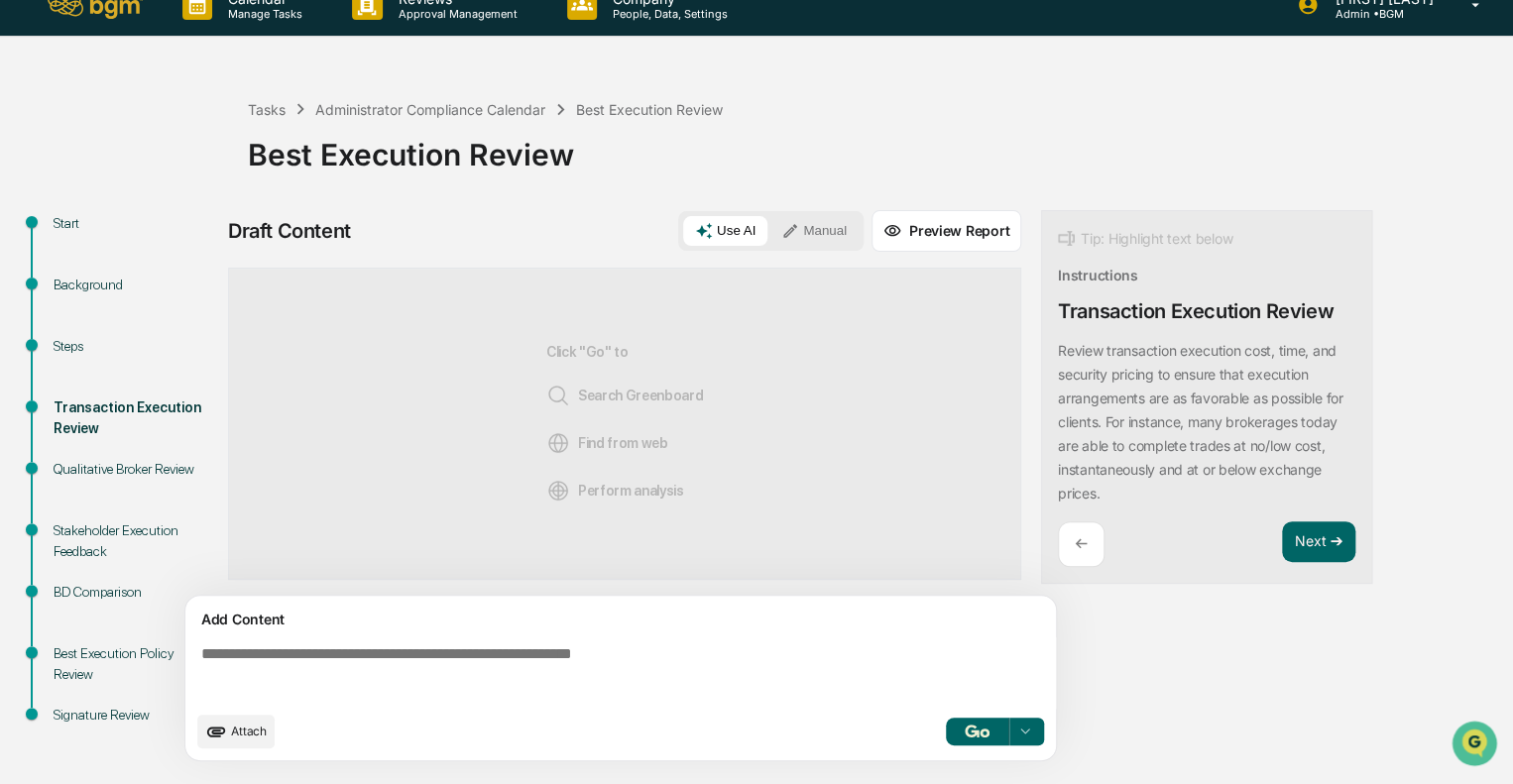 scroll, scrollTop: 25, scrollLeft: 0, axis: vertical 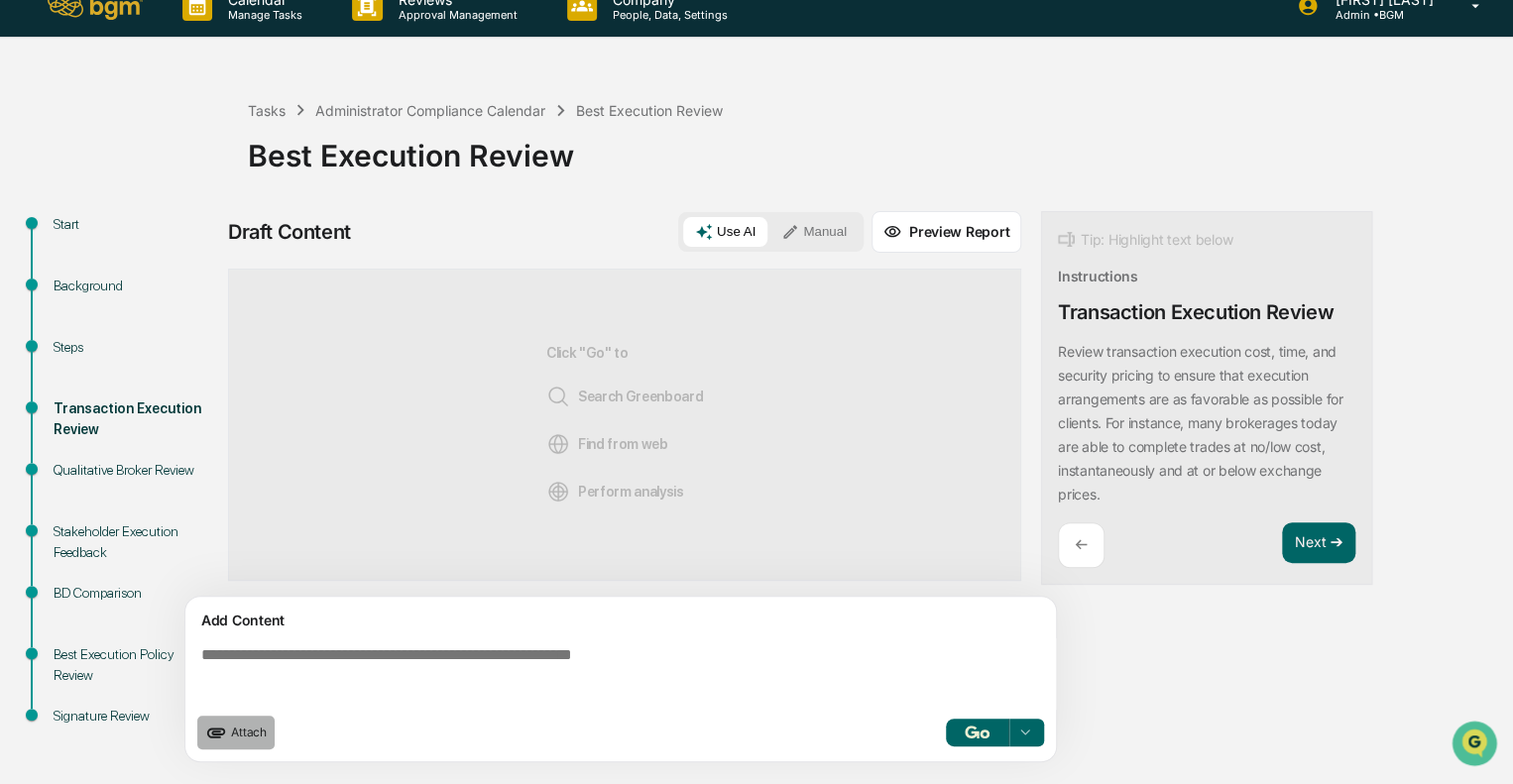 click on "Attach" at bounding box center [249, 731] 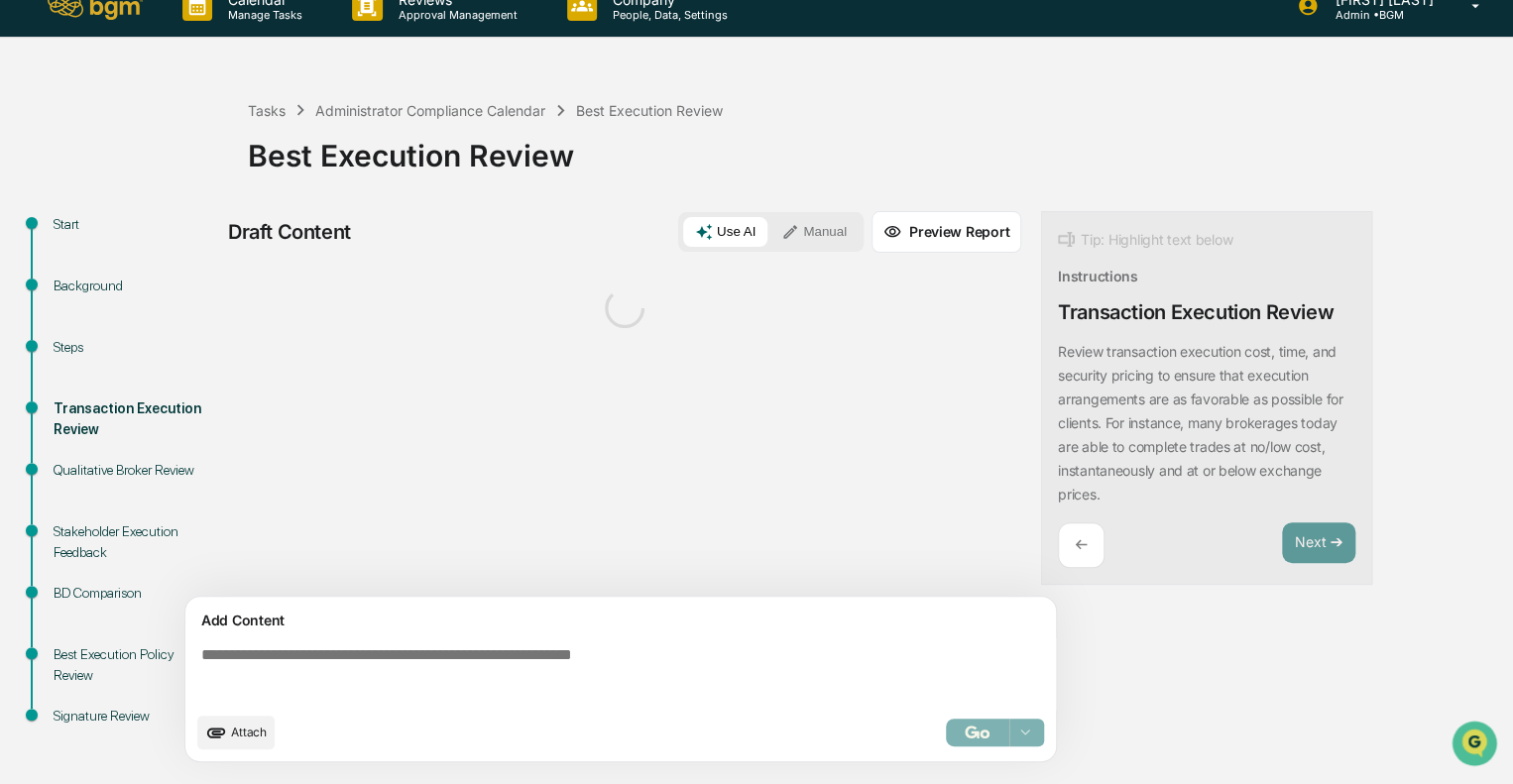 scroll, scrollTop: 26, scrollLeft: 0, axis: vertical 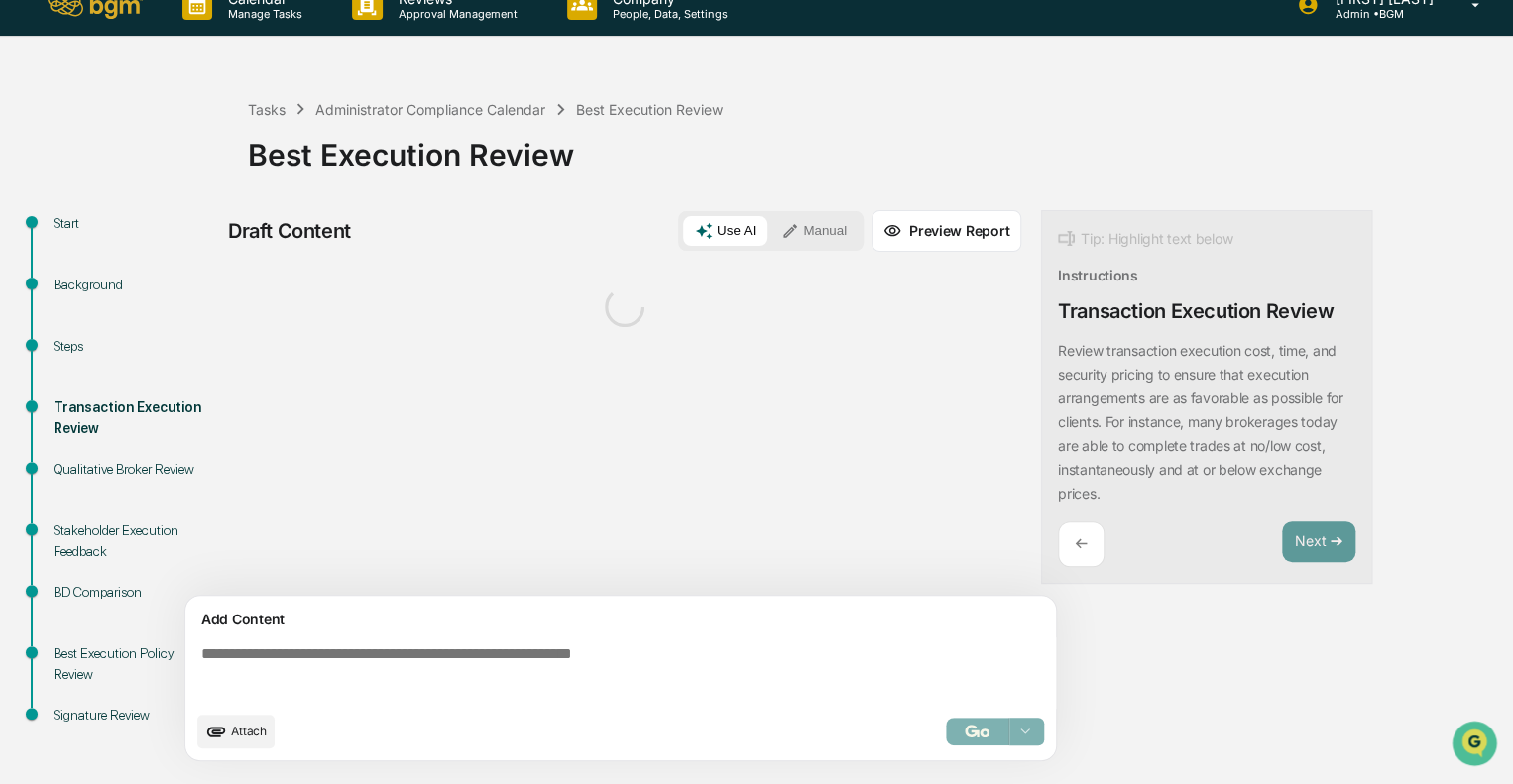 click on "Attach" at bounding box center [249, 730] 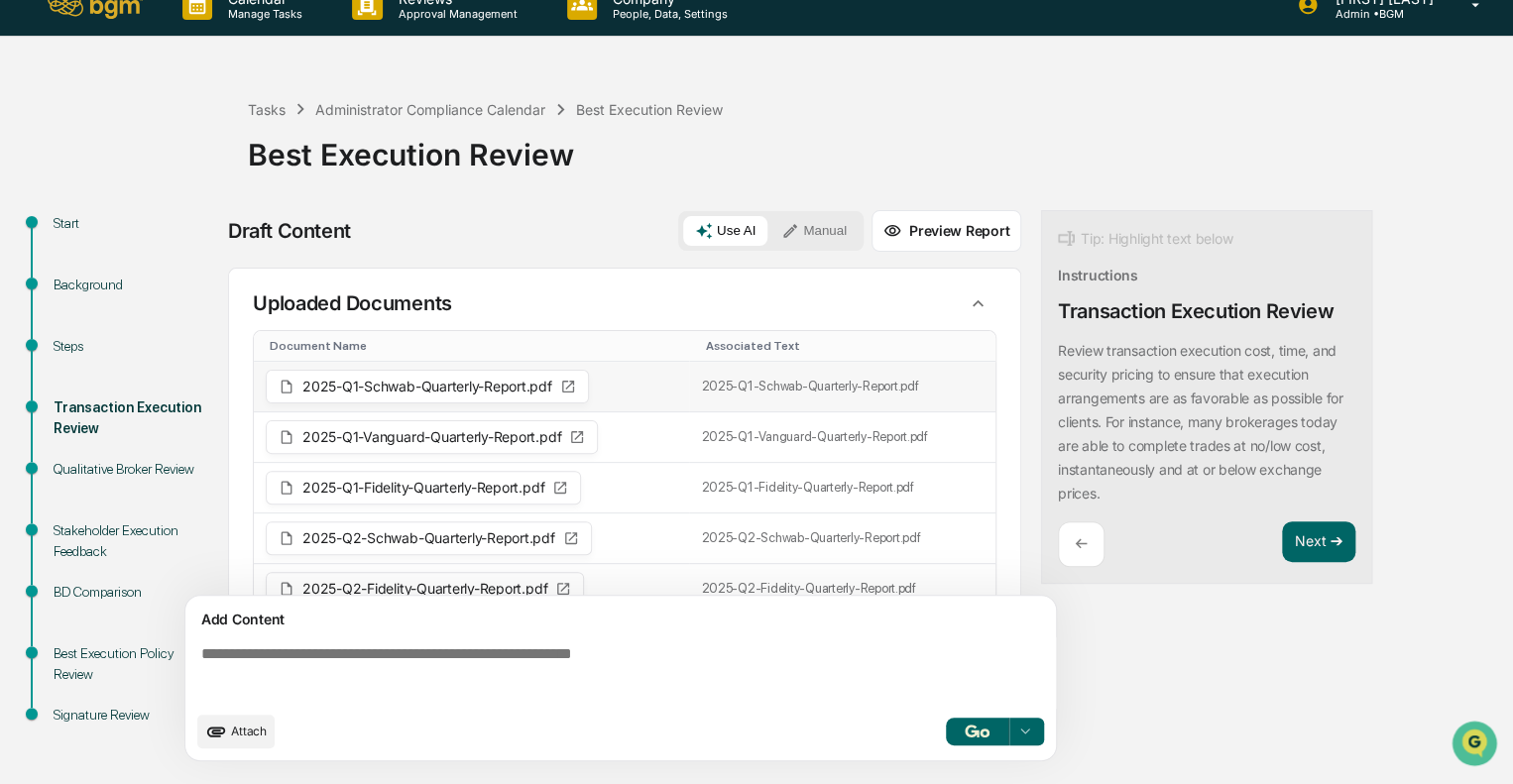 scroll, scrollTop: 98, scrollLeft: 0, axis: vertical 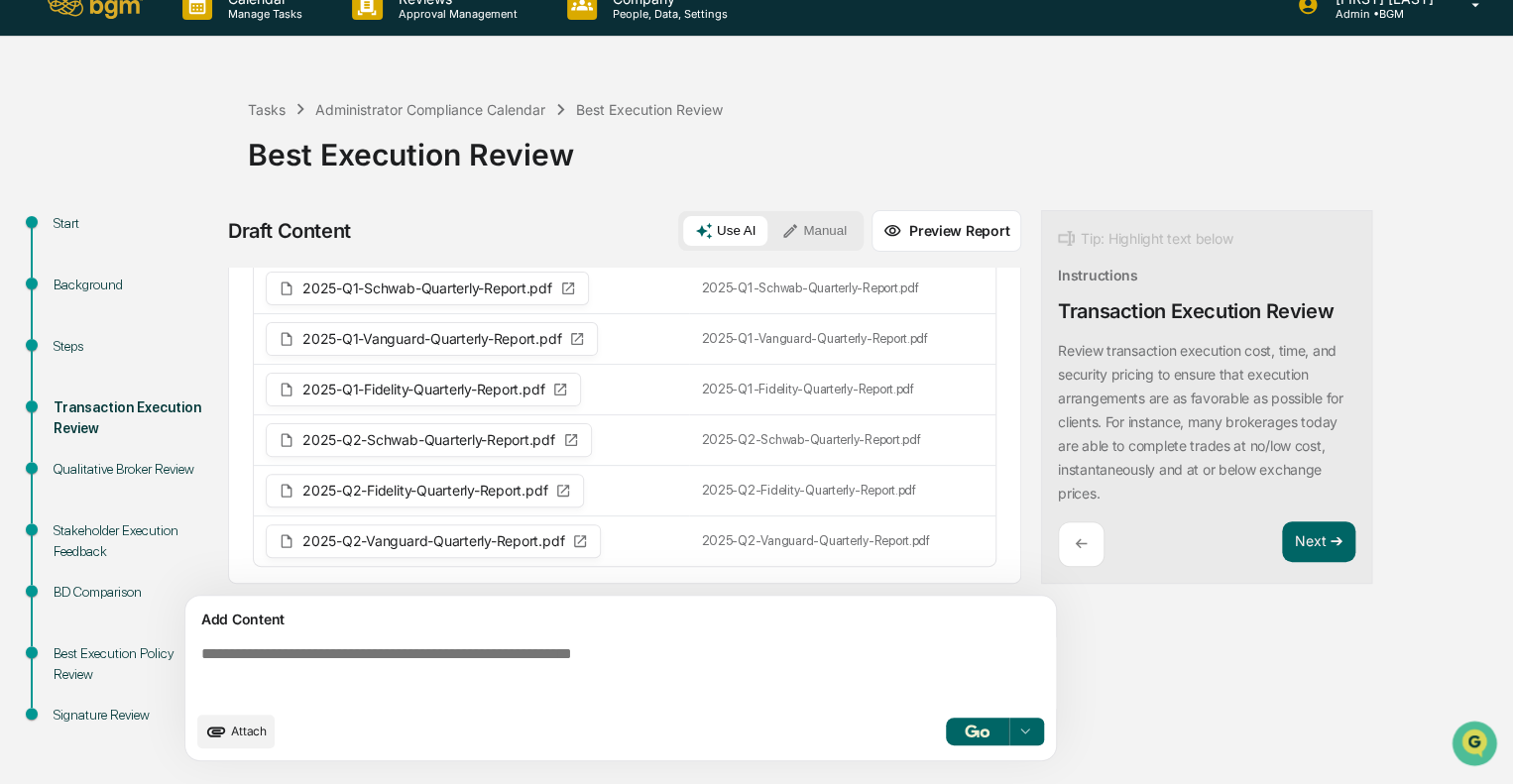 click at bounding box center (625, 673) 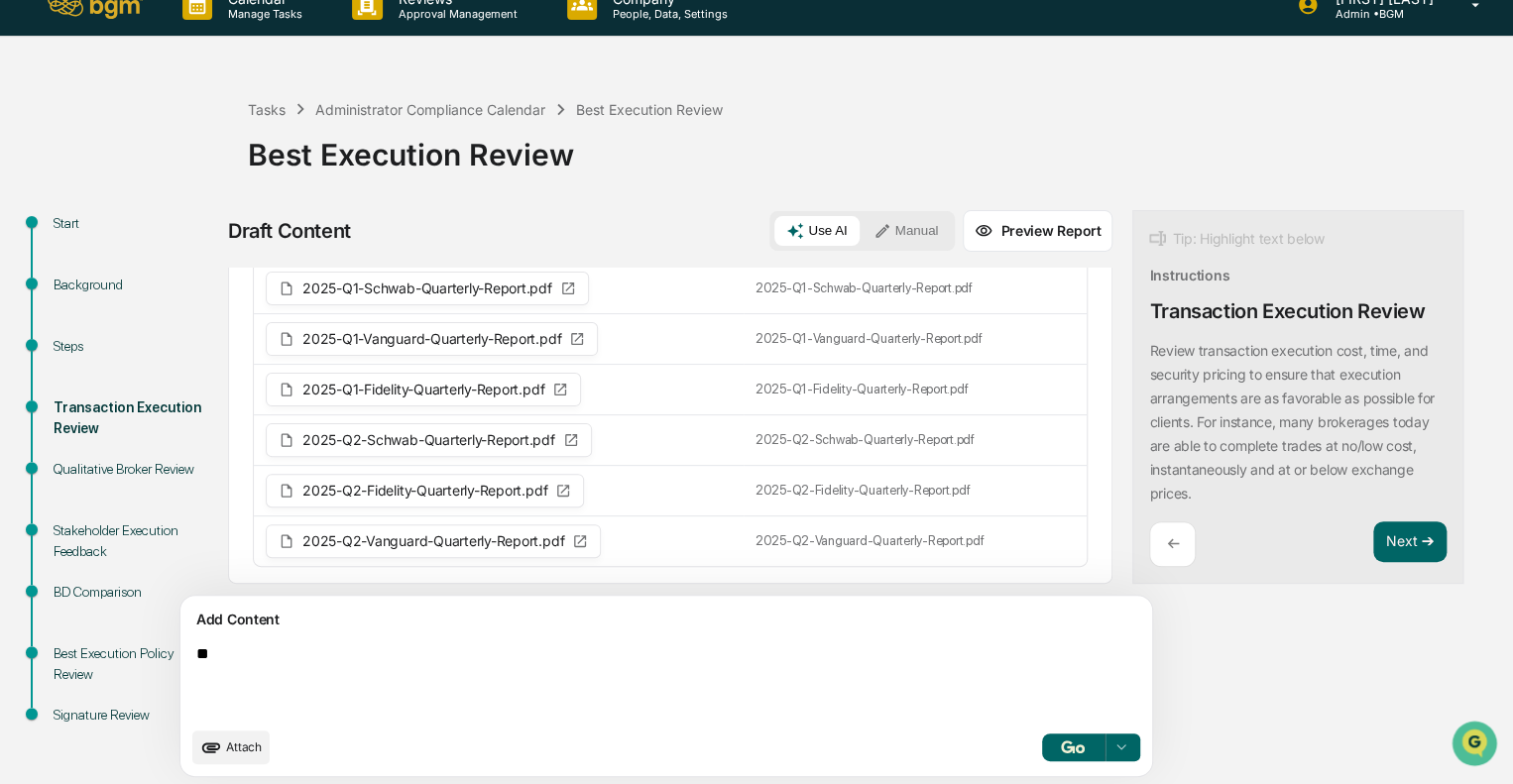 type on "*" 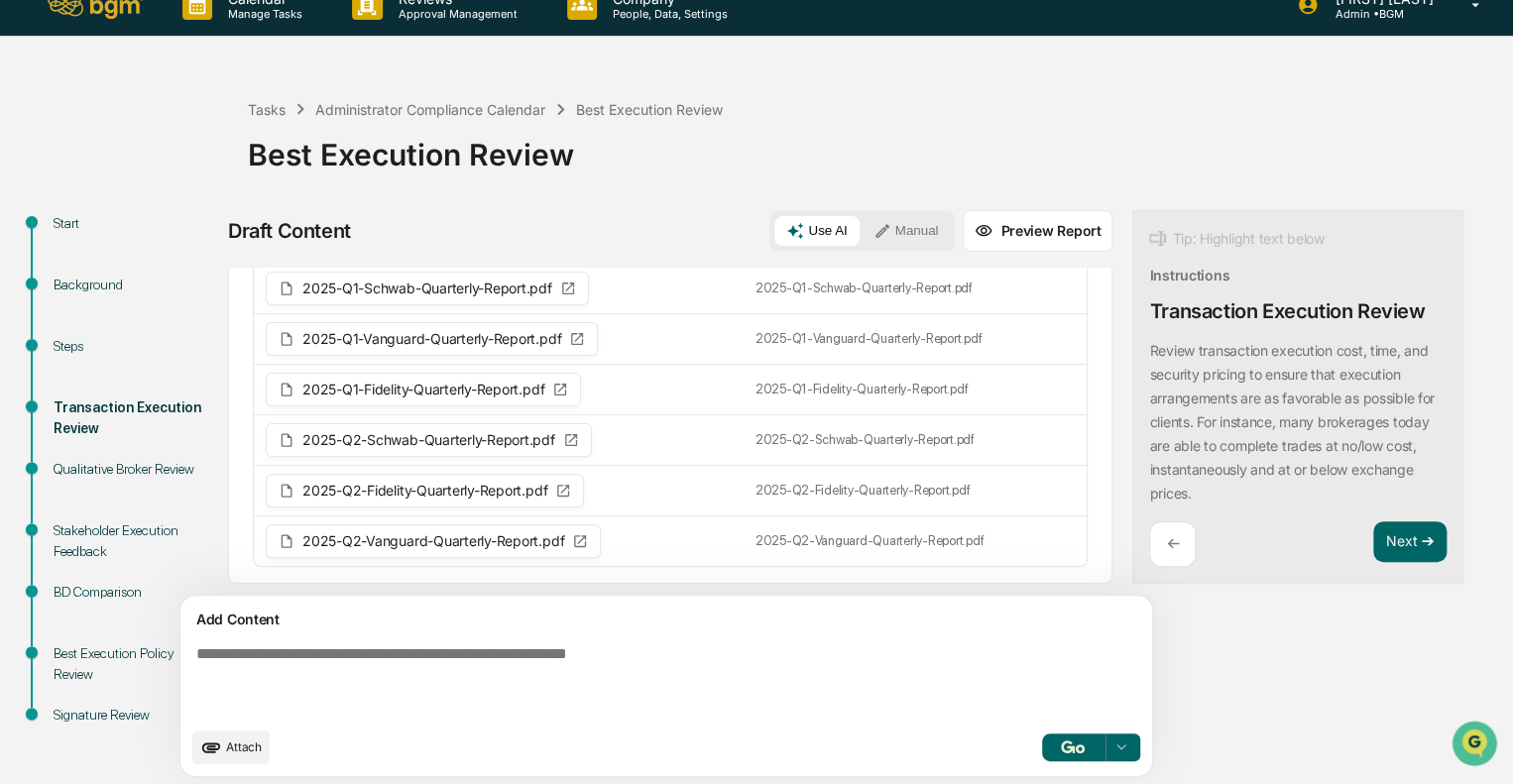 click at bounding box center [1121, 747] 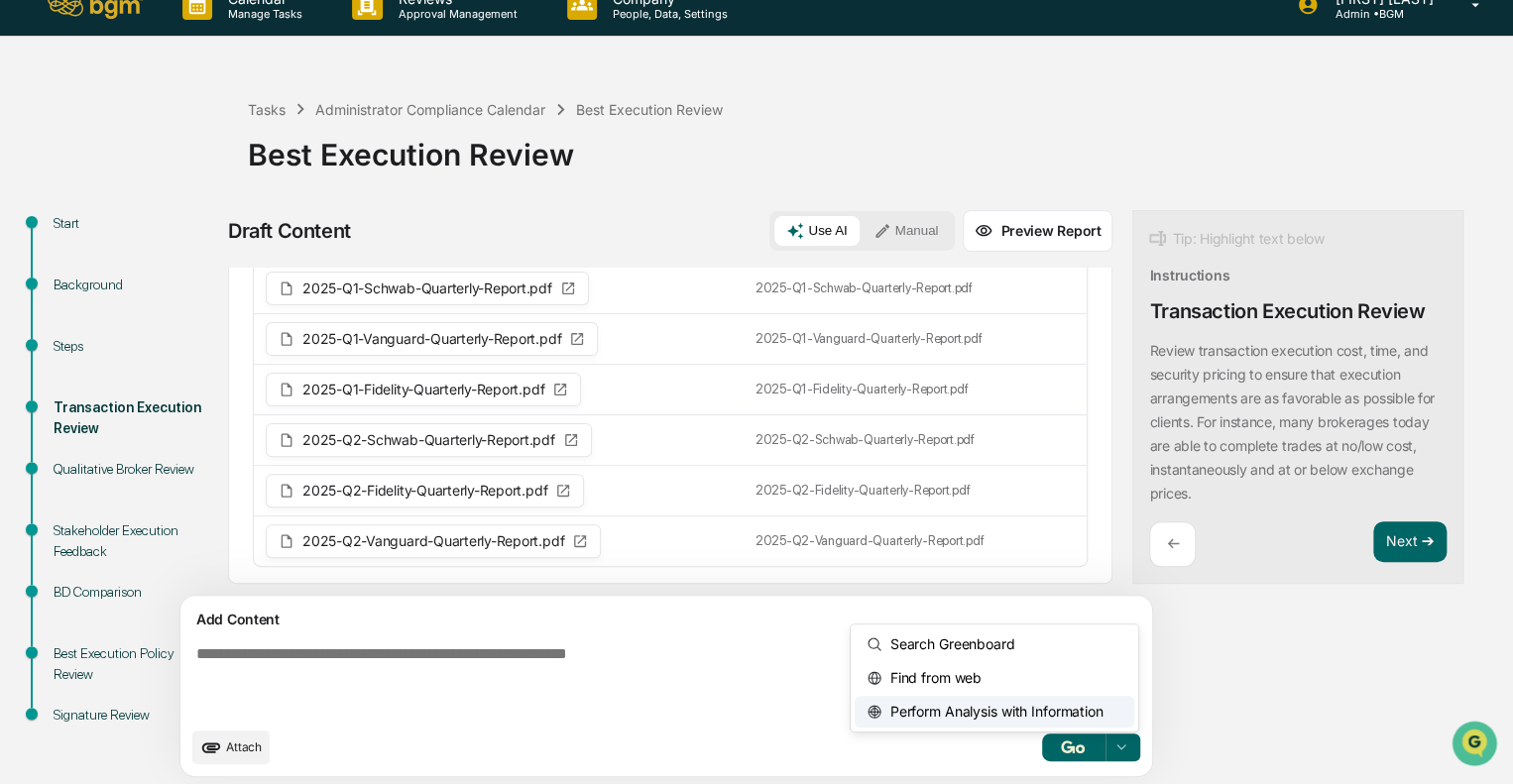 click on "Perform Analysis with Information" at bounding box center [992, 712] 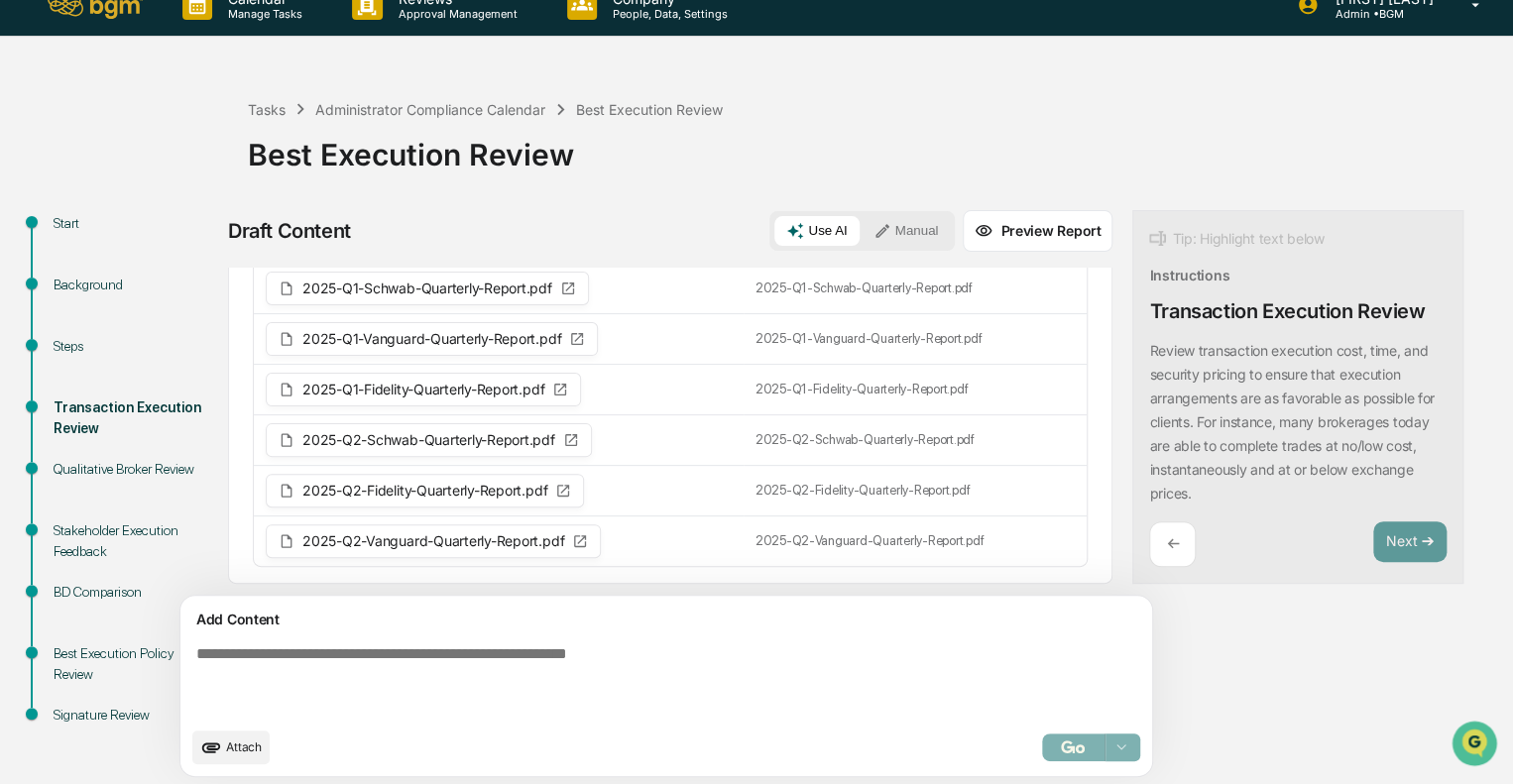 scroll, scrollTop: 30, scrollLeft: 0, axis: vertical 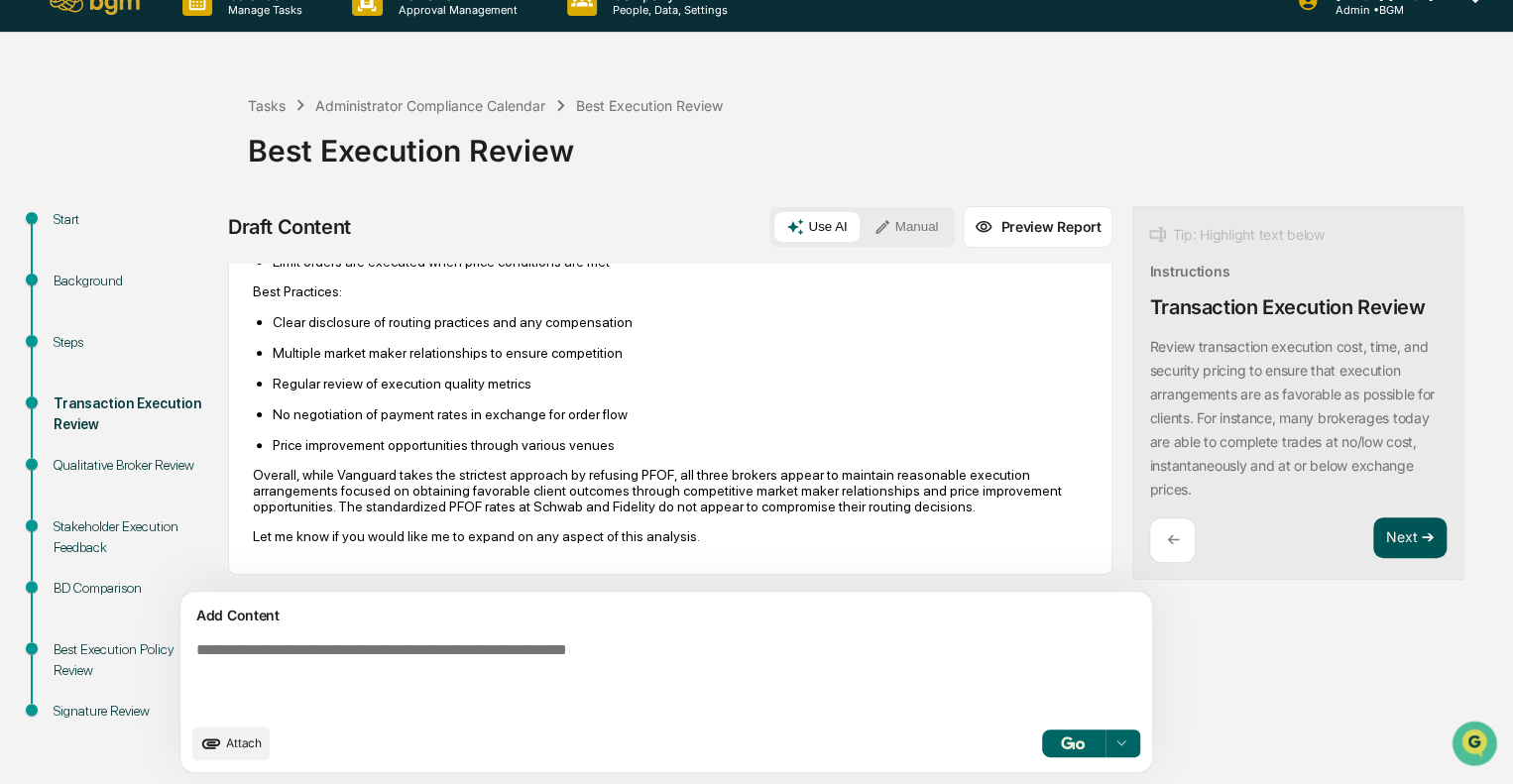 click on "Next ➔" at bounding box center [1410, 538] 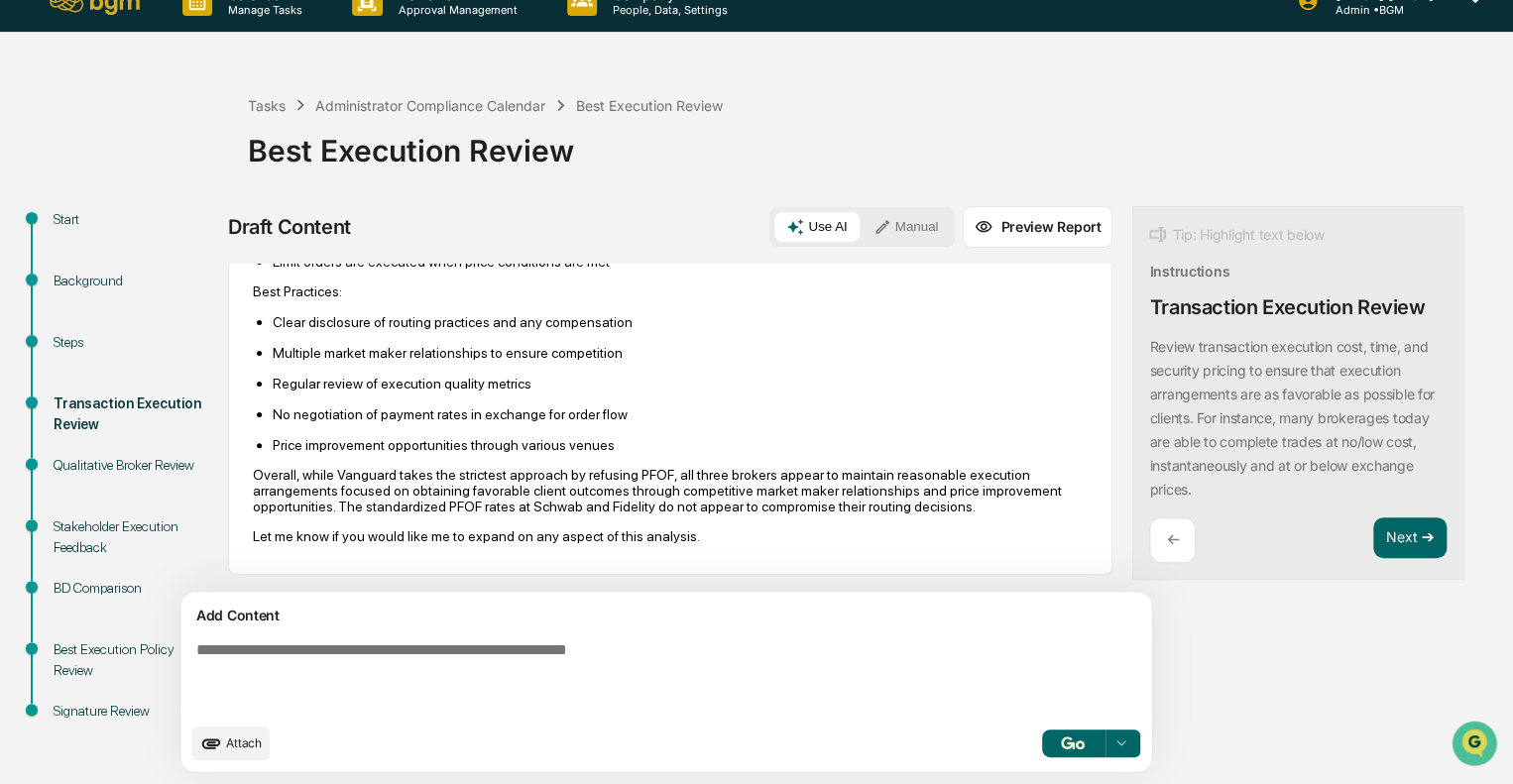 scroll, scrollTop: 0, scrollLeft: 0, axis: both 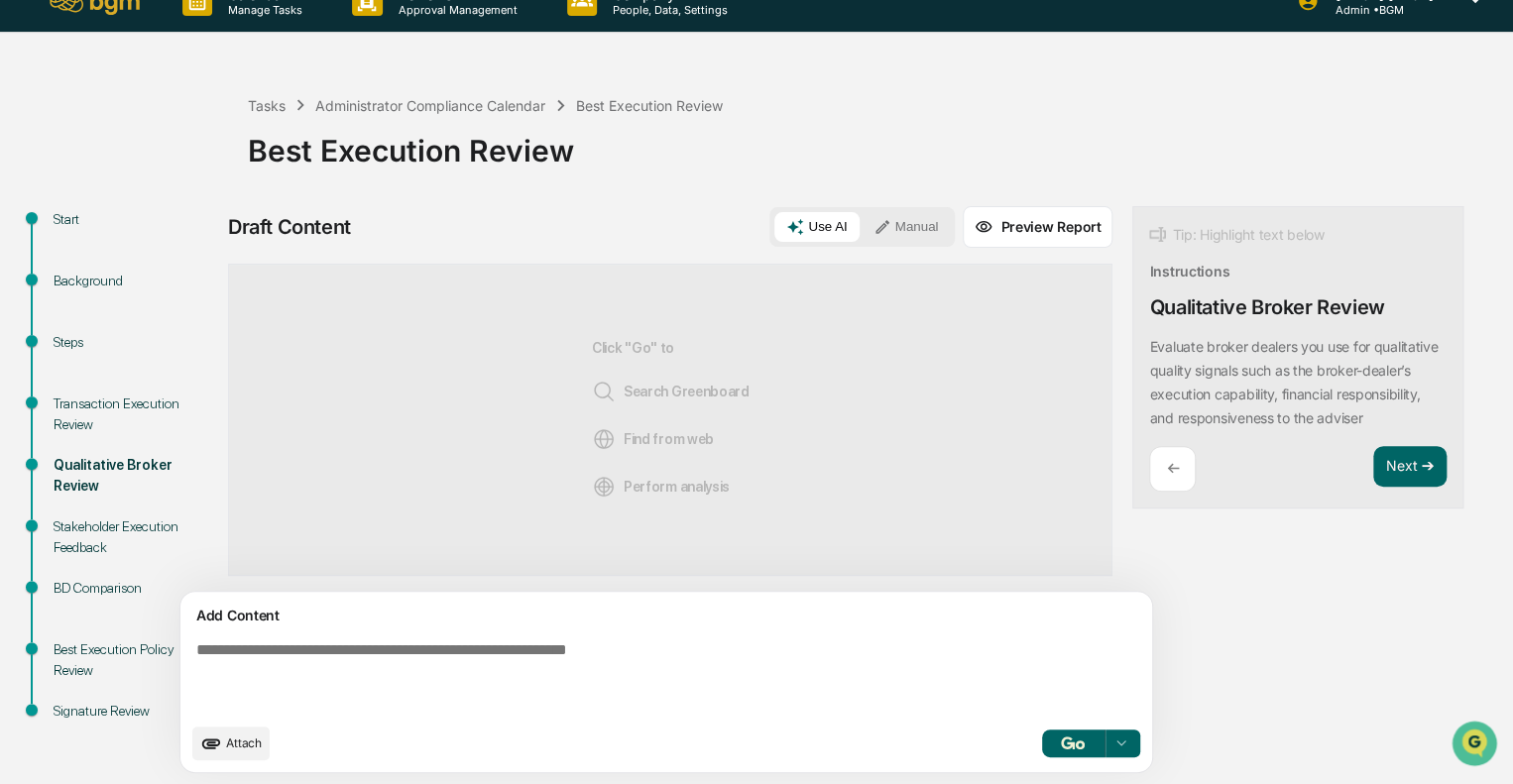 click on "Use AI" at bounding box center [816, 227] 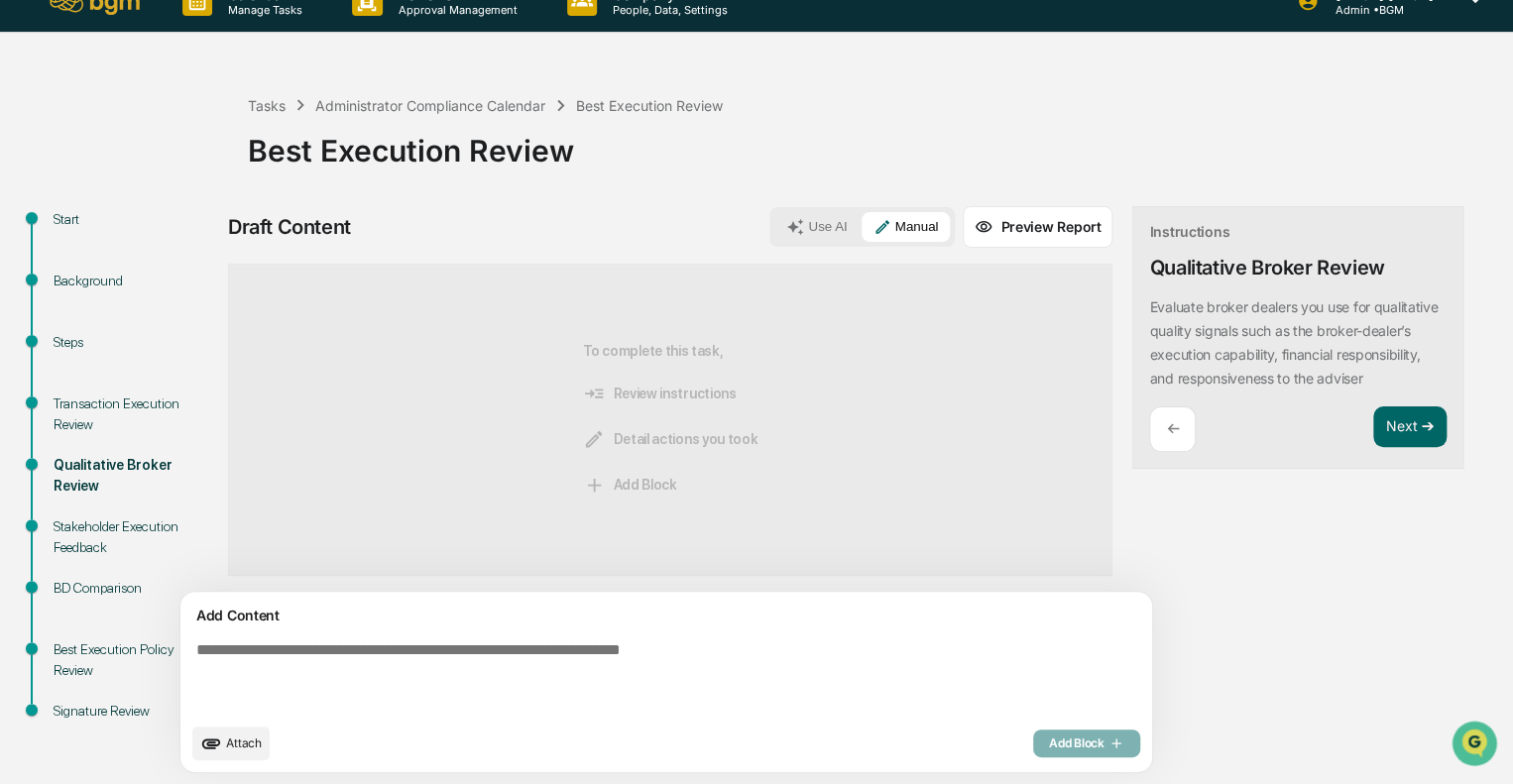 click 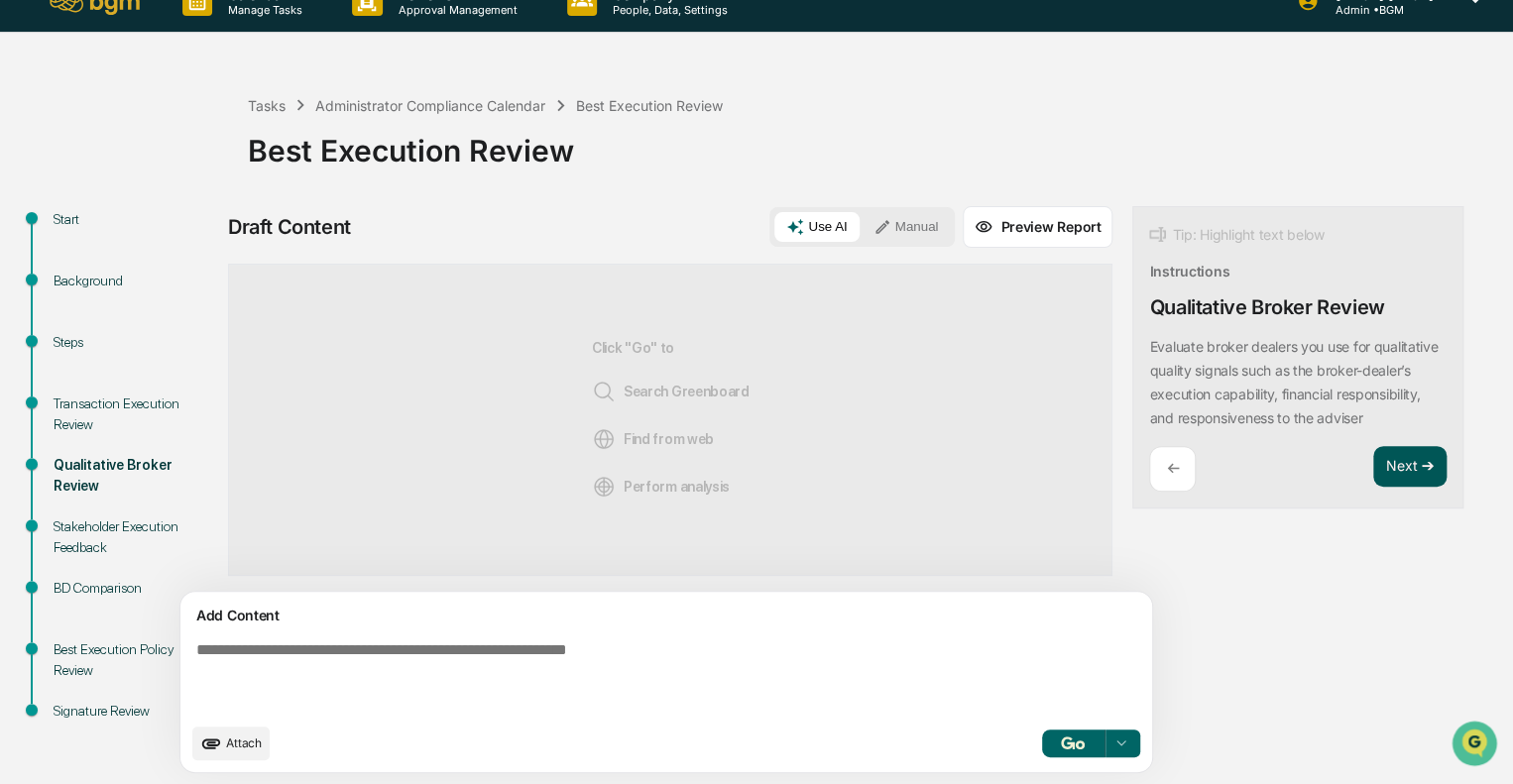 click on "Next ➔" at bounding box center (1410, 467) 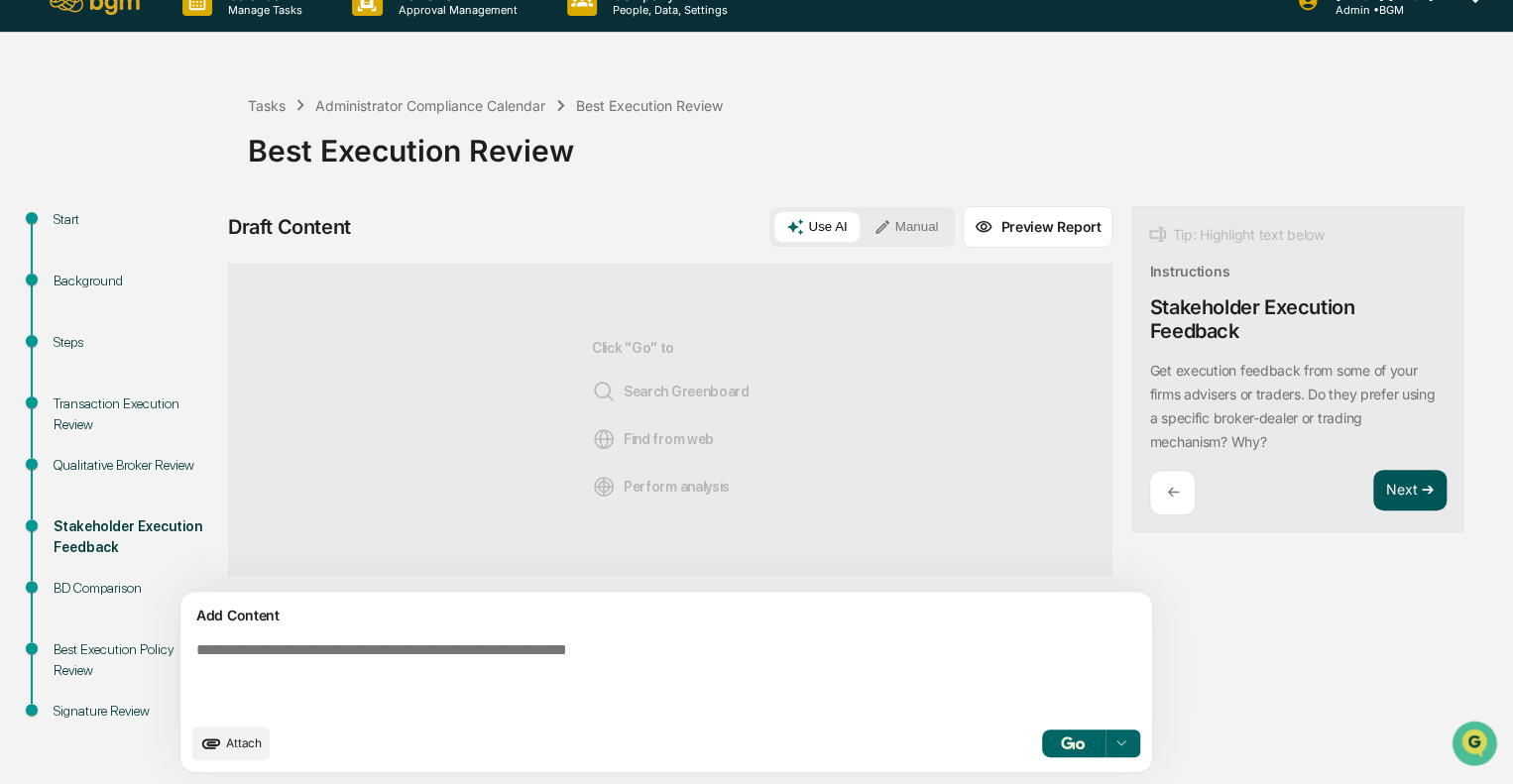 click on "Next ➔" at bounding box center (1410, 491) 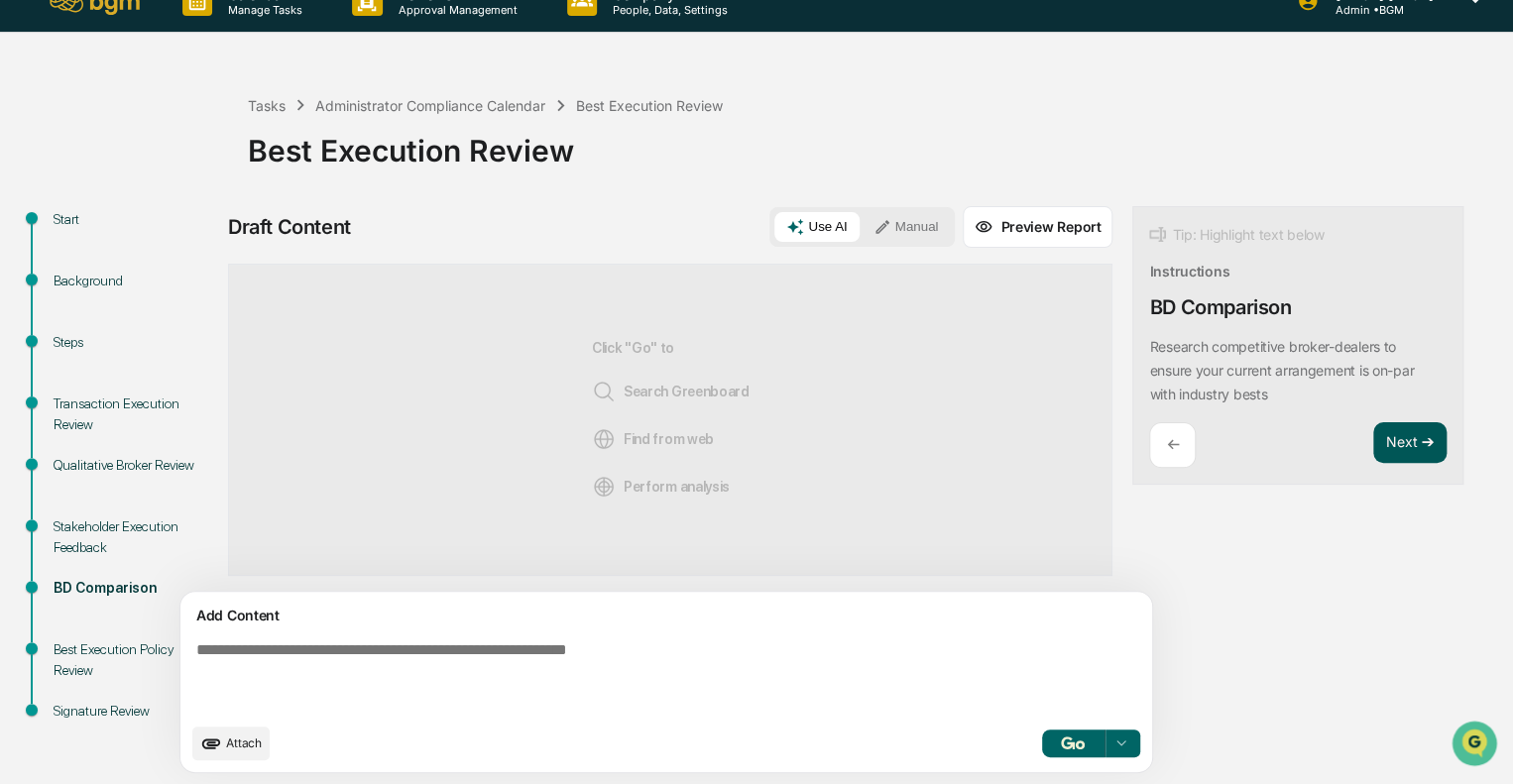 click on "Next ➔" at bounding box center (1410, 443) 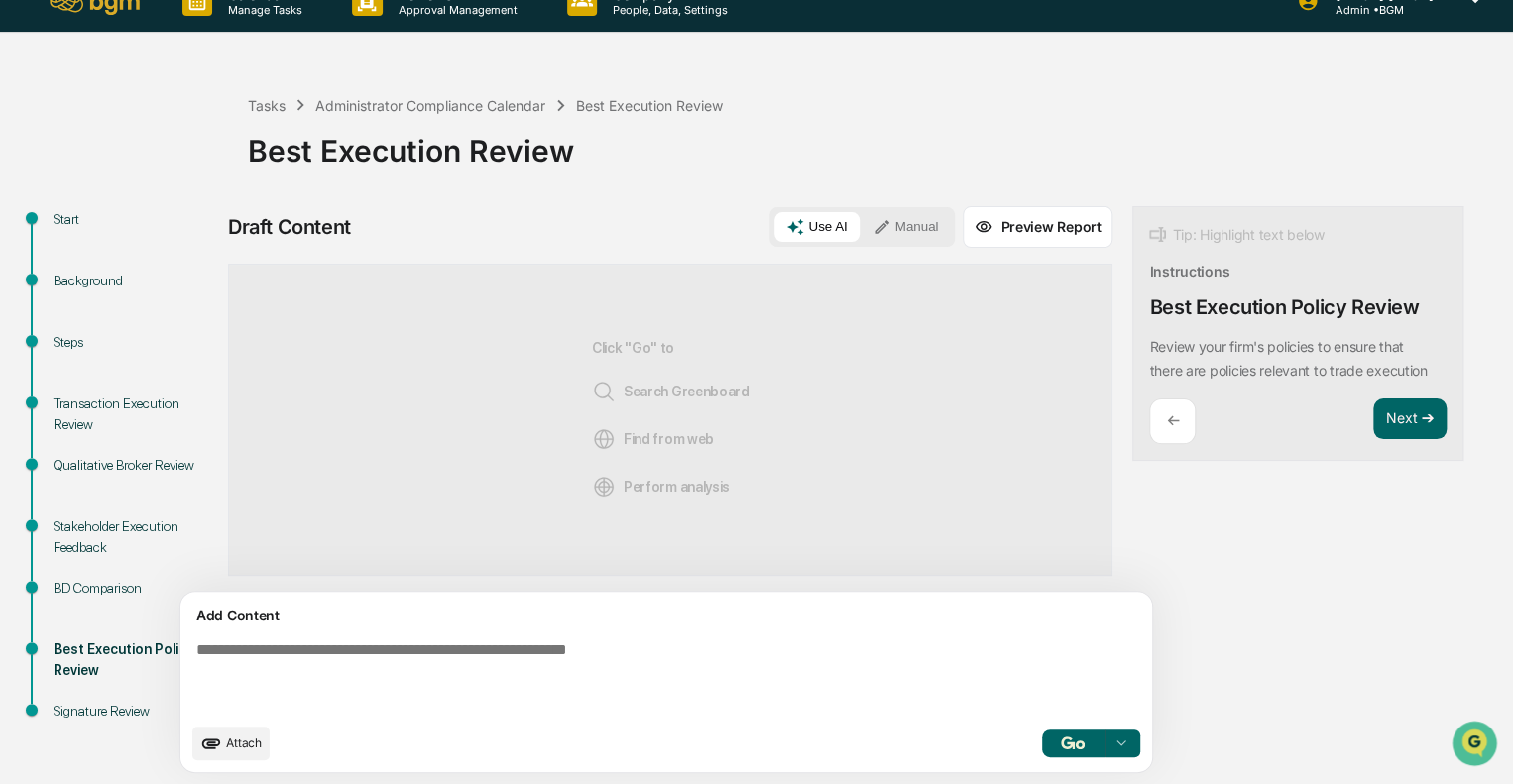 click at bounding box center [620, 677] 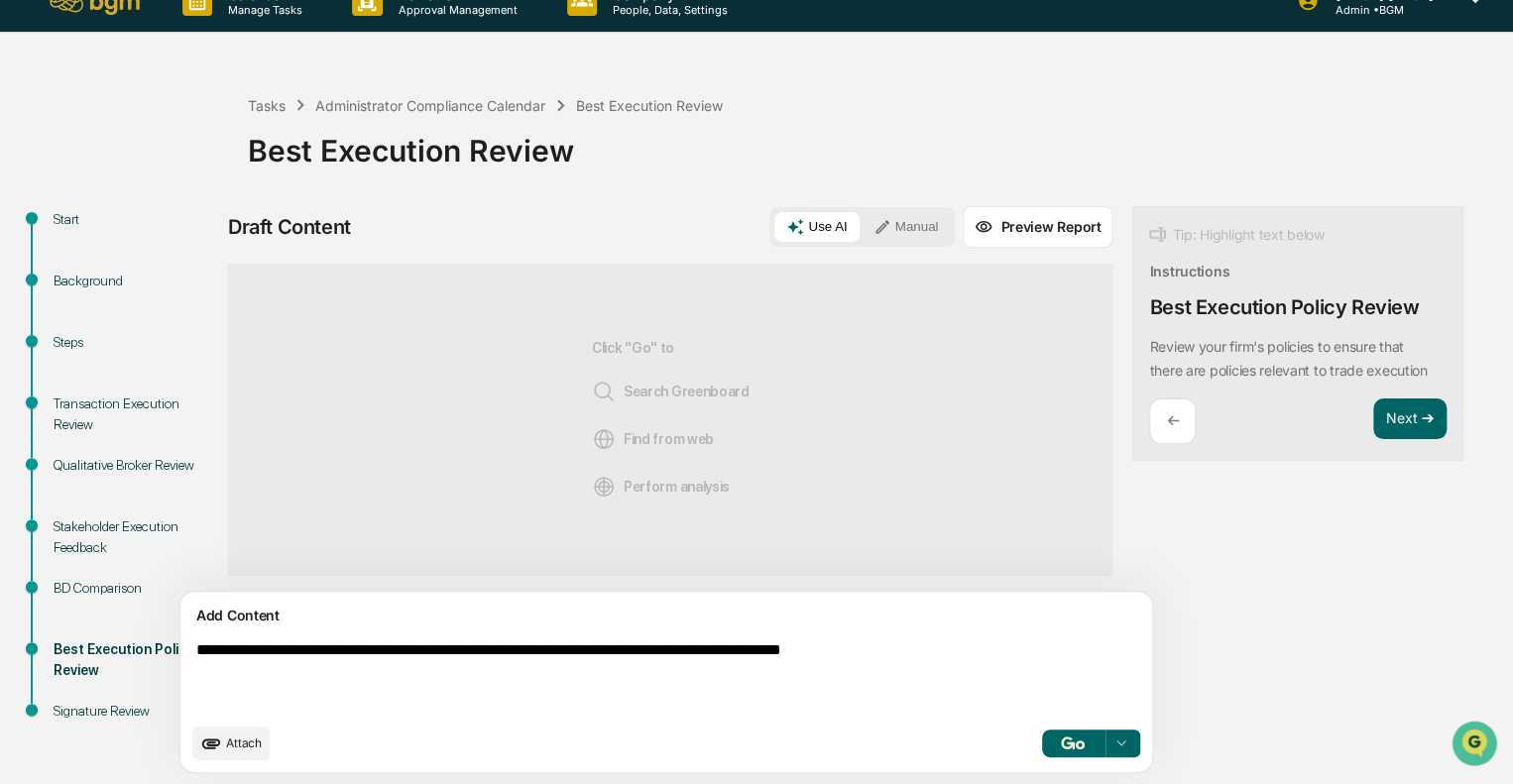 type on "**********" 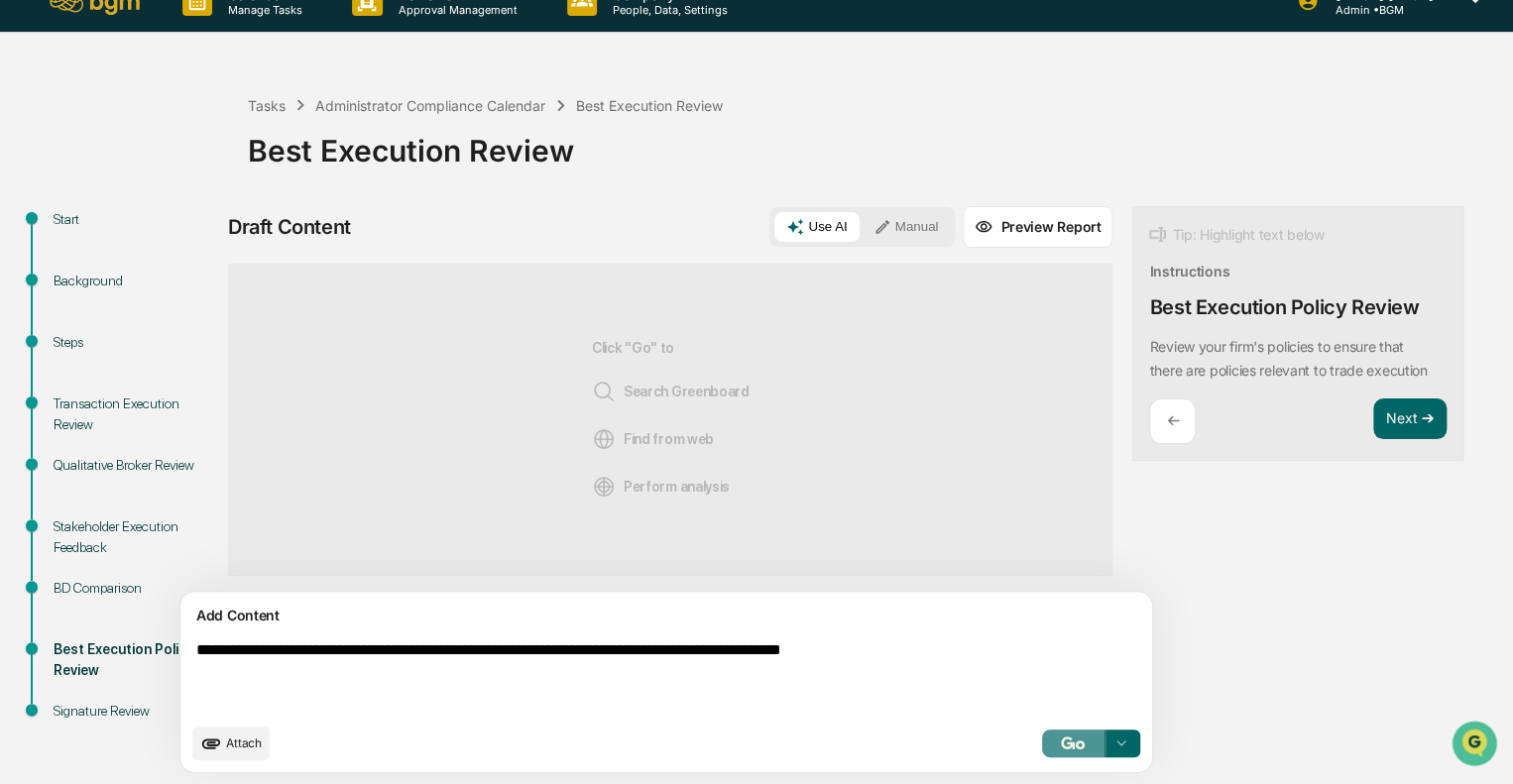 click at bounding box center [1074, 743] 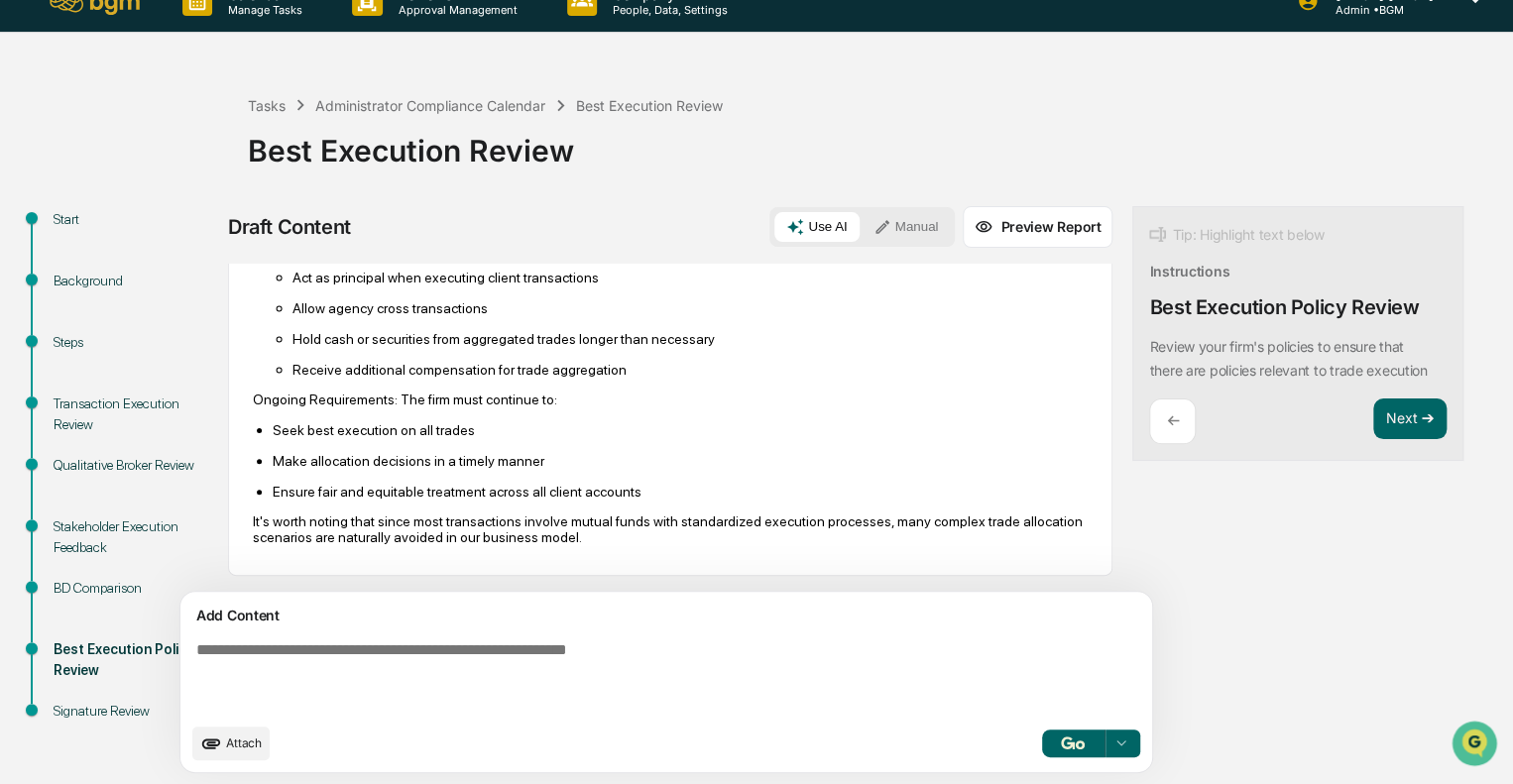 scroll, scrollTop: 492, scrollLeft: 0, axis: vertical 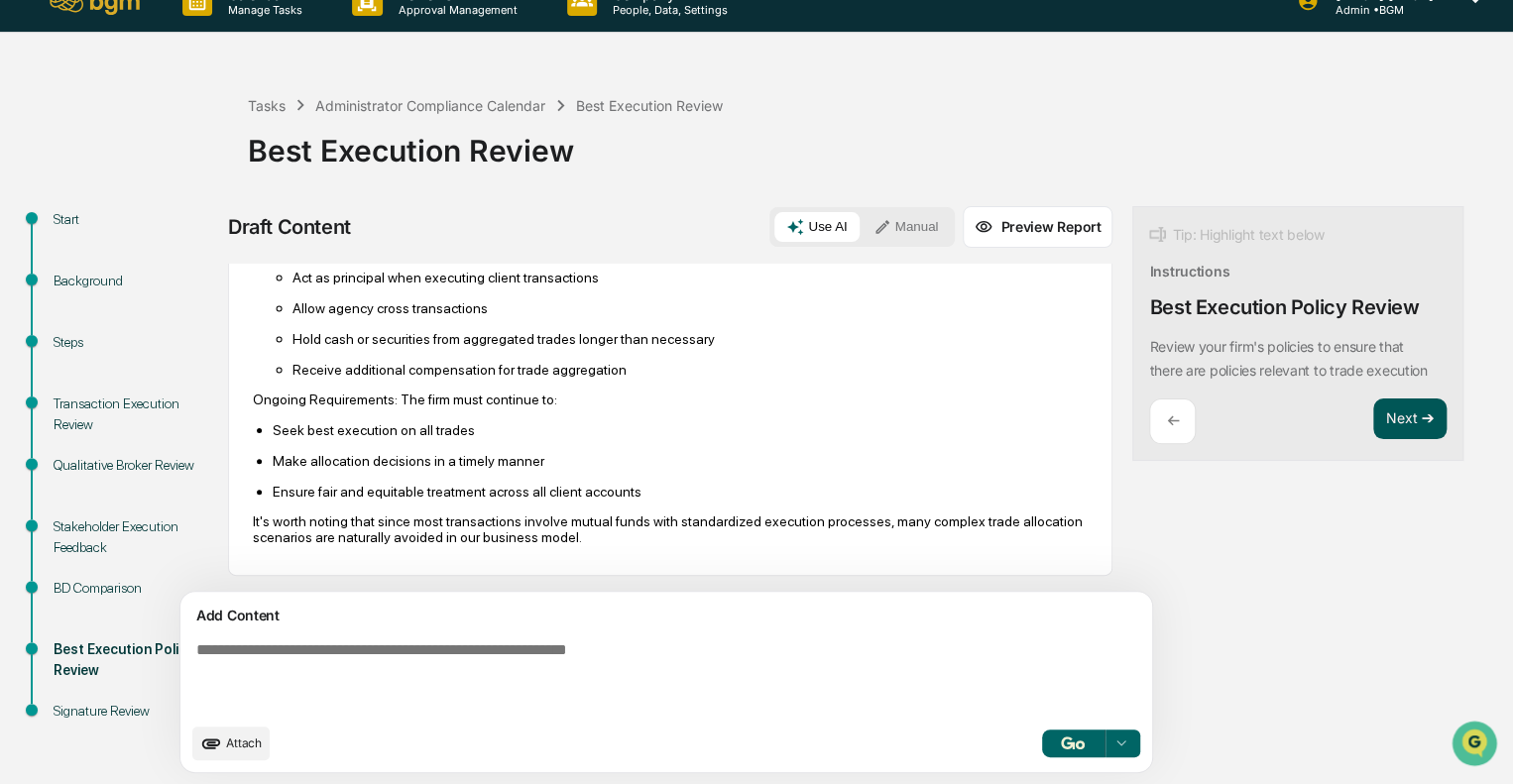 click on "Next ➔" at bounding box center [1410, 419] 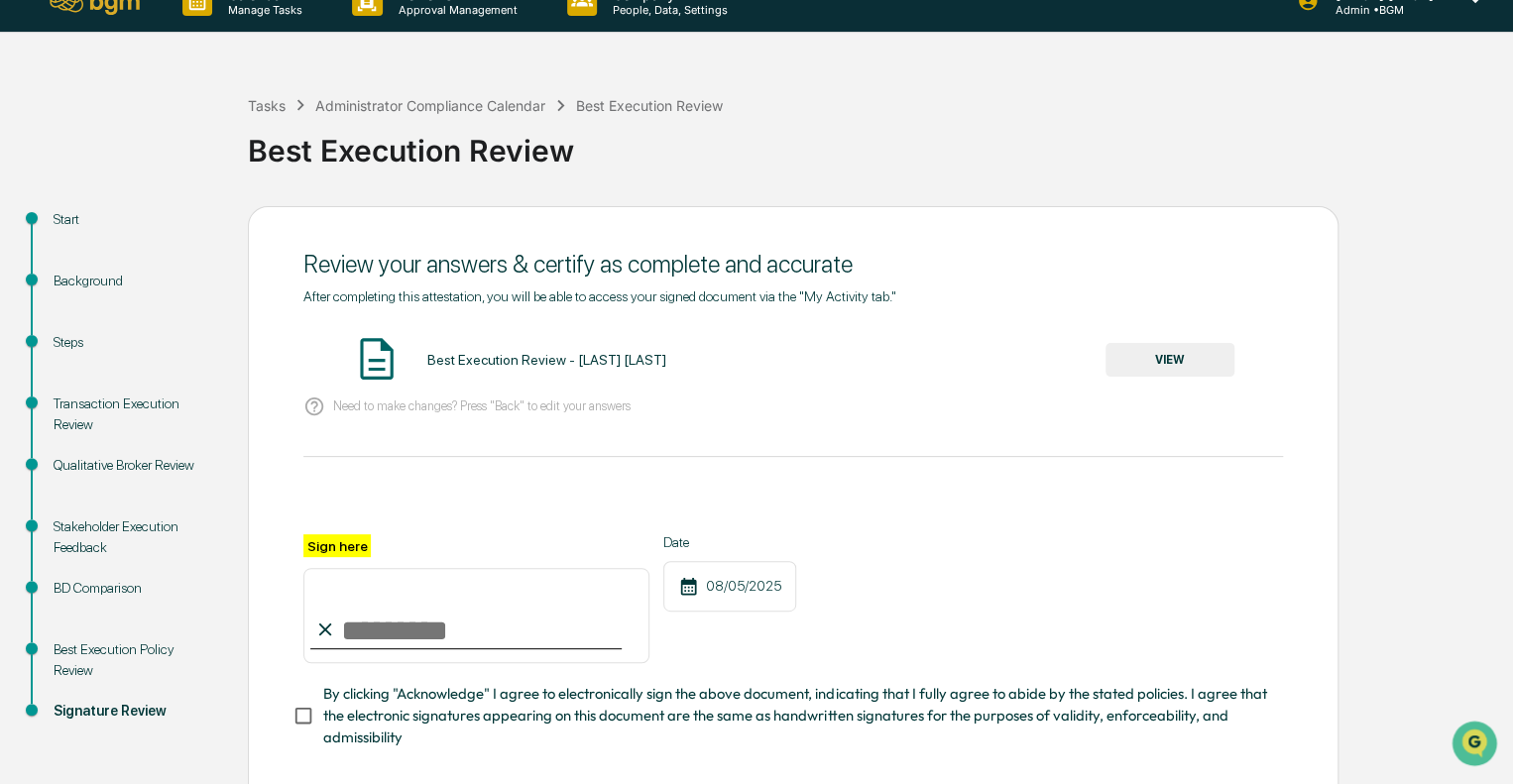 click on "VIEW" at bounding box center (1170, 360) 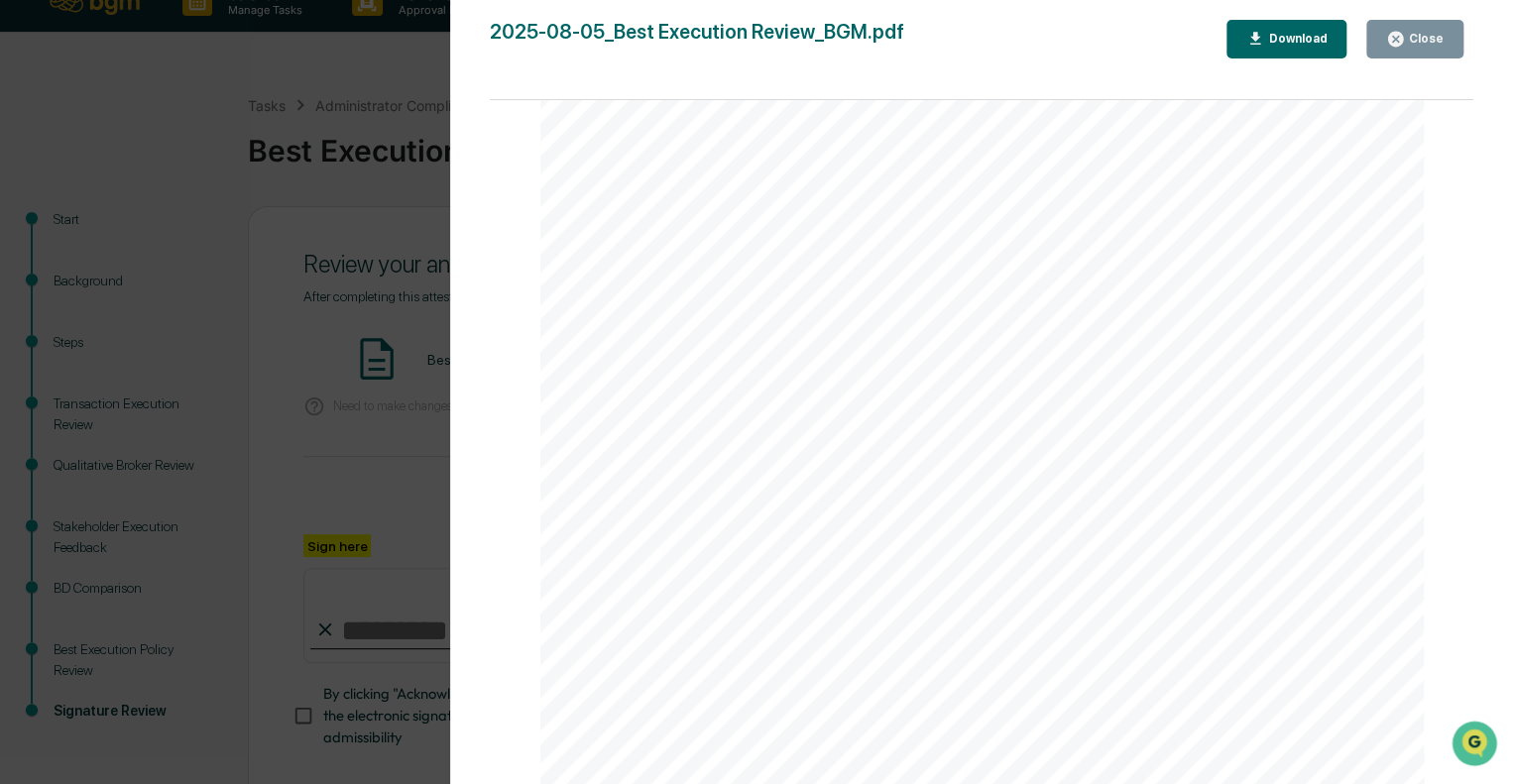 scroll, scrollTop: 3243, scrollLeft: 0, axis: vertical 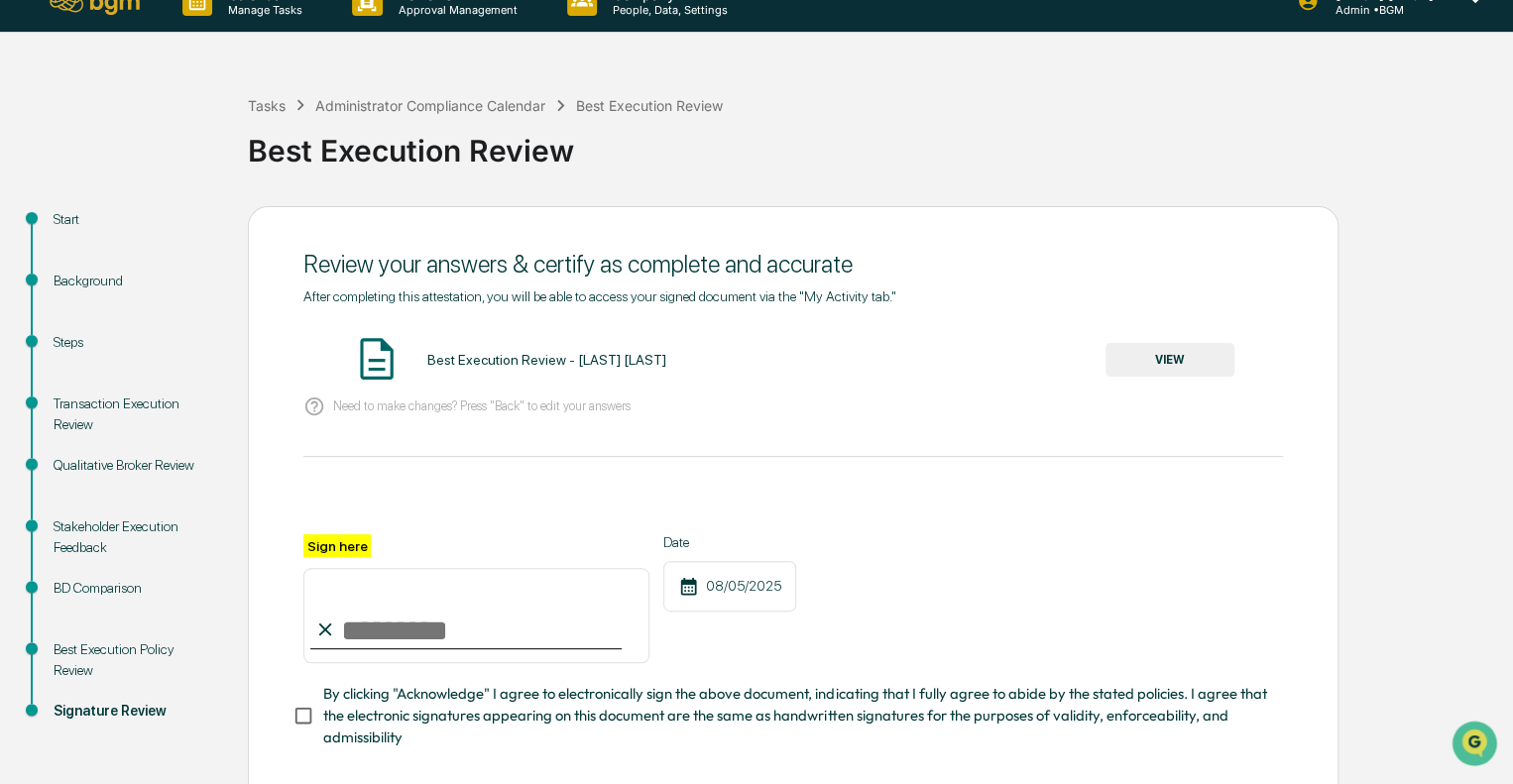 click on "Sign here" at bounding box center [476, 616] 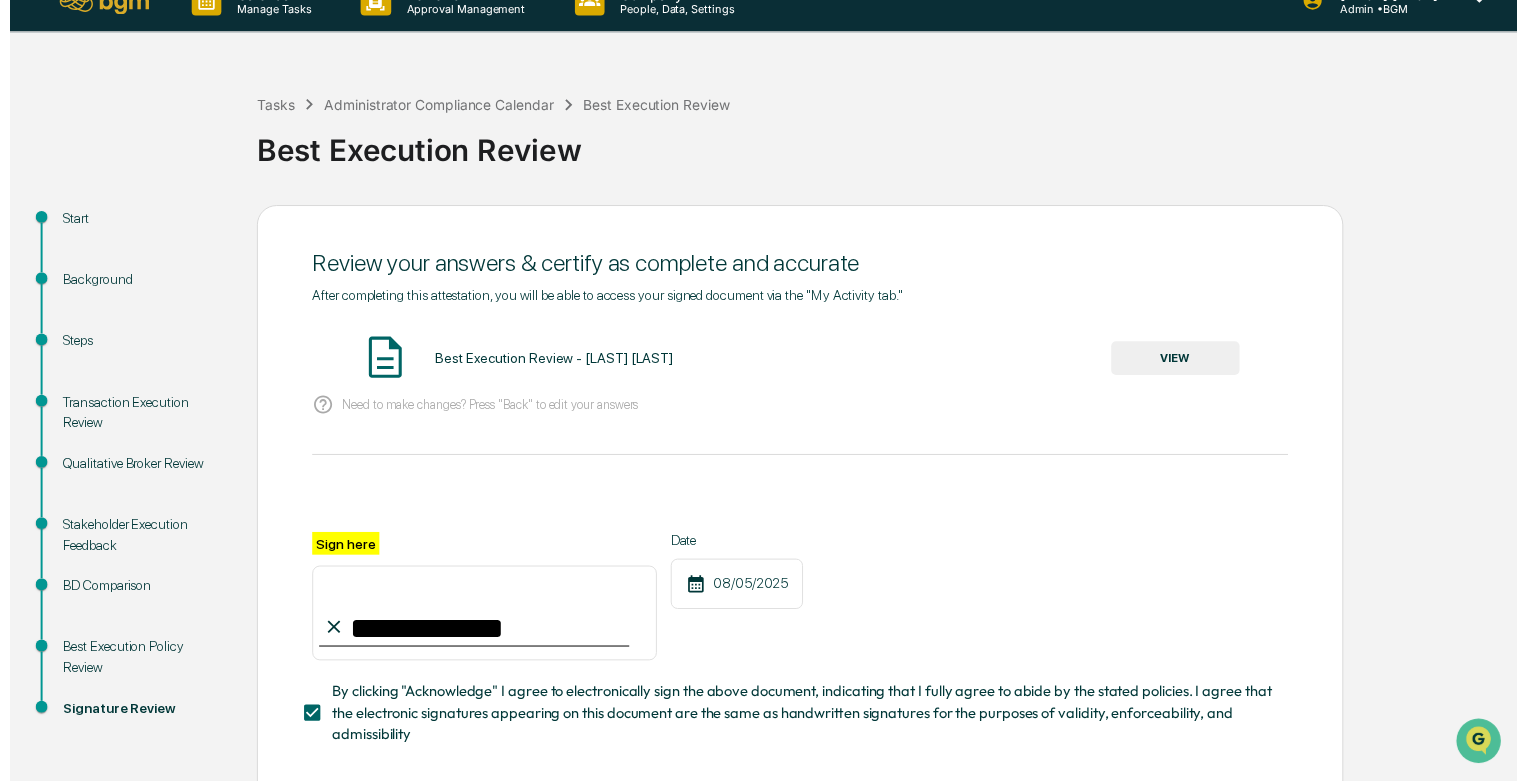 scroll, scrollTop: 138, scrollLeft: 0, axis: vertical 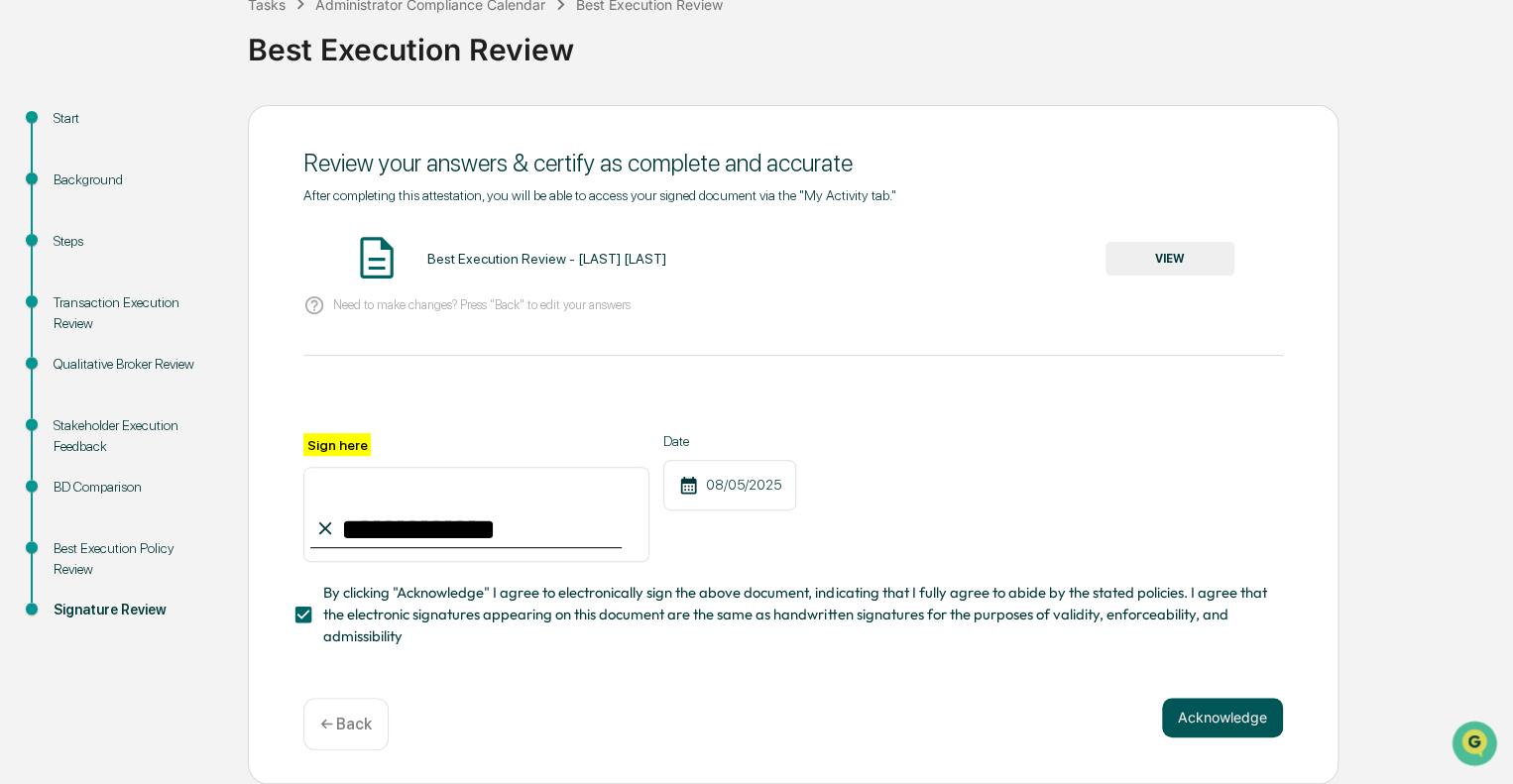 click on "Acknowledge" at bounding box center [1222, 718] 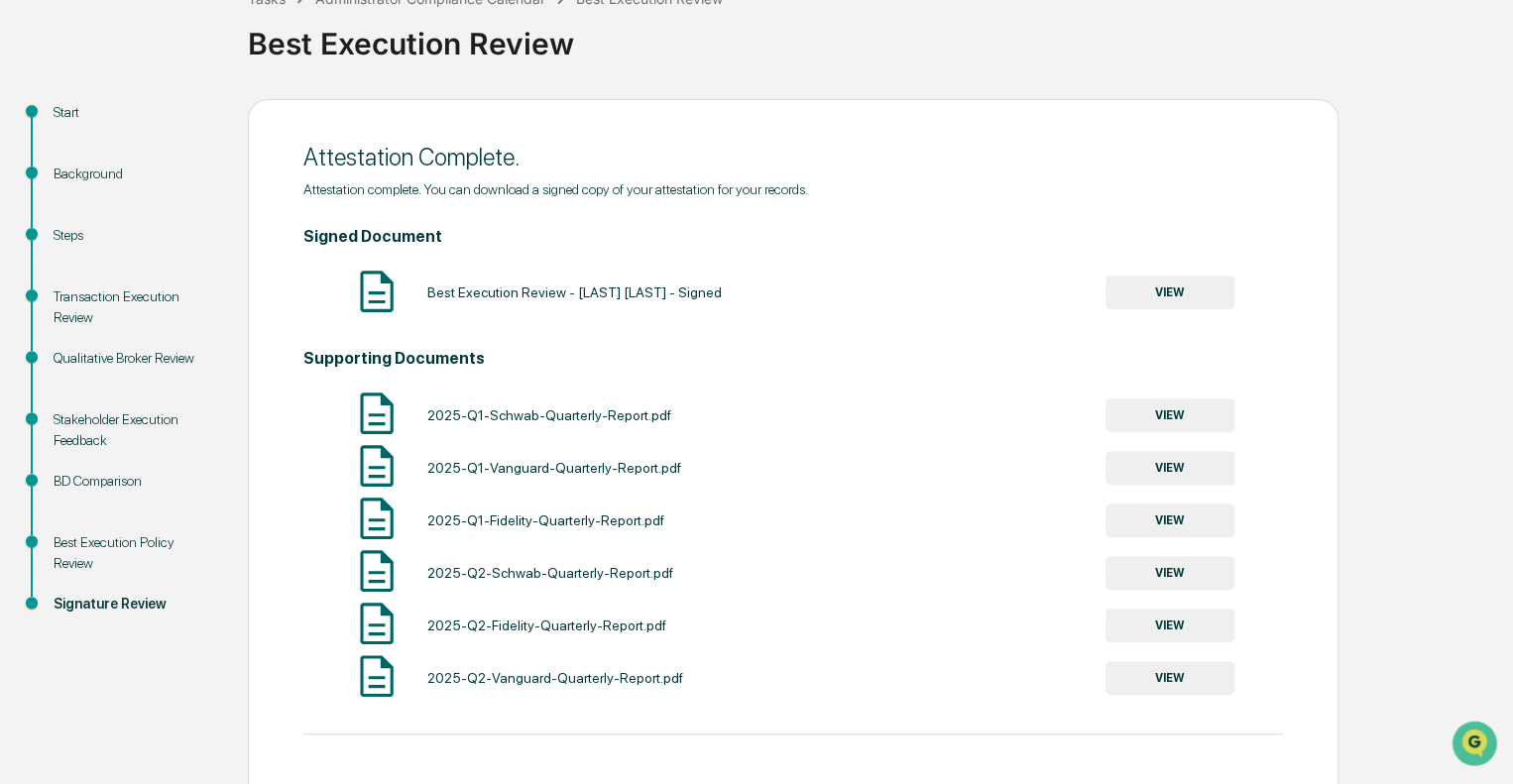 scroll, scrollTop: 211, scrollLeft: 0, axis: vertical 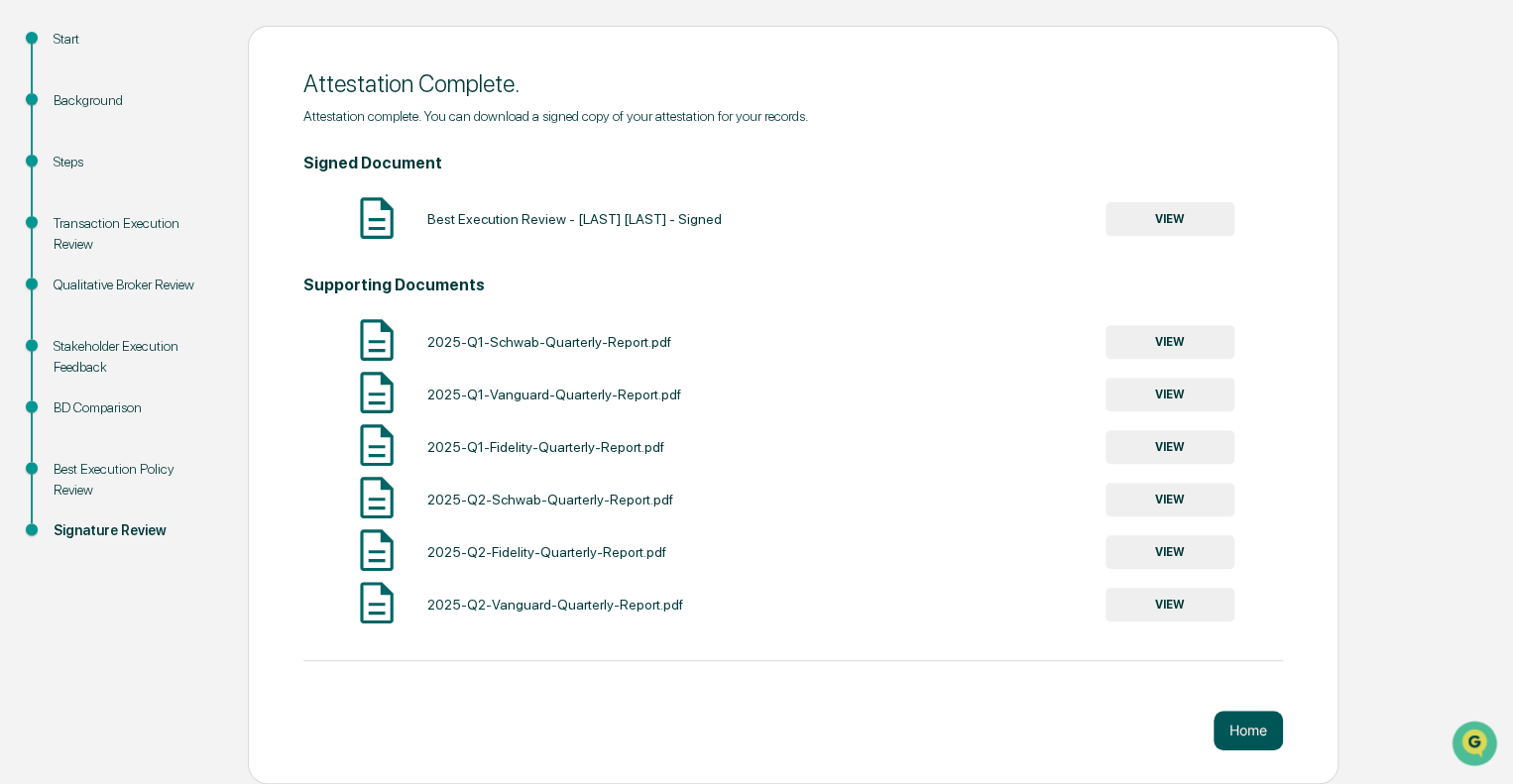 click on "Home" at bounding box center [1248, 730] 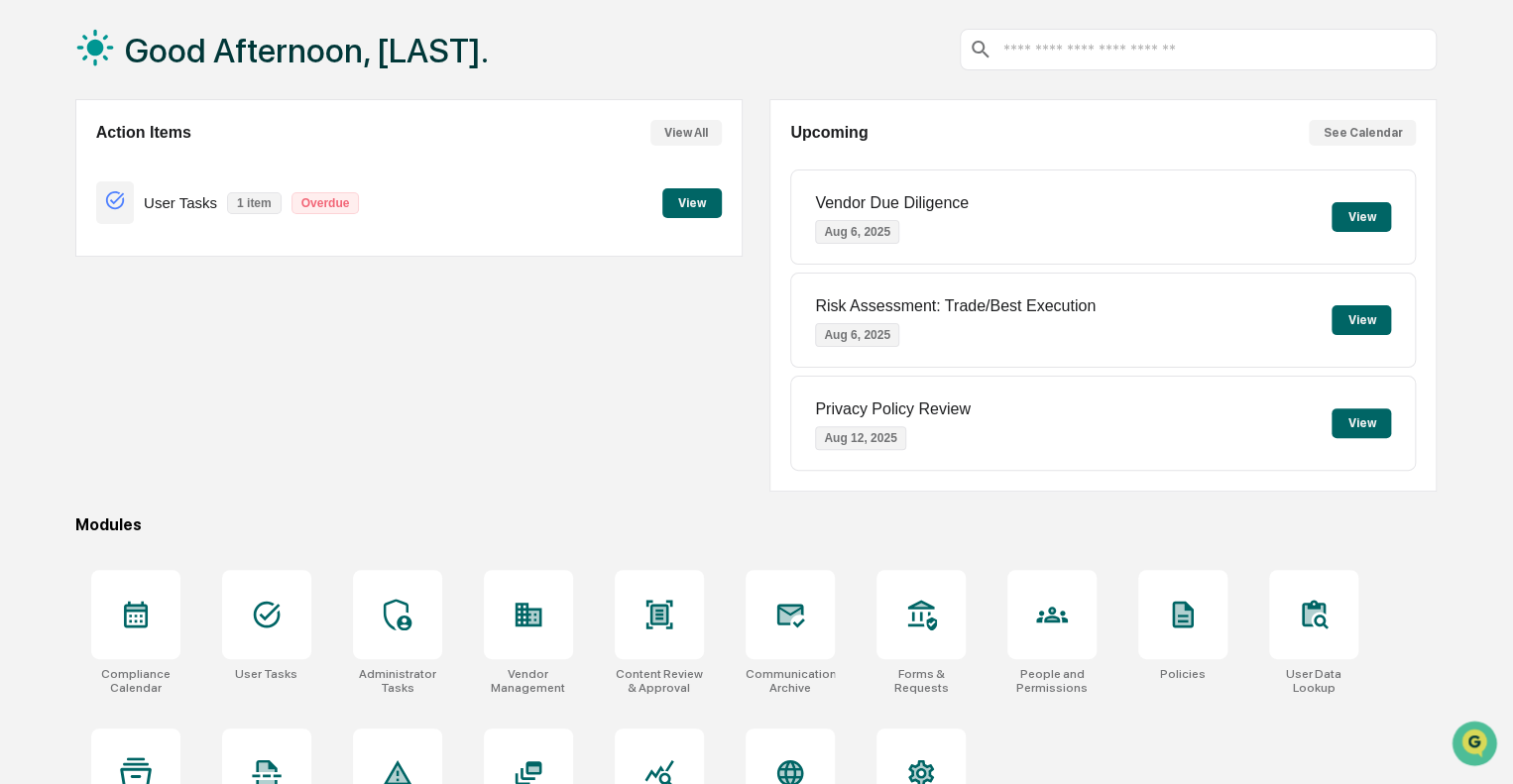 scroll, scrollTop: 174, scrollLeft: 0, axis: vertical 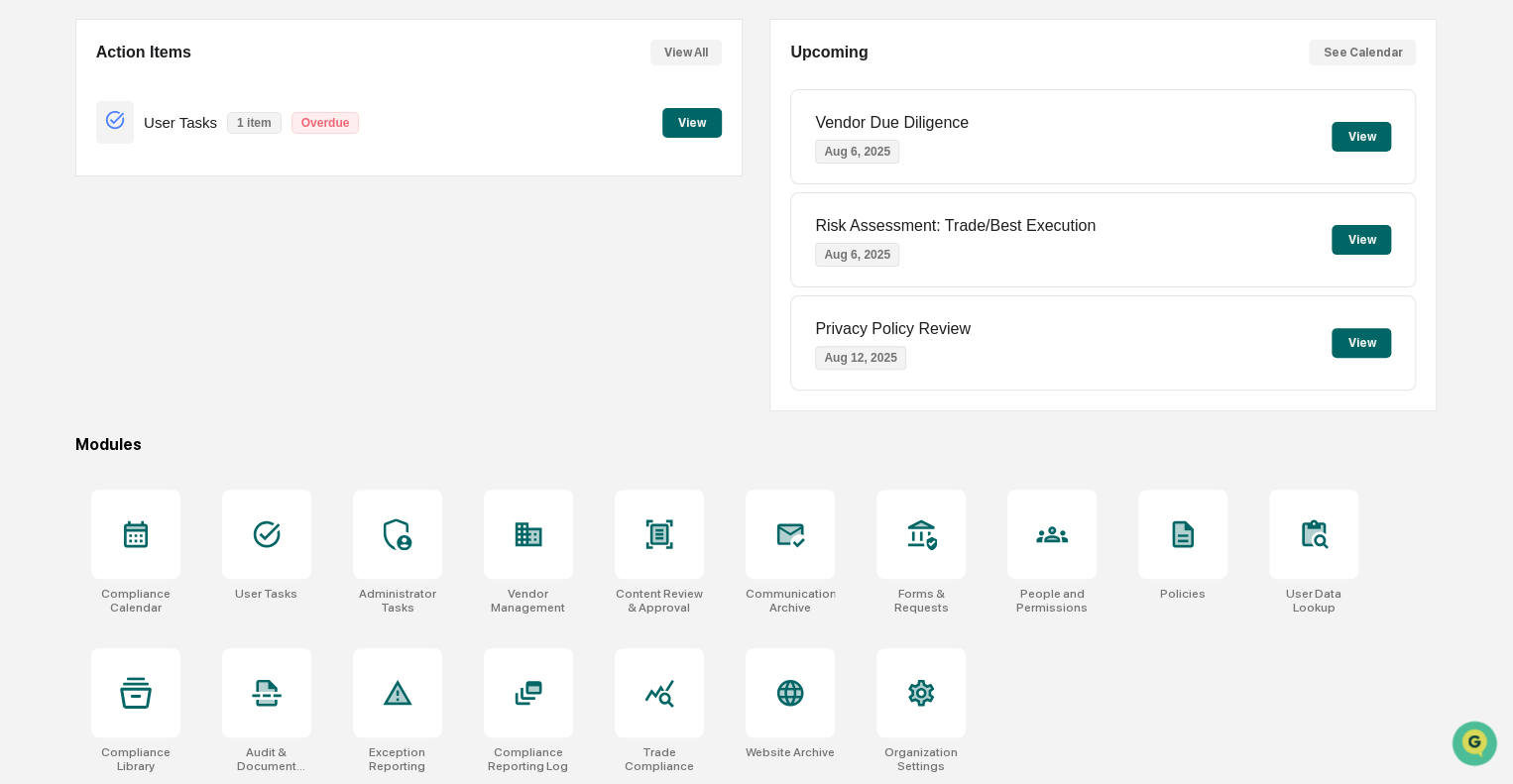 click on "View" at bounding box center (1361, 240) 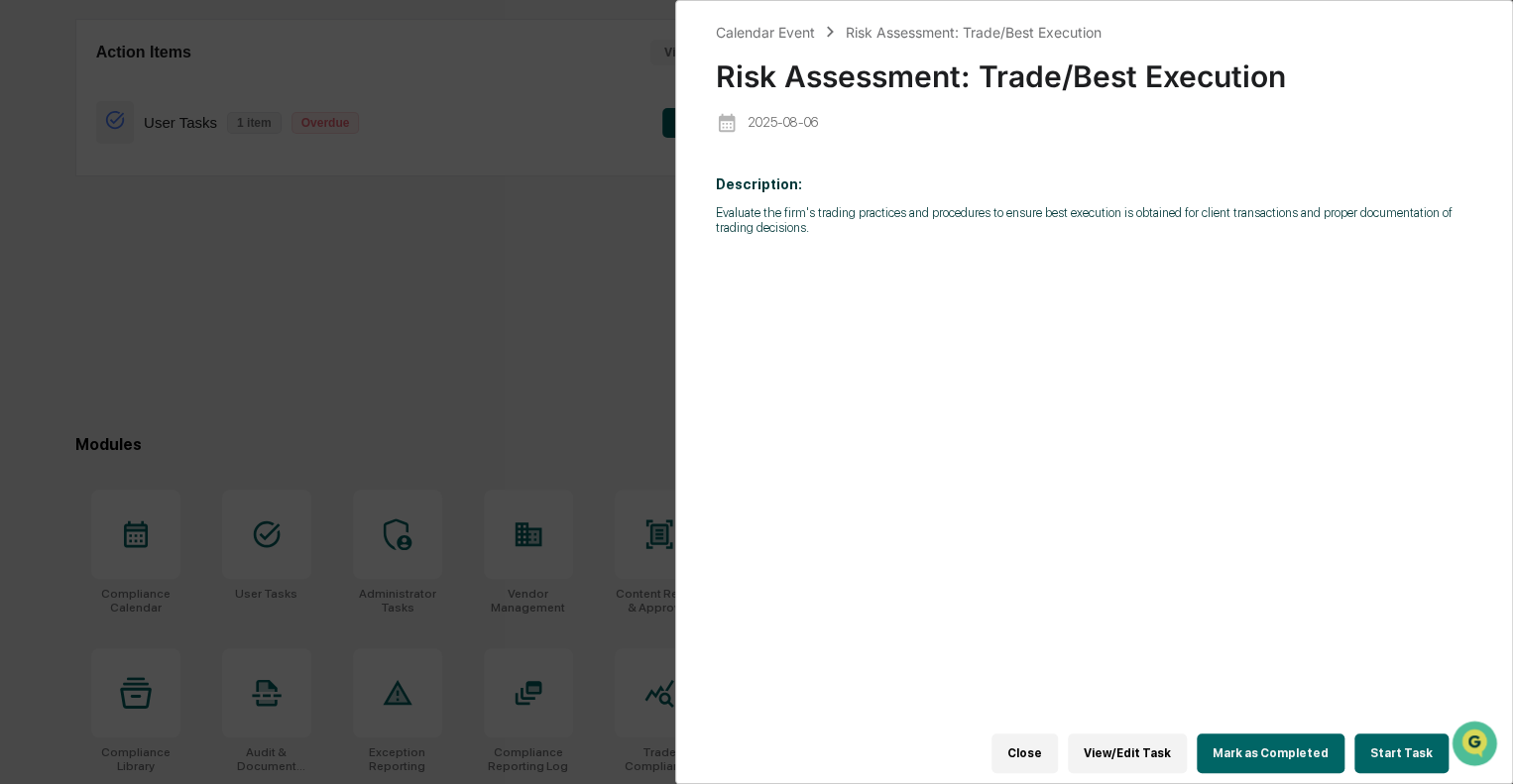 click on "Start Task" at bounding box center [1401, 753] 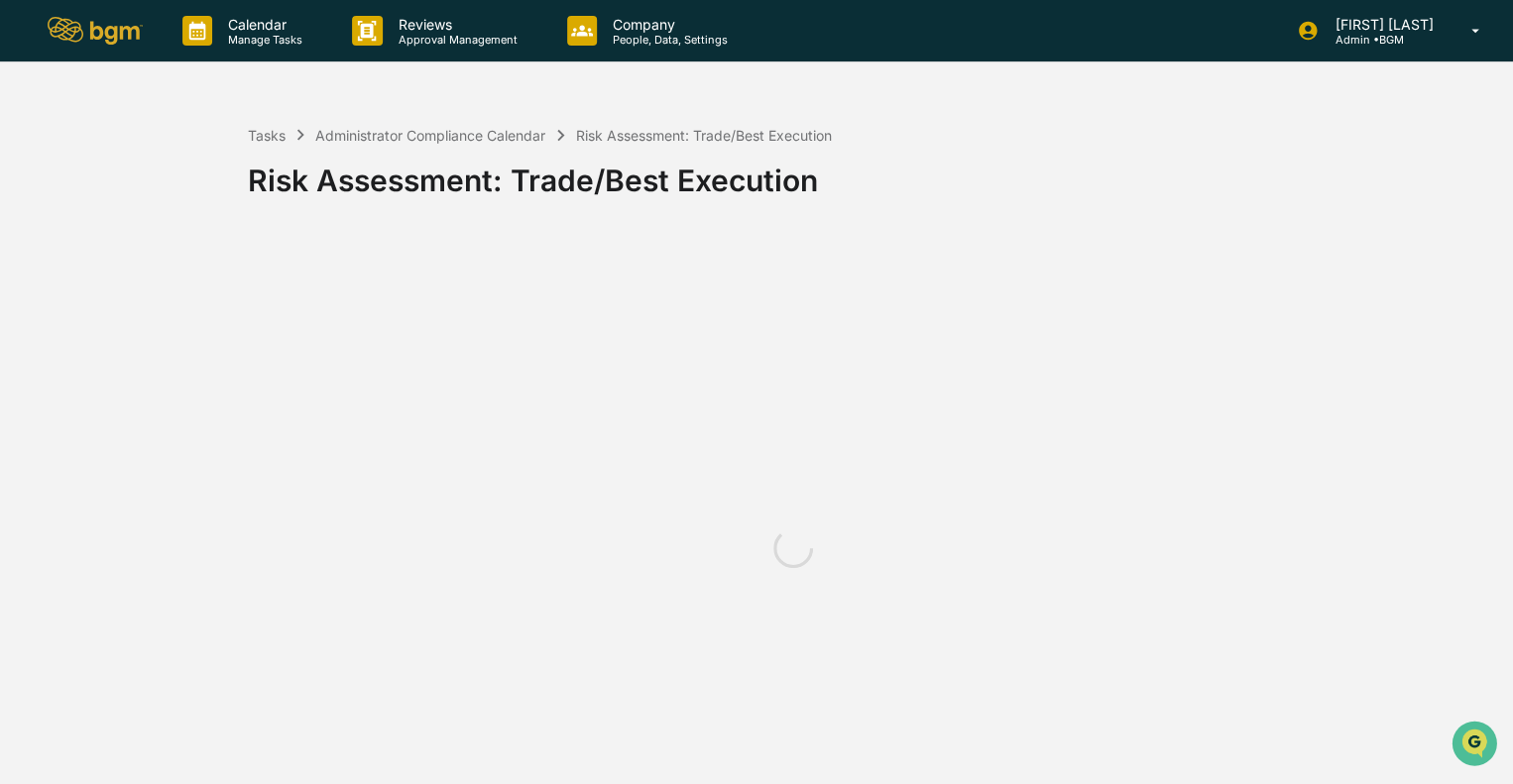 scroll, scrollTop: 0, scrollLeft: 0, axis: both 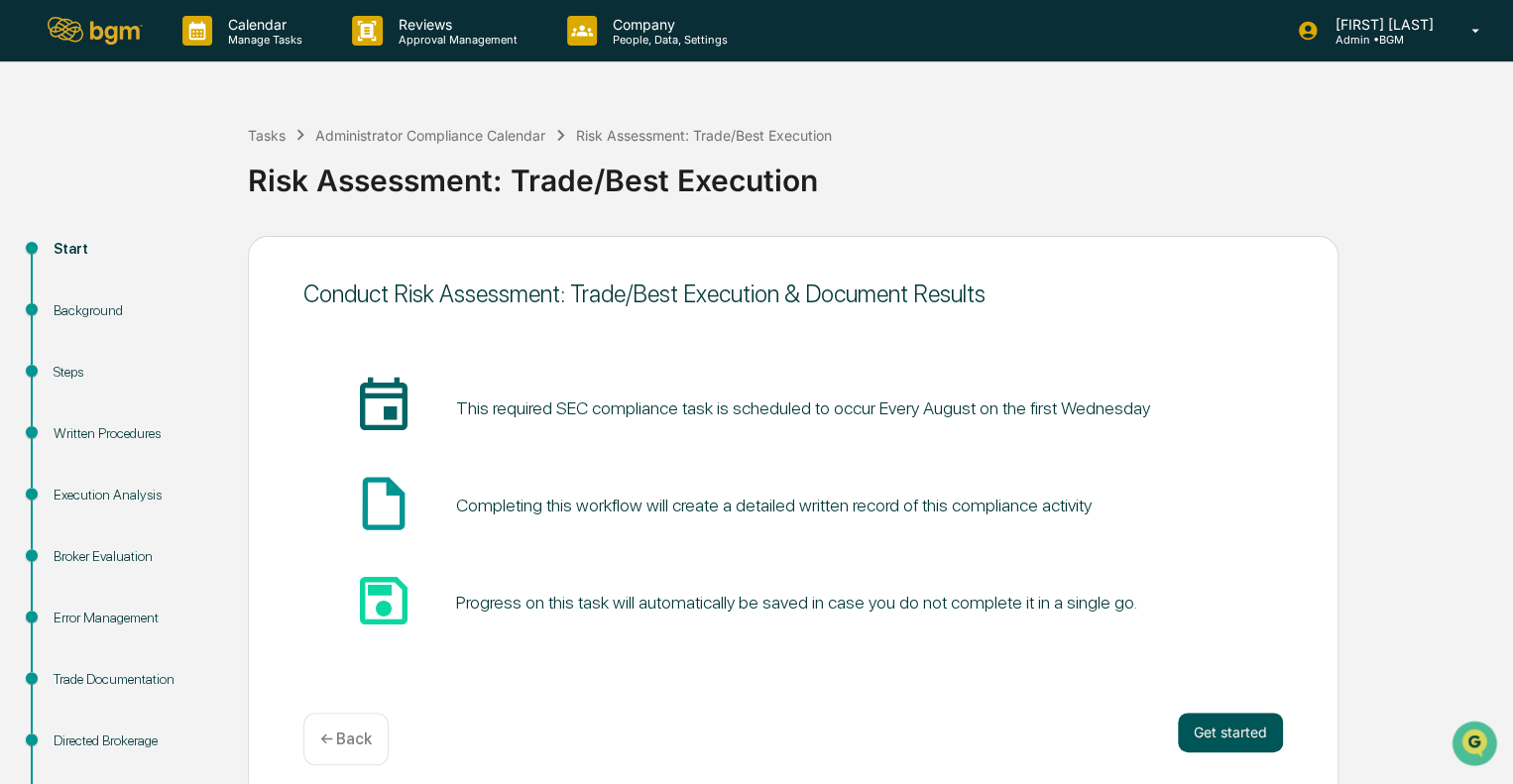 click on "Get started" at bounding box center [1230, 732] 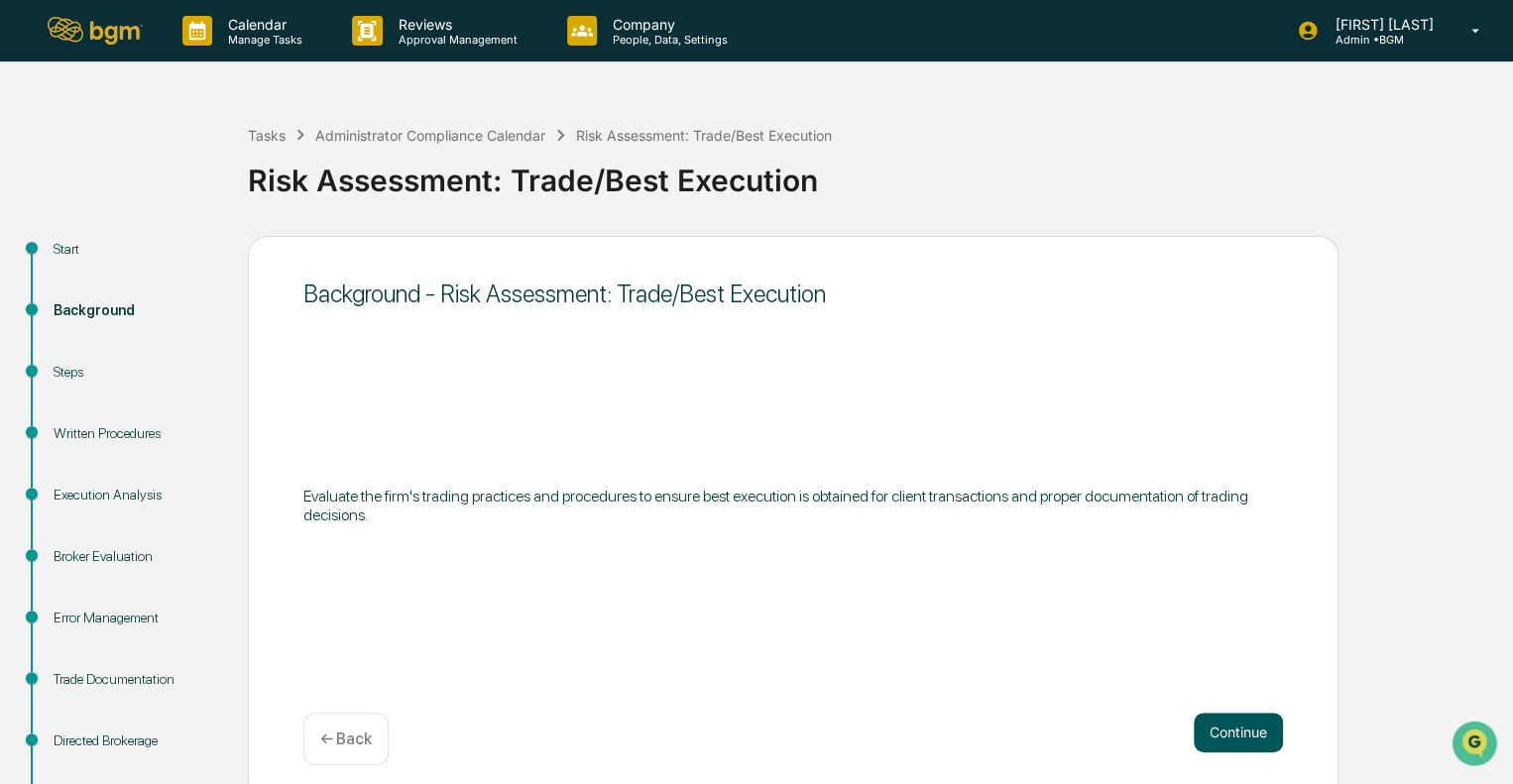 click on "Continue" at bounding box center (1238, 732) 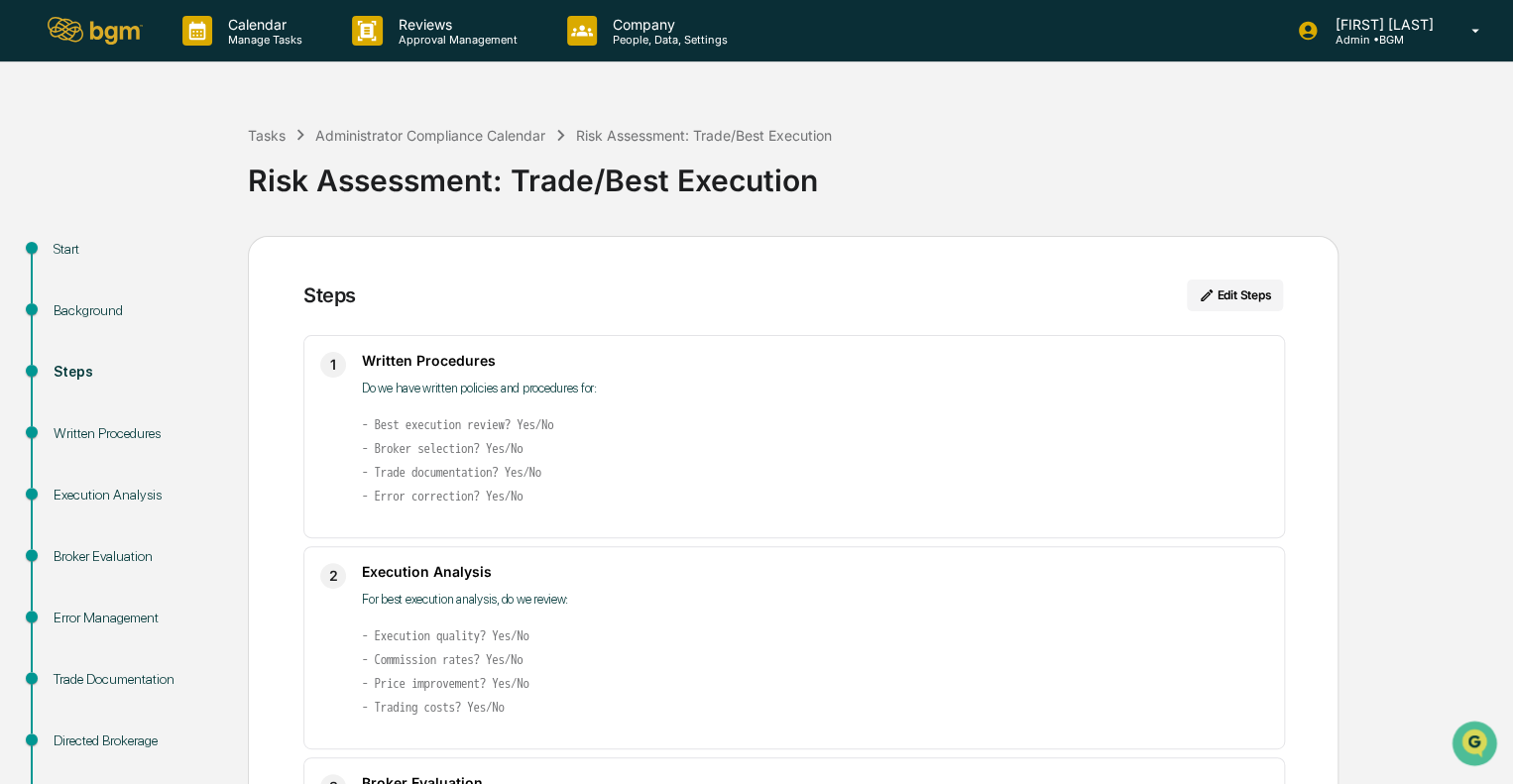 click on "- Best execution review? Yes/No
- Broker selection? Yes/No
- Trade documentation? Yes/No
- Error correction? Yes/No" at bounding box center (457, 460) 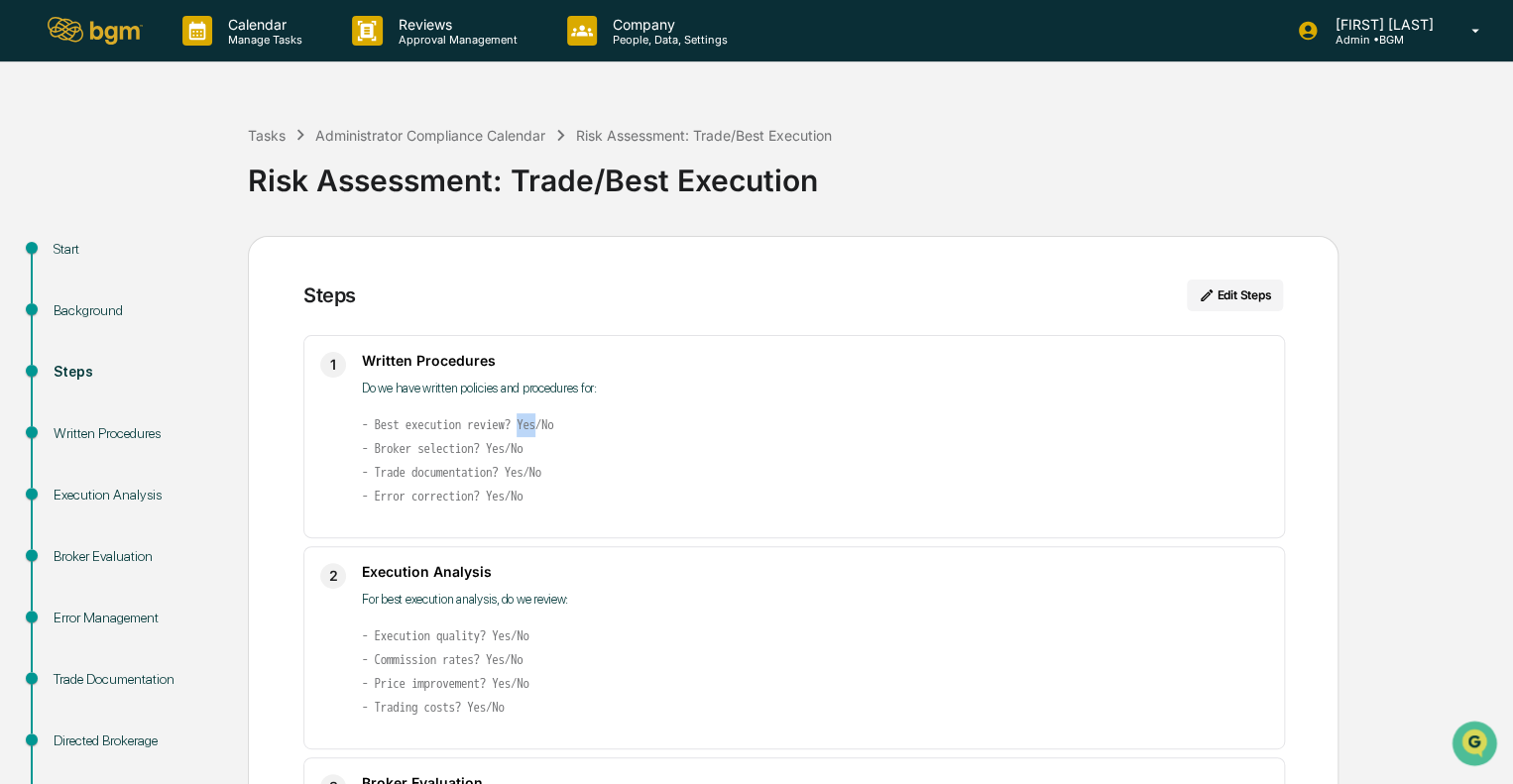 drag, startPoint x: 552, startPoint y: 421, endPoint x: 531, endPoint y: 419, distance: 21.095023 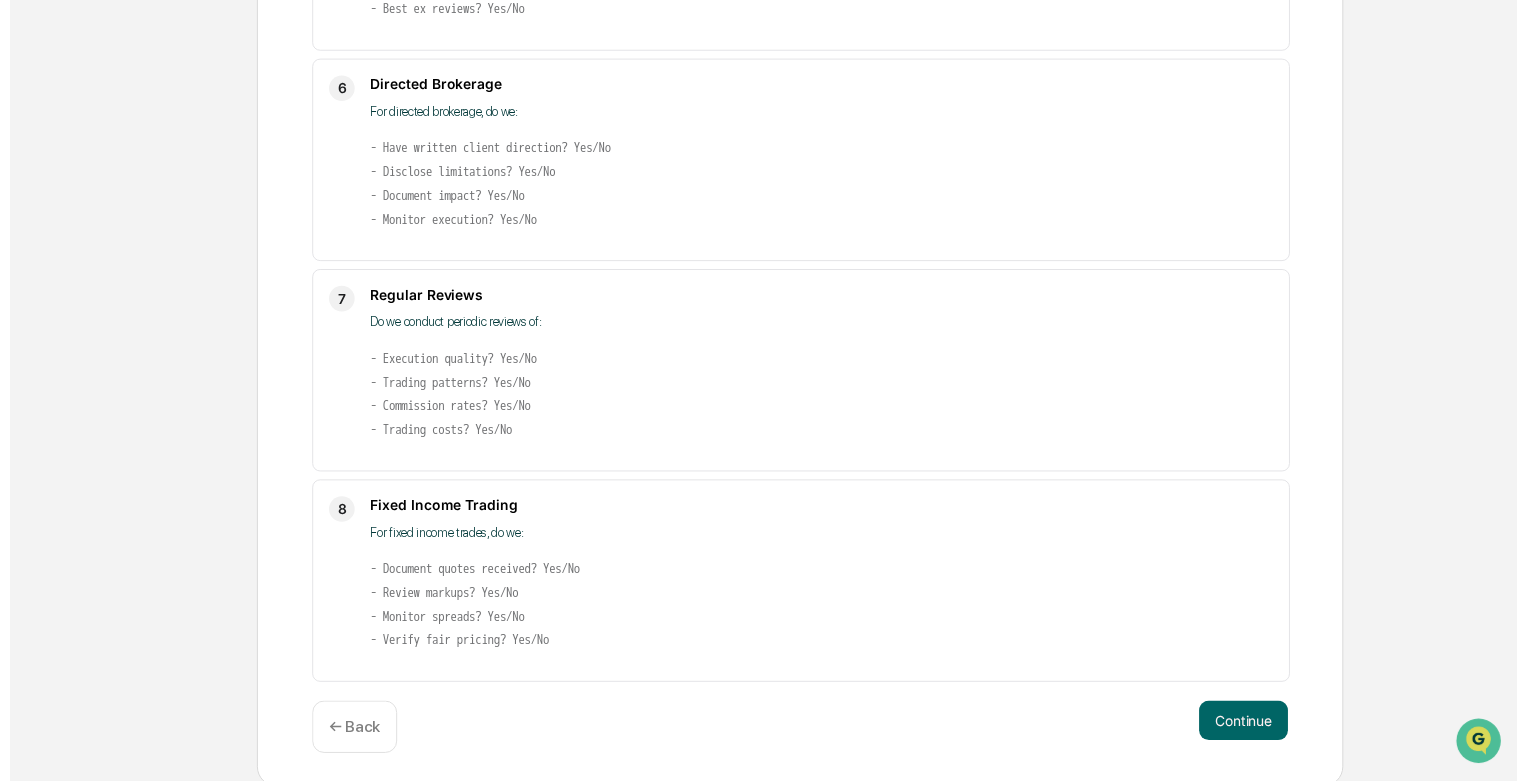 scroll, scrollTop: 1343, scrollLeft: 0, axis: vertical 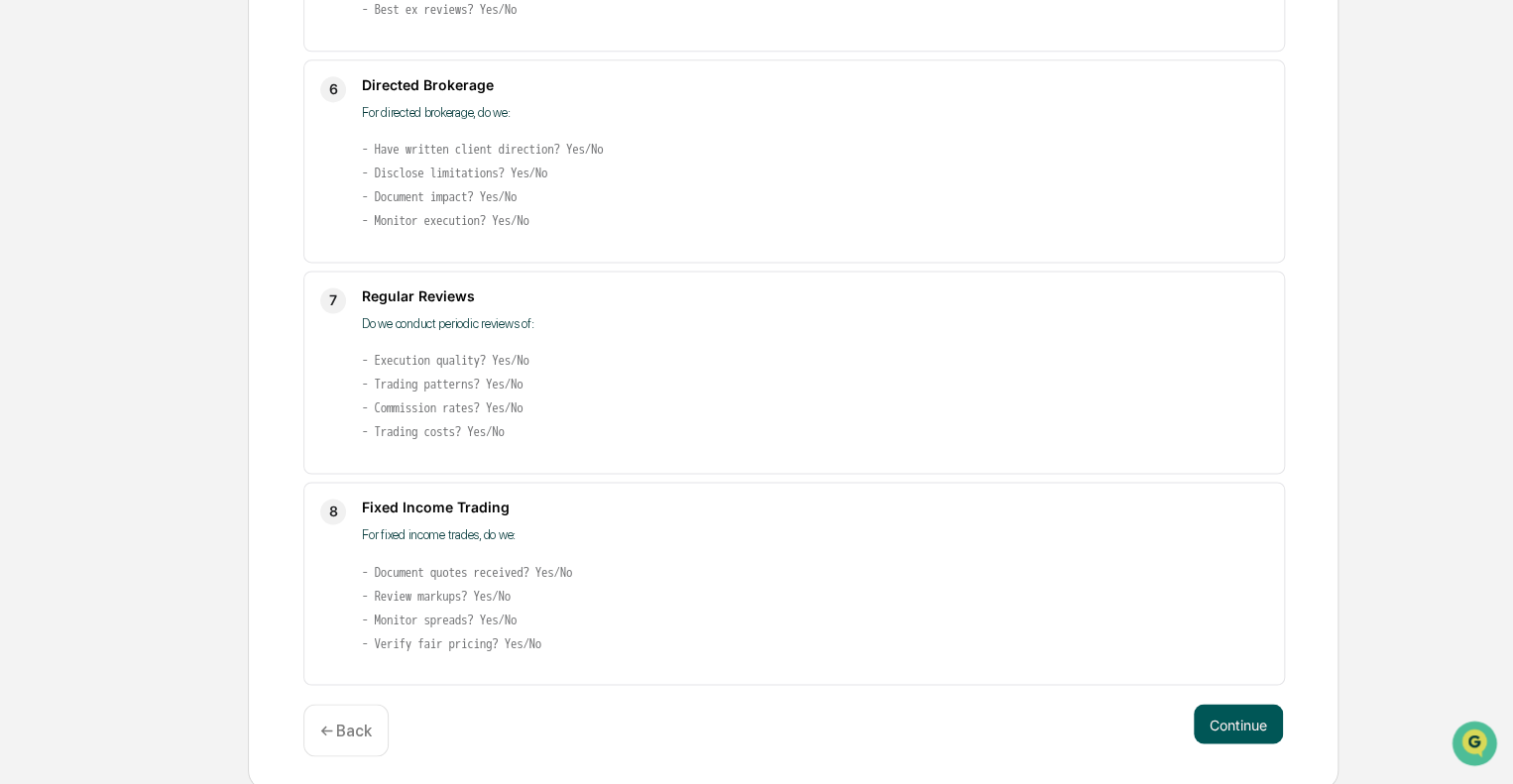 click on "Continue" at bounding box center (1238, 724) 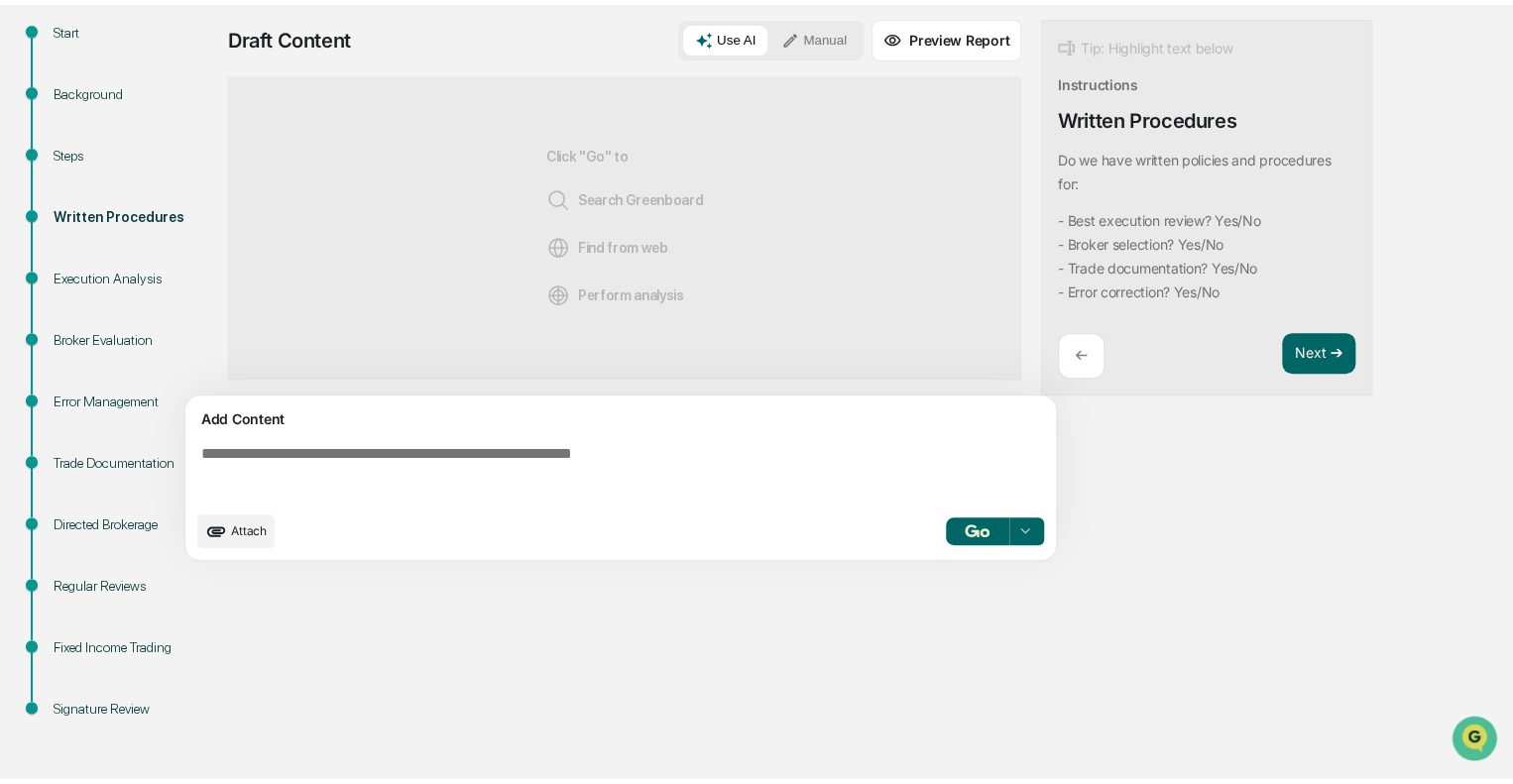 scroll, scrollTop: 210, scrollLeft: 0, axis: vertical 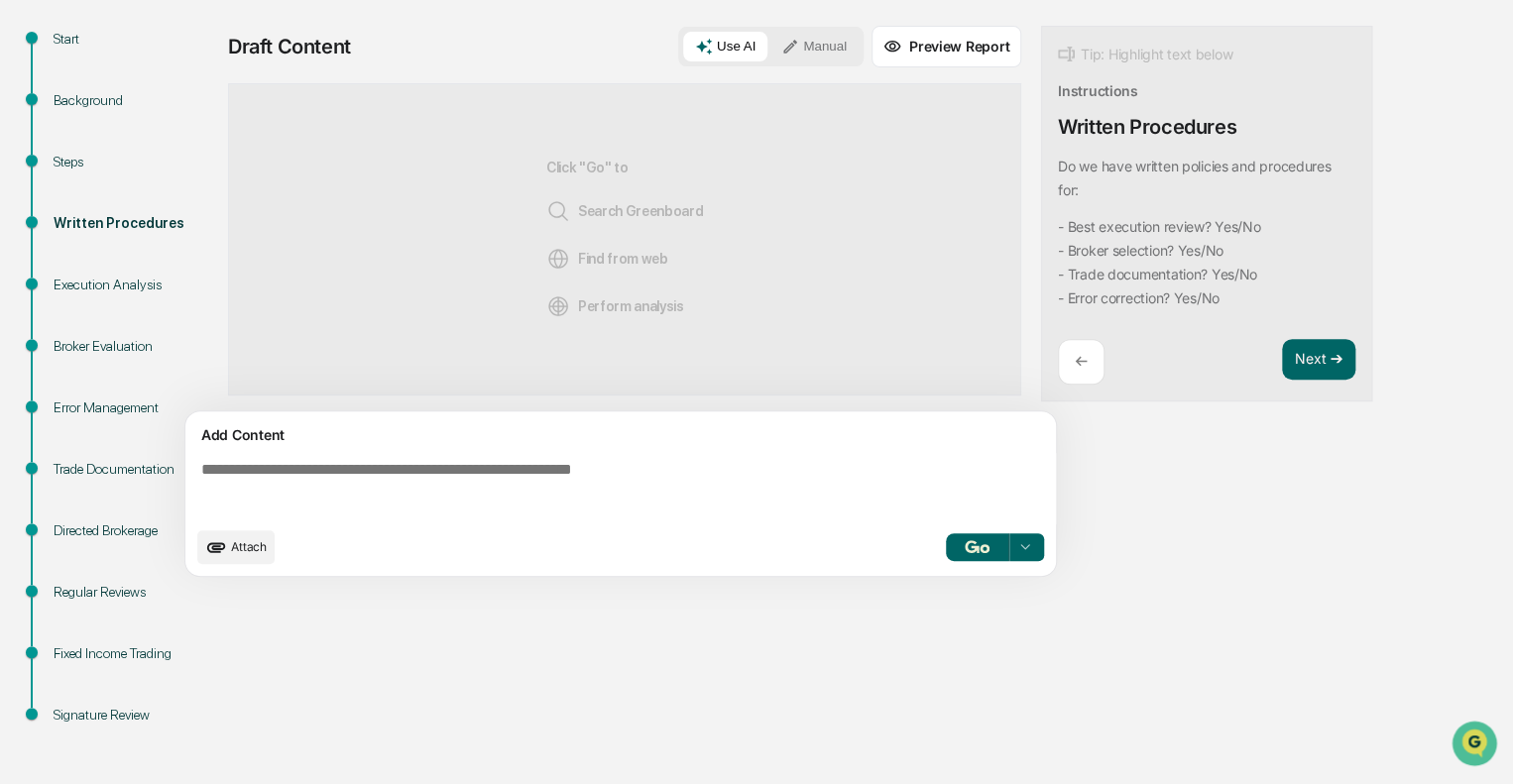click at bounding box center [625, 489] 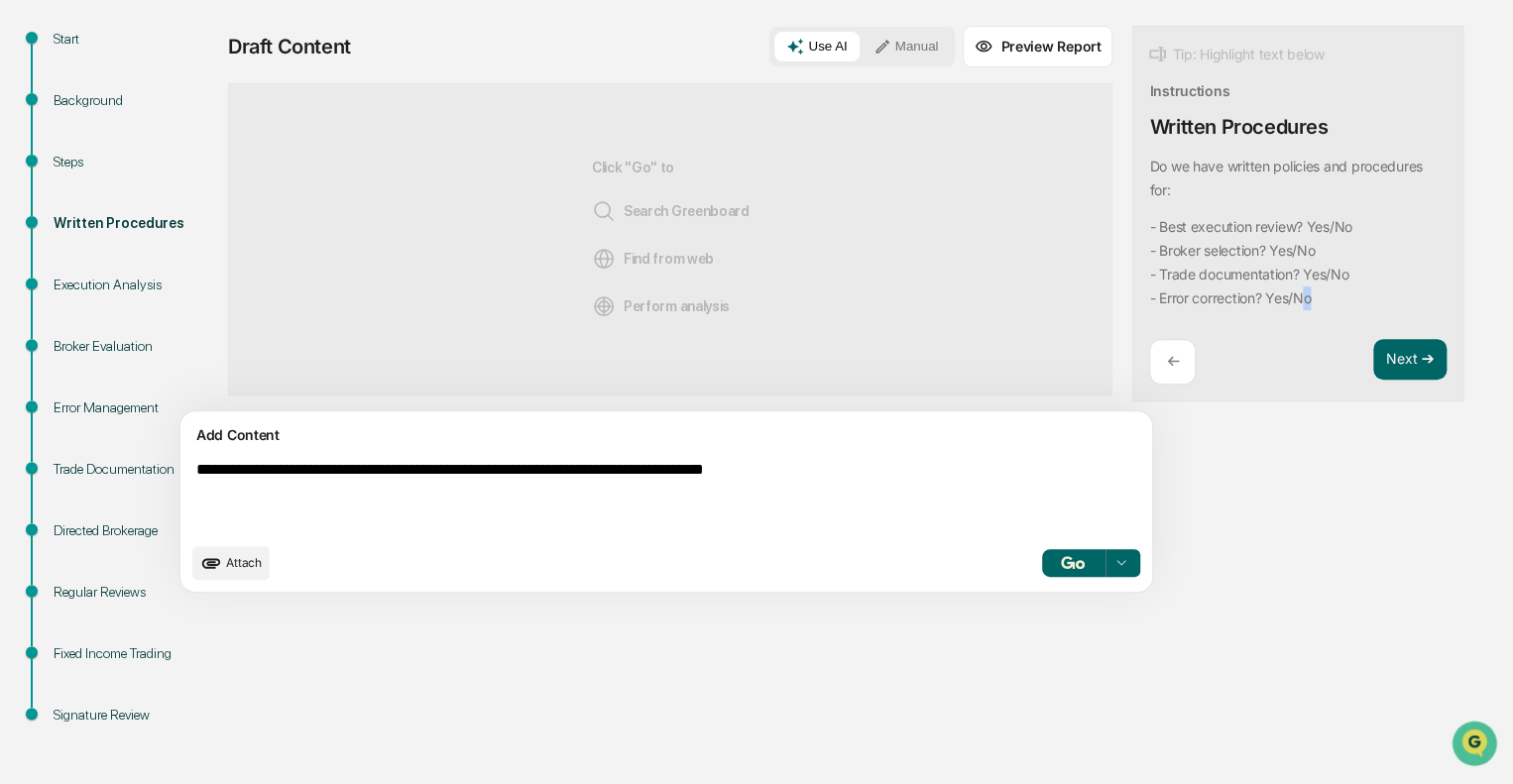 drag, startPoint x: 1226, startPoint y: 298, endPoint x: 1213, endPoint y: 293, distance: 13.928388 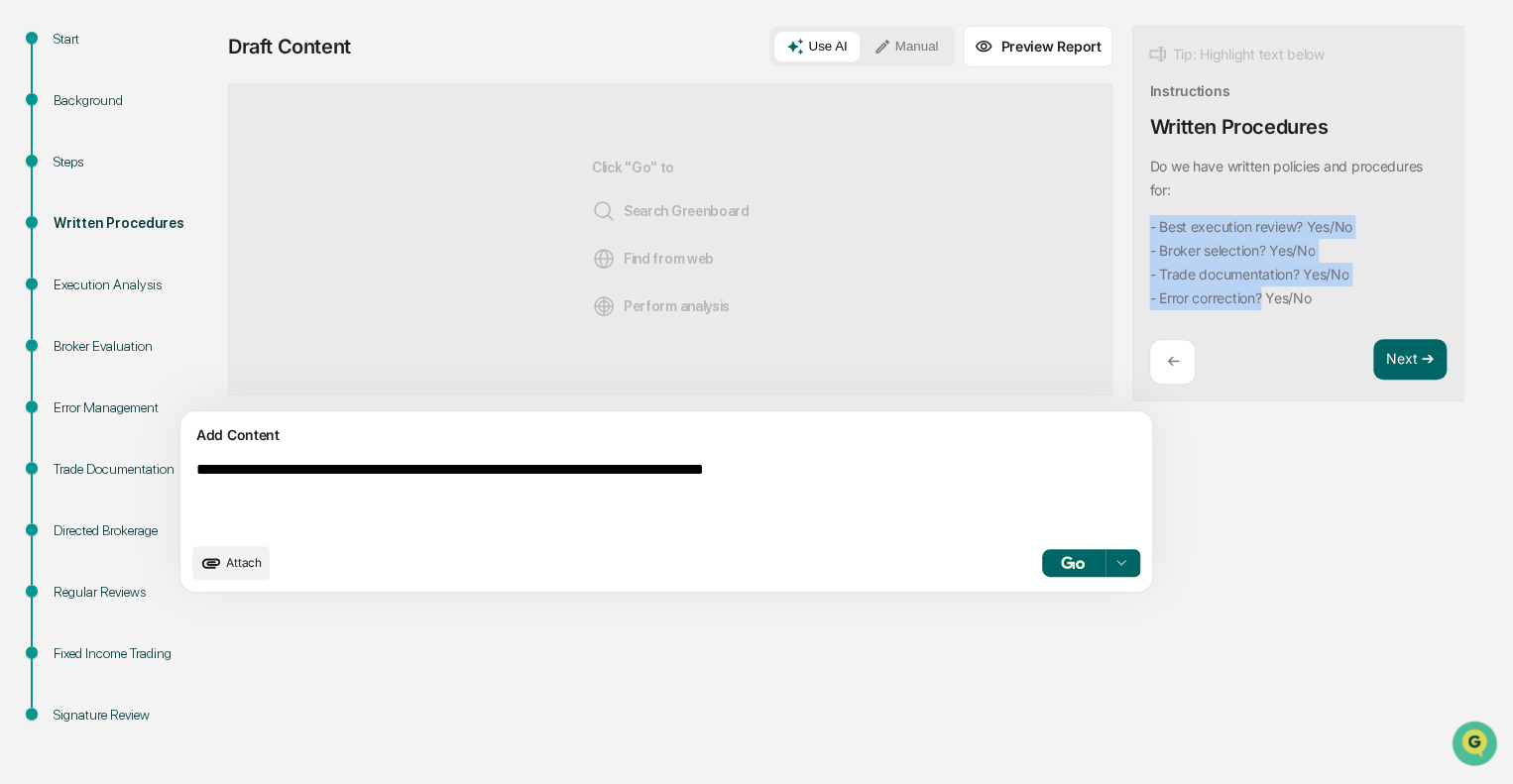 drag, startPoint x: 1174, startPoint y: 297, endPoint x: 1044, endPoint y: 219, distance: 151.60475 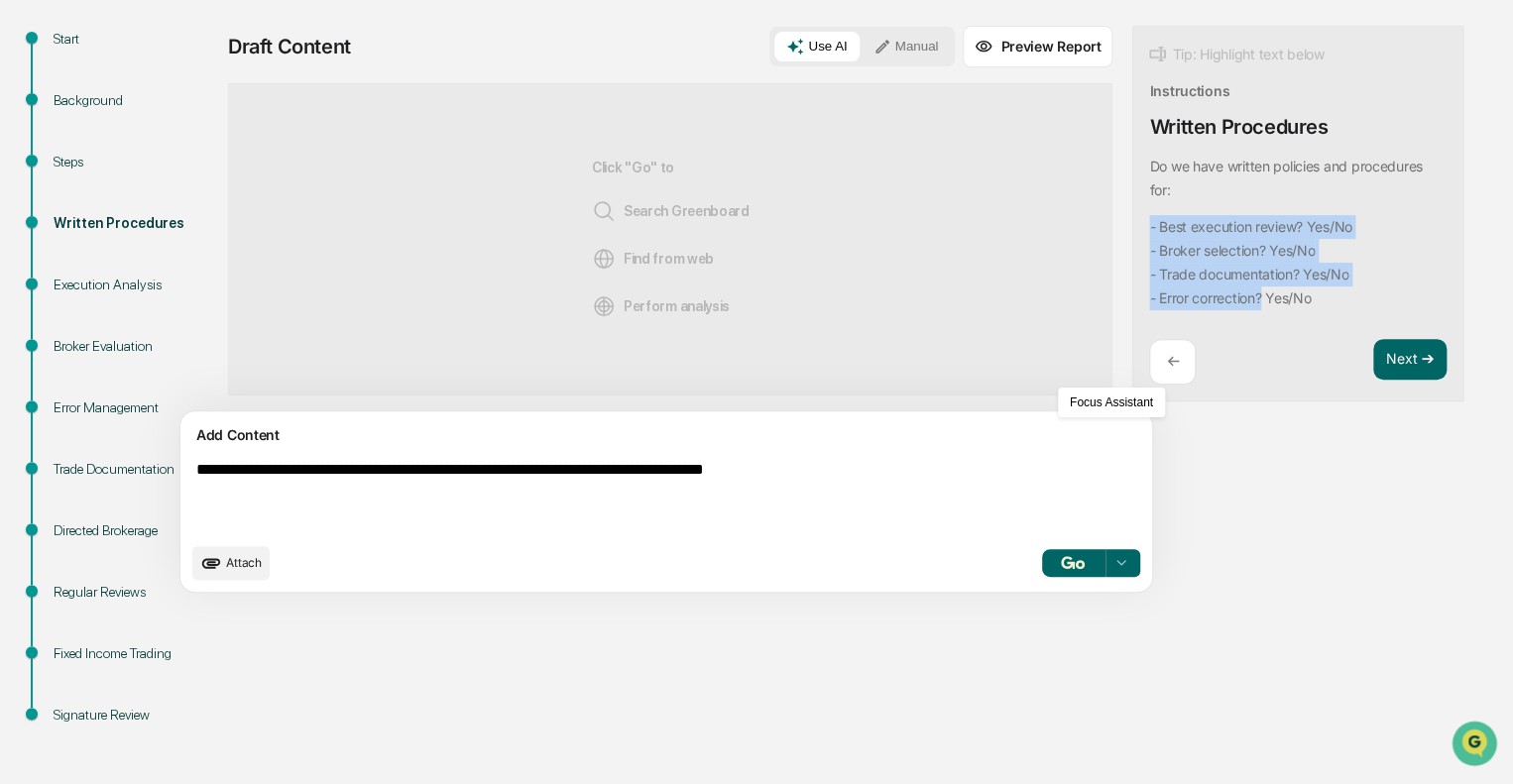 copy on "- Best execution review? Yes/No
- Broker selection? Yes/No
- Trade documentation? Yes/No
- Error correction?" 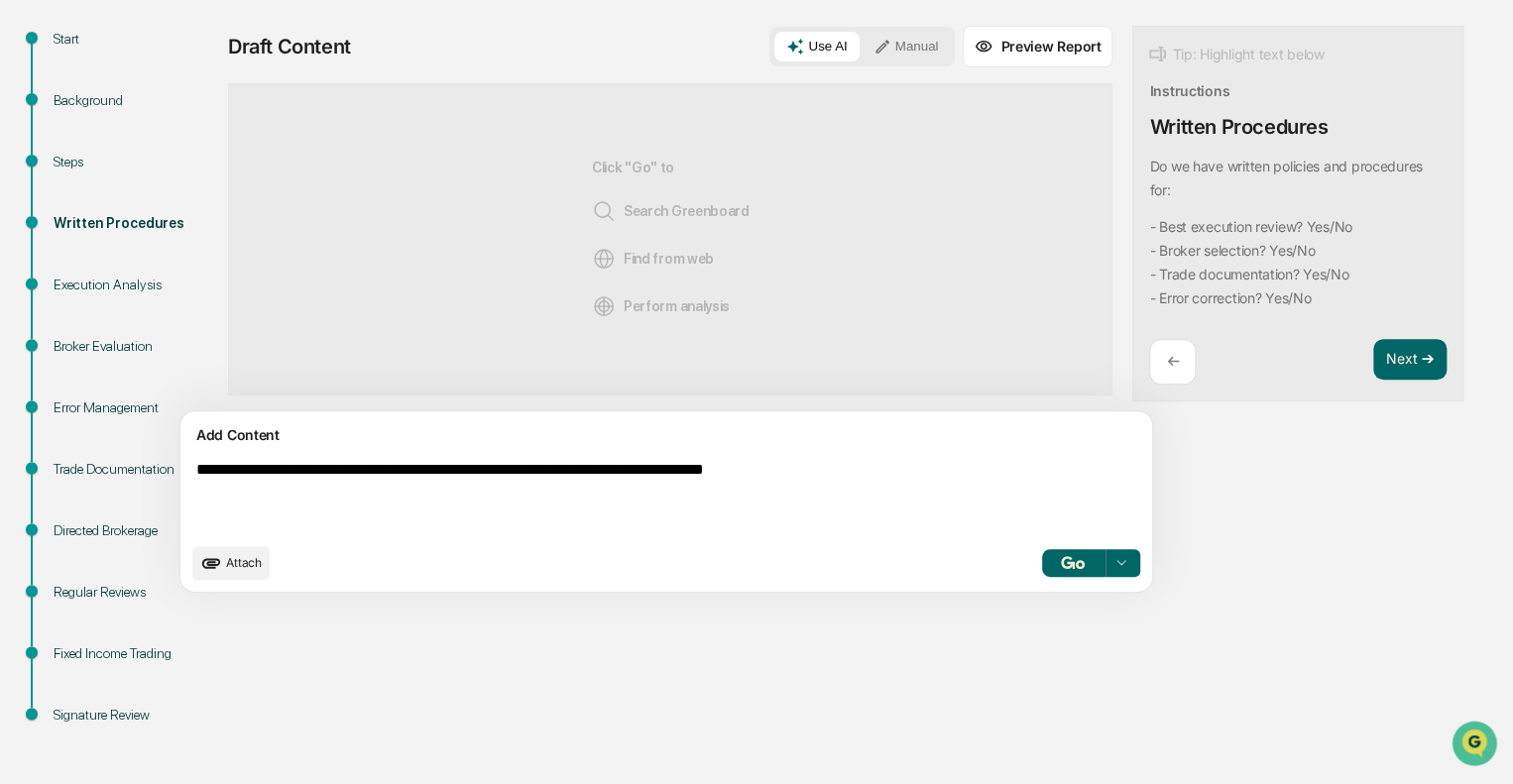 click on "**********" at bounding box center [620, 497] 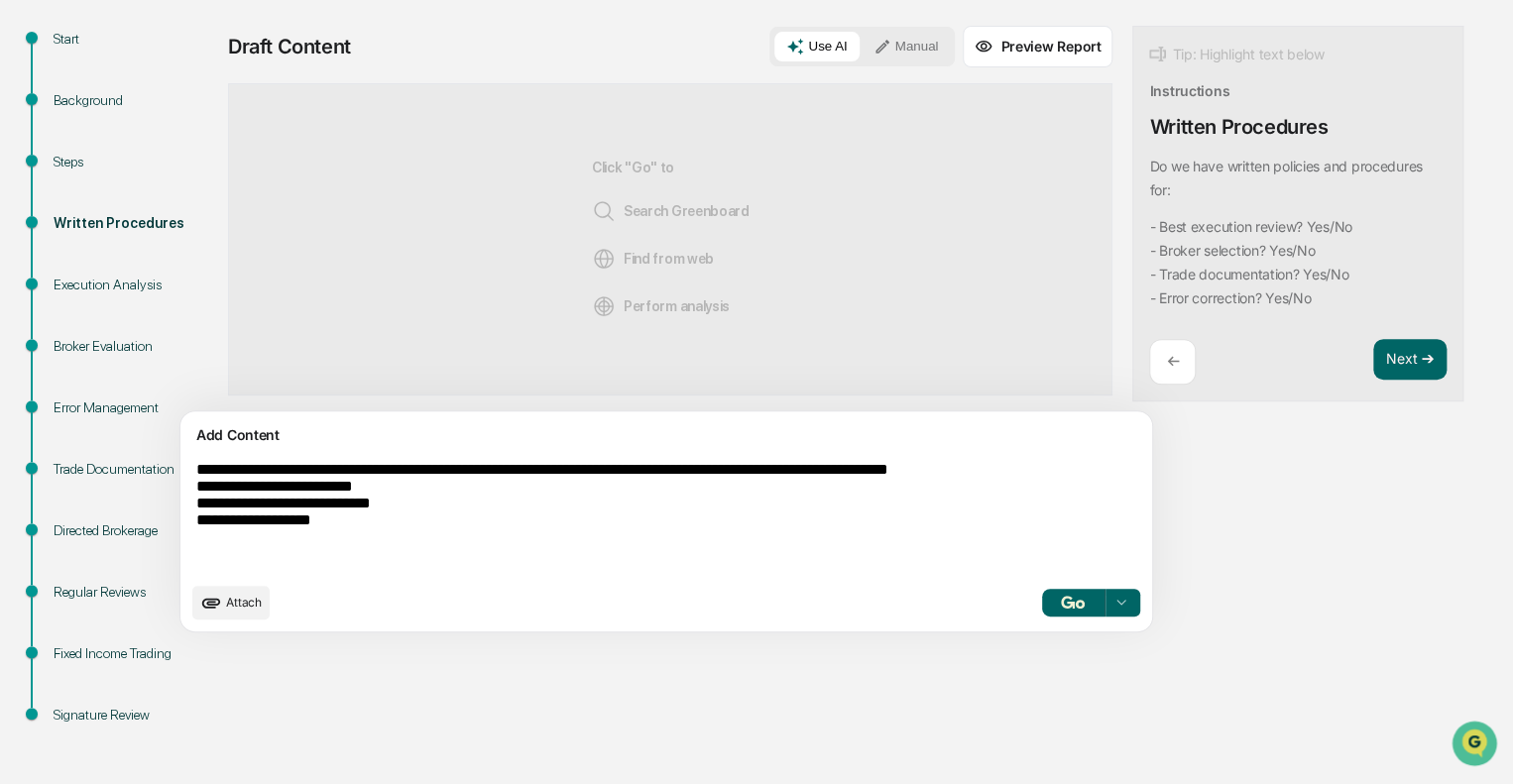 click on "**********" at bounding box center (620, 516) 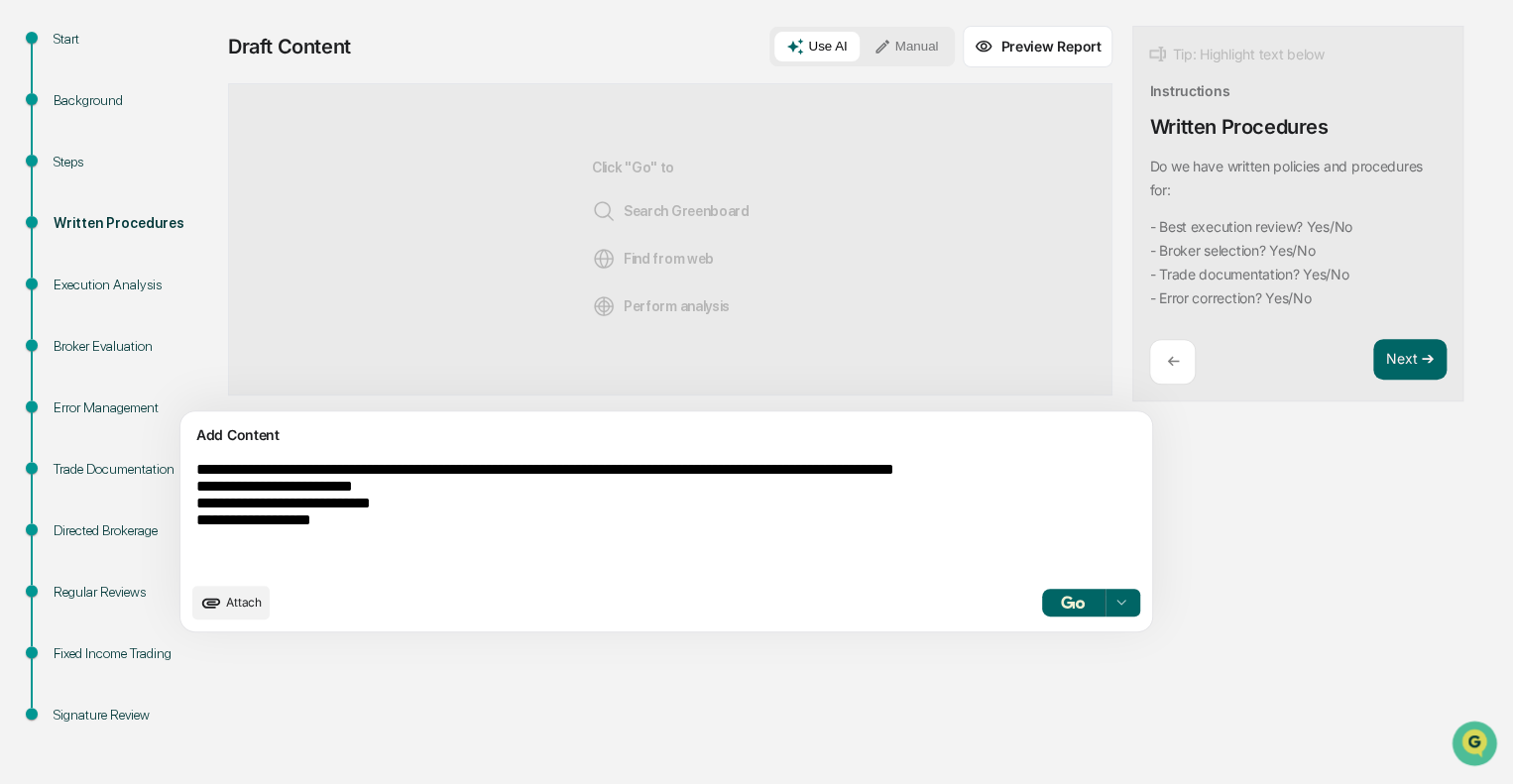 click on "**********" at bounding box center [620, 516] 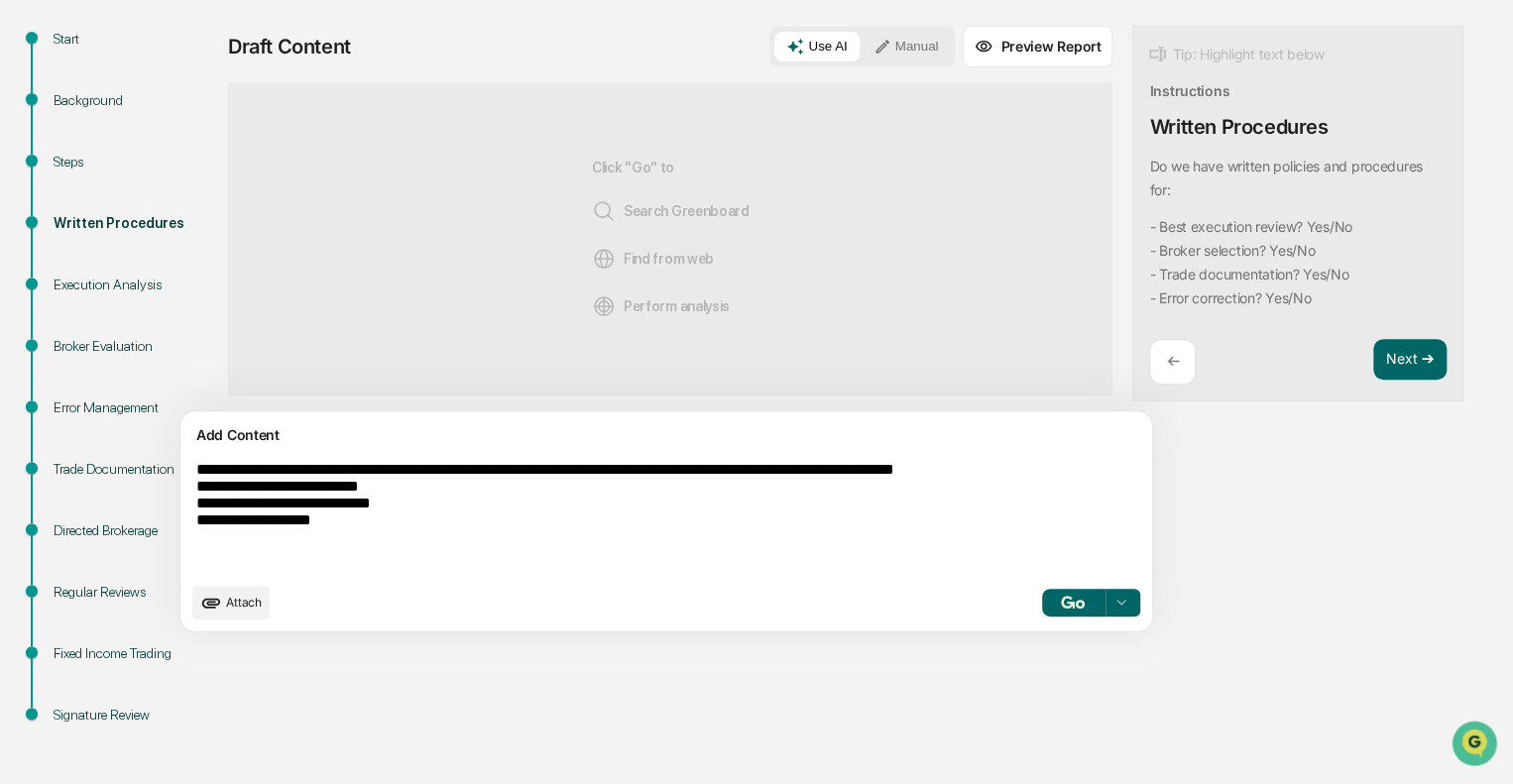 drag, startPoint x: 214, startPoint y: 520, endPoint x: 190, endPoint y: 521, distance: 24.020824 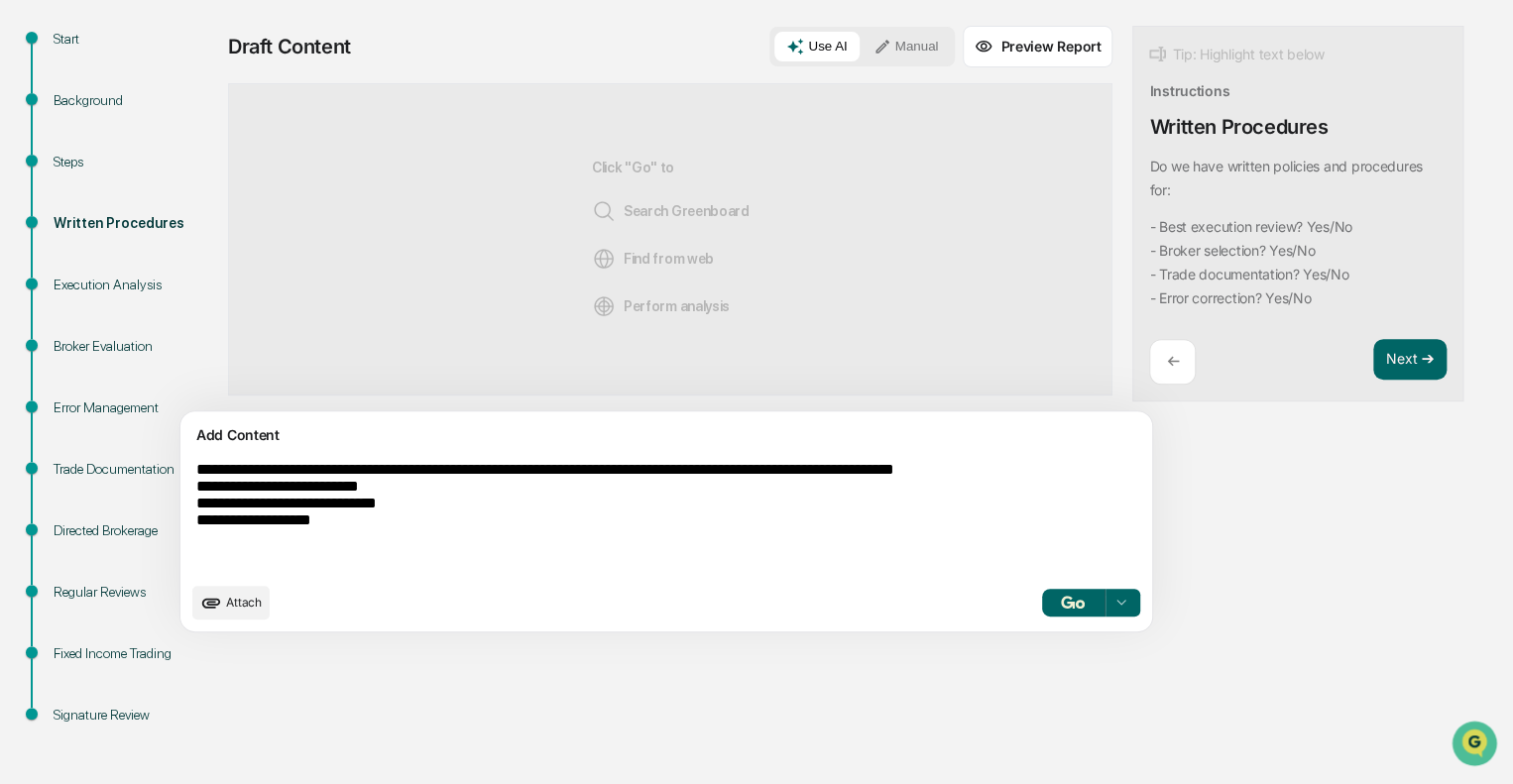 drag, startPoint x: 213, startPoint y: 542, endPoint x: 153, endPoint y: 548, distance: 60.299254 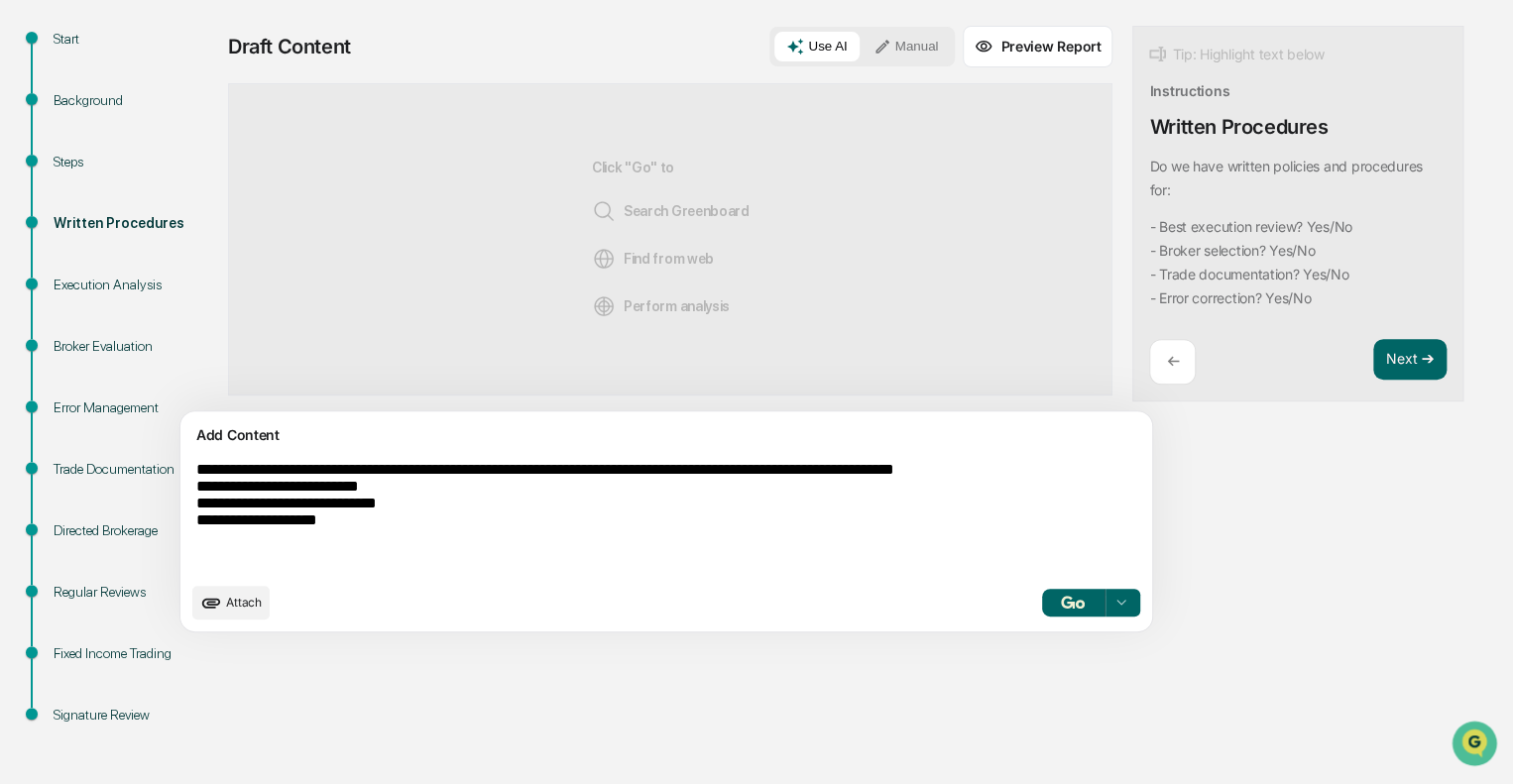 drag, startPoint x: 463, startPoint y: 526, endPoint x: 386, endPoint y: 525, distance: 77.00649 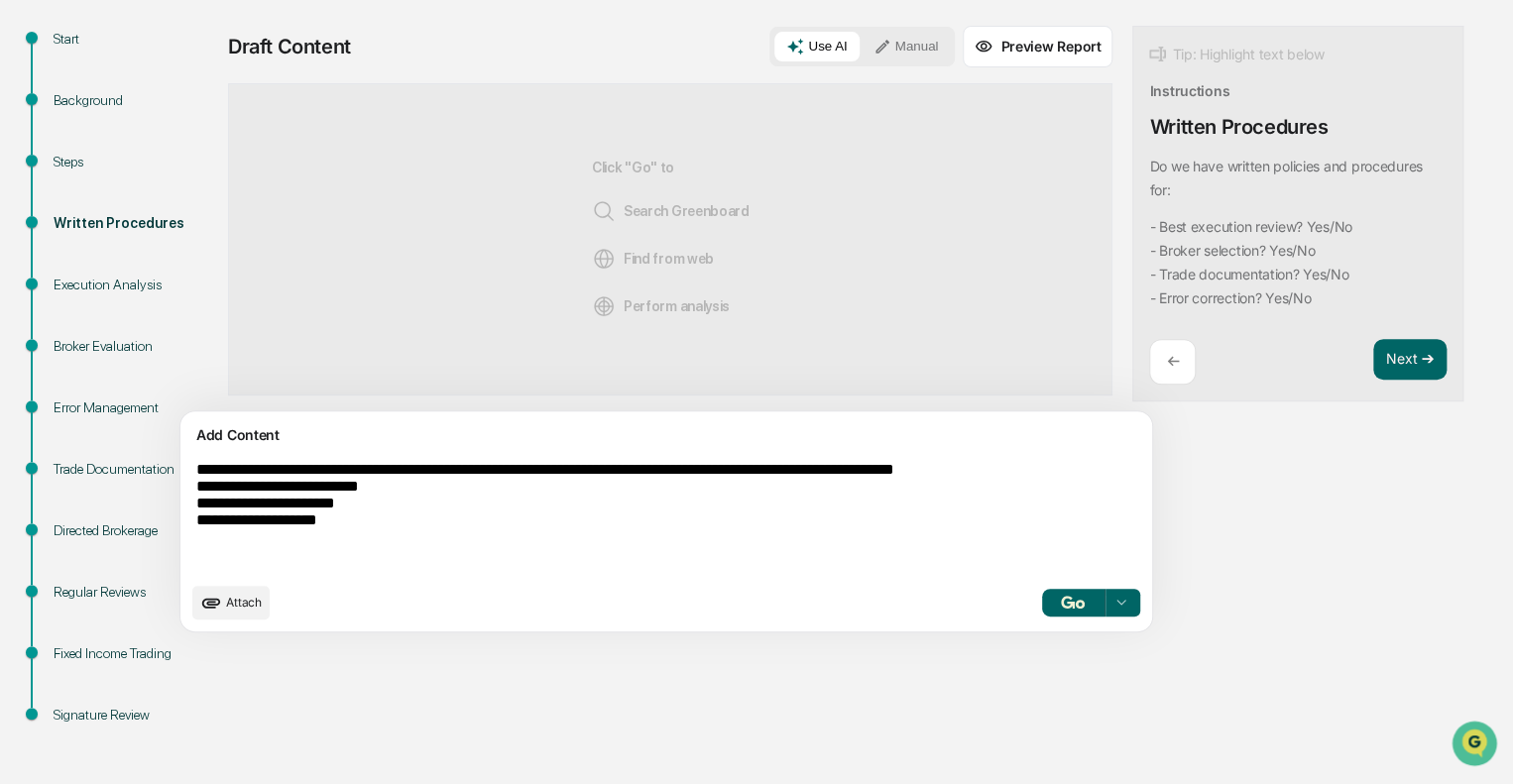 drag, startPoint x: 422, startPoint y: 510, endPoint x: 349, endPoint y: 504, distance: 73.24616 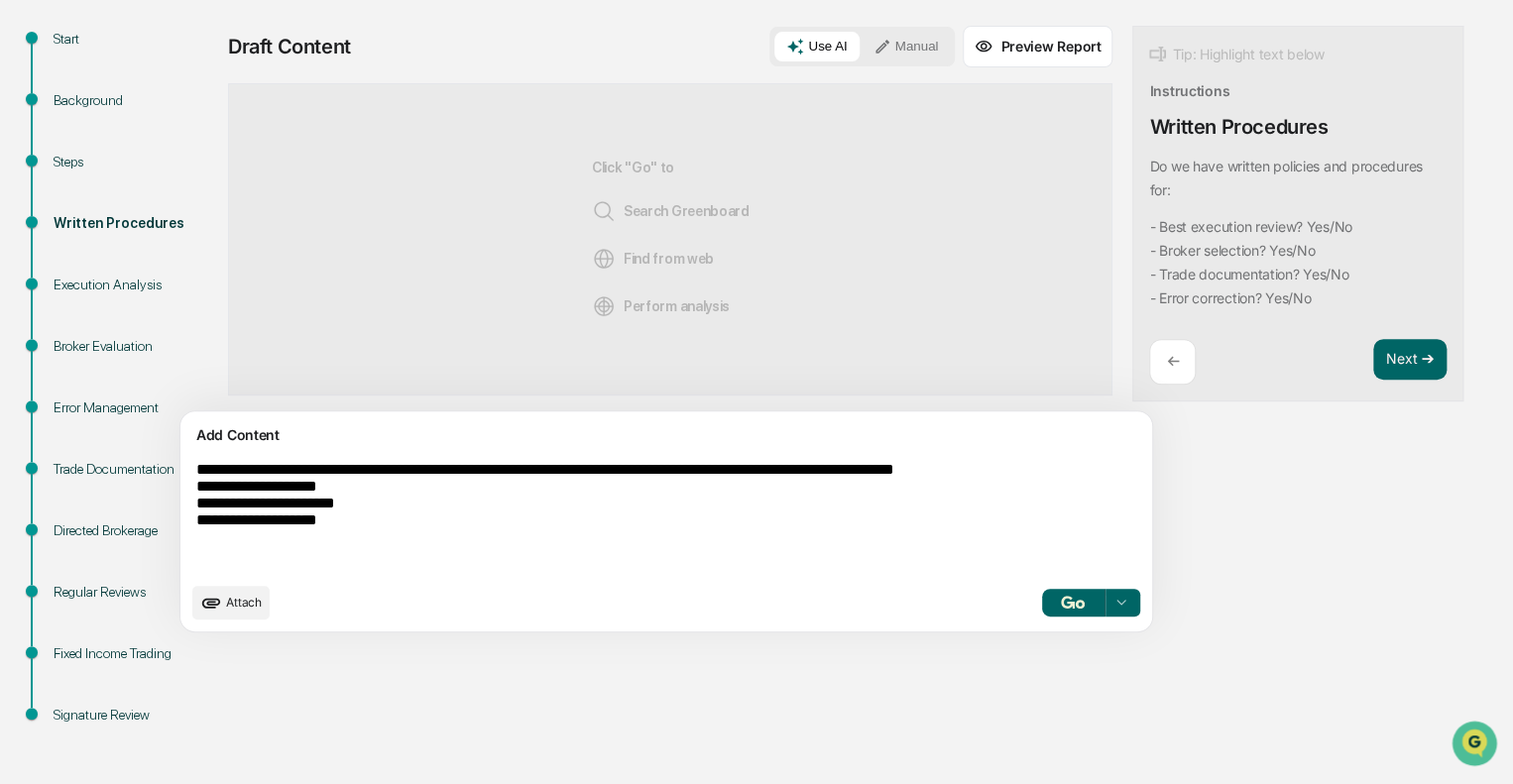 drag, startPoint x: 323, startPoint y: 483, endPoint x: 257, endPoint y: 483, distance: 66 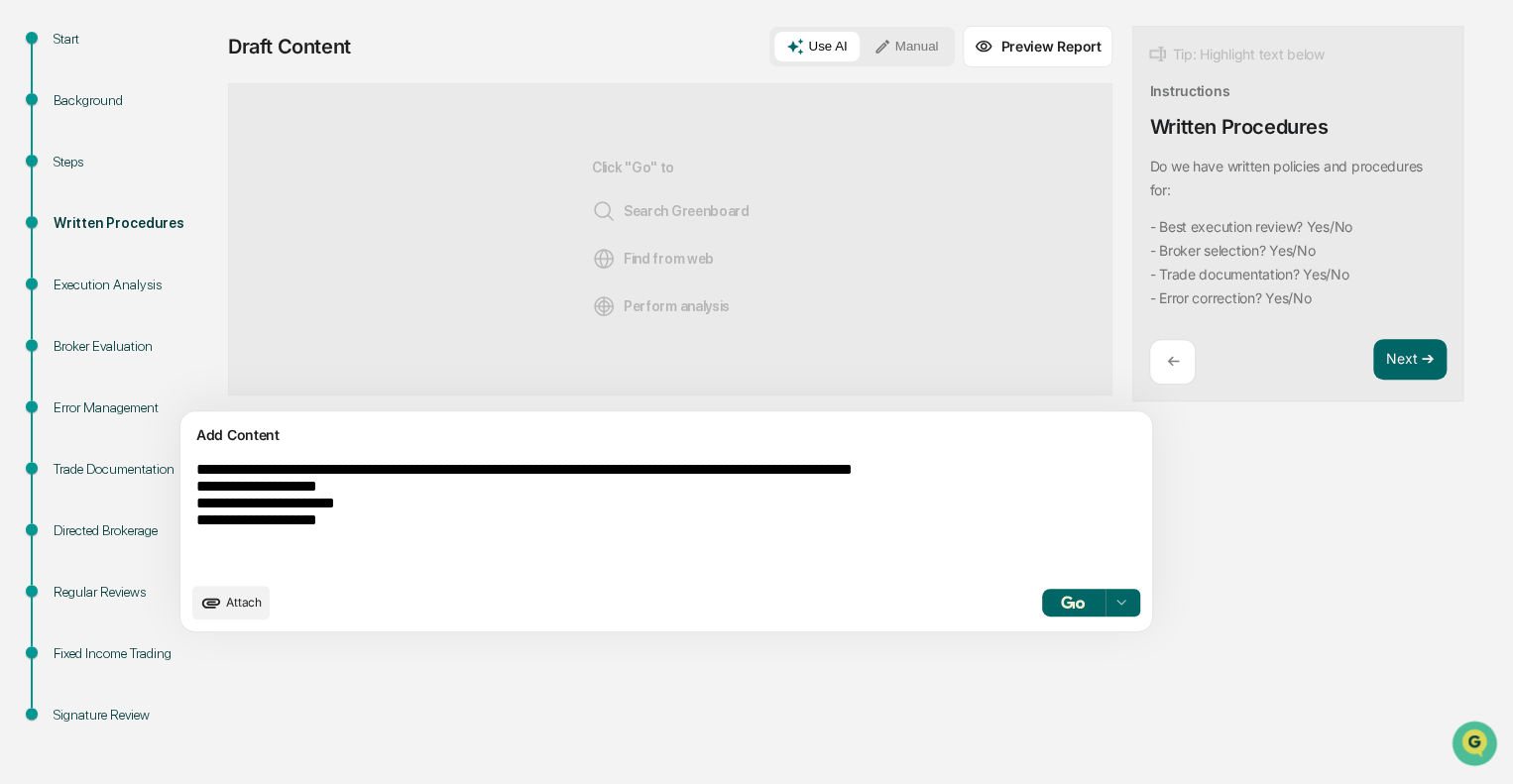 click on "**********" at bounding box center (620, 516) 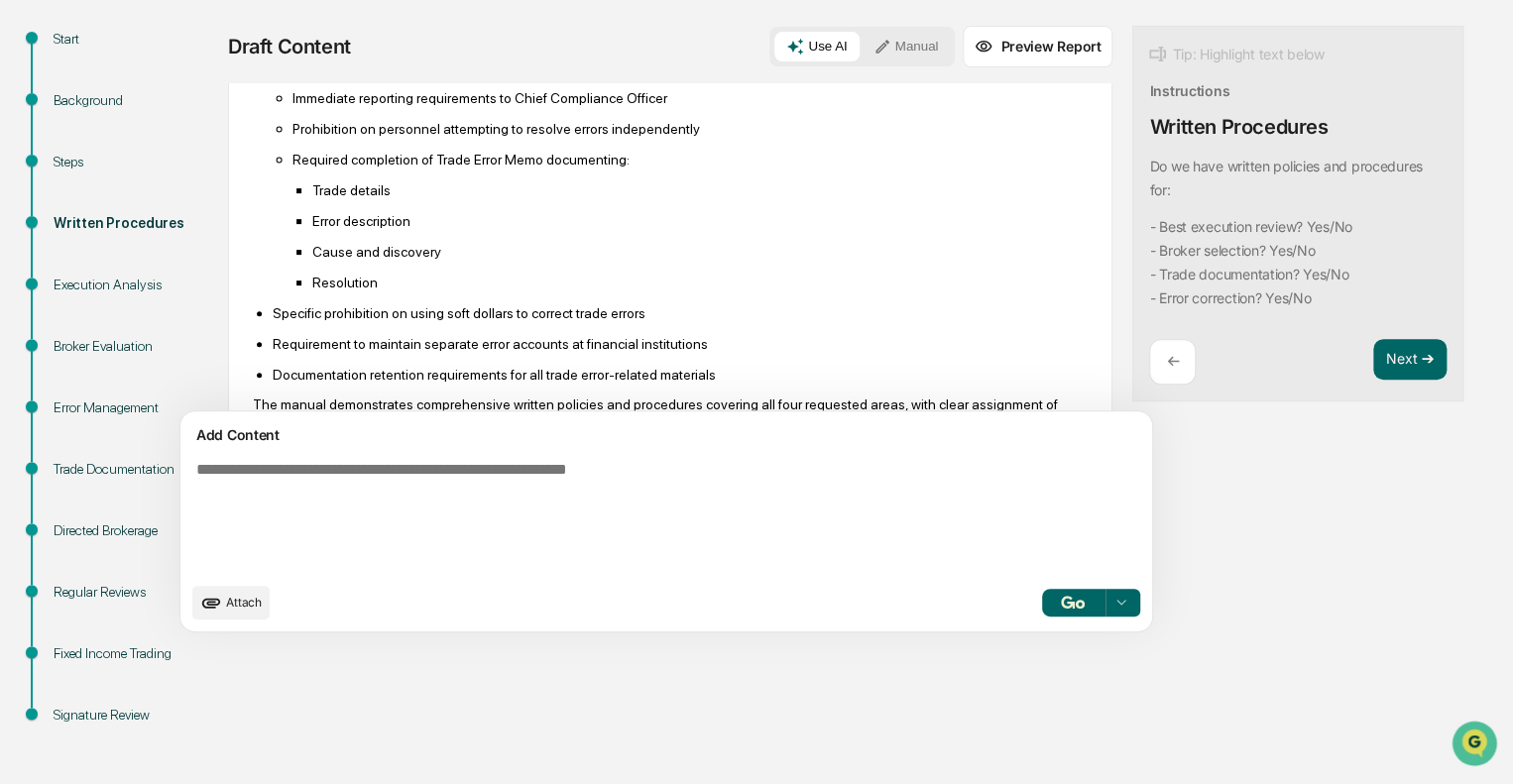 scroll, scrollTop: 793, scrollLeft: 0, axis: vertical 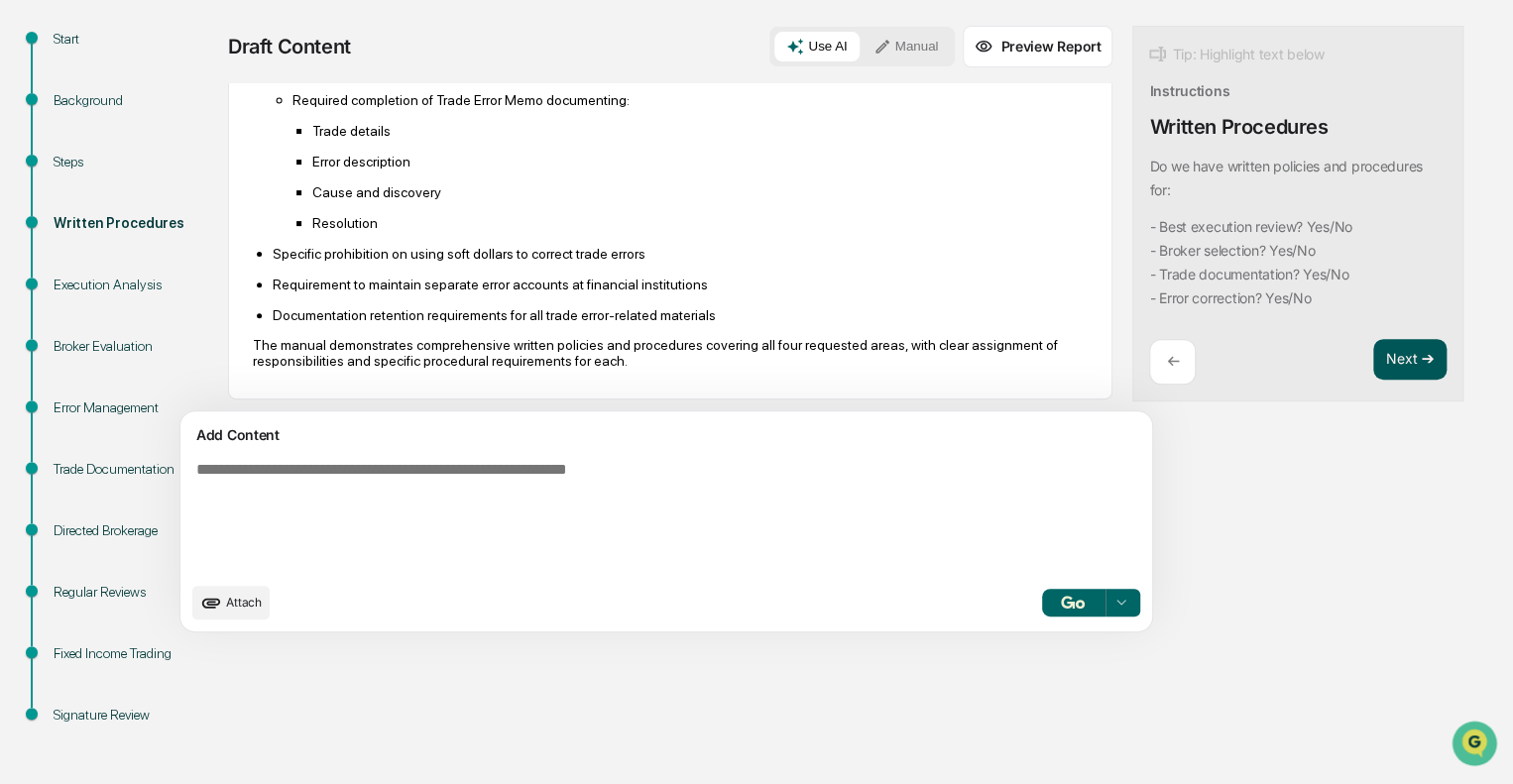 click on "Next ➔" at bounding box center (1410, 360) 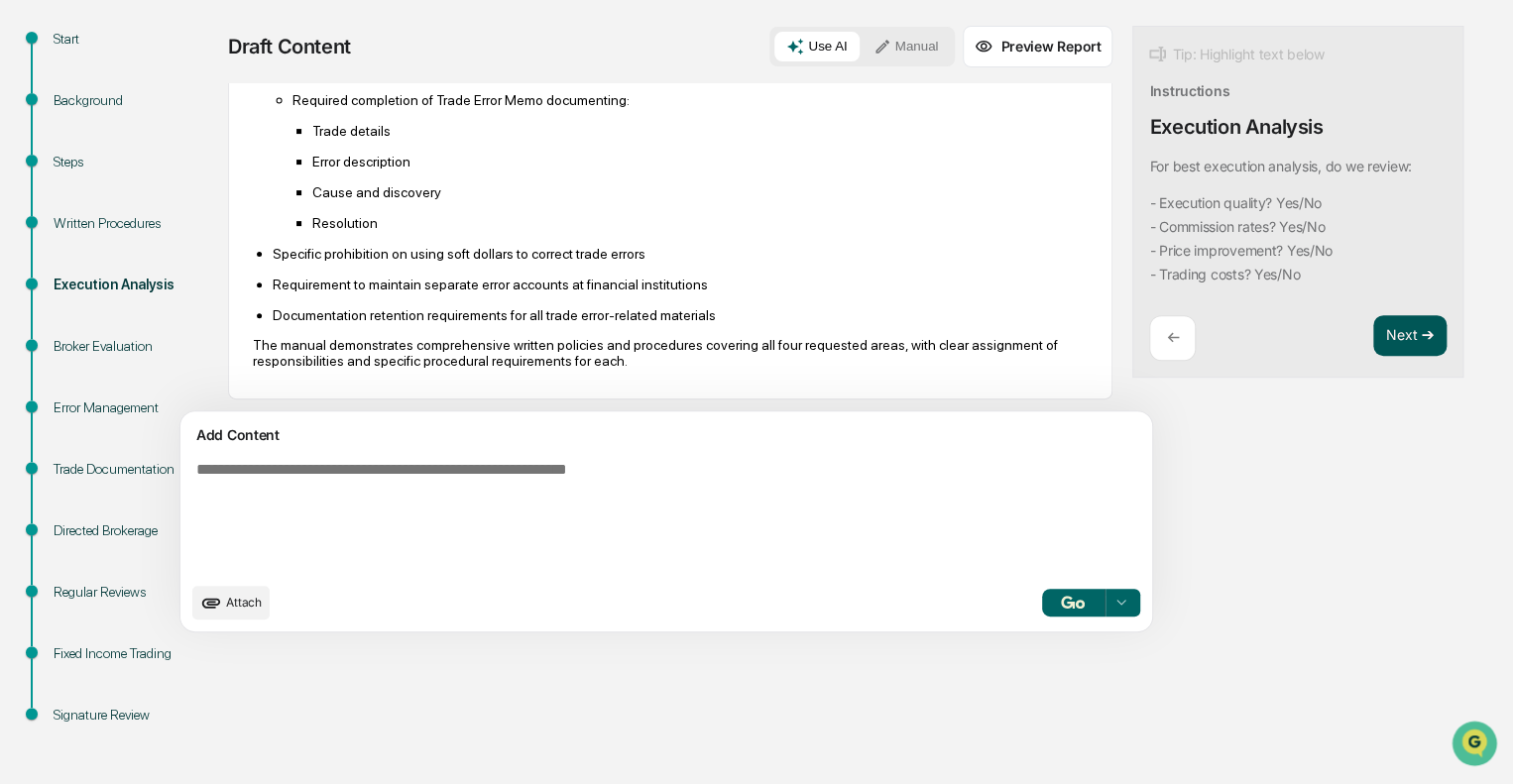 scroll, scrollTop: 0, scrollLeft: 0, axis: both 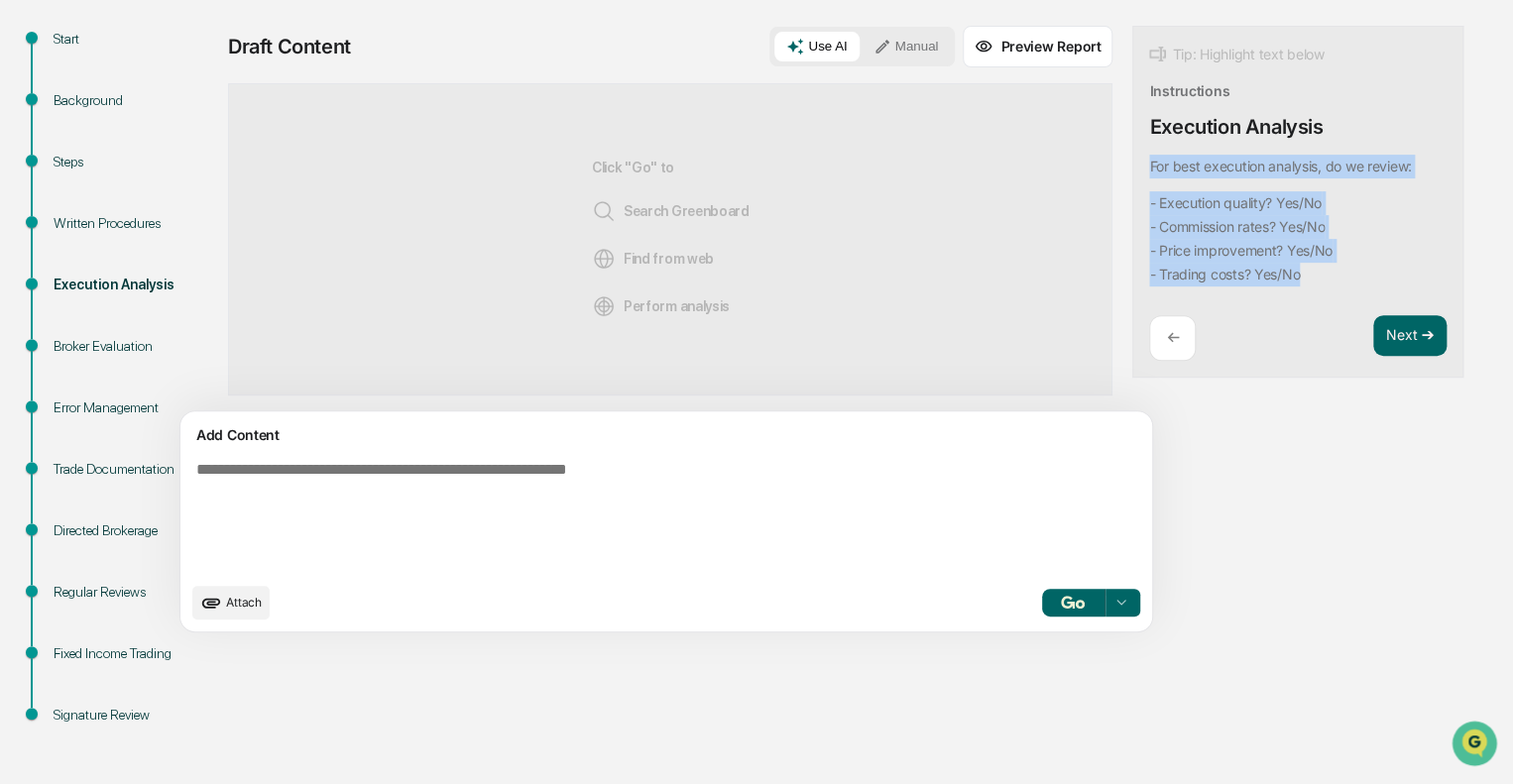 drag, startPoint x: 1055, startPoint y: 163, endPoint x: 1230, endPoint y: 288, distance: 215.05813 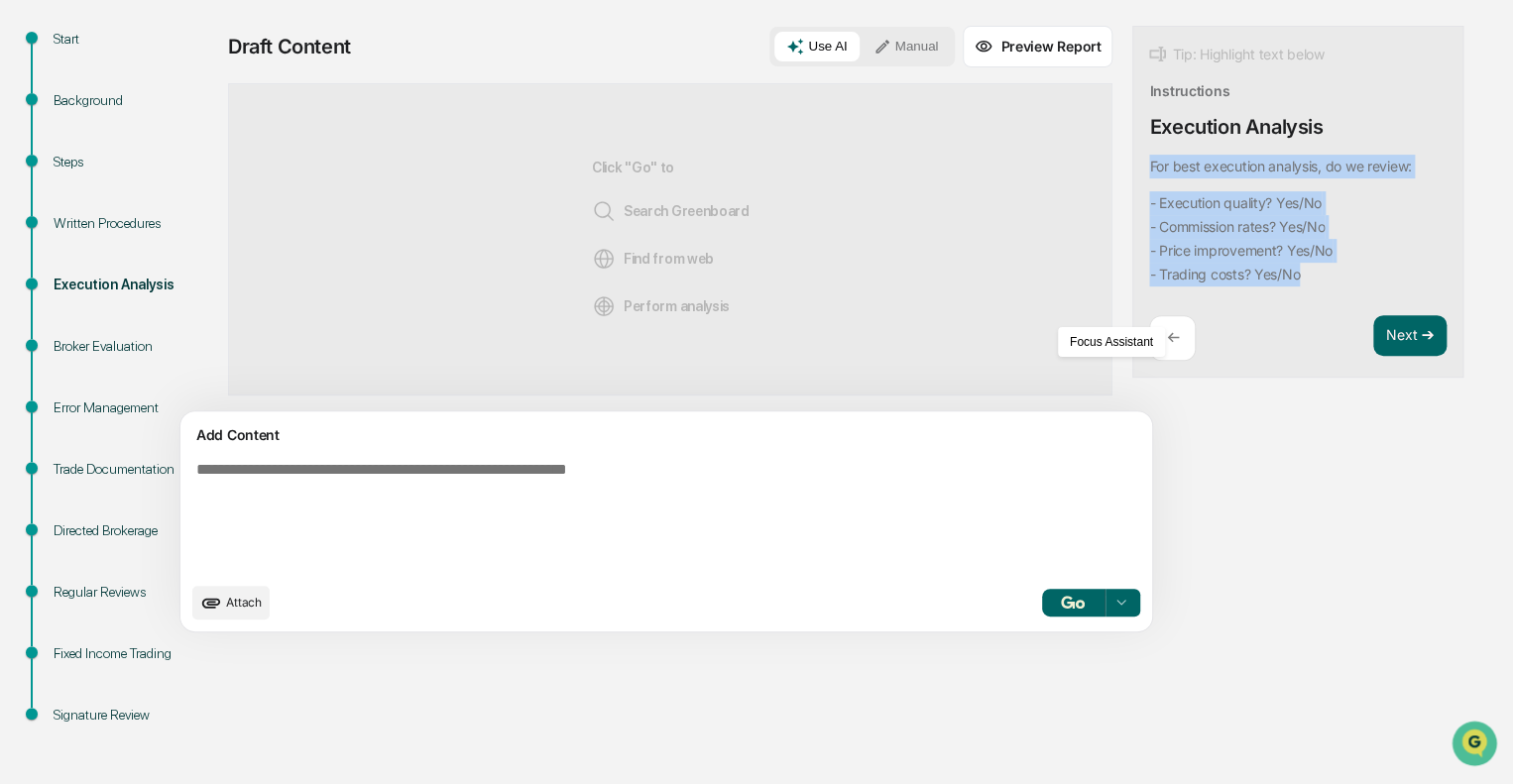 copy on "For best execution analysis, do we review: - Execution quality? Yes/No
- Commission rates? Yes/No
- Price improvement? Yes/No
- Trading costs? Yes/No" 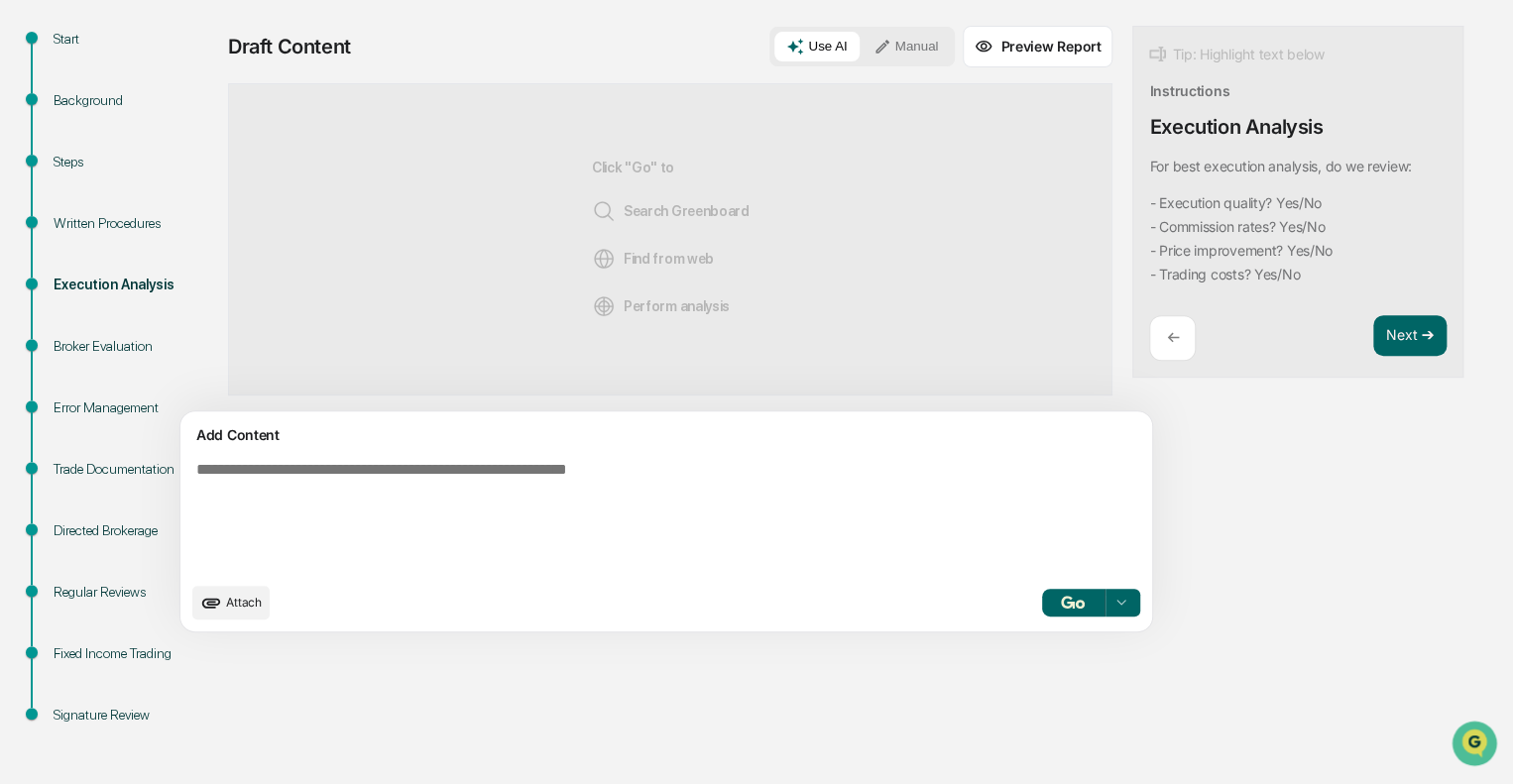 click at bounding box center (620, 516) 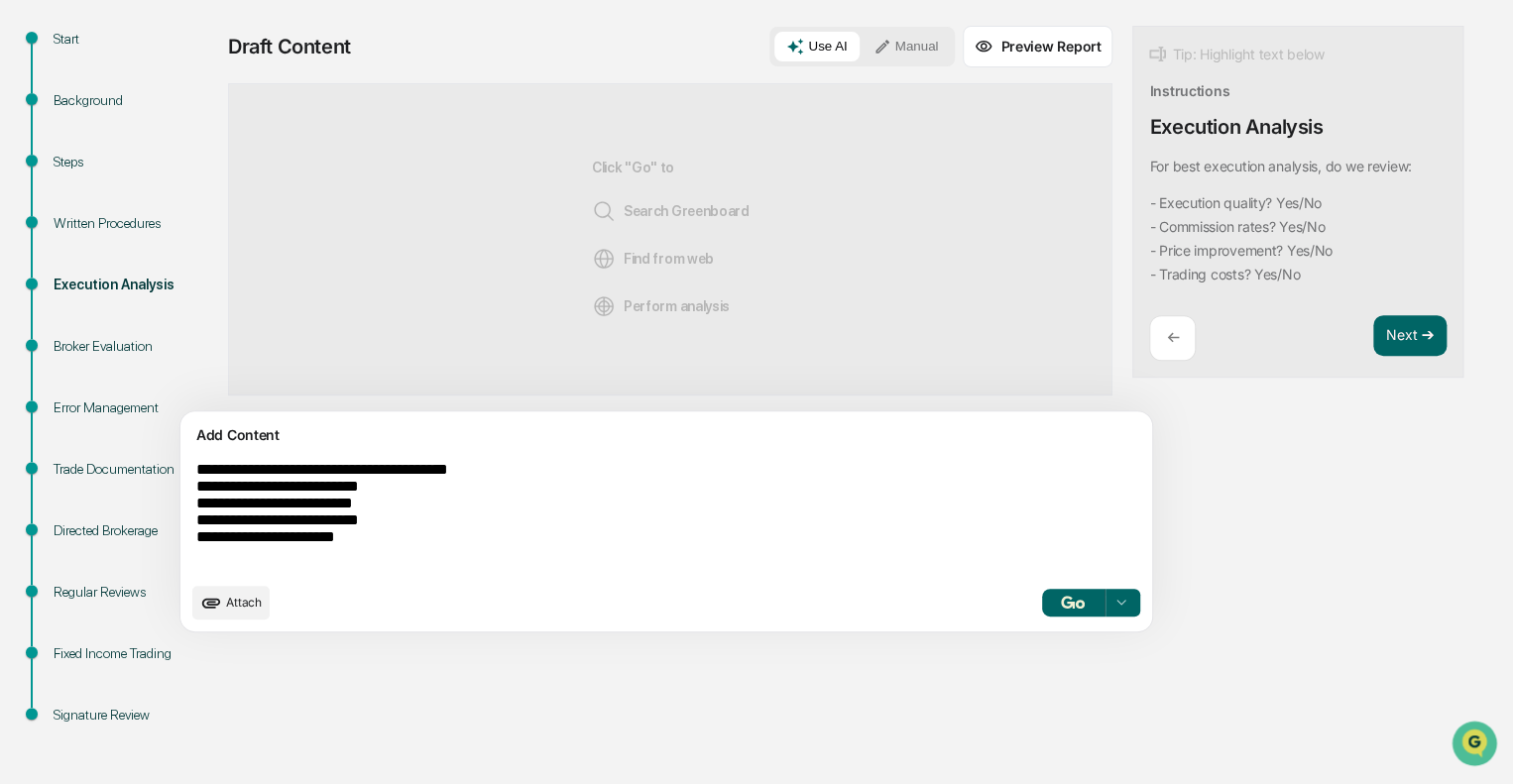type on "**********" 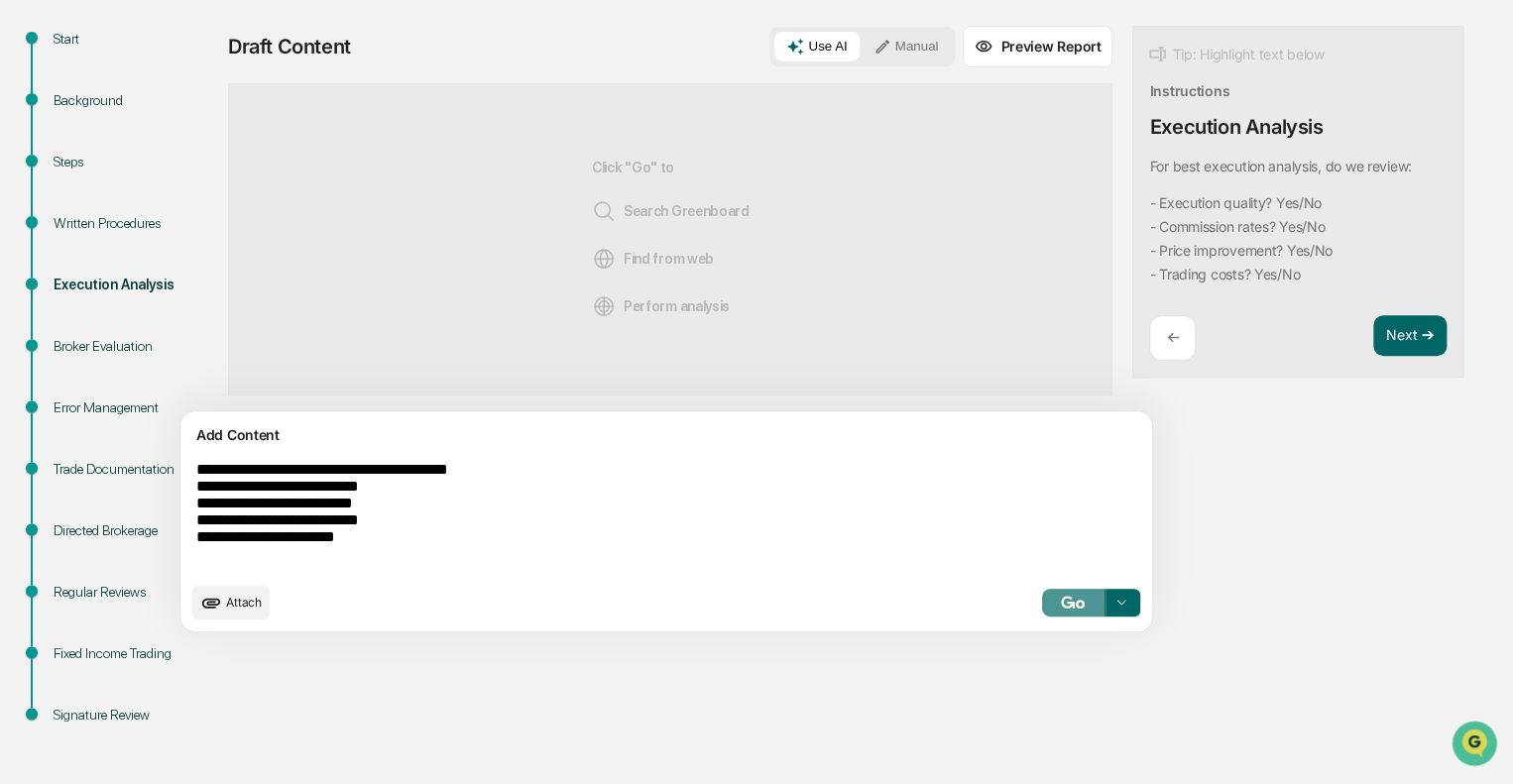 click at bounding box center [1073, 602] 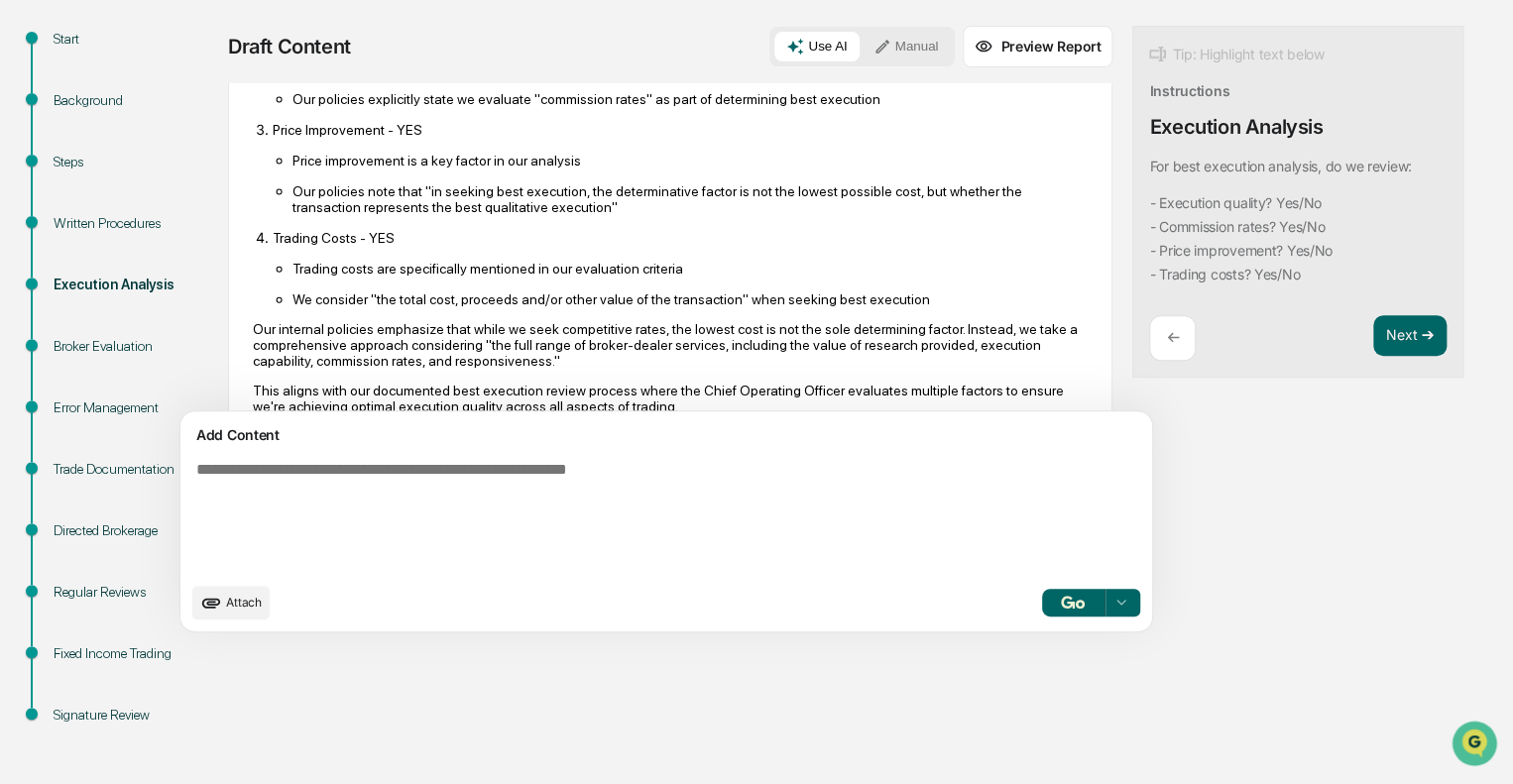 scroll, scrollTop: 385, scrollLeft: 0, axis: vertical 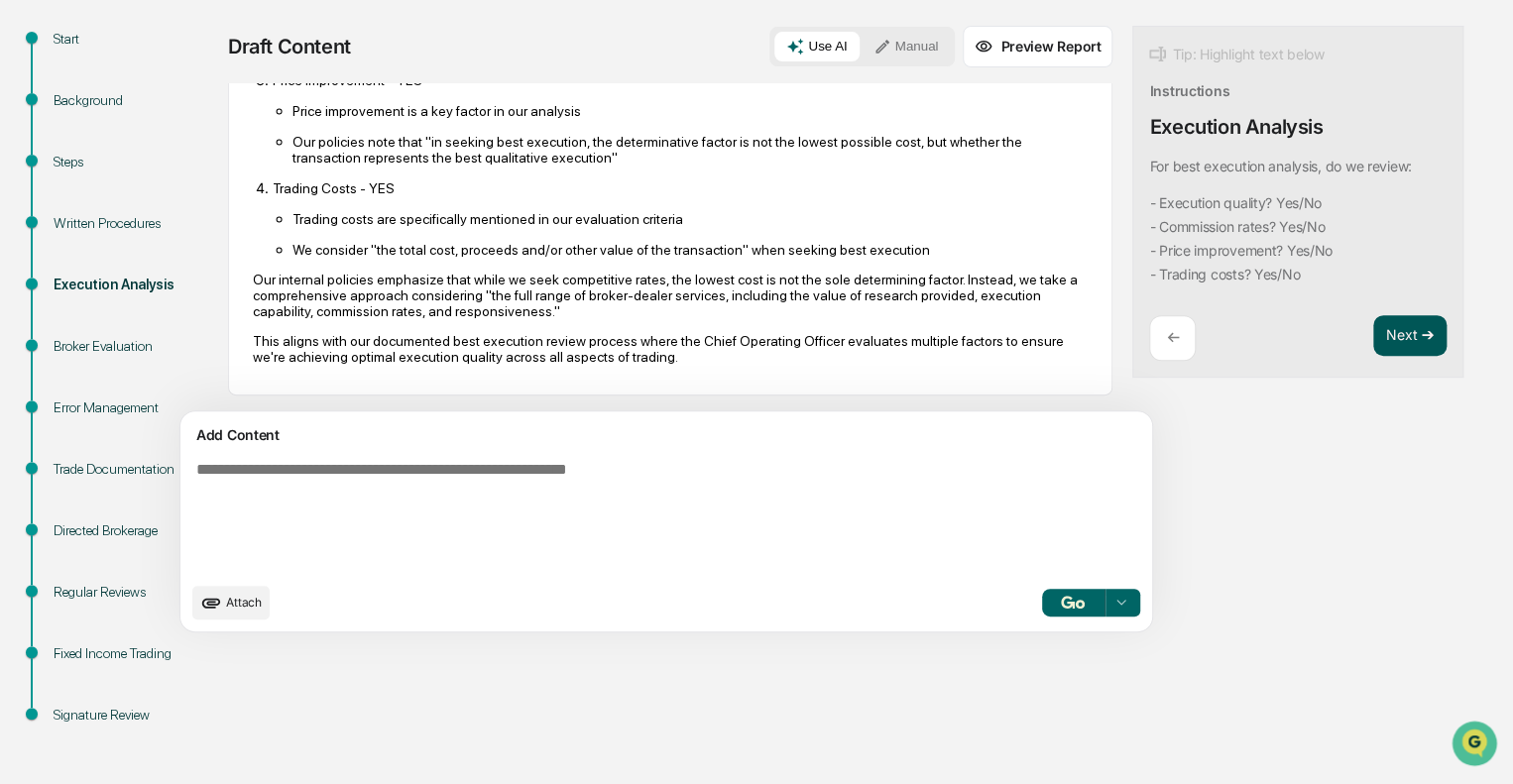 click on "Next ➔" at bounding box center [1410, 336] 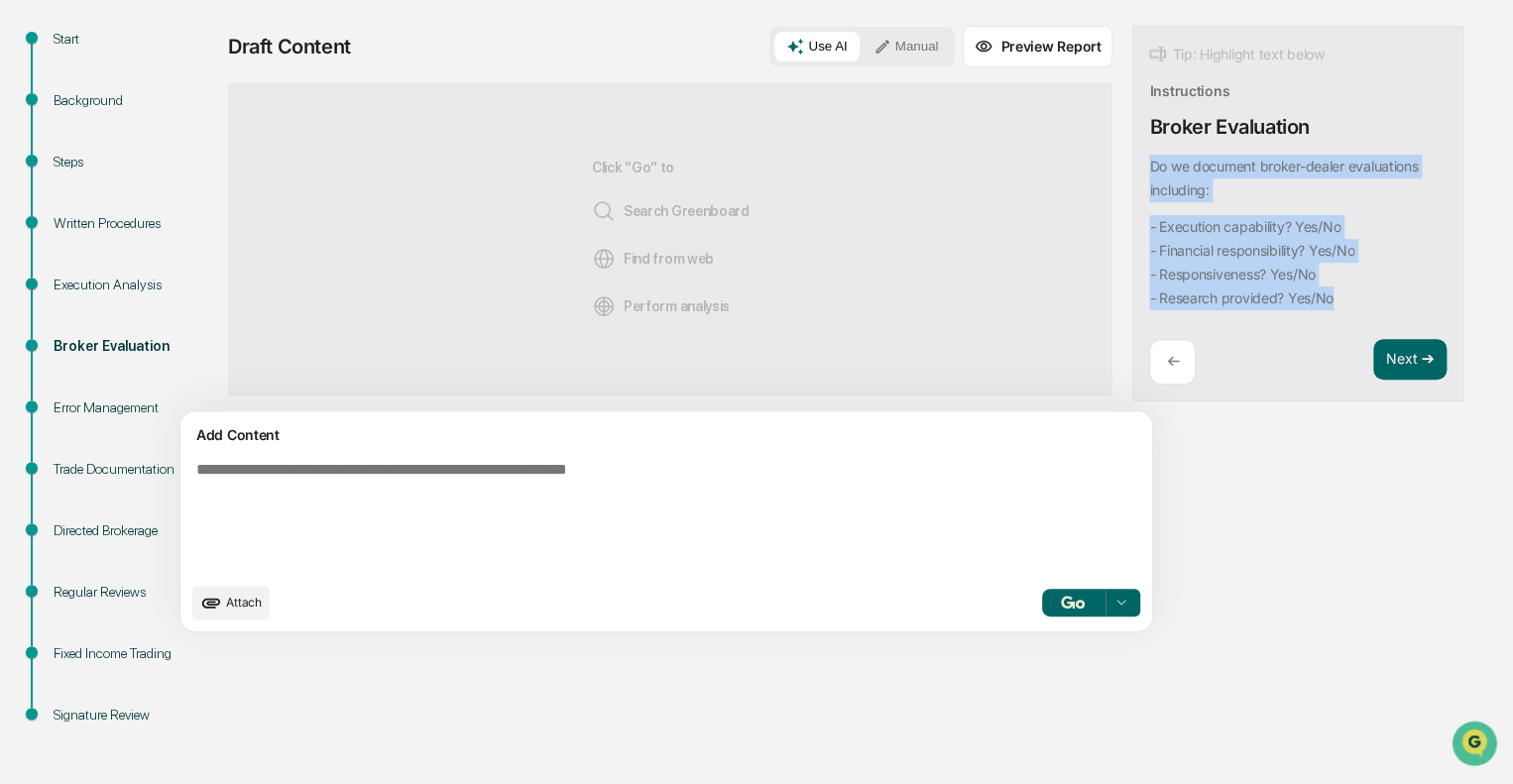 drag, startPoint x: 1246, startPoint y: 295, endPoint x: 1047, endPoint y: 159, distance: 241.03319 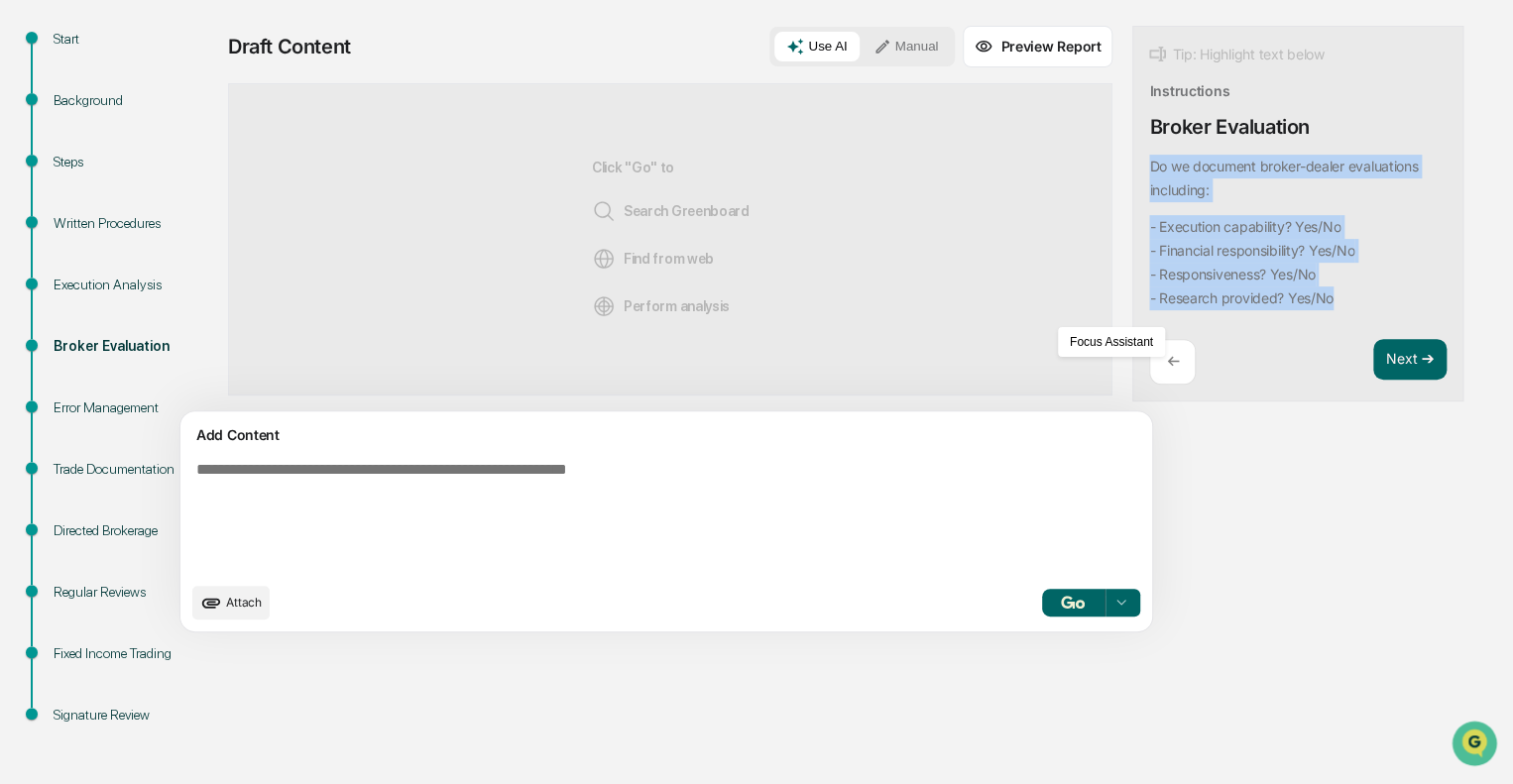 copy on "Do we document broker-dealer evaluations including: - Execution capability? Yes/No
- Financial responsibility? Yes/No
- Responsiveness? Yes/No
- Research provided? Yes/No" 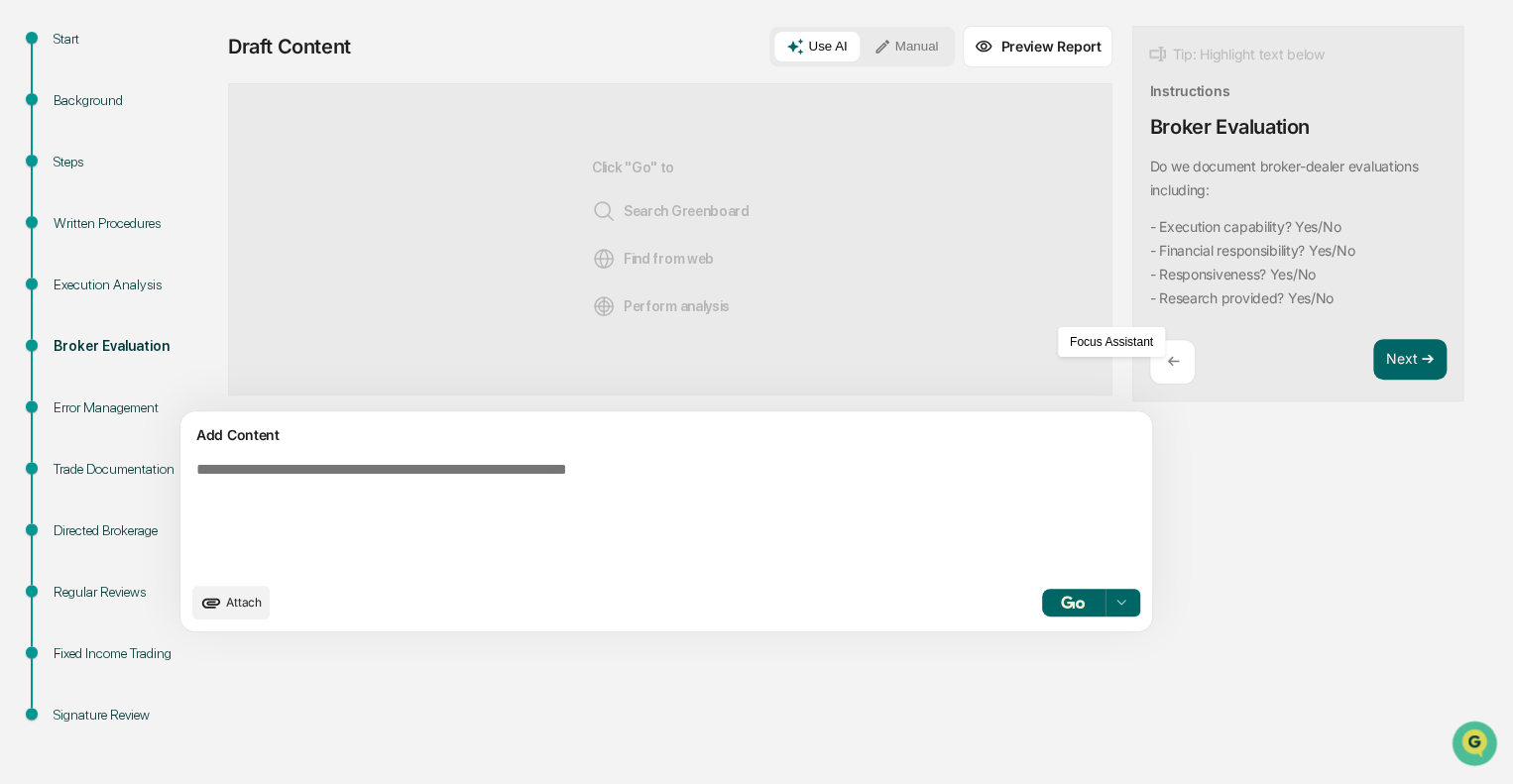 click at bounding box center (620, 516) 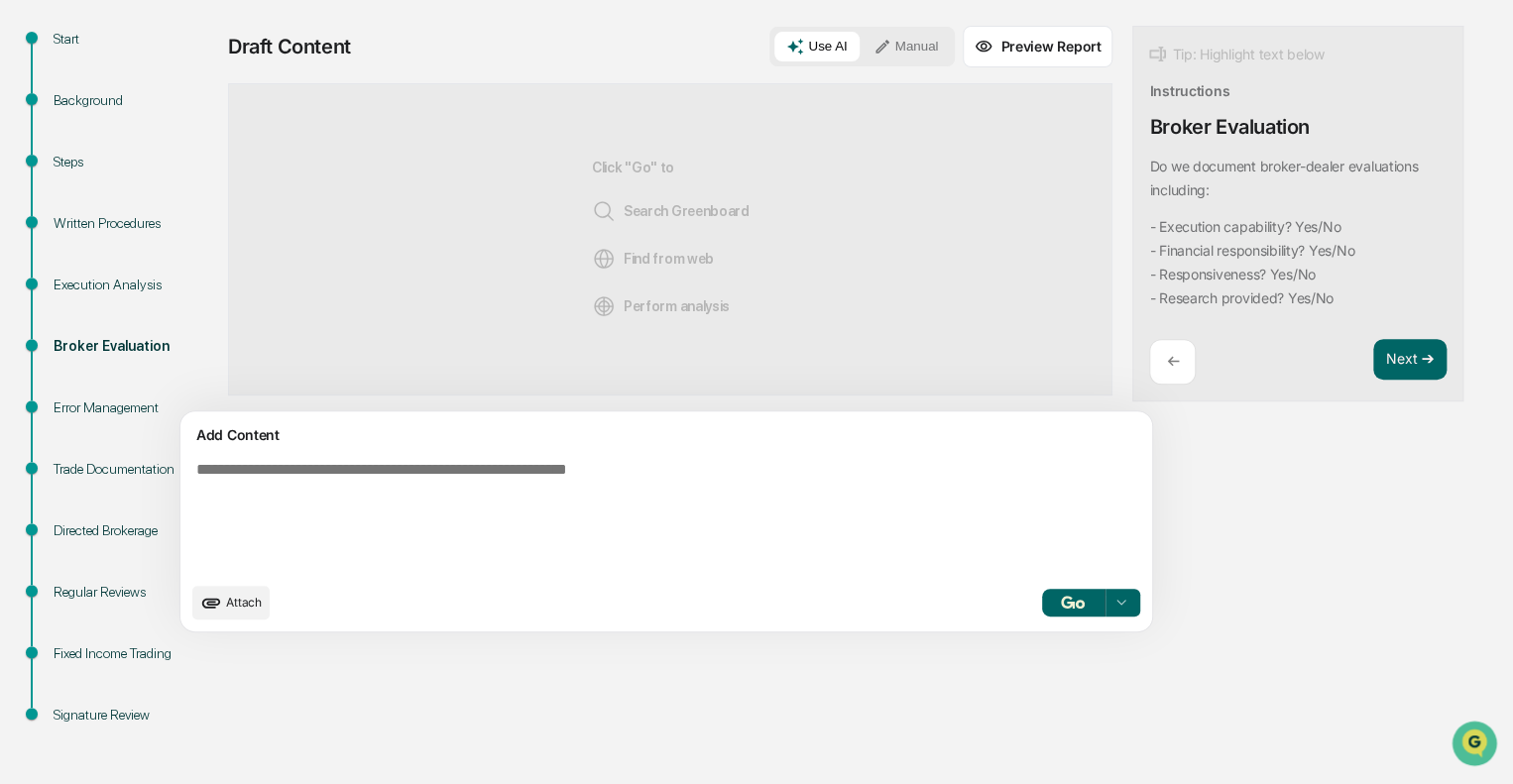 paste on "**********" 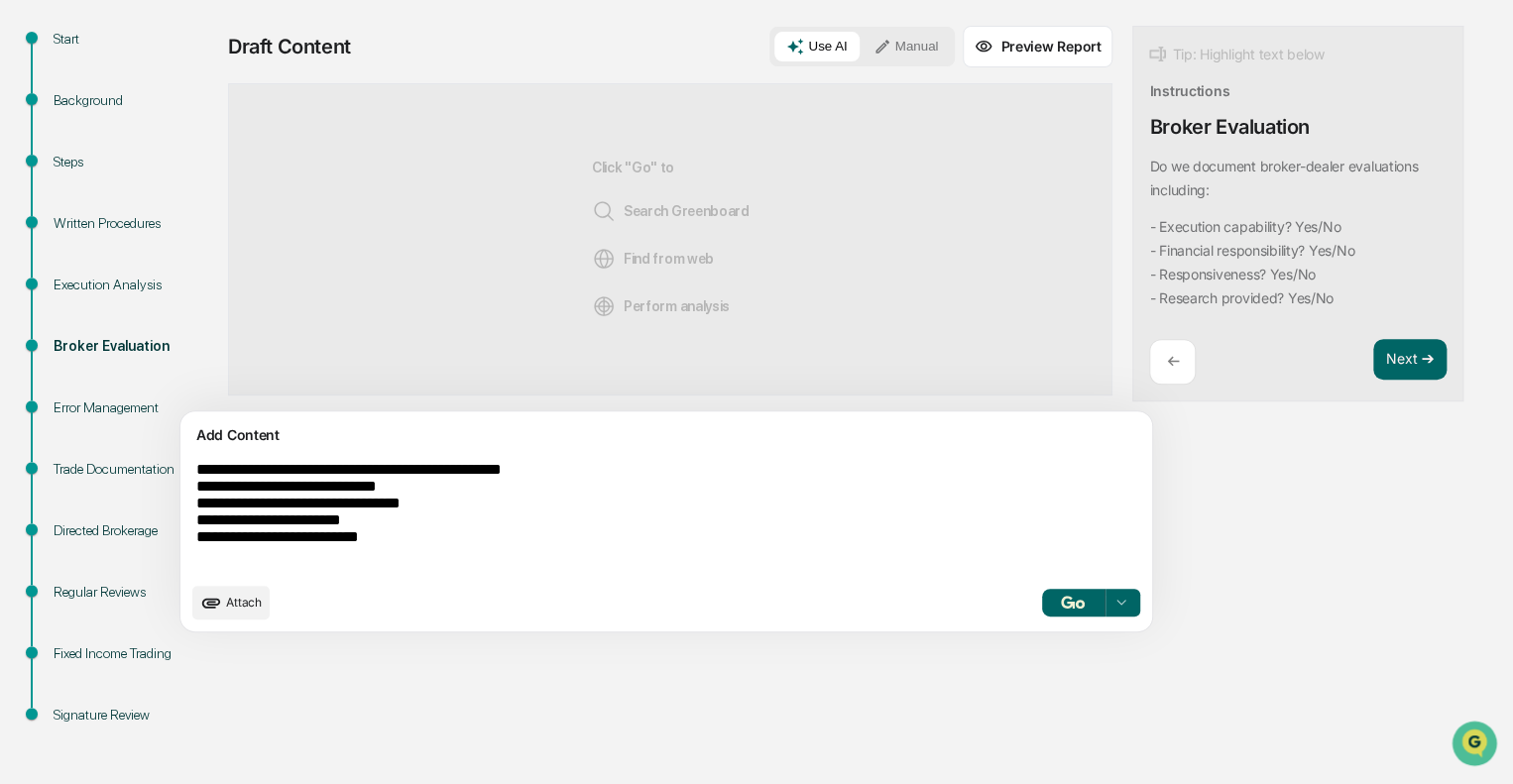 type on "**********" 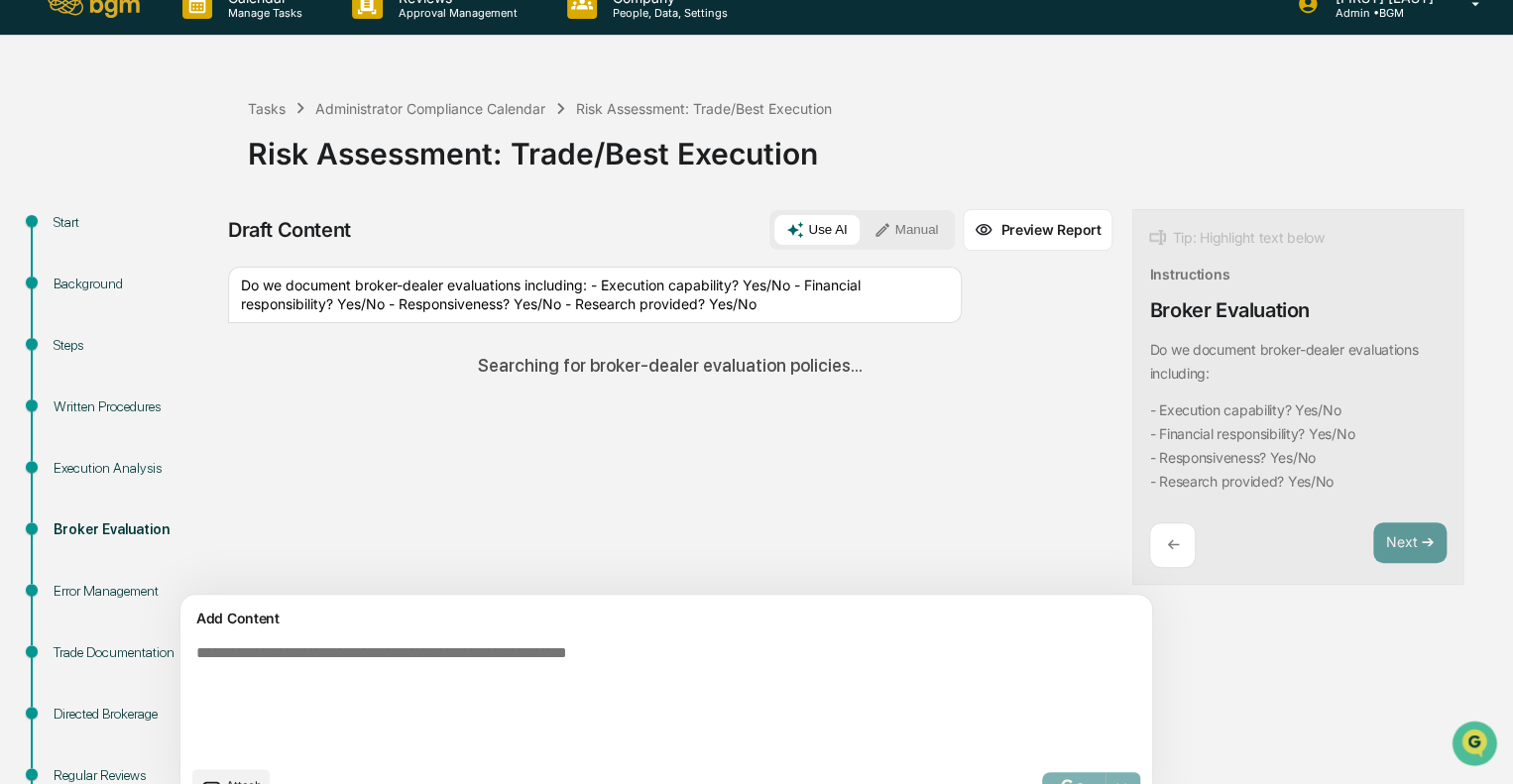 scroll, scrollTop: 21, scrollLeft: 0, axis: vertical 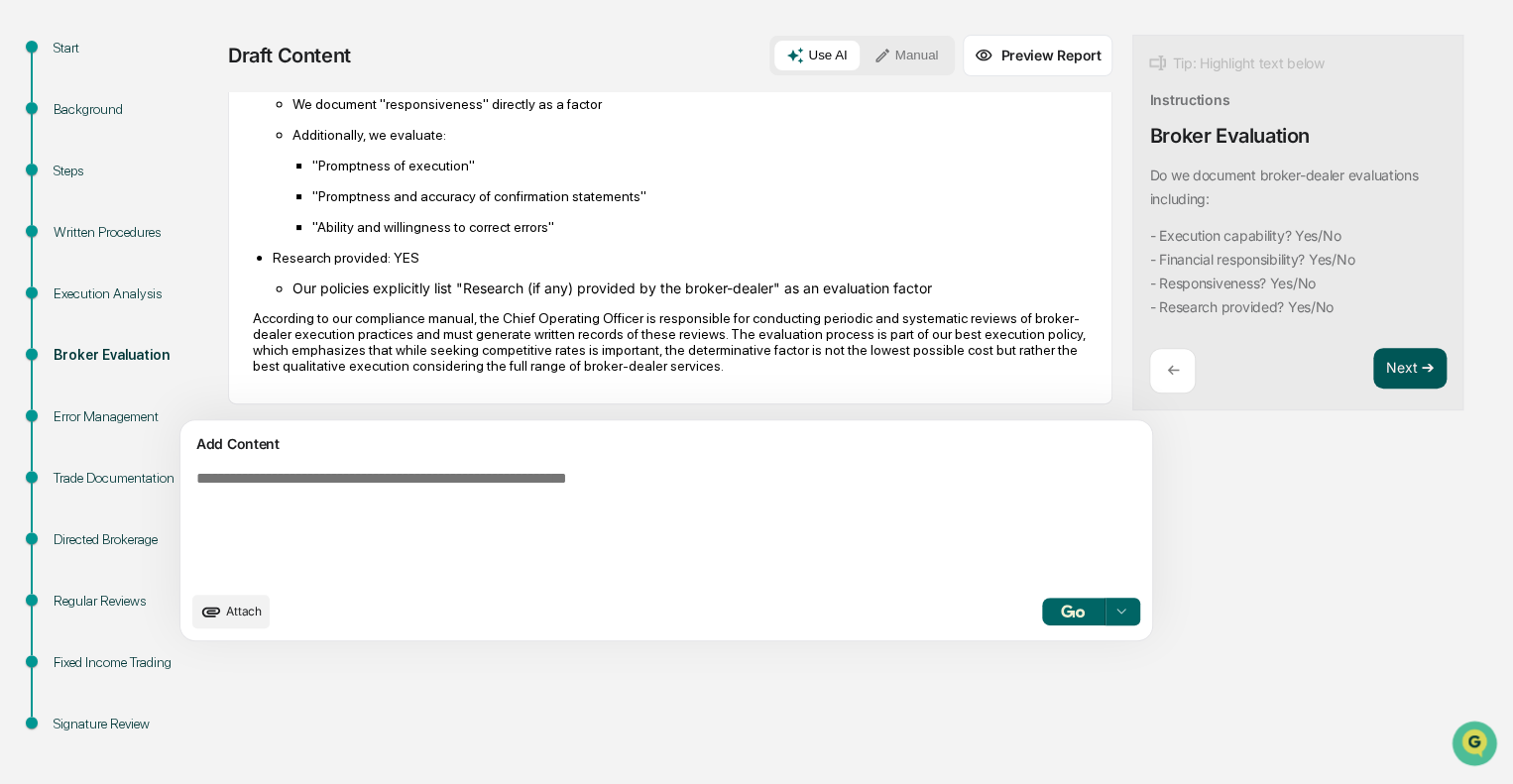 click on "Next ➔" at bounding box center (1410, 369) 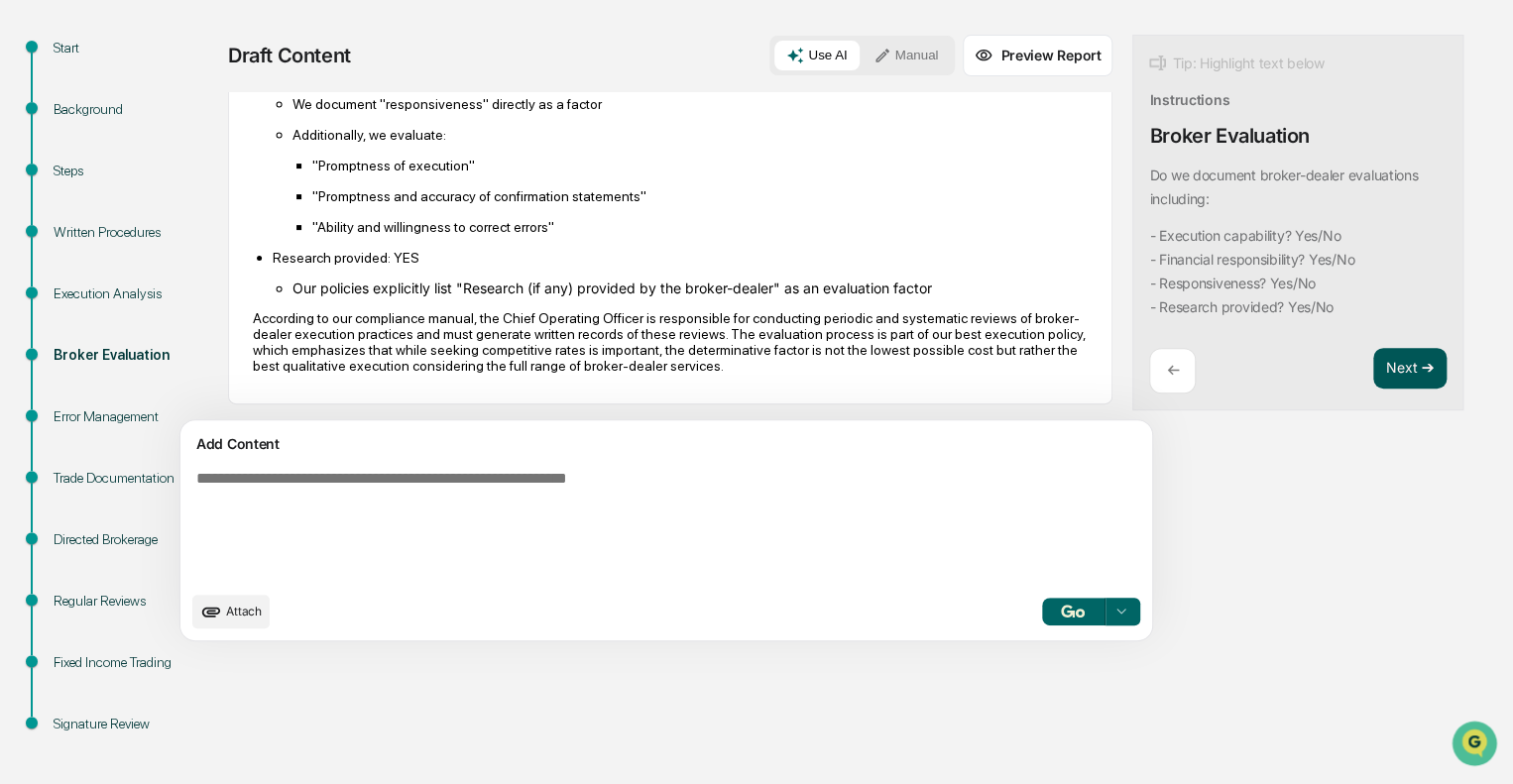 scroll, scrollTop: 0, scrollLeft: 0, axis: both 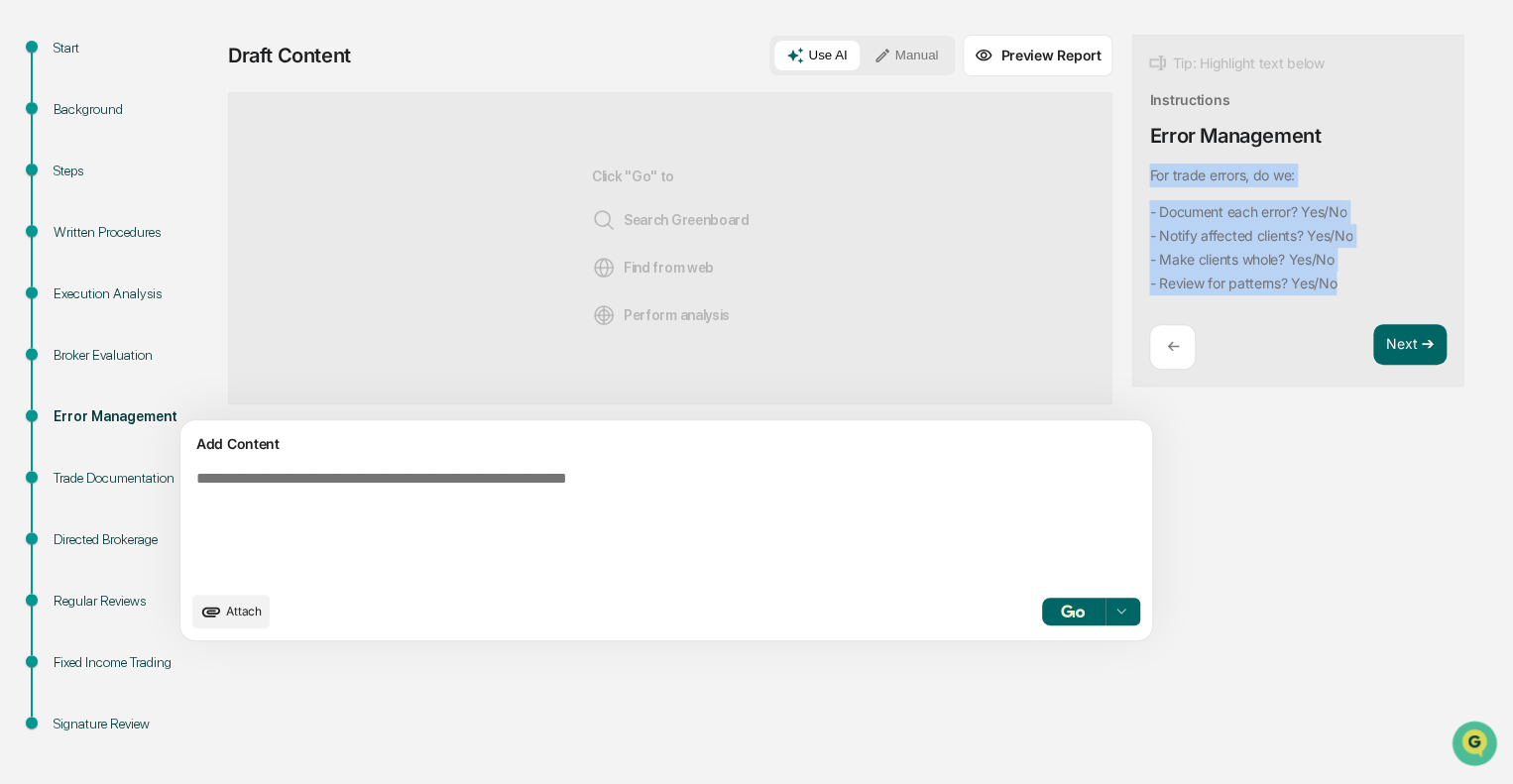 drag, startPoint x: 1251, startPoint y: 280, endPoint x: 1053, endPoint y: 169, distance: 226.99119 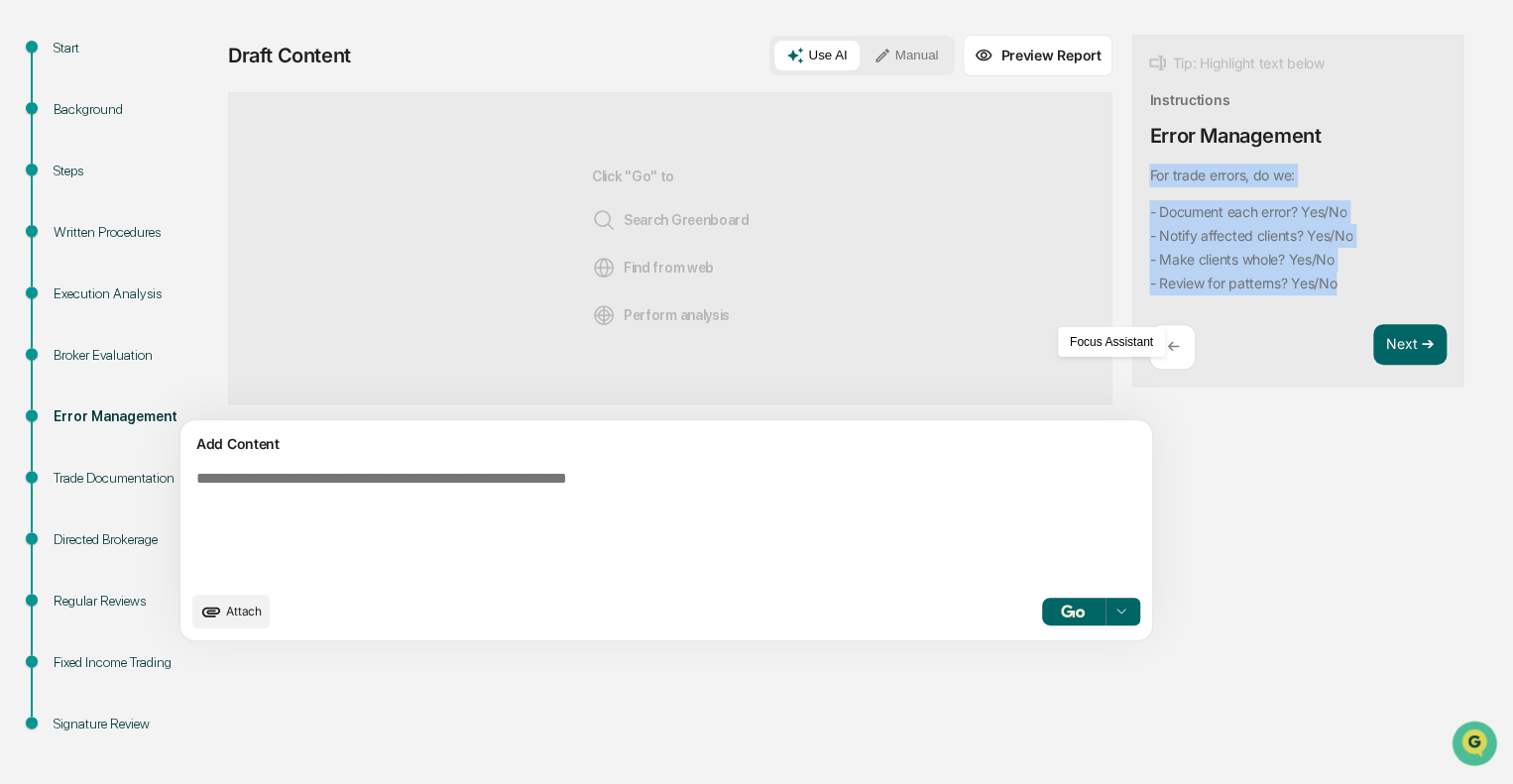 copy on "For trade errors, do we: - Document each error? Yes/No
- Notify affected clients? Yes/No
- Make clients whole? Yes/No
- Review for patterns? Yes/No" 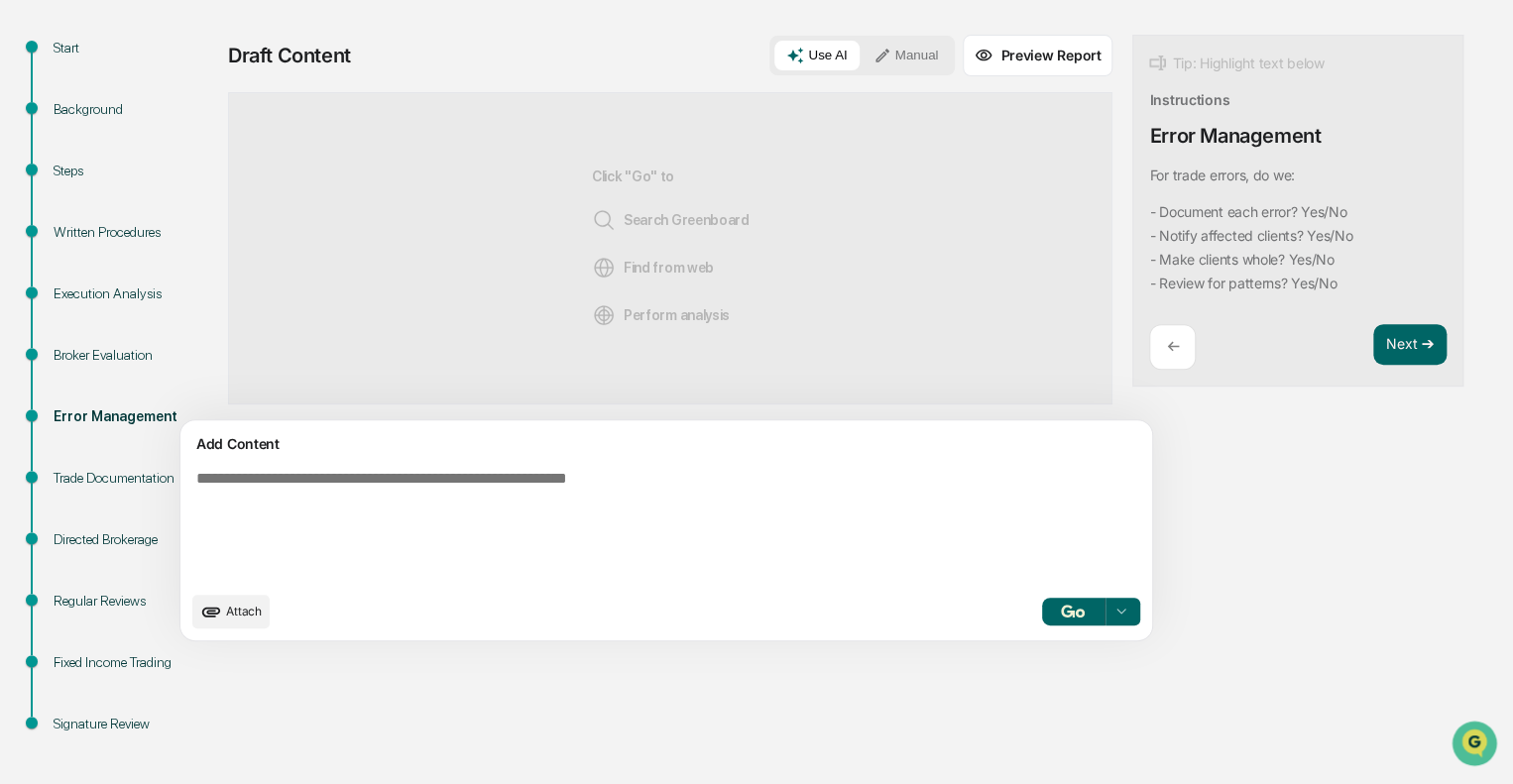 click at bounding box center (620, 525) 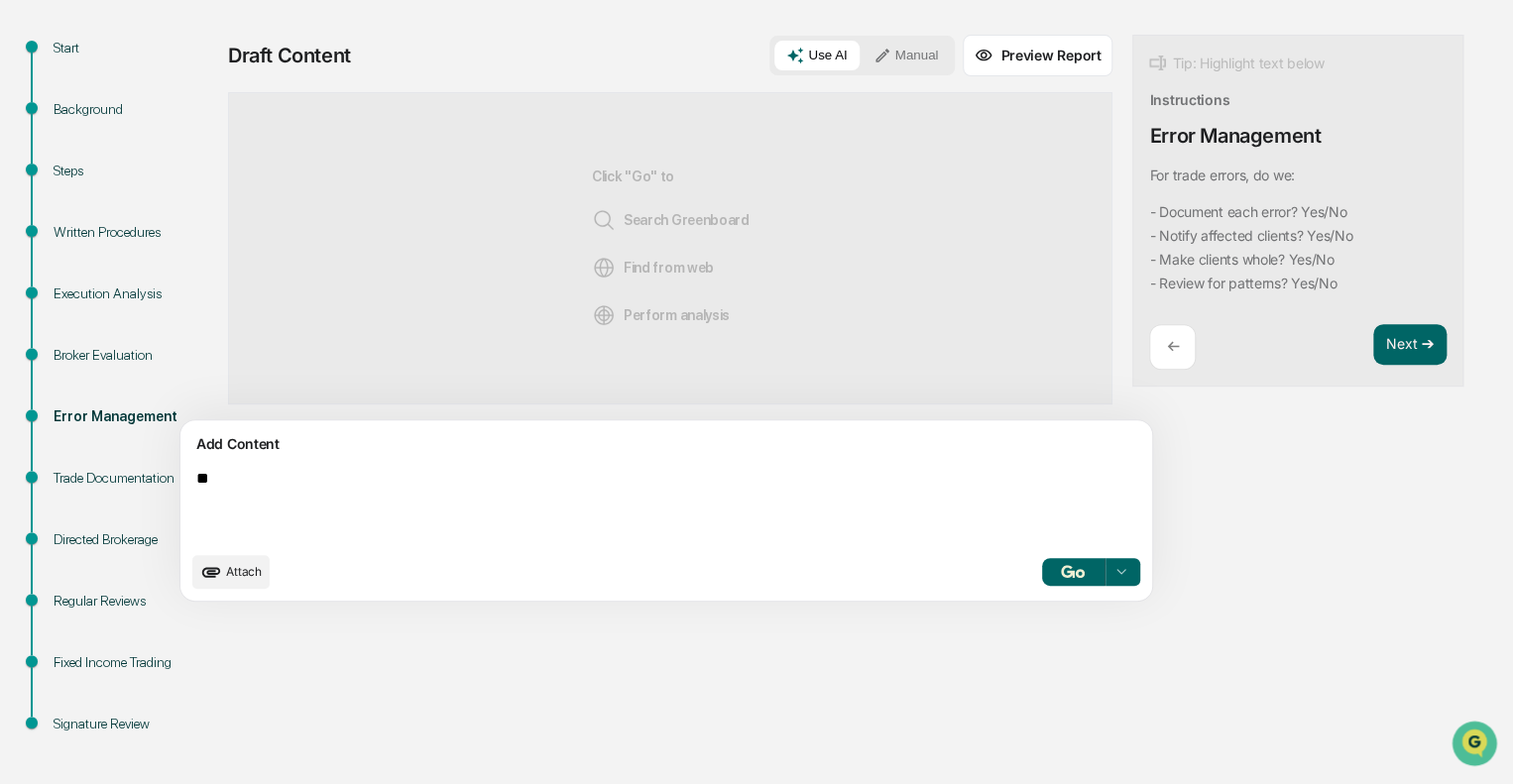 type on "*" 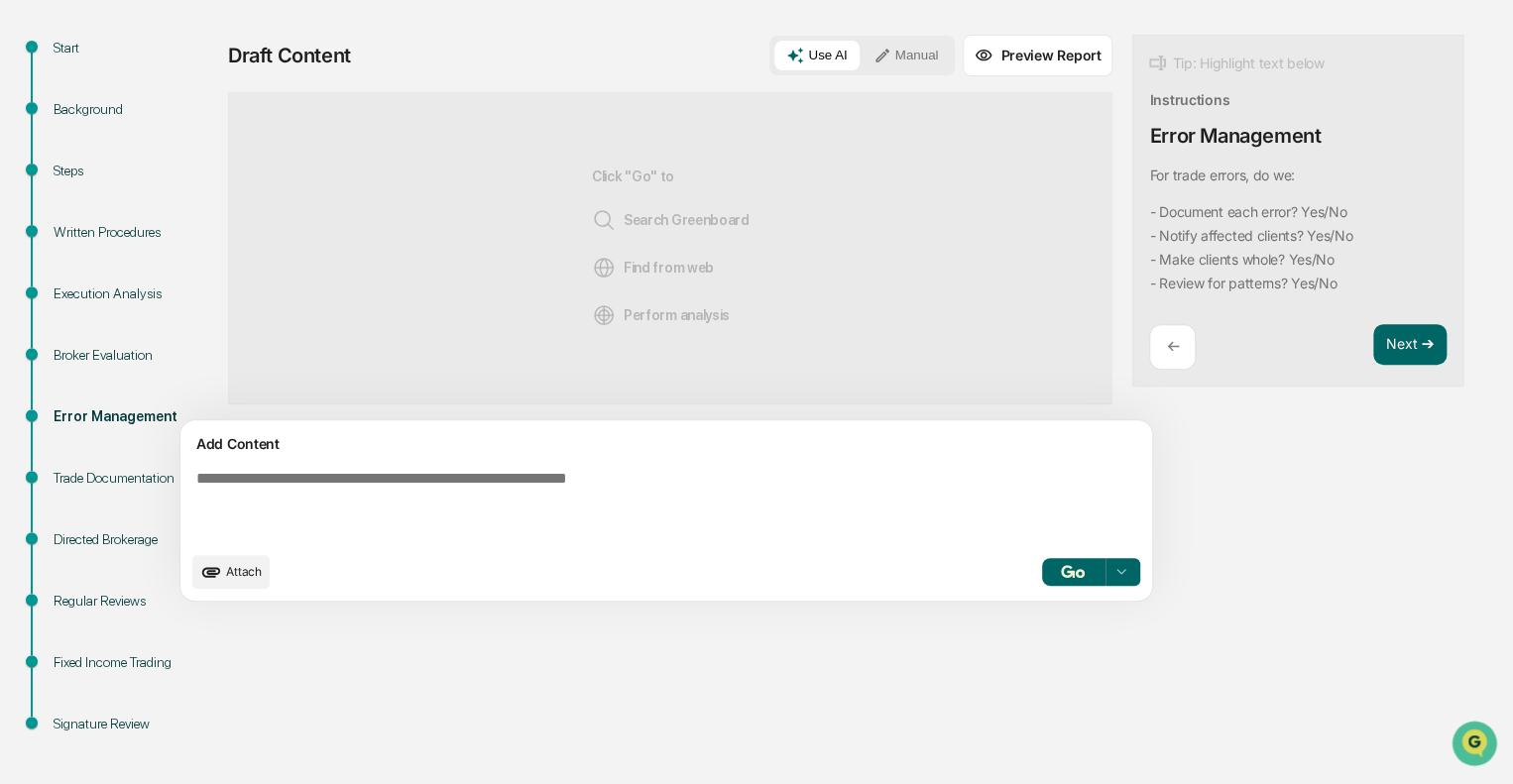 click at bounding box center (620, 505) 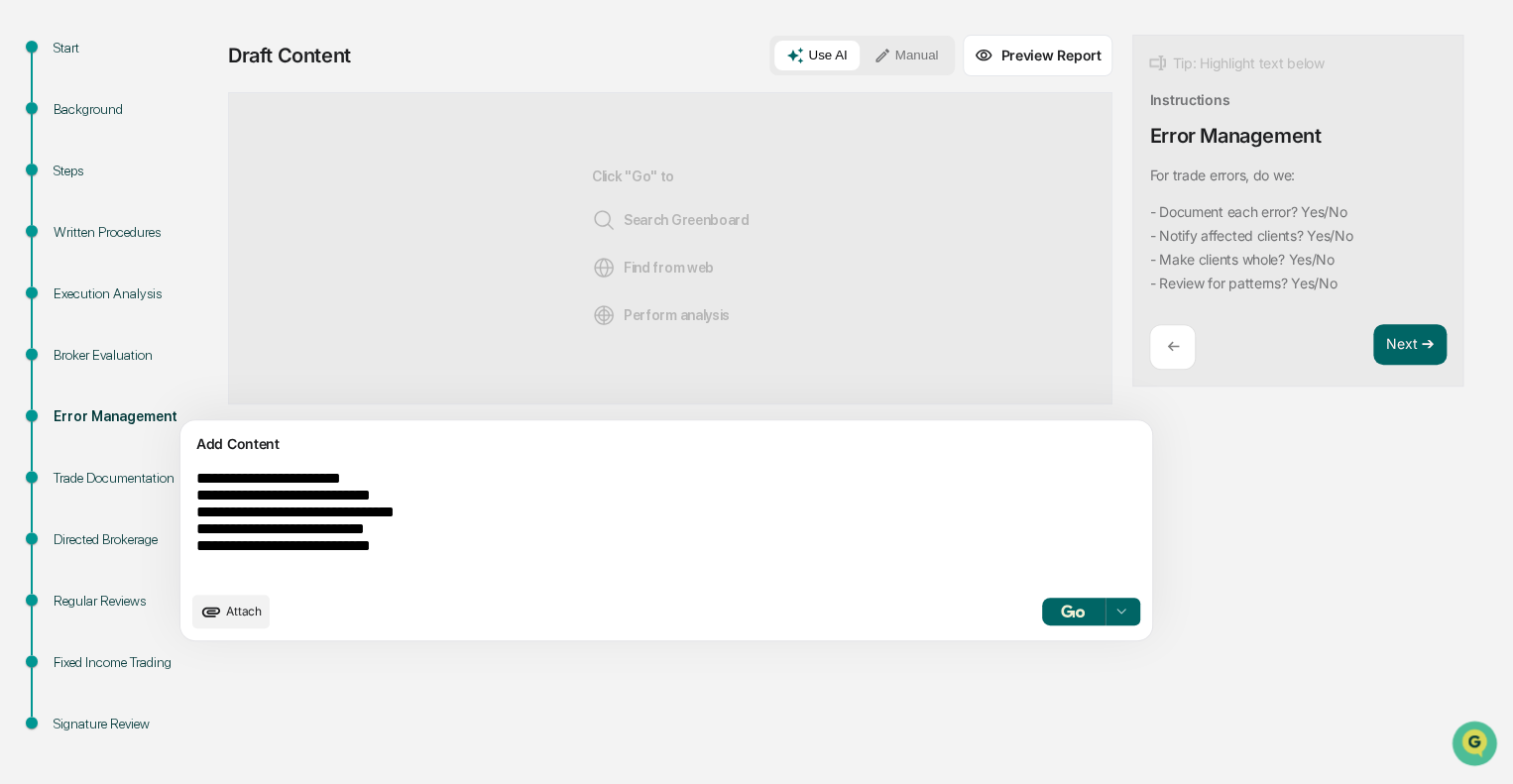 type on "**********" 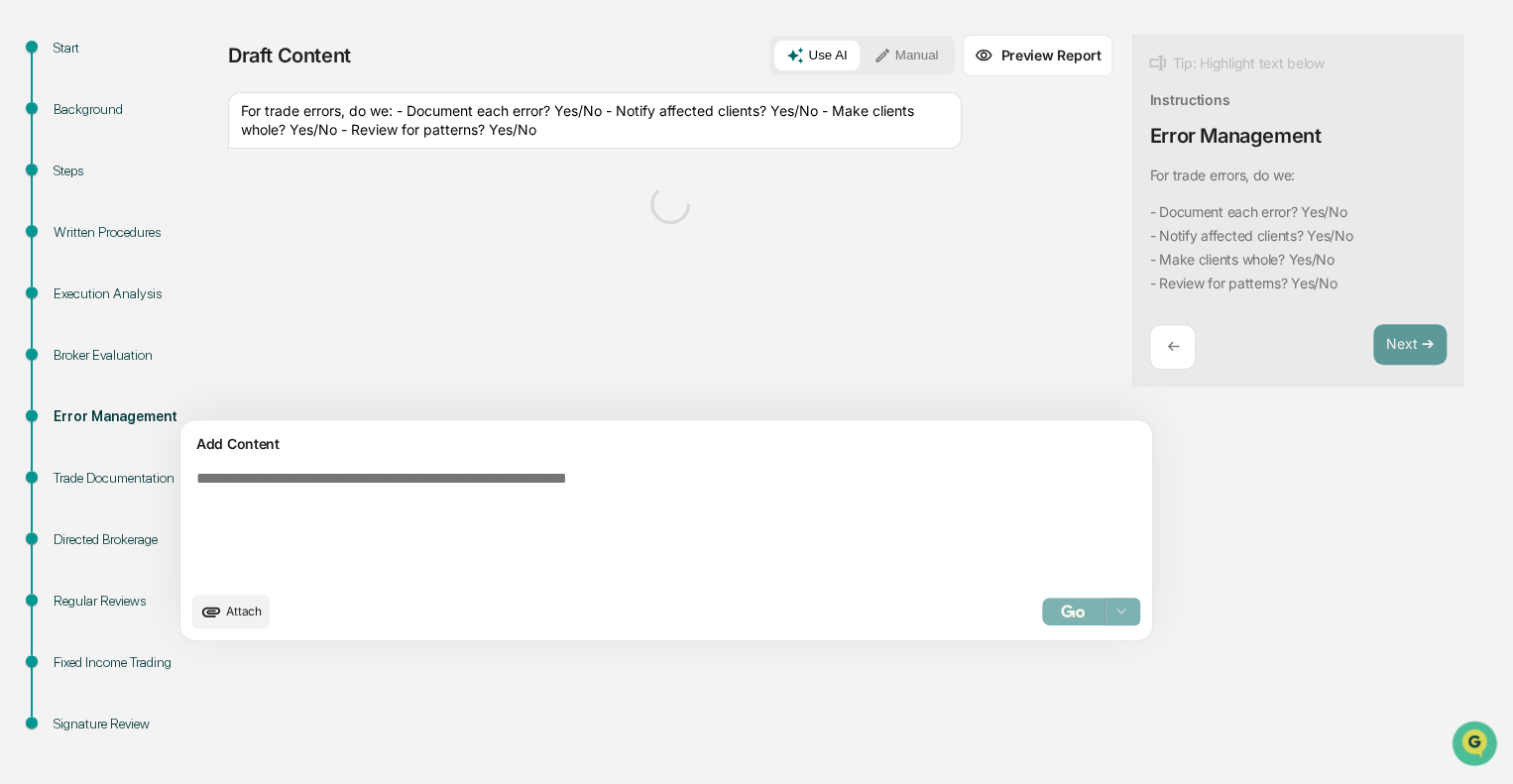 scroll, scrollTop: 210, scrollLeft: 0, axis: vertical 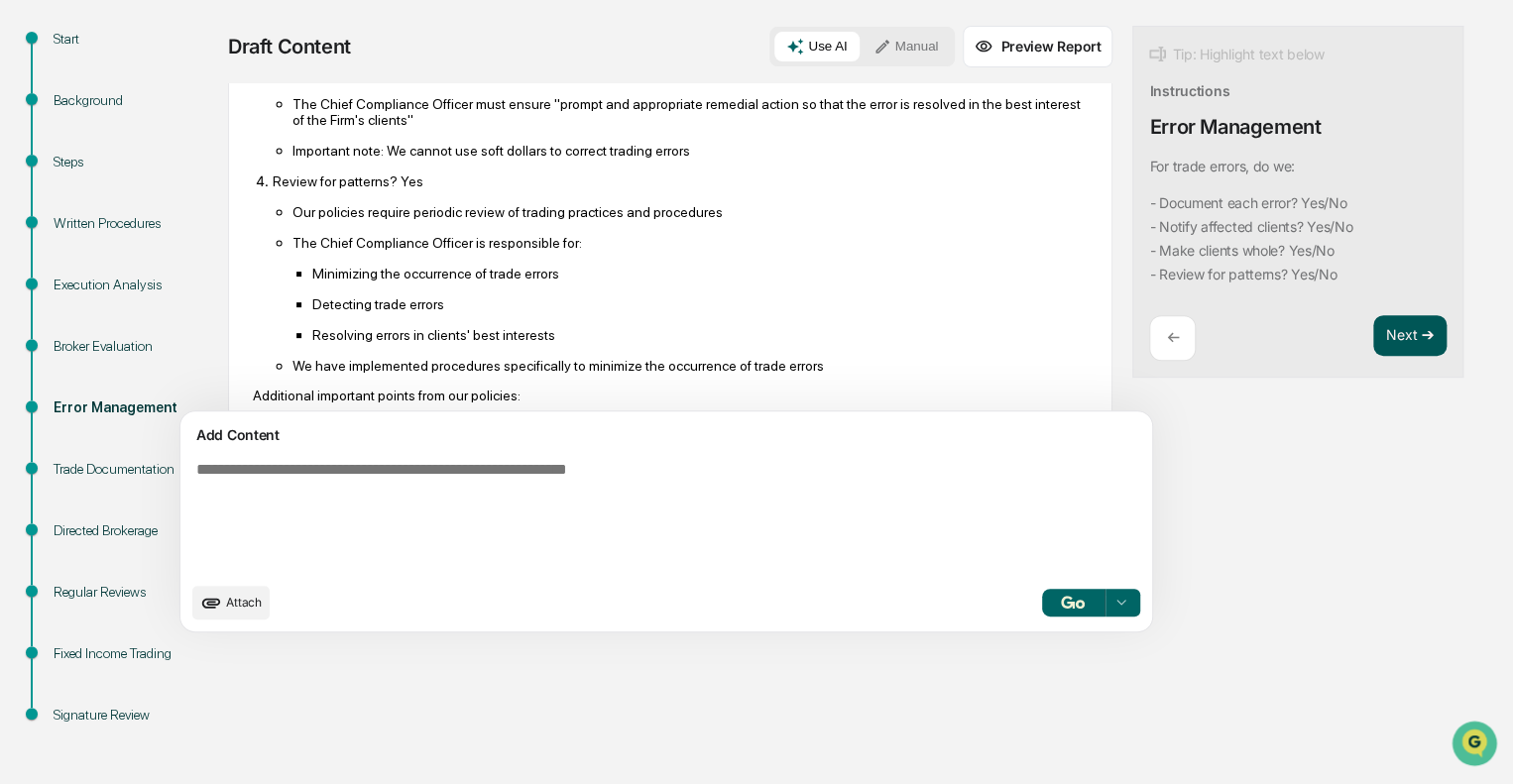 click on "Next ➔" at bounding box center (1410, 336) 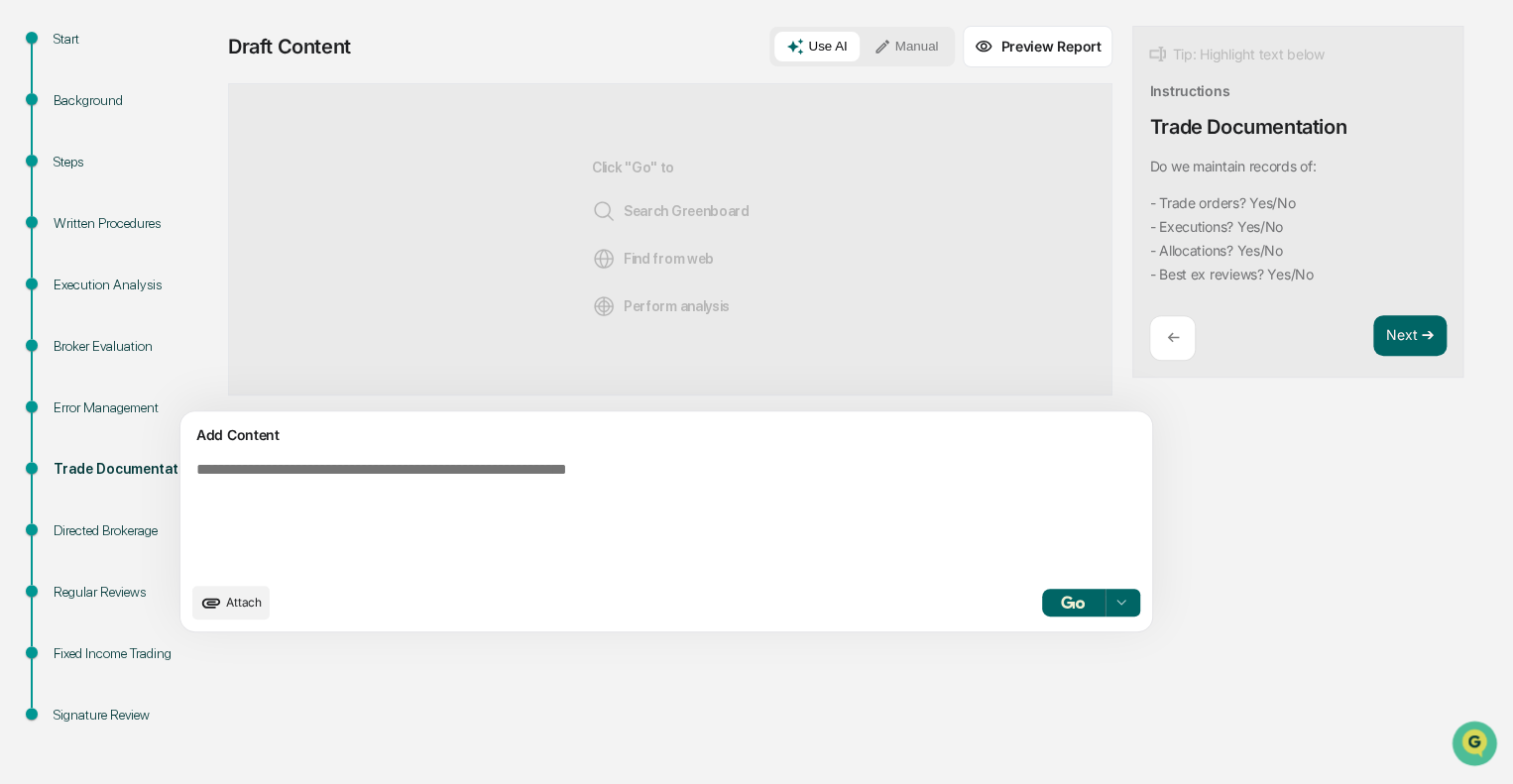 click on "- Trade orders? Yes/No
- Executions? Yes/No
- Allocations? Yes/No
- Best ex reviews? Yes/No" at bounding box center [1232, 239] 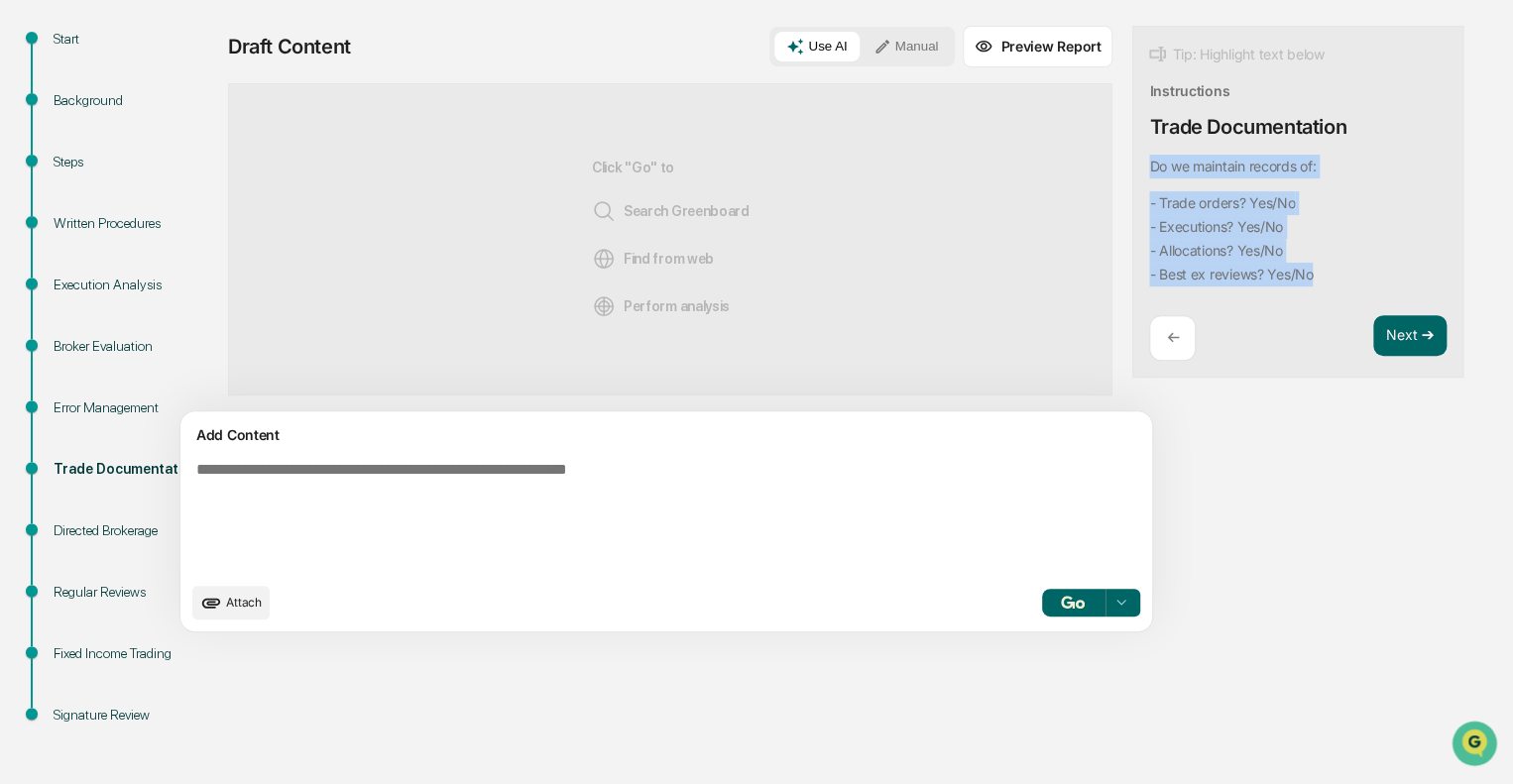 drag, startPoint x: 1230, startPoint y: 276, endPoint x: 1059, endPoint y: 156, distance: 208.90428 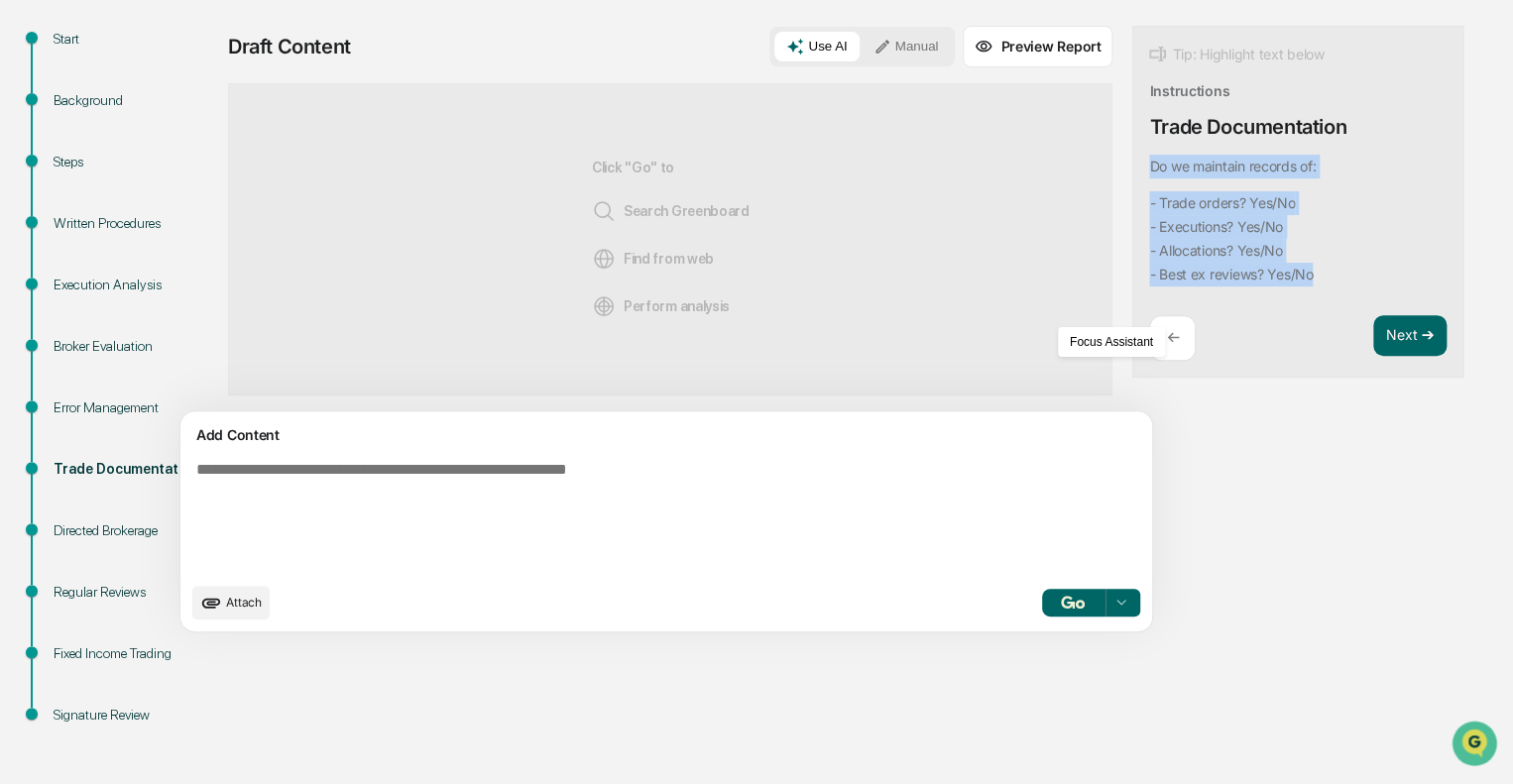 copy on "Do we maintain records of: - Trade orders? Yes/No
- Executions? Yes/No
- Allocations? Yes/No
- Best ex reviews? Yes/No" 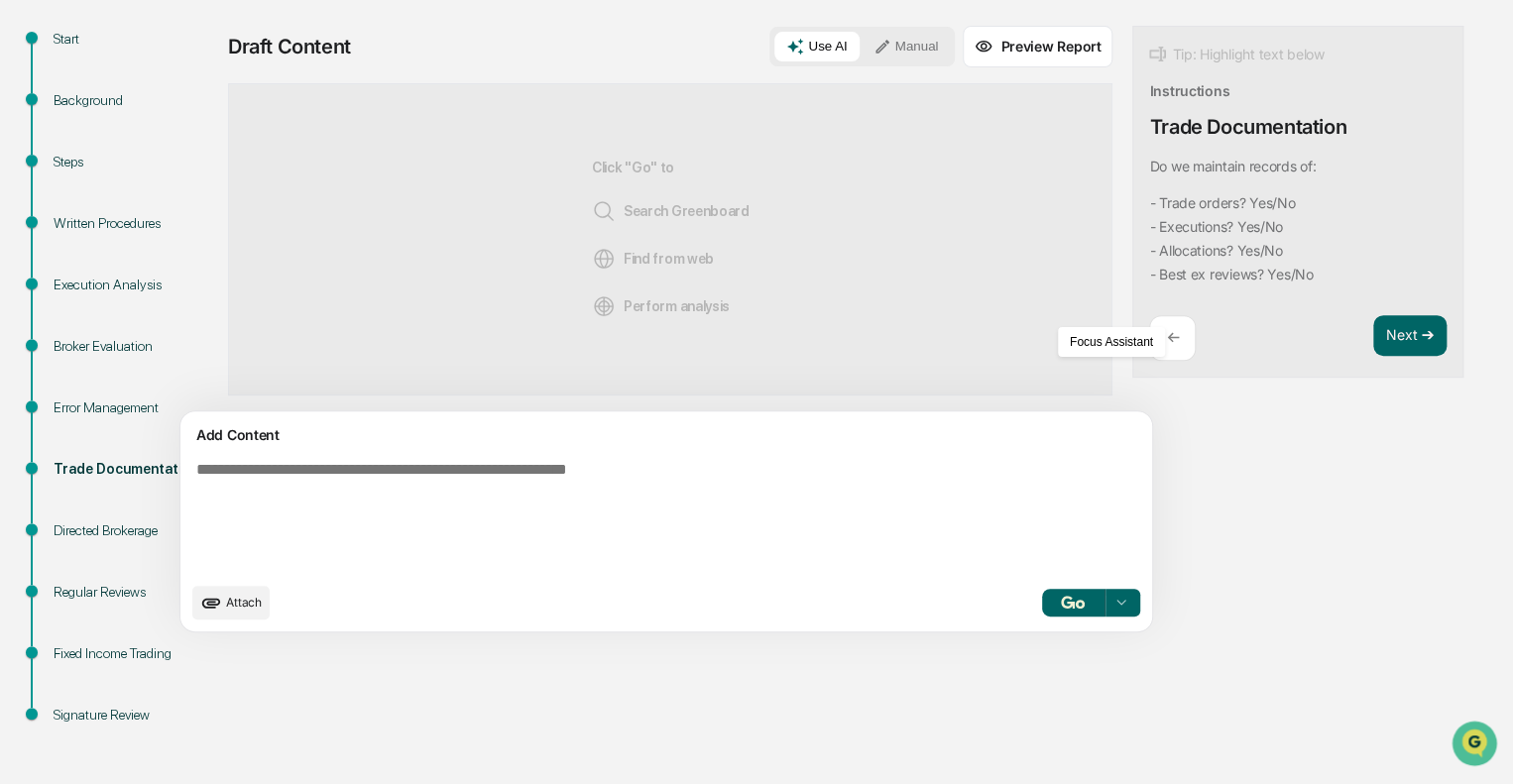click at bounding box center [620, 516] 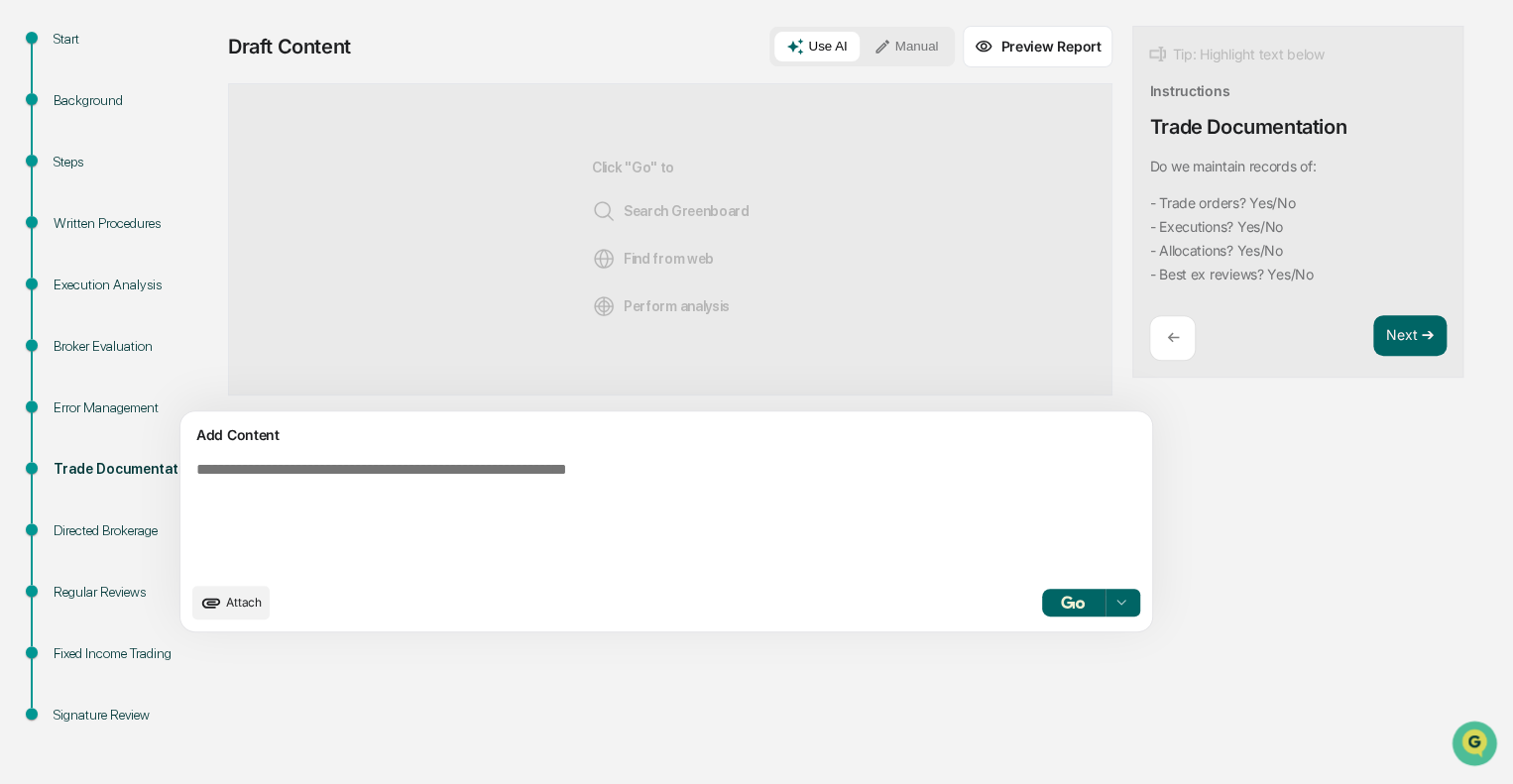 paste on "**********" 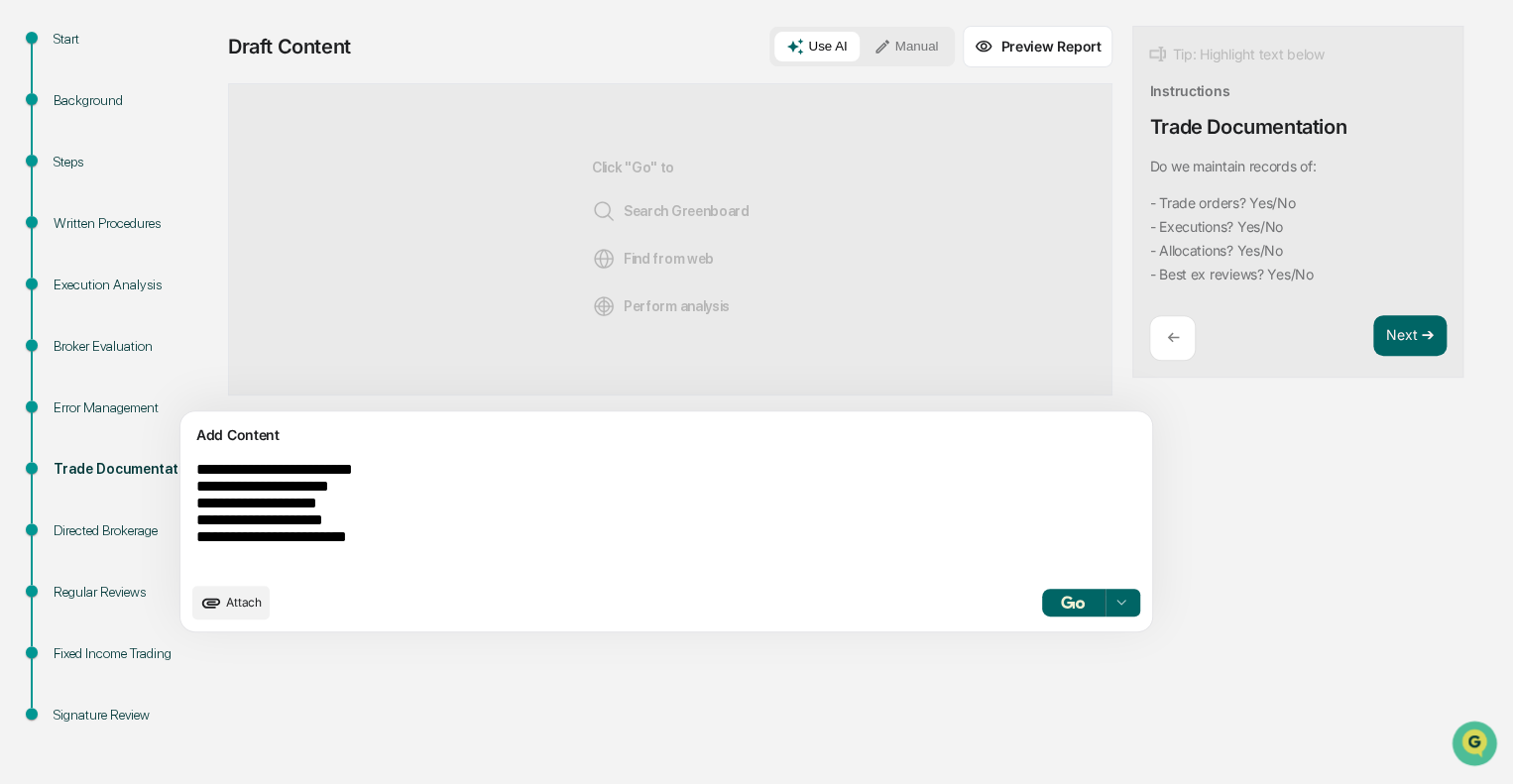 type on "**********" 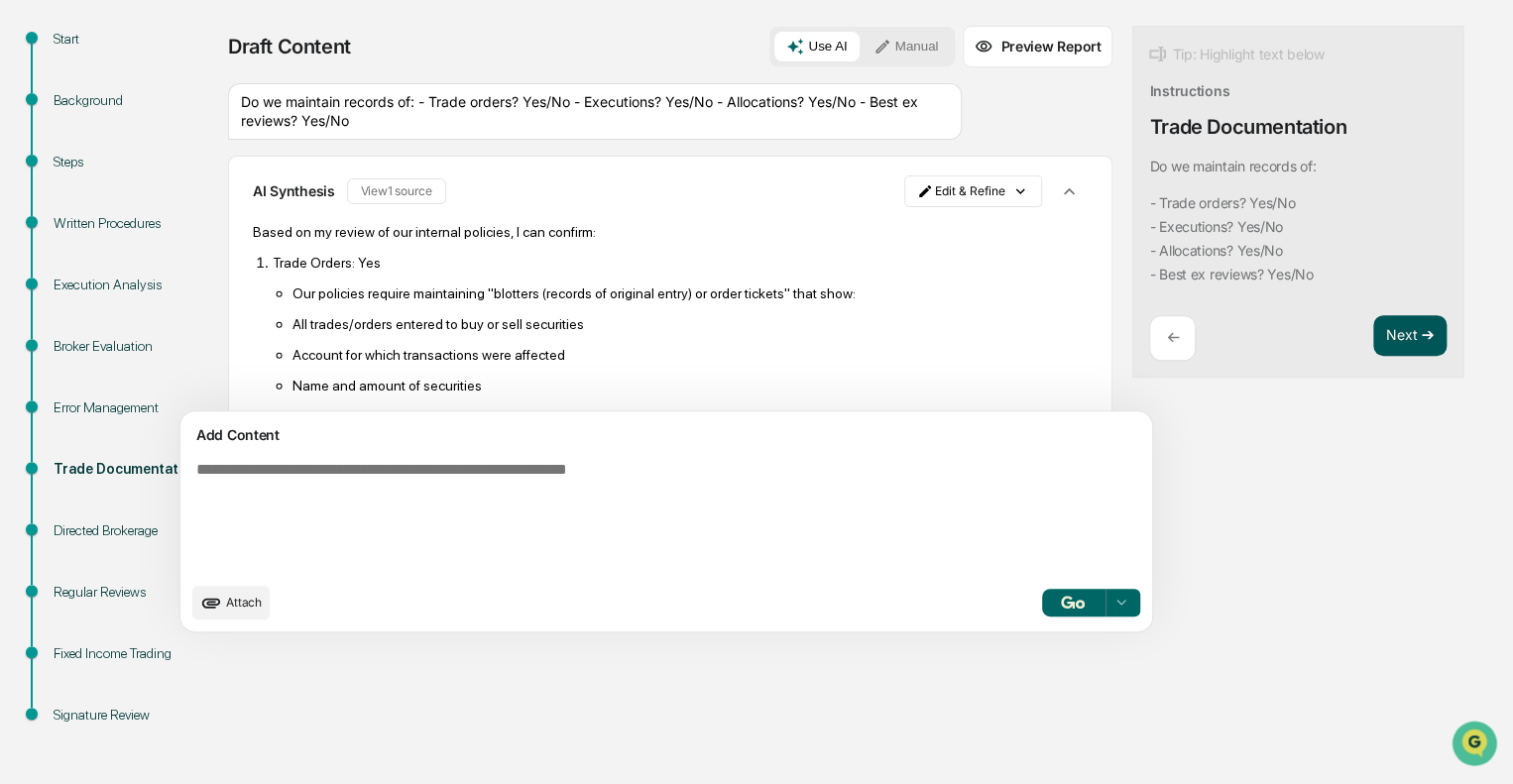 click on "Next ➔" at bounding box center (1410, 336) 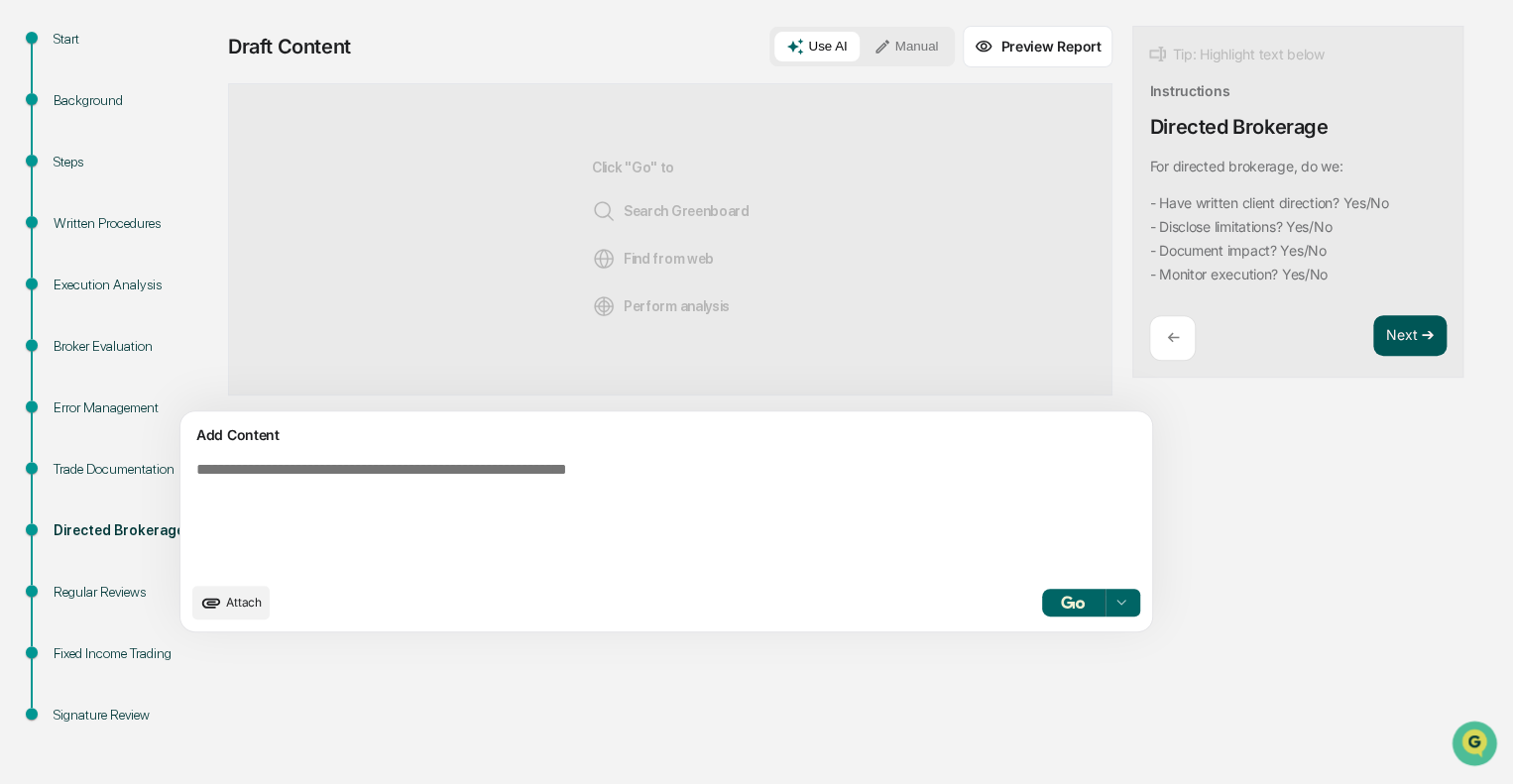 click on "Next ➔" at bounding box center [1410, 336] 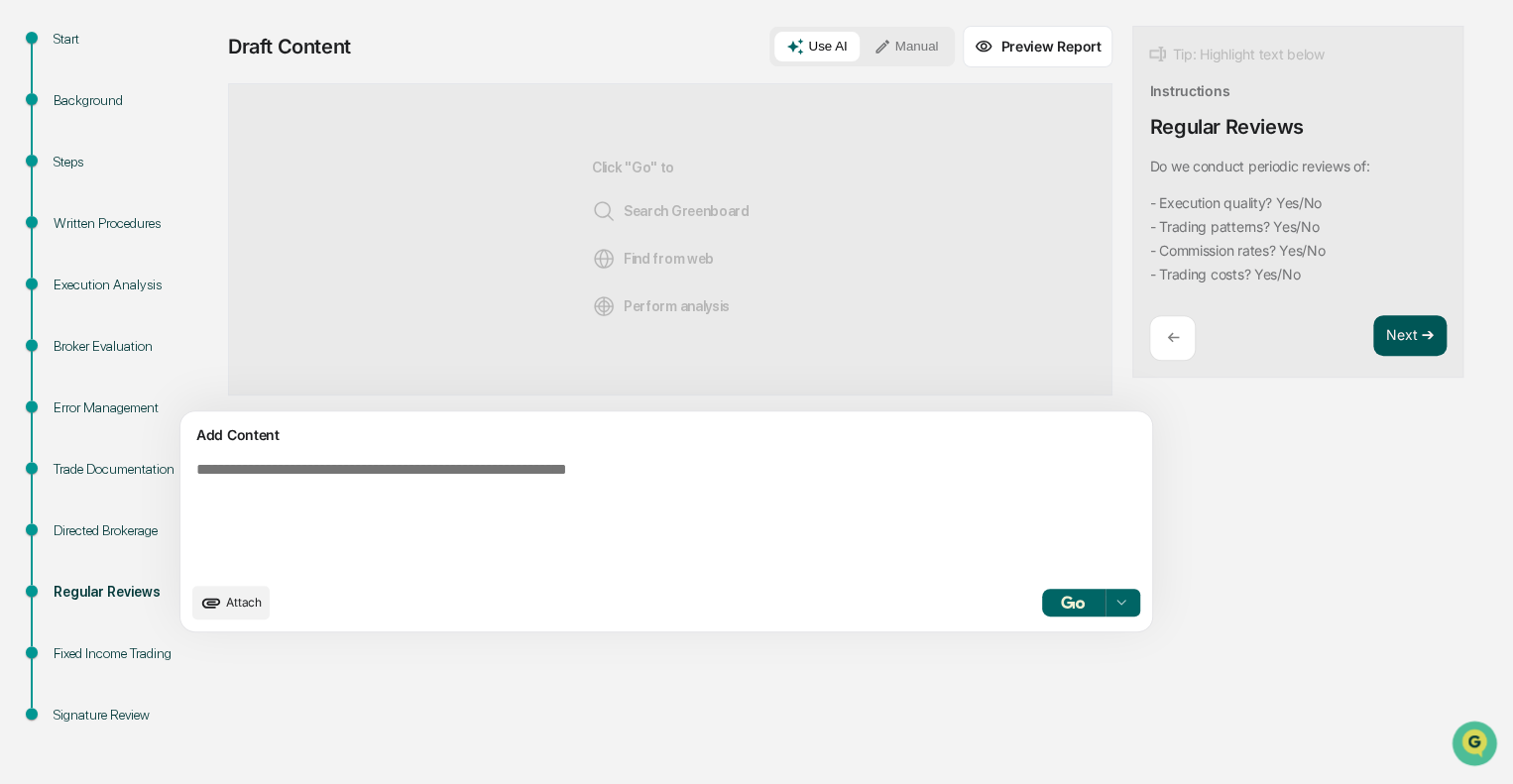 click on "Next ➔" at bounding box center [1410, 336] 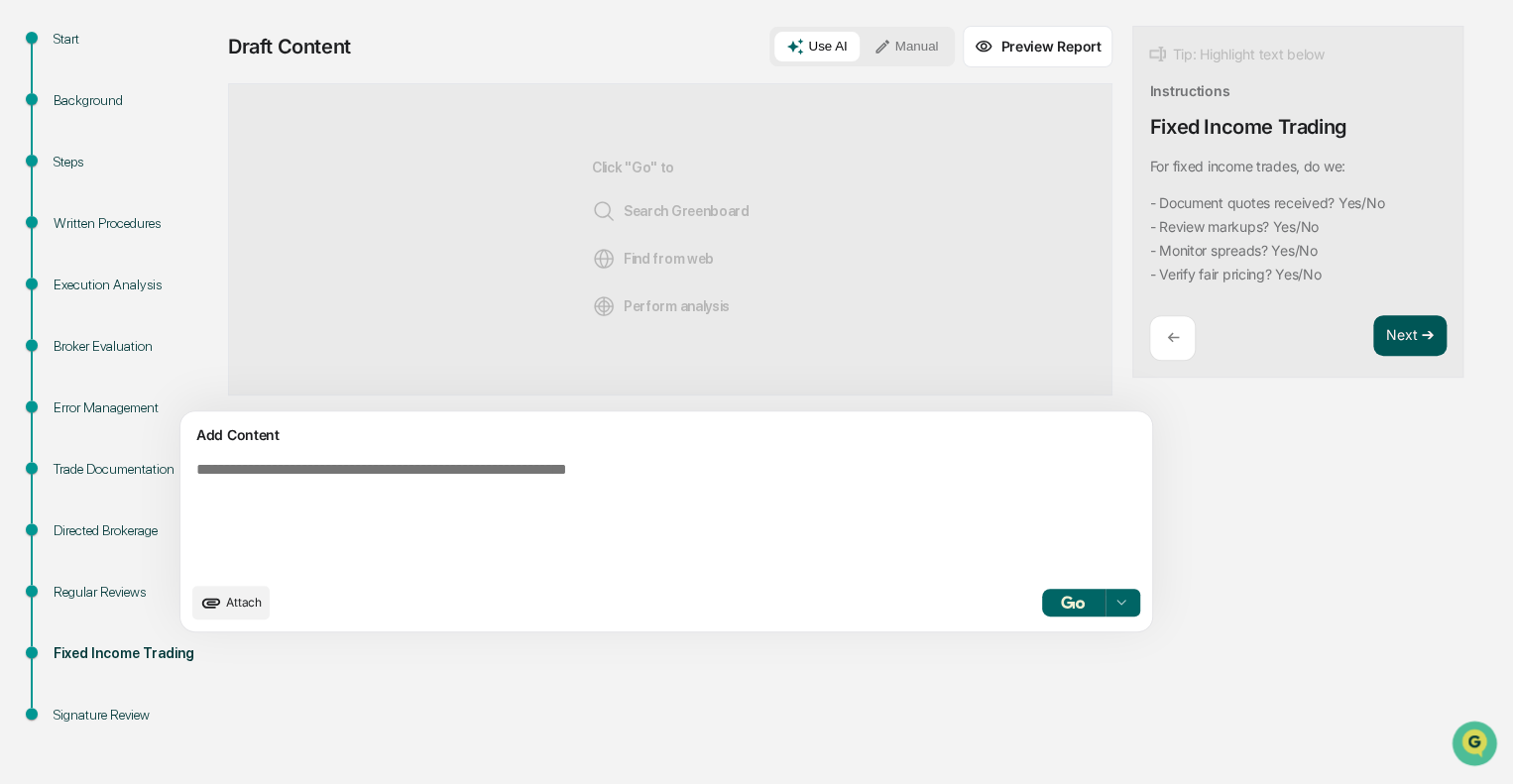 click on "Next ➔" at bounding box center (1410, 336) 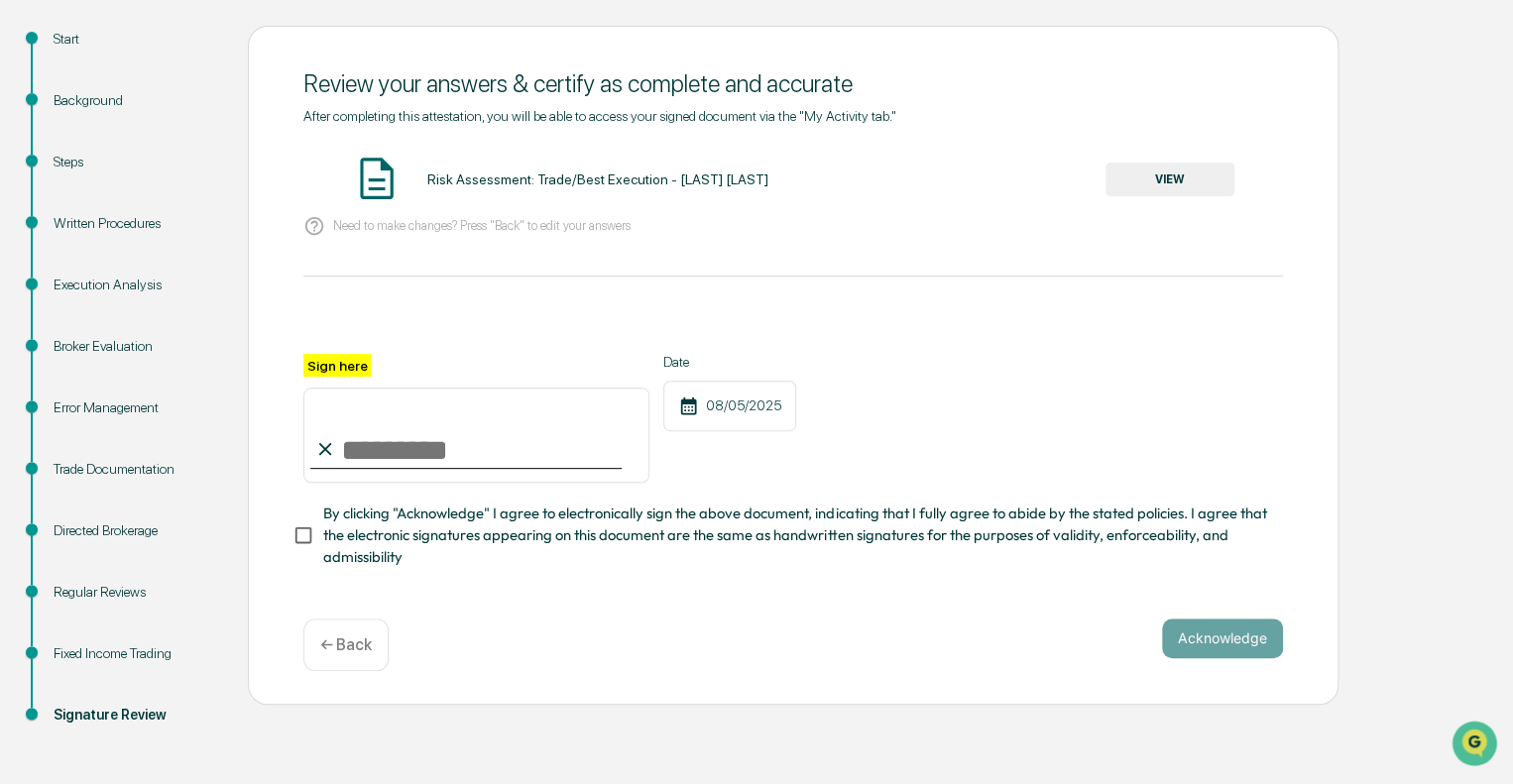 click on "VIEW" at bounding box center (1170, 179) 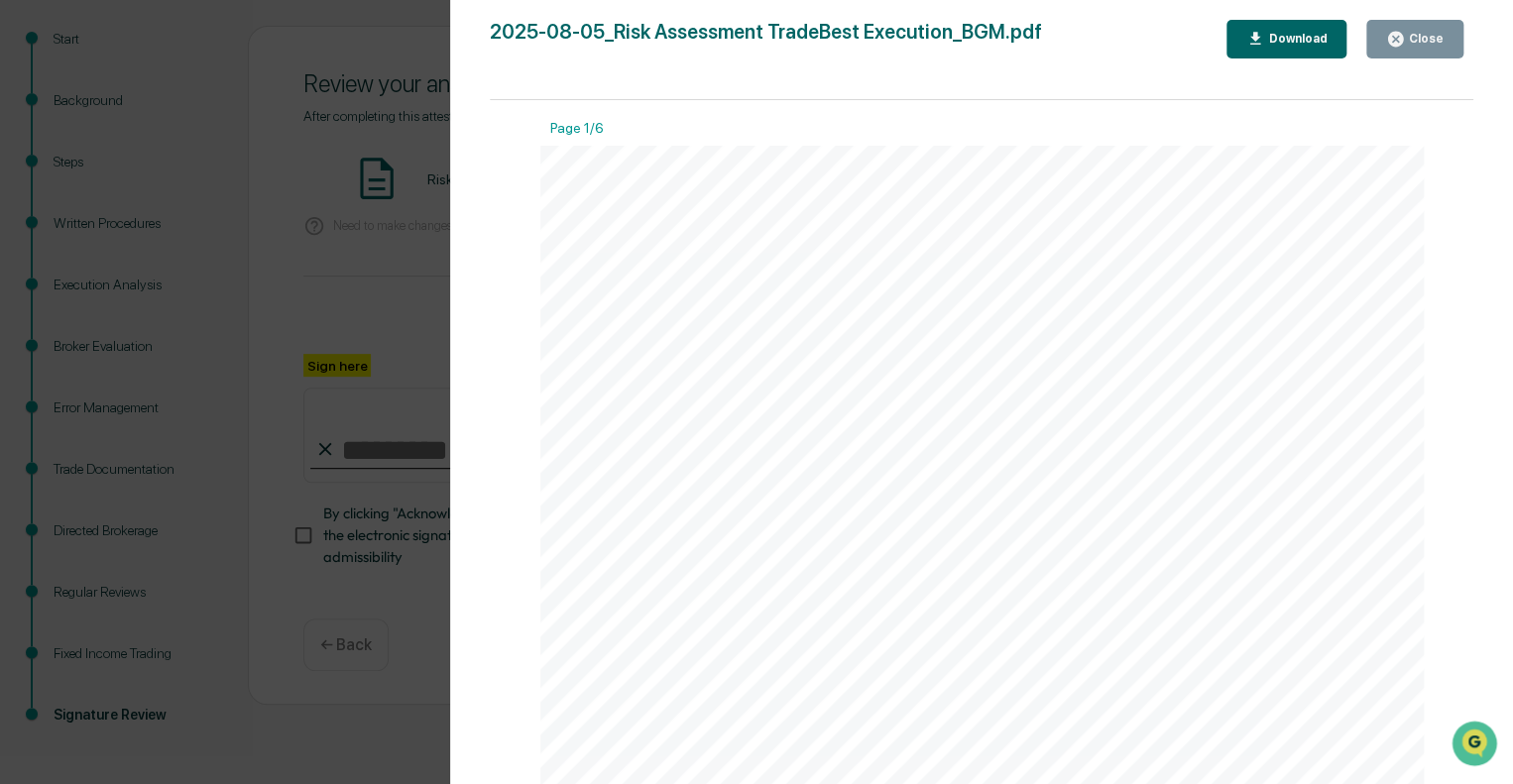 click on "Close" at bounding box center (1415, 39) 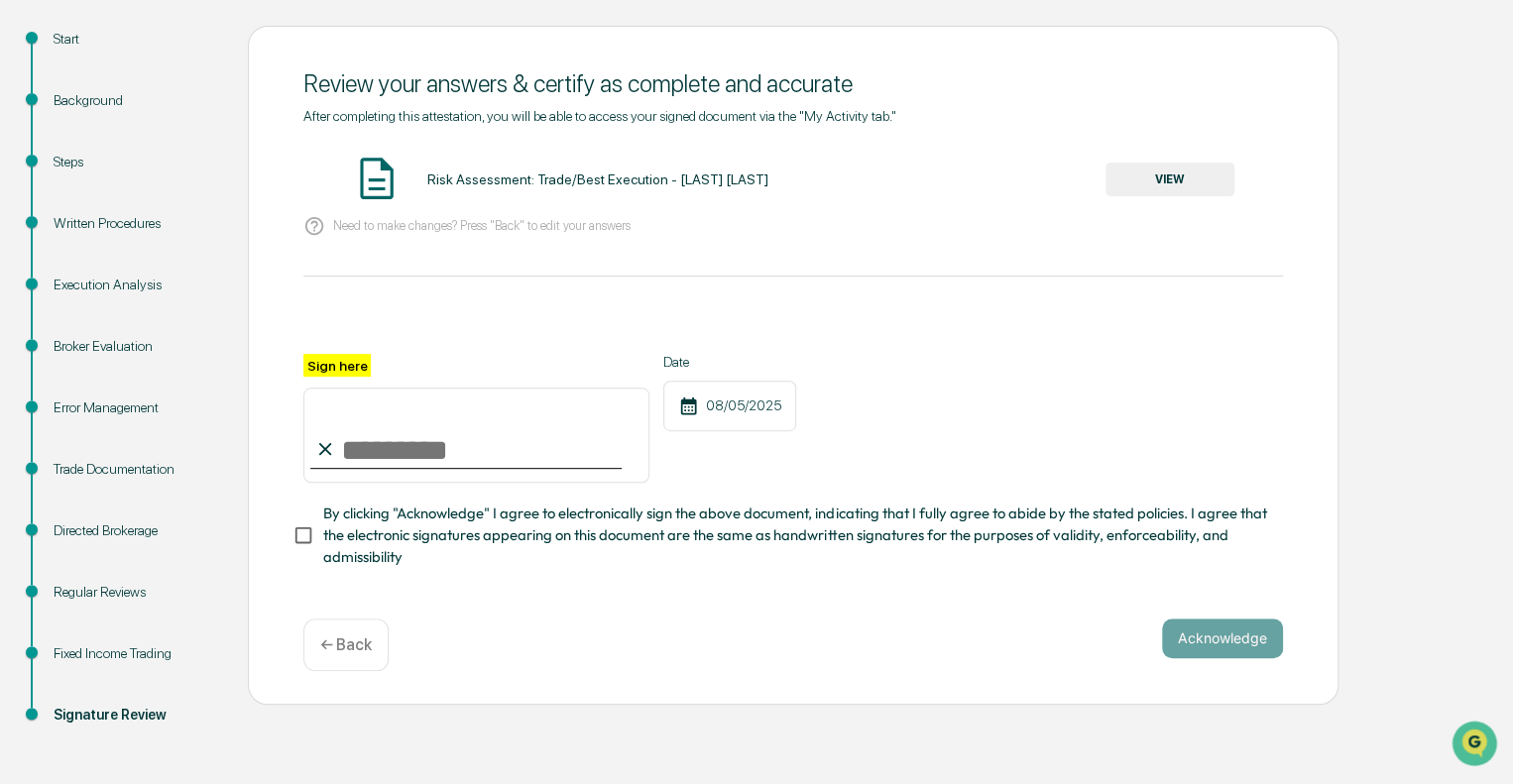 click on "Sign here" at bounding box center (476, 435) 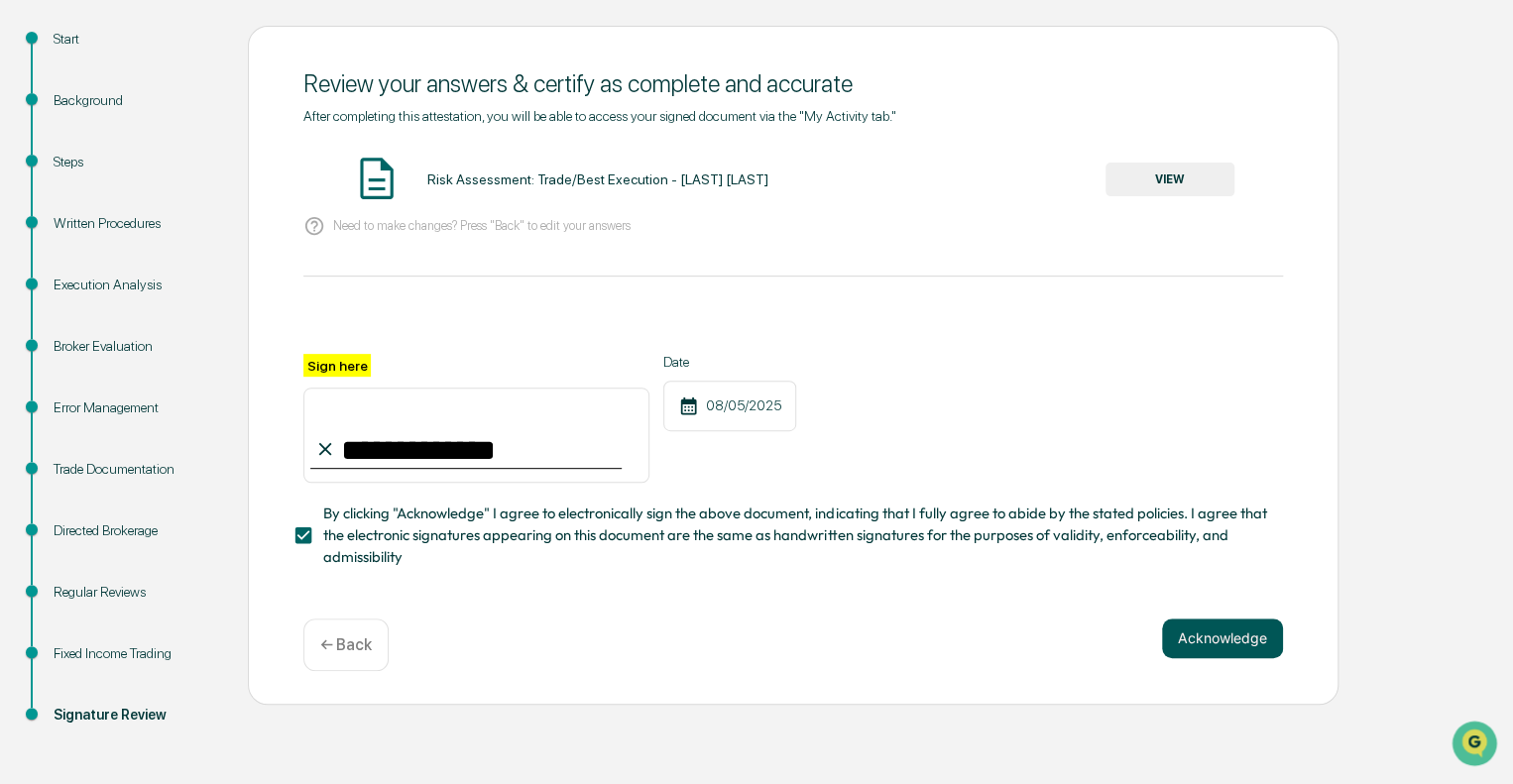 click on "Acknowledge" at bounding box center (1222, 638) 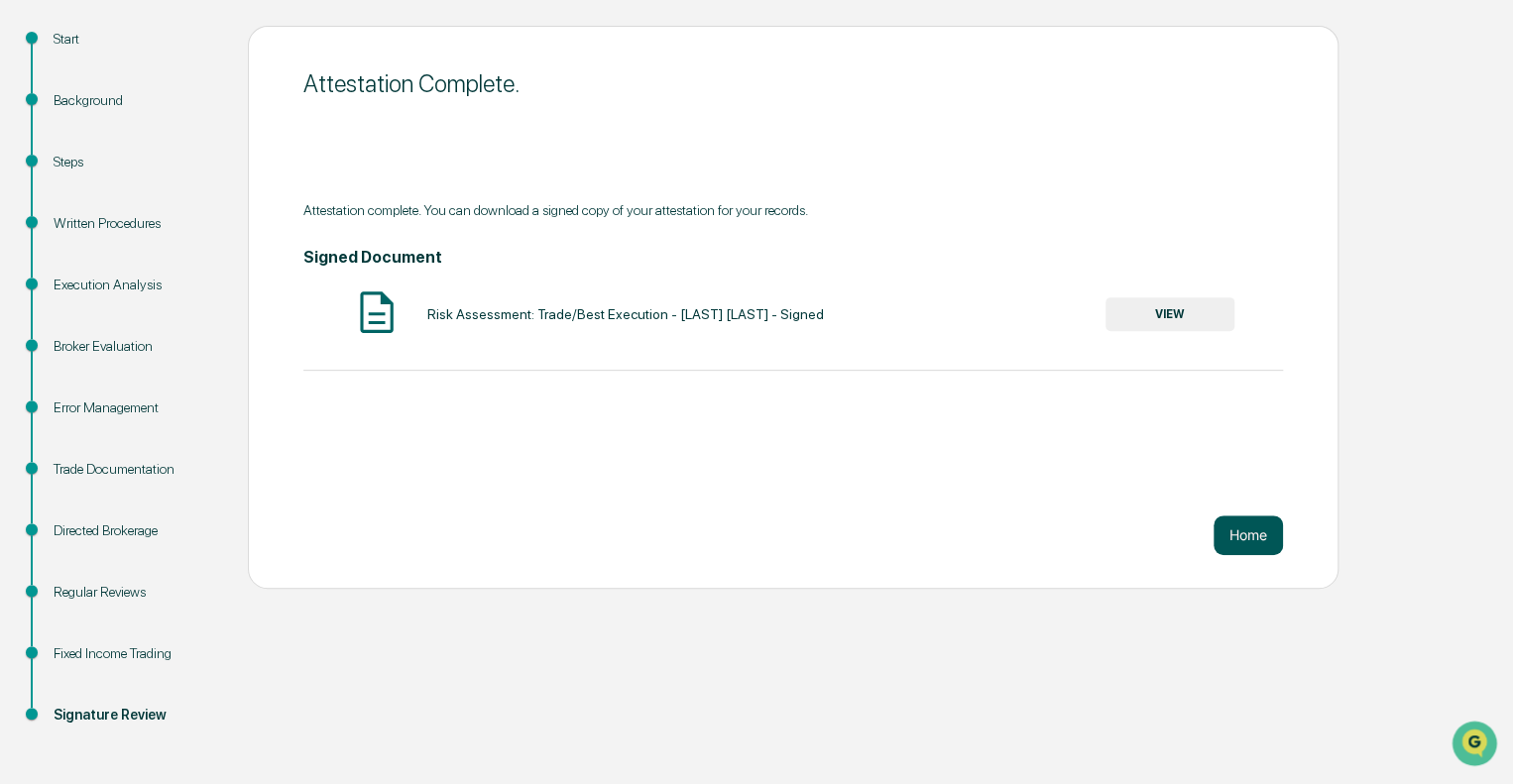 click on "Home" at bounding box center [1248, 535] 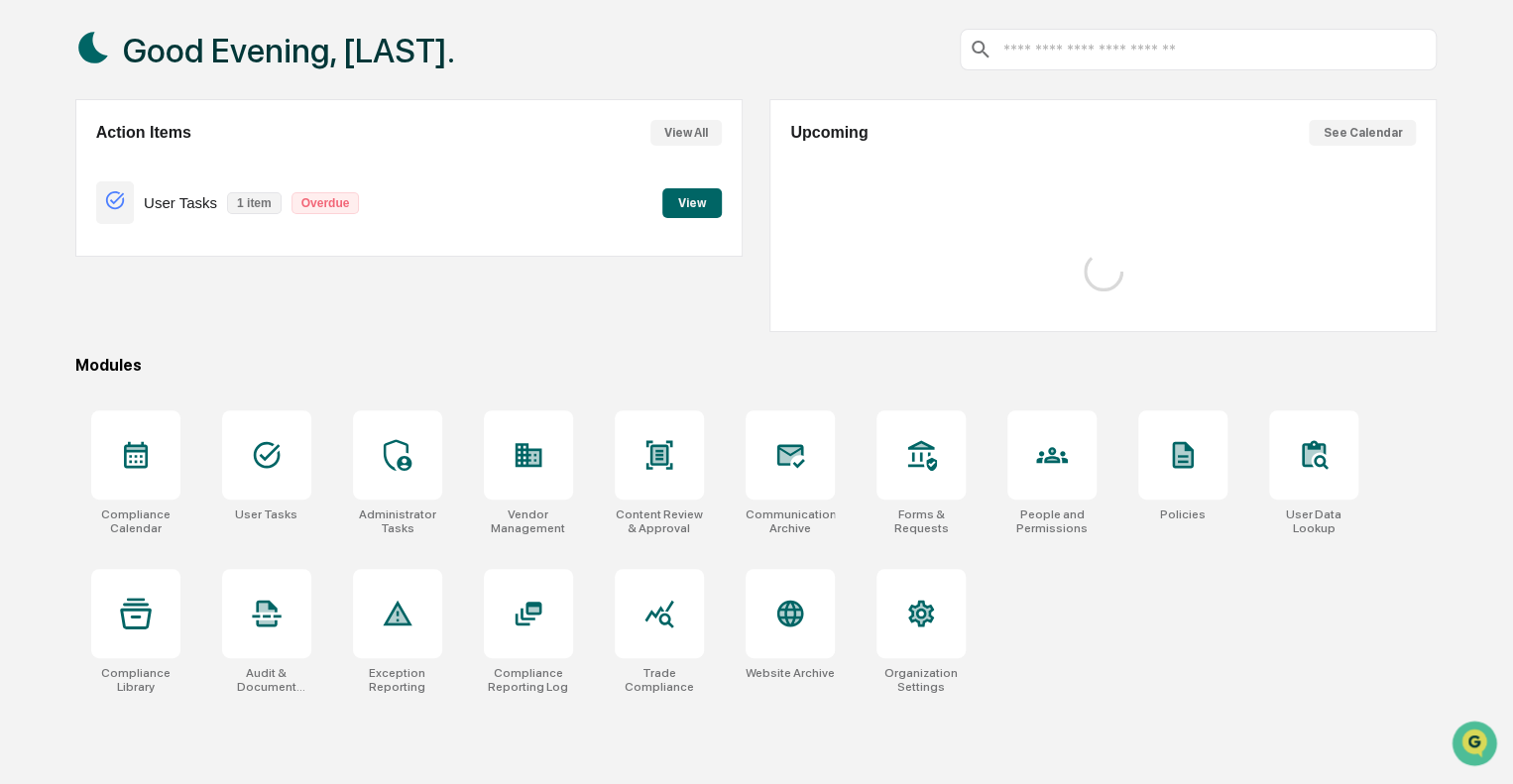 scroll, scrollTop: 174, scrollLeft: 0, axis: vertical 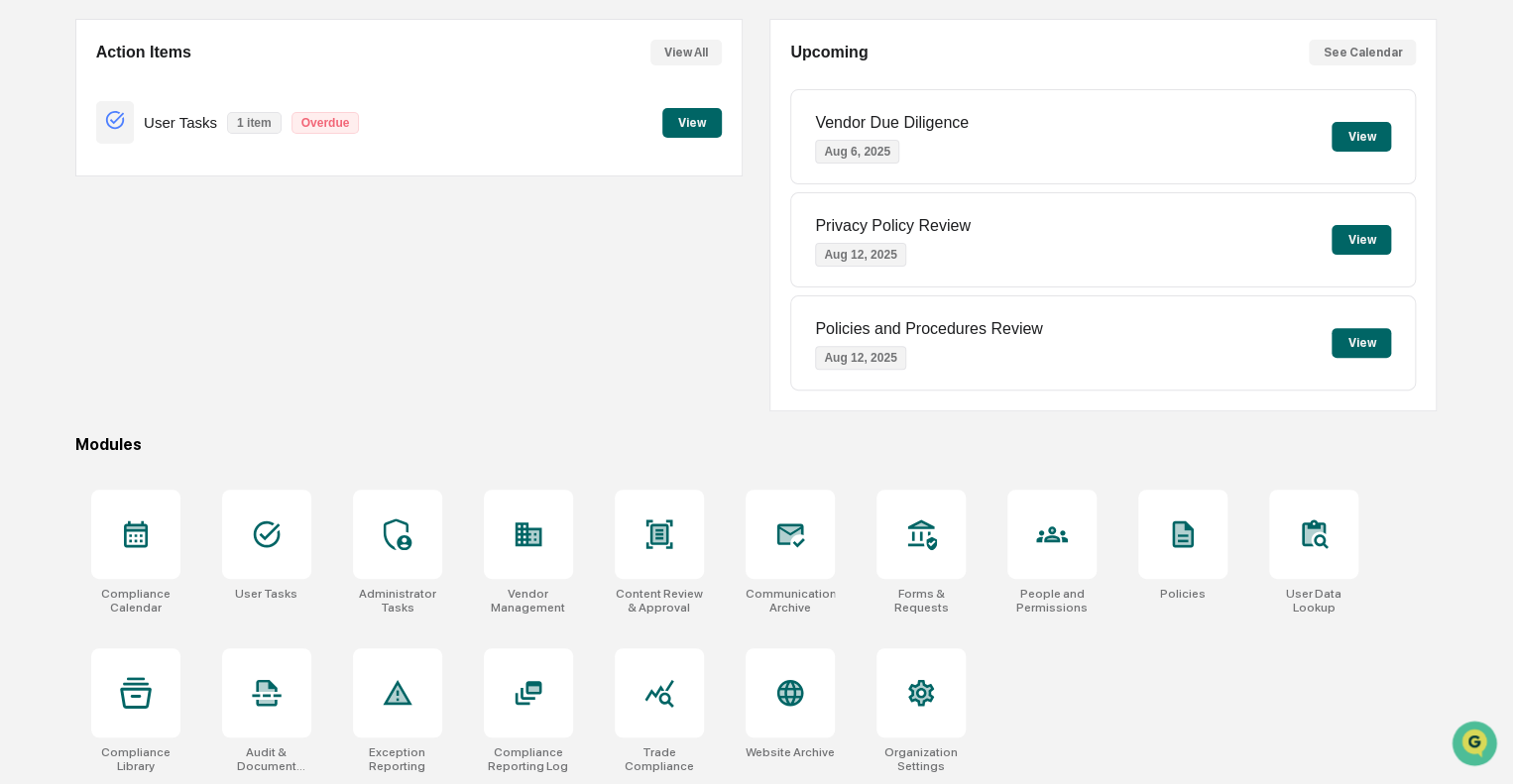 click on "View" at bounding box center [1361, 240] 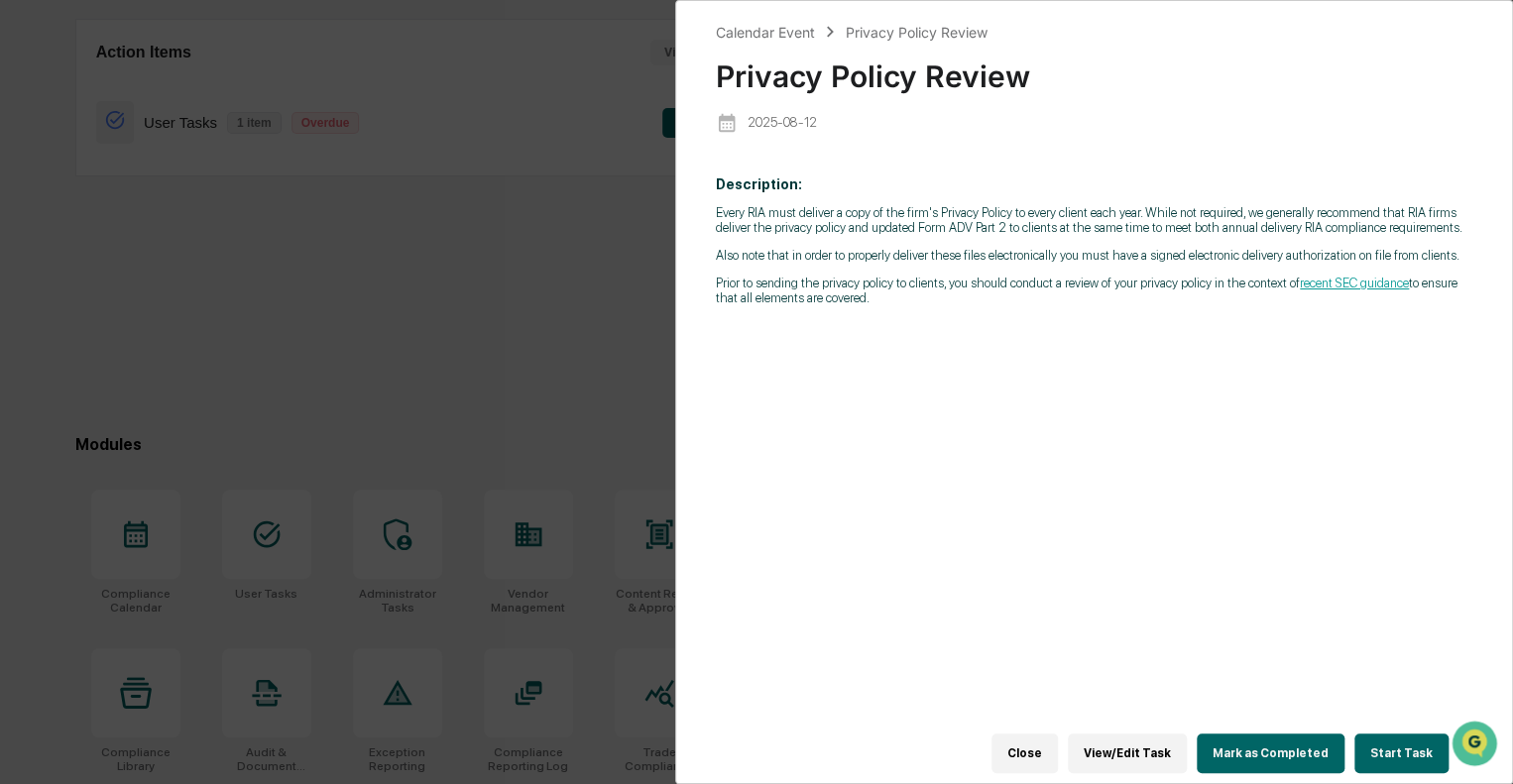 click on "Start Task" at bounding box center [1401, 753] 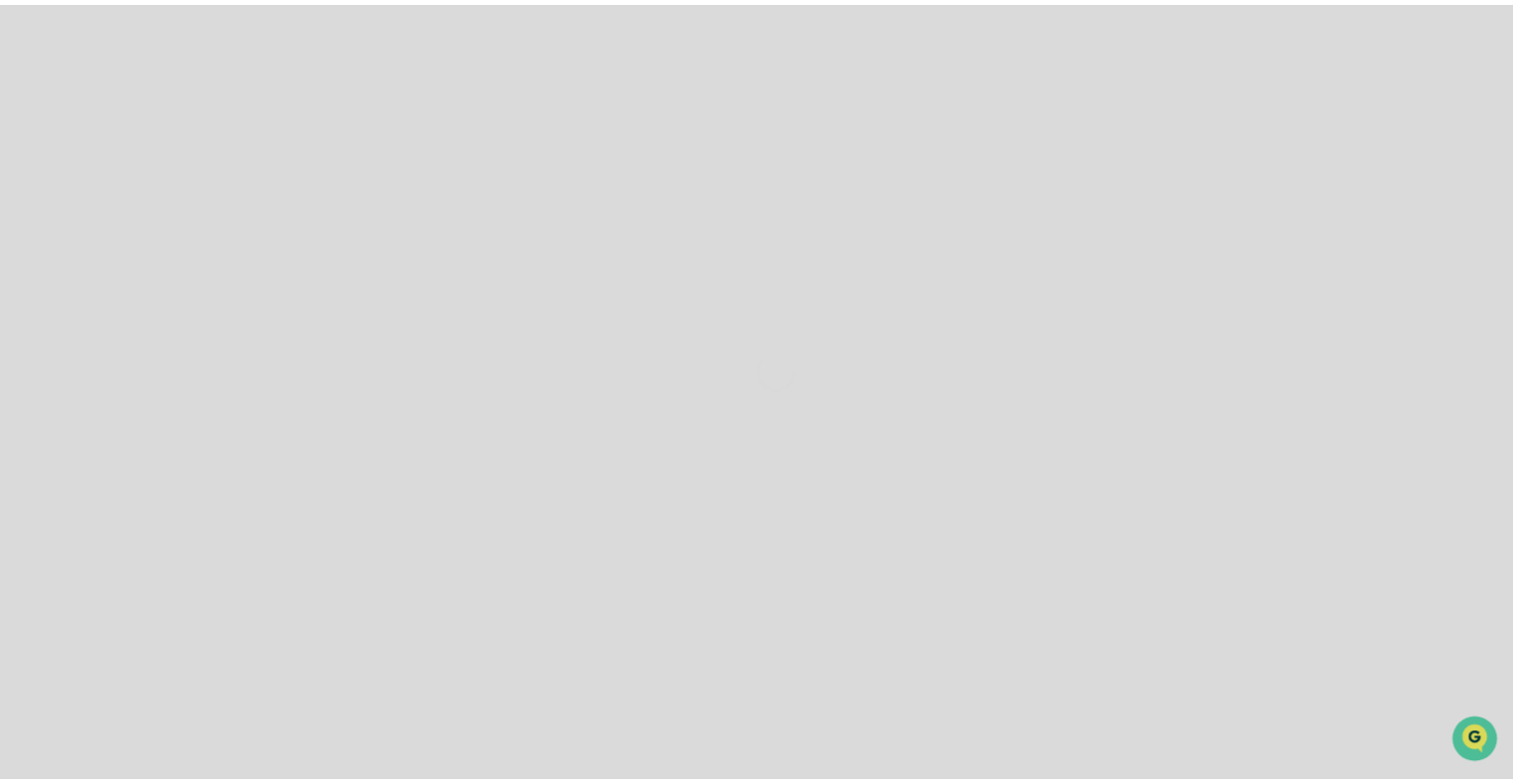 scroll, scrollTop: 0, scrollLeft: 0, axis: both 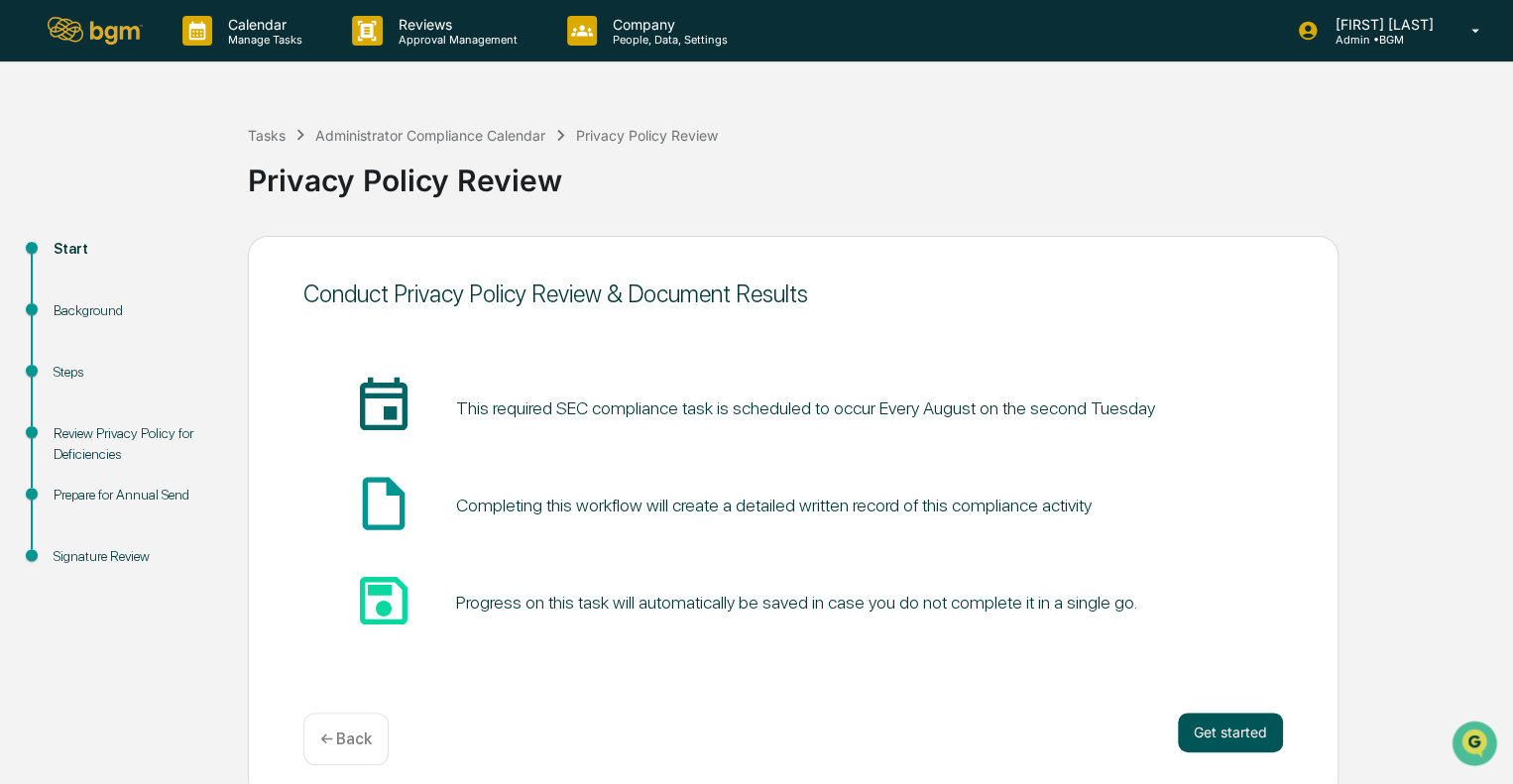 click on "Get started" at bounding box center [1230, 732] 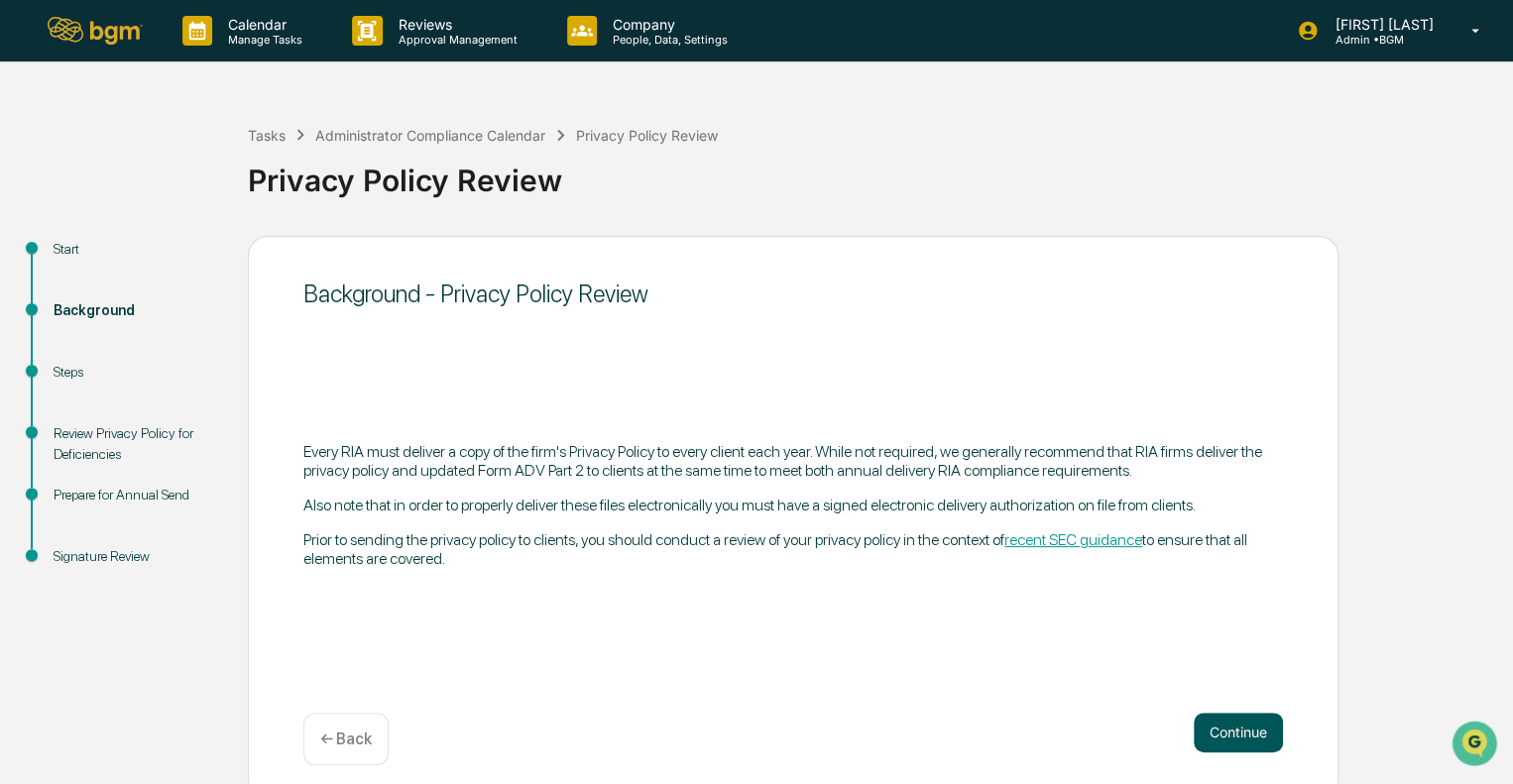 click on "Continue" at bounding box center [1238, 732] 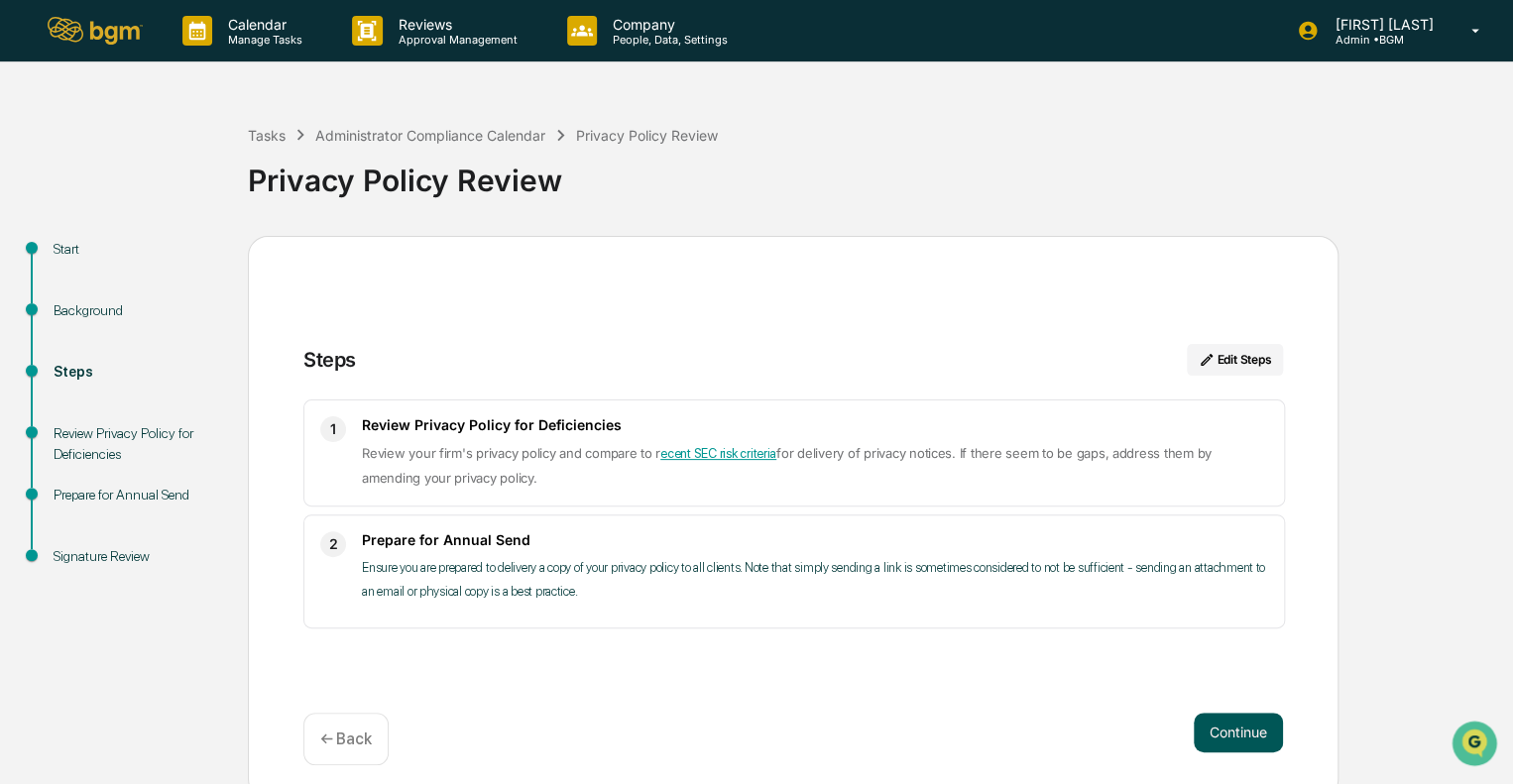 click on "Continue" at bounding box center [1238, 732] 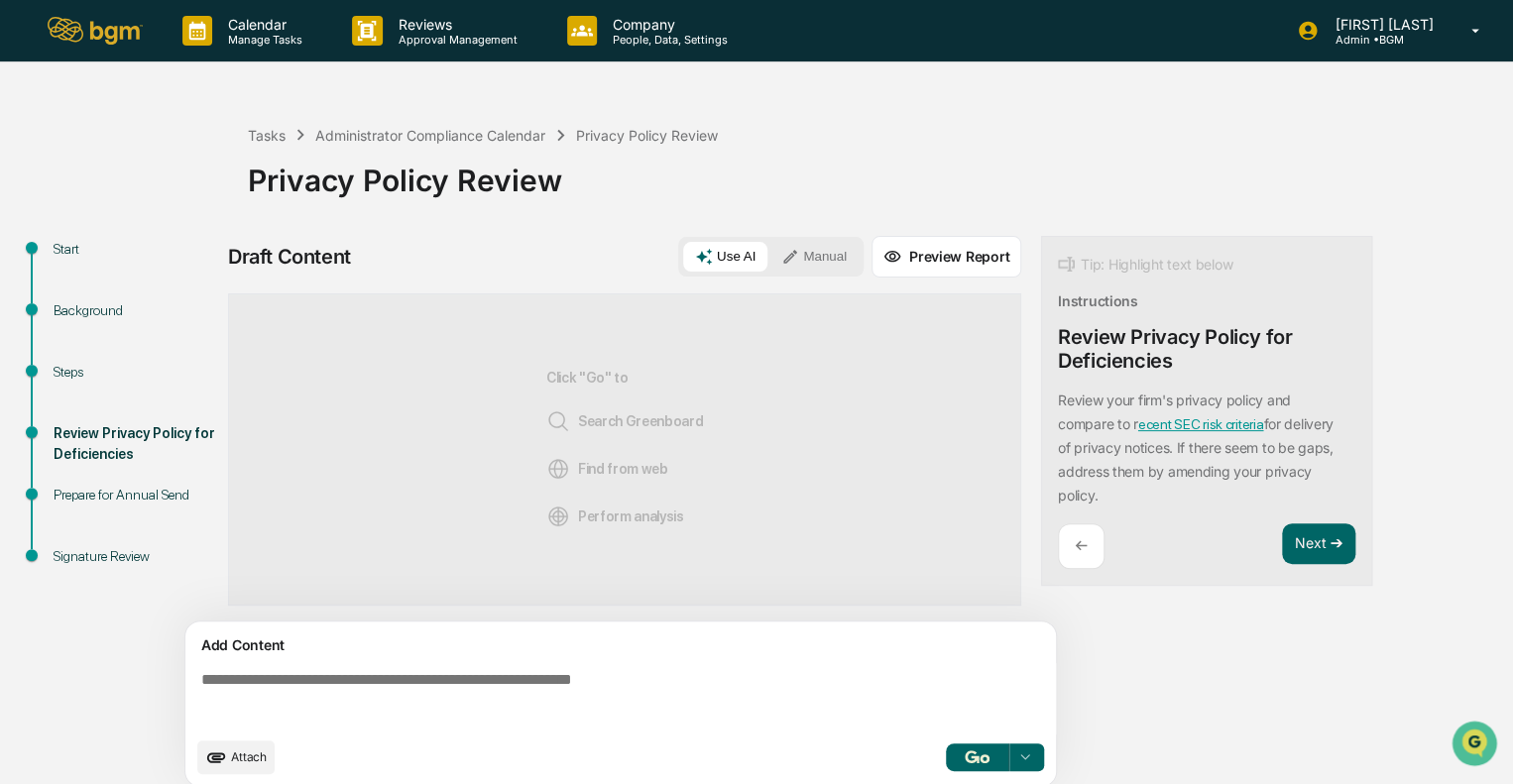 scroll, scrollTop: 14, scrollLeft: 0, axis: vertical 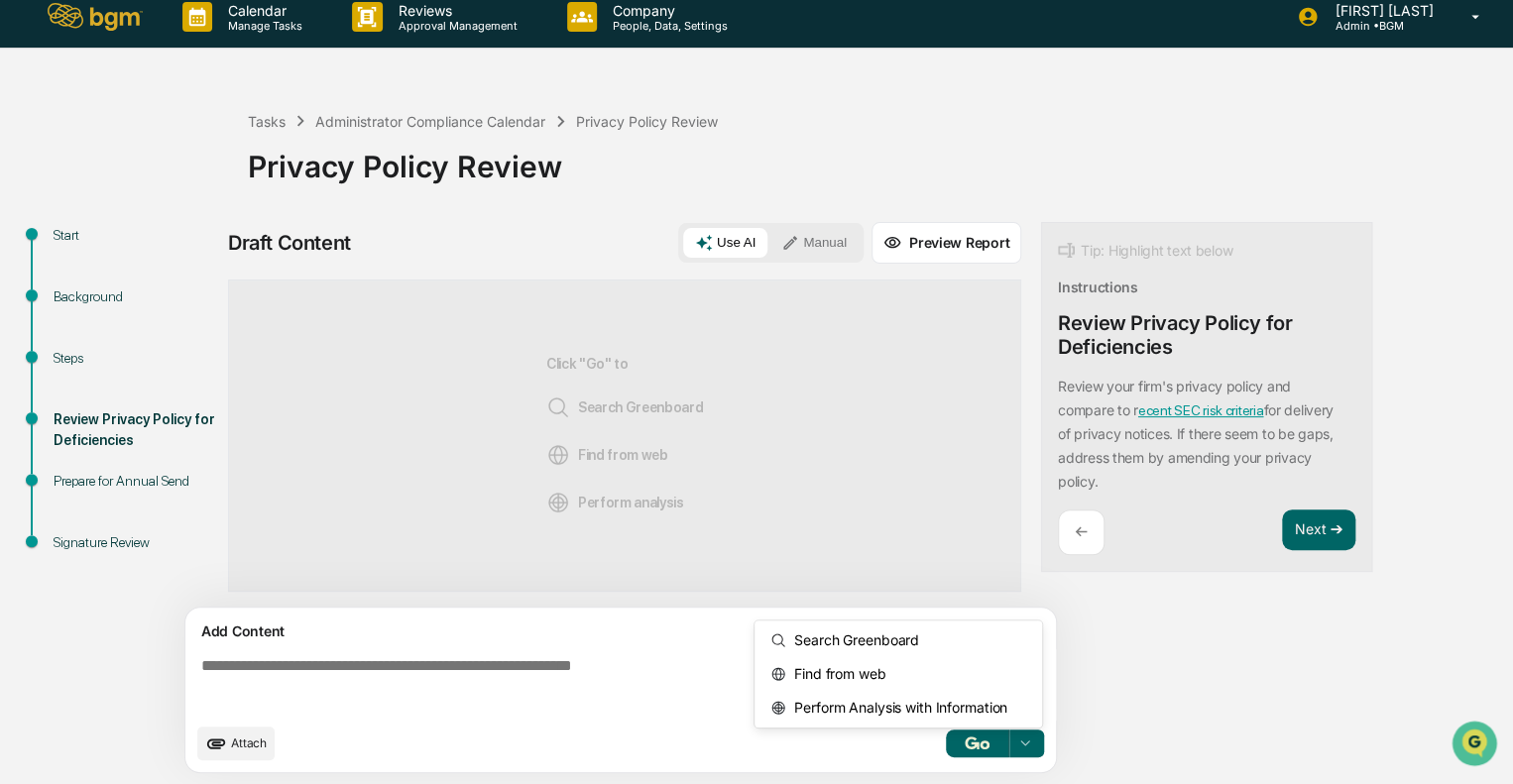 click at bounding box center (1025, 743) 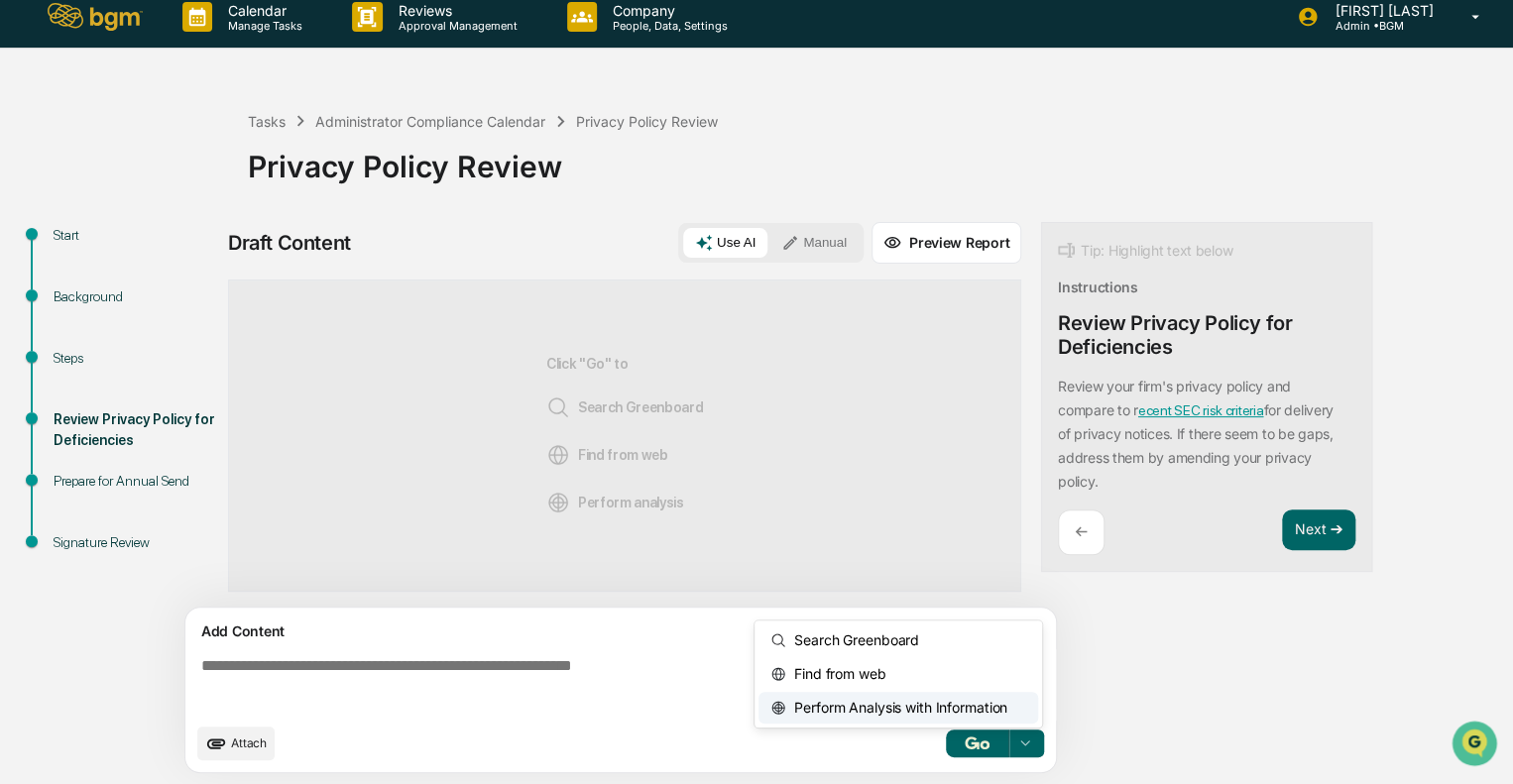 click on "Perform Analysis with Information" at bounding box center [896, 708] 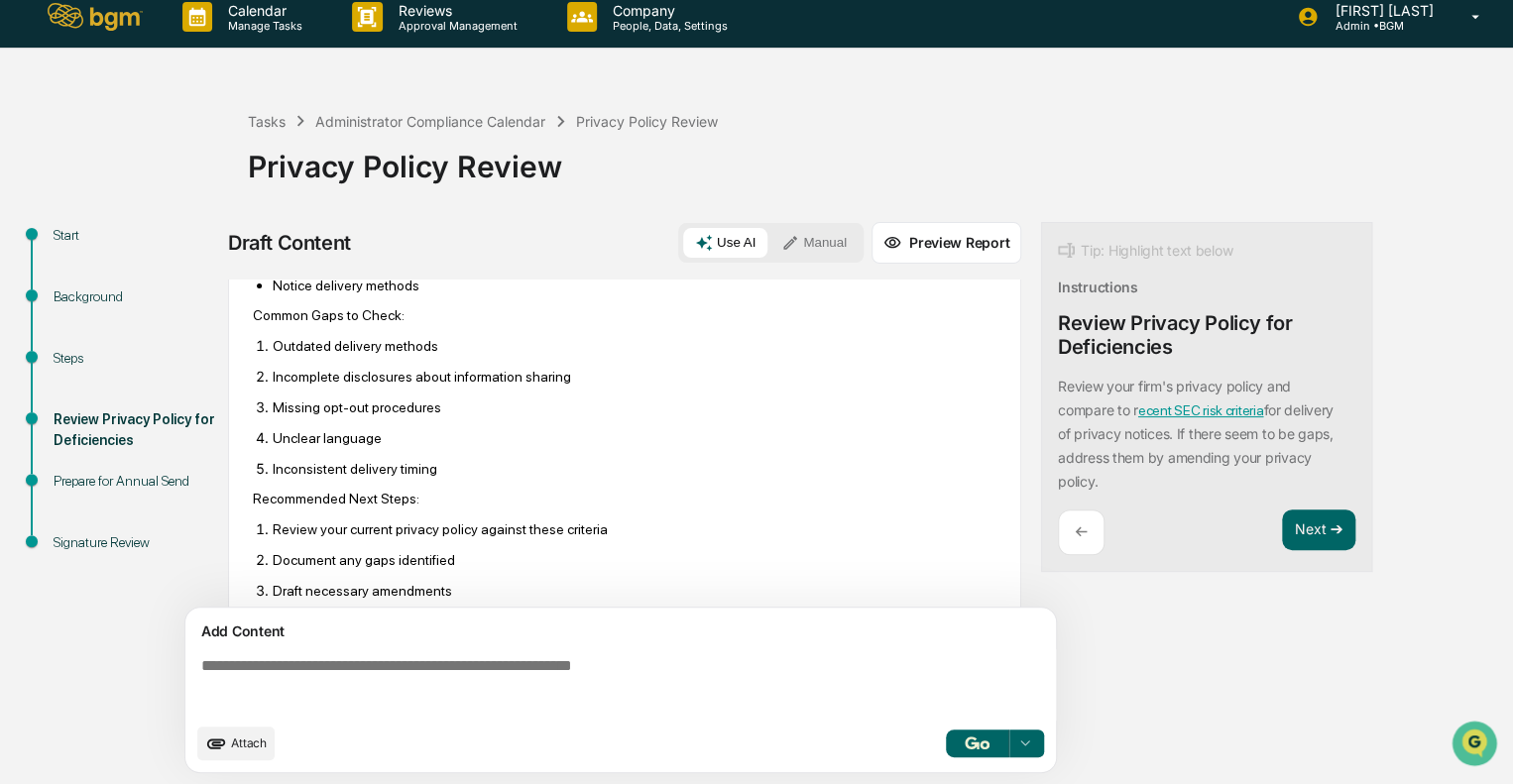 scroll, scrollTop: 563, scrollLeft: 0, axis: vertical 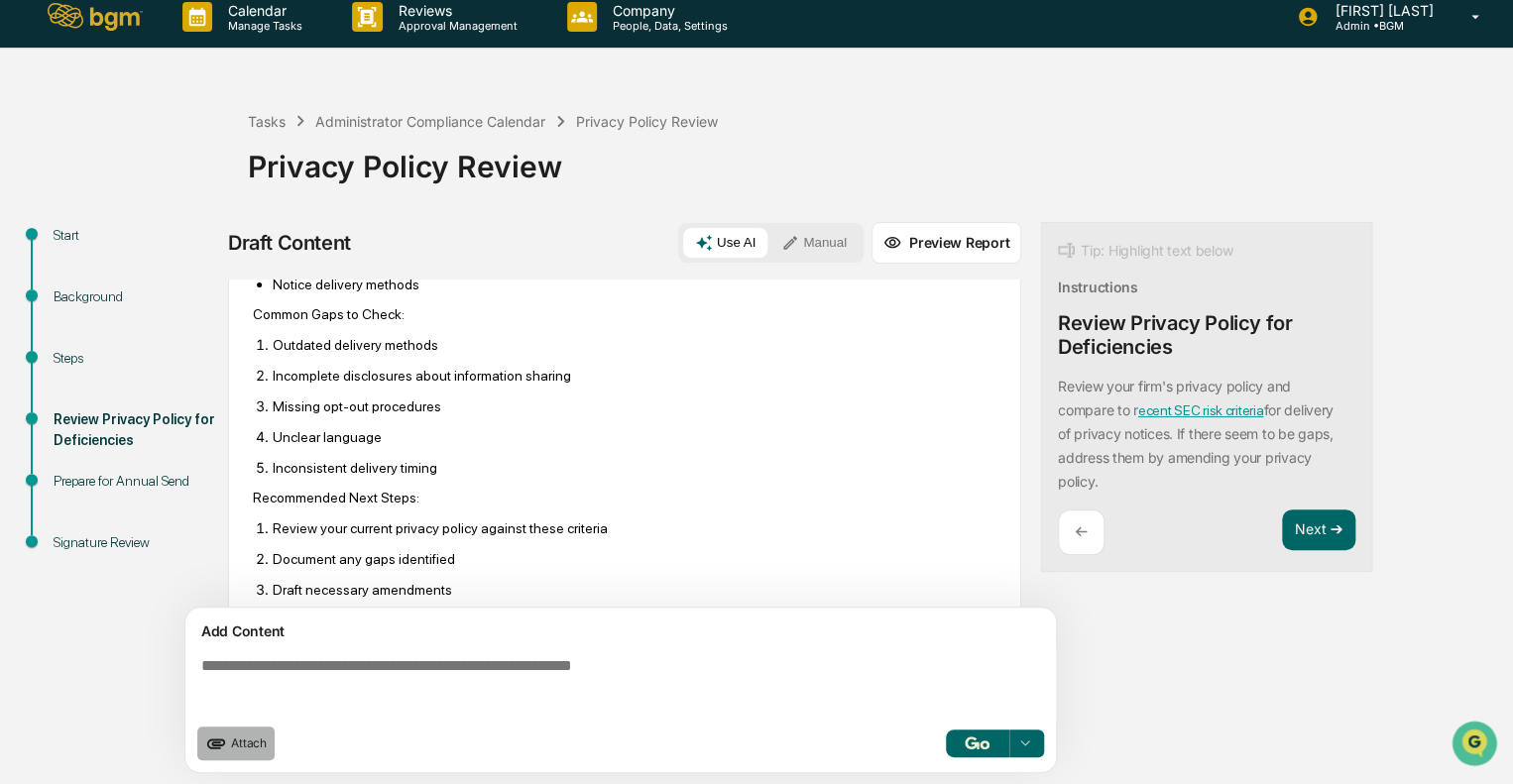 click on "Attach" at bounding box center [249, 742] 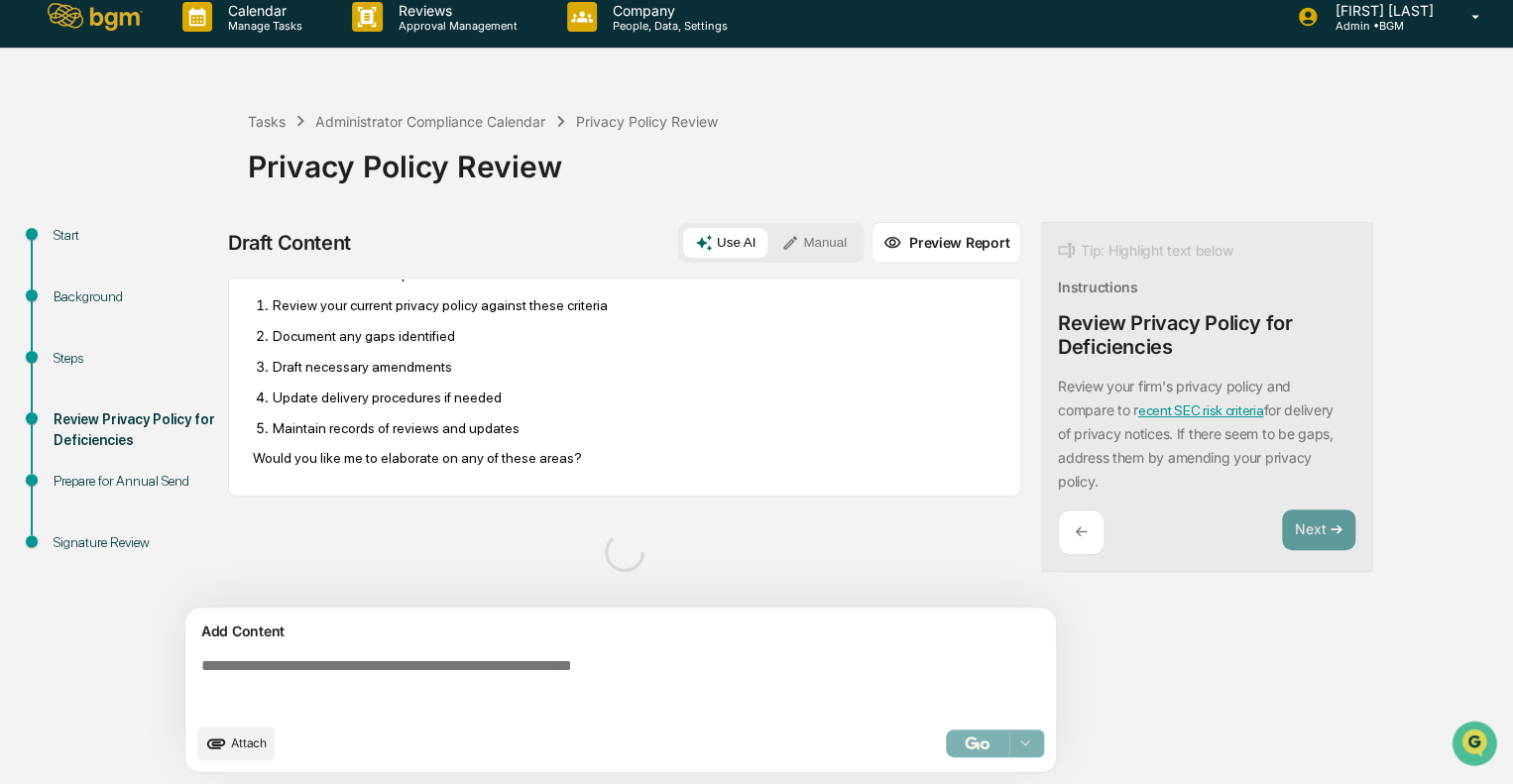 scroll, scrollTop: 868, scrollLeft: 0, axis: vertical 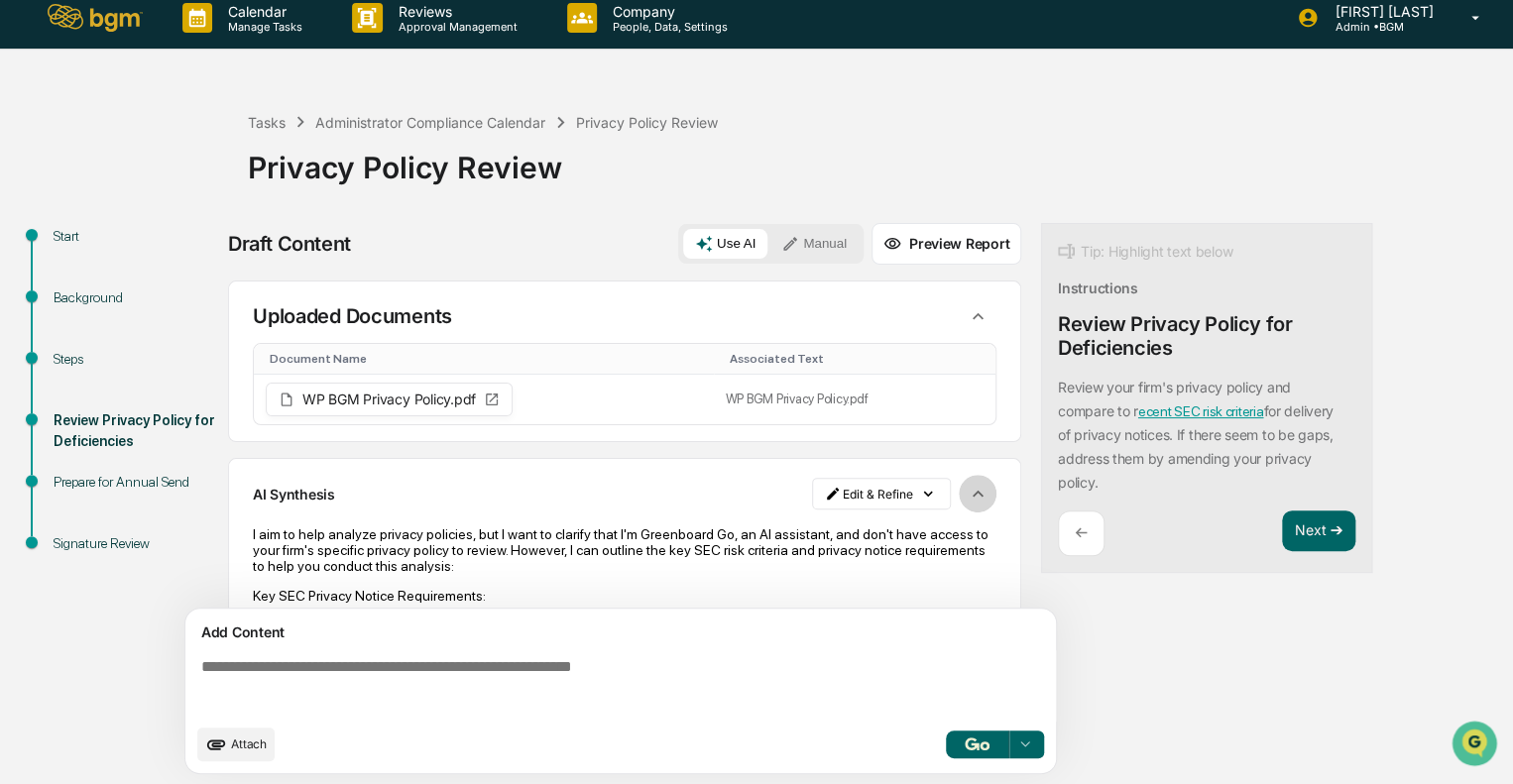 click 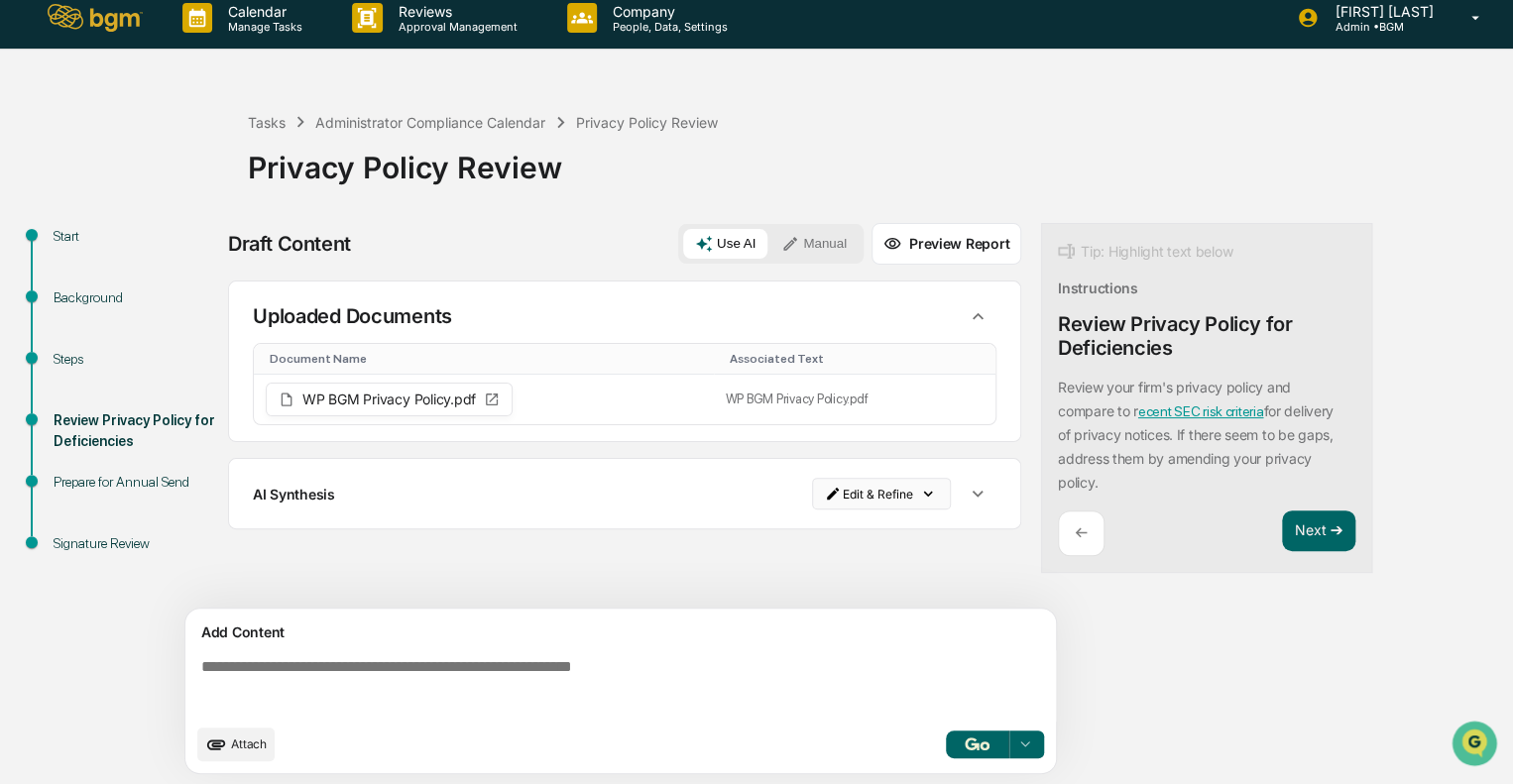 click on "Calendar Manage Tasks Reviews Approval Management Company People, Data, Settings Katie Frazier Admin •  BGM Tasks Administrator Compliance Calendar Privacy Policy Review Privacy Policy Review Start Background Steps Review Privacy Policy for Deficiencies Prepare for Annual Send
Signature Review Draft Content  Use AI  Manual Preview Report Sources Uploaded Documents Document Name Associated Text WP BGM Privacy Policy.pdf WP BGM Privacy Policy.pdf AI Synthesis Edit & Refine Add Content Attach Perform Analysis with Information  Tip: Highlight text below Instructions Review Privacy Policy for Deficiencies Review your firm's privacy policy and compare to r ecent SEC risk criteria  for delivery of privacy notices. If there seem to be gaps, address them by amending your privacy policy. ←     Next ➔" at bounding box center (756, 379) 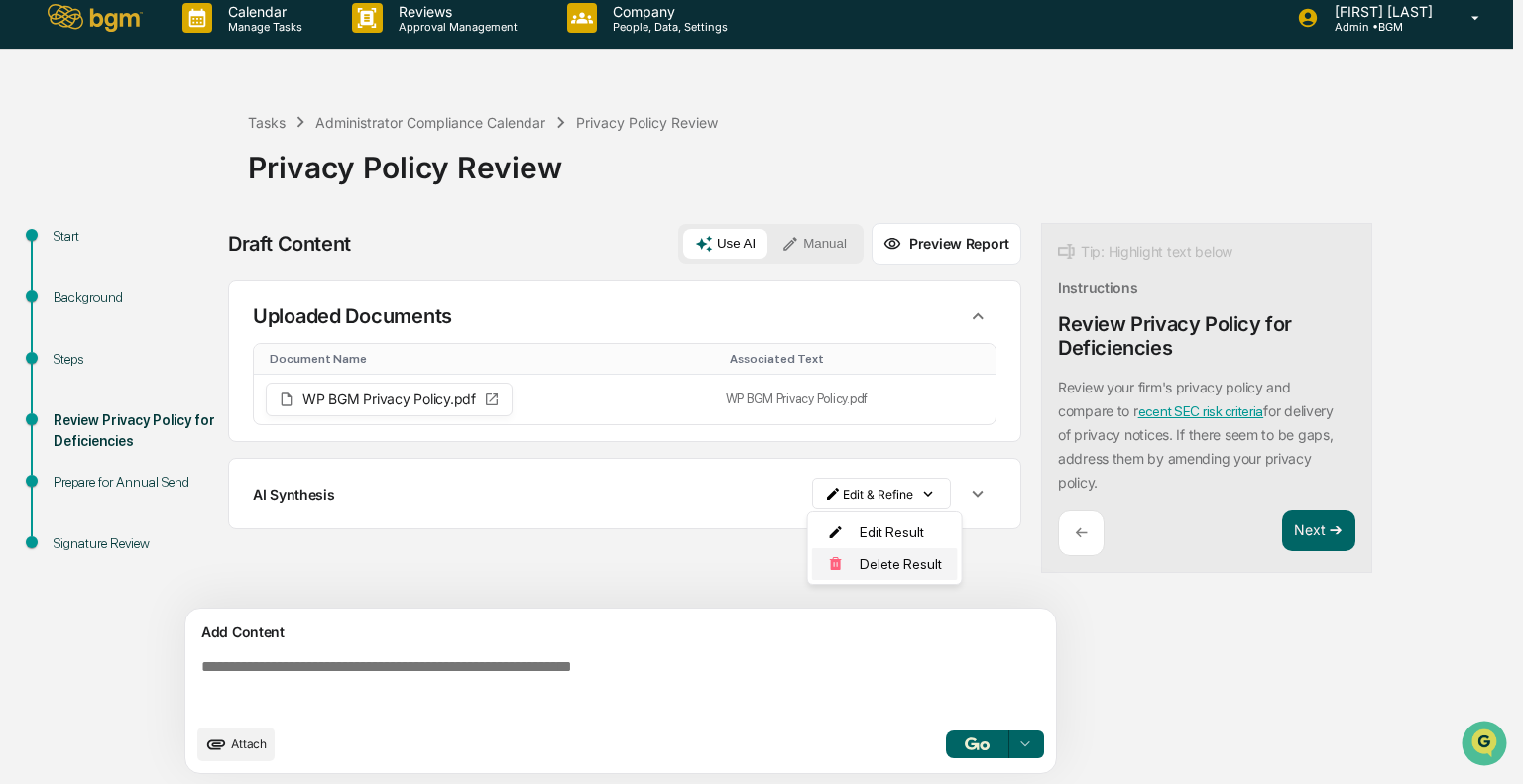 click on "Delete Result" at bounding box center [884, 564] 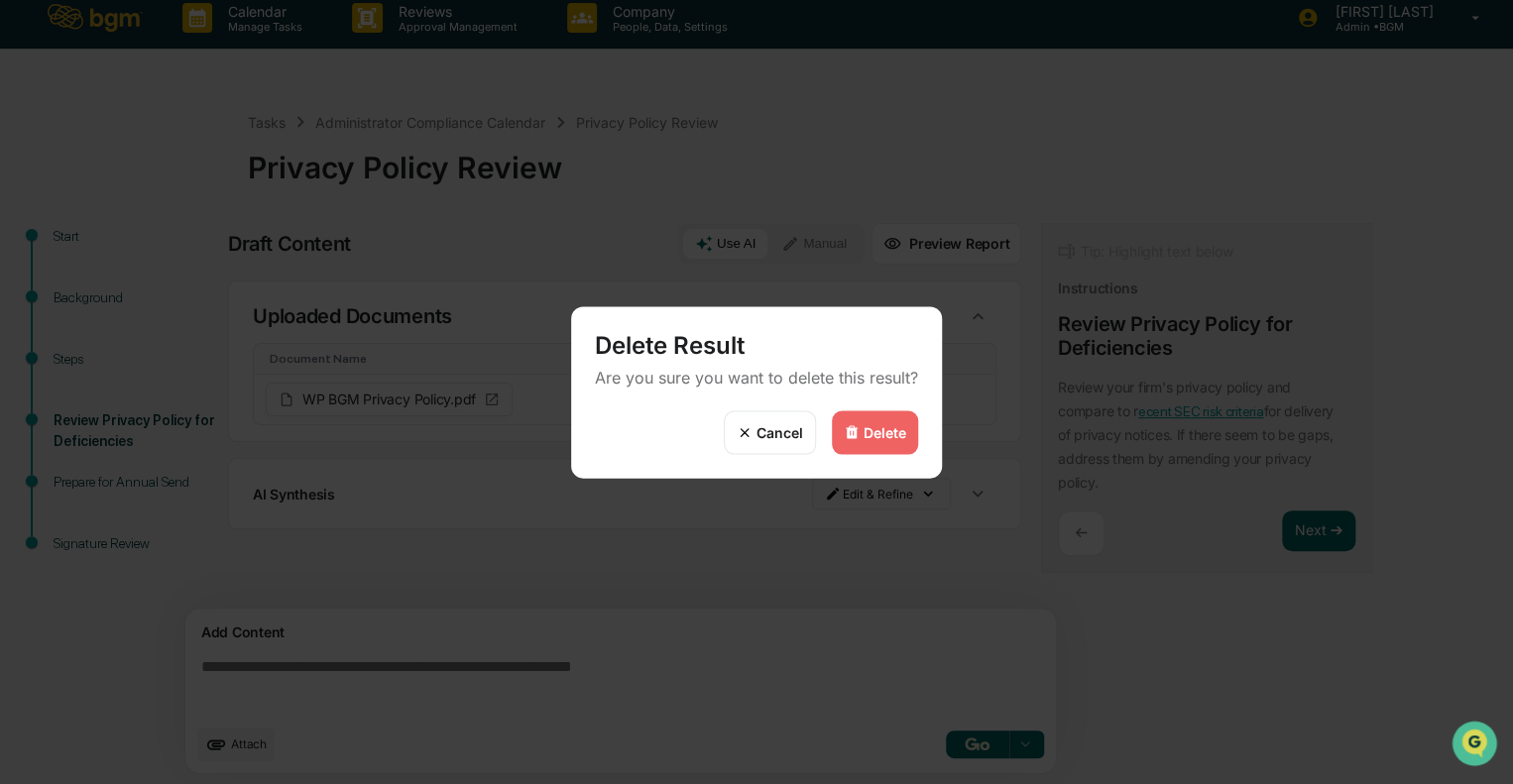 click on "Delete" at bounding box center [874, 432] 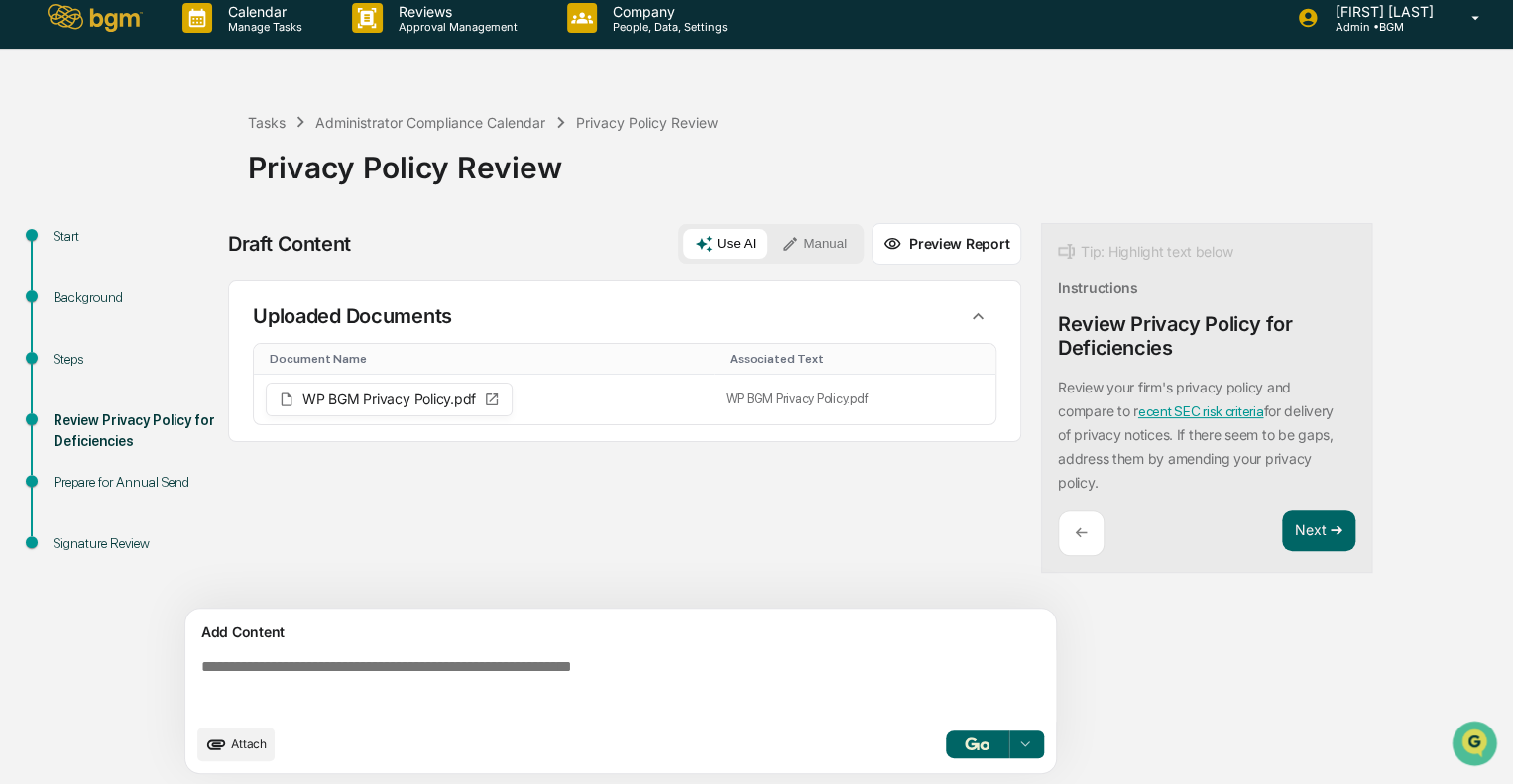 click at bounding box center (625, 686) 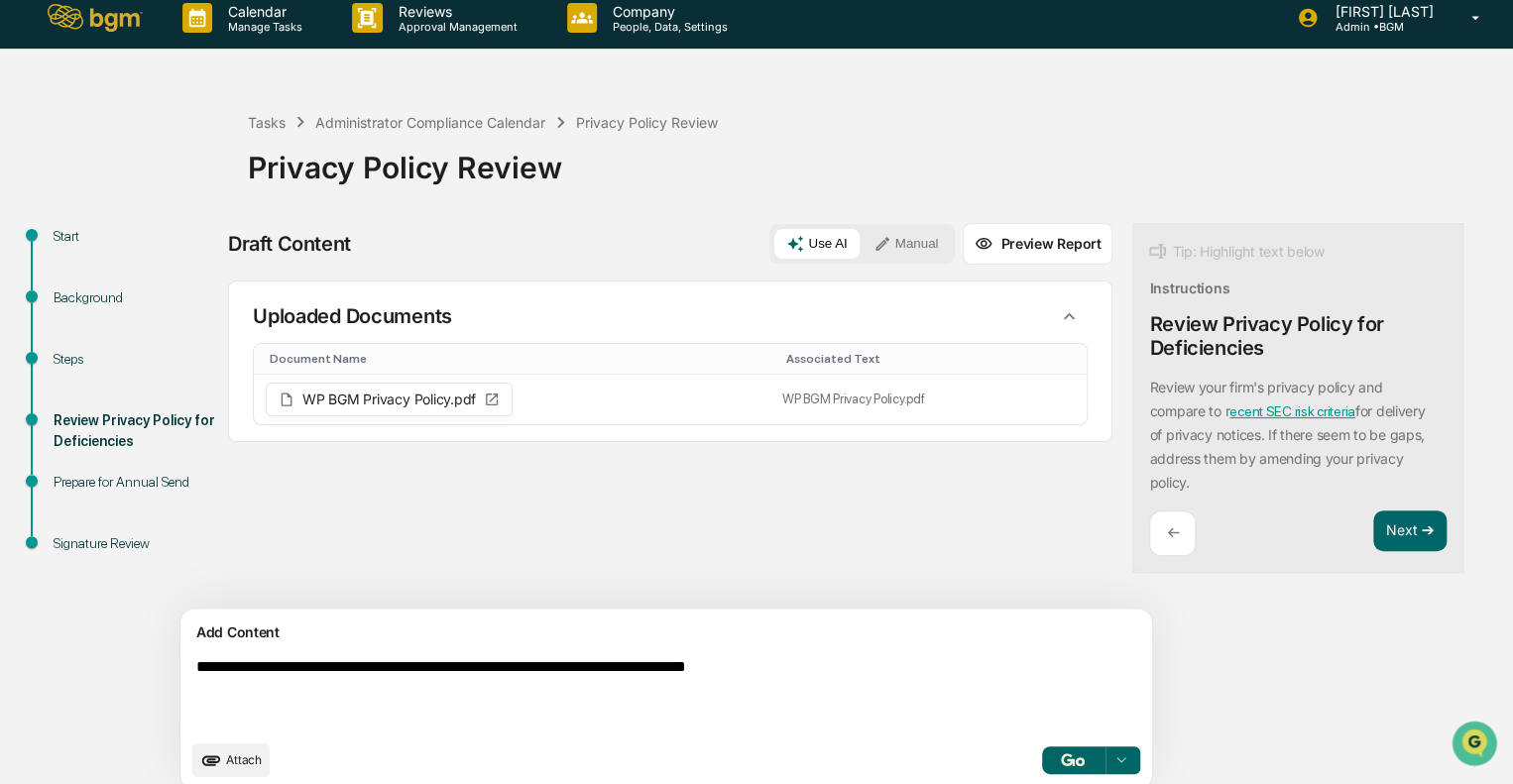 type on "**********" 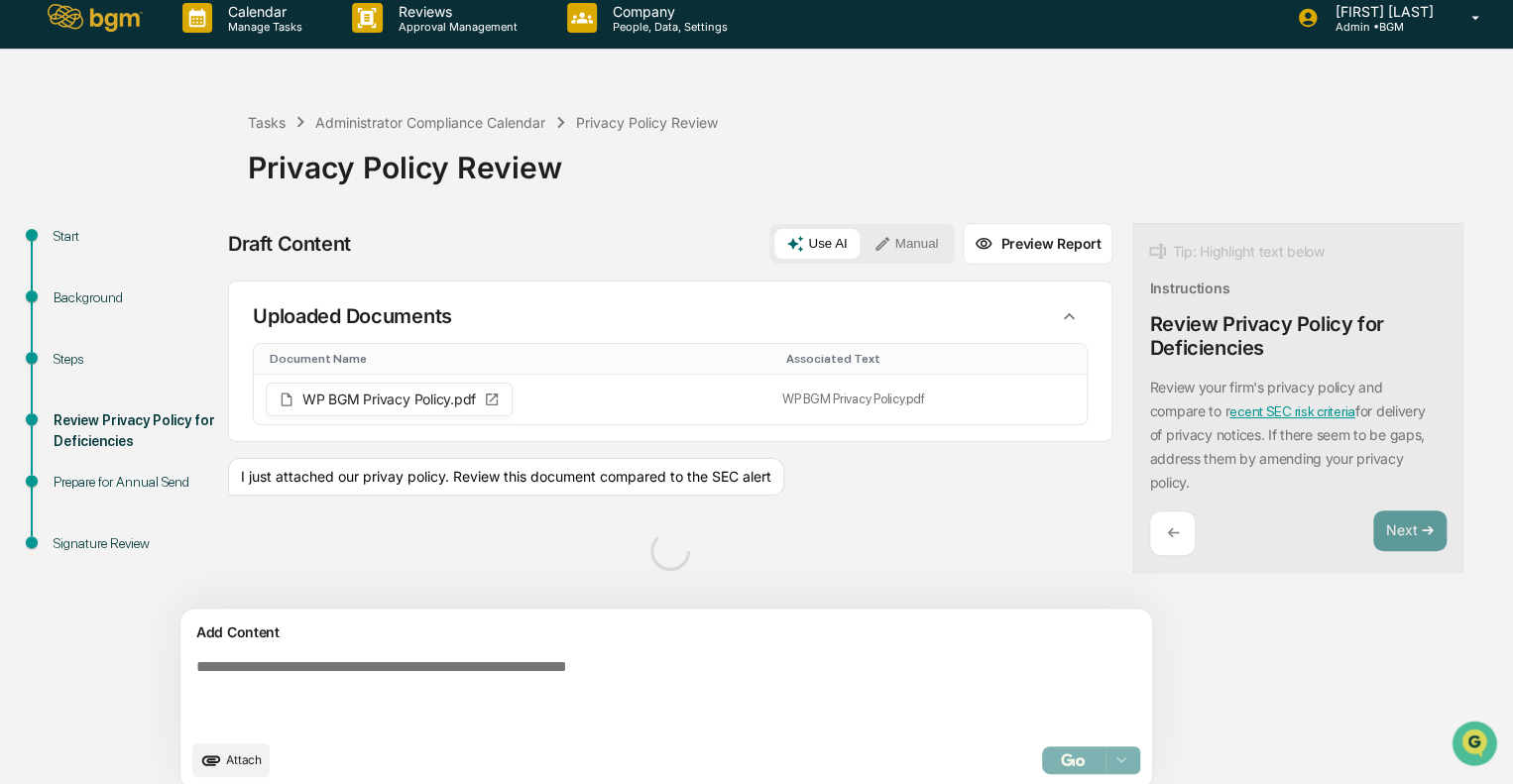 scroll, scrollTop: 30, scrollLeft: 0, axis: vertical 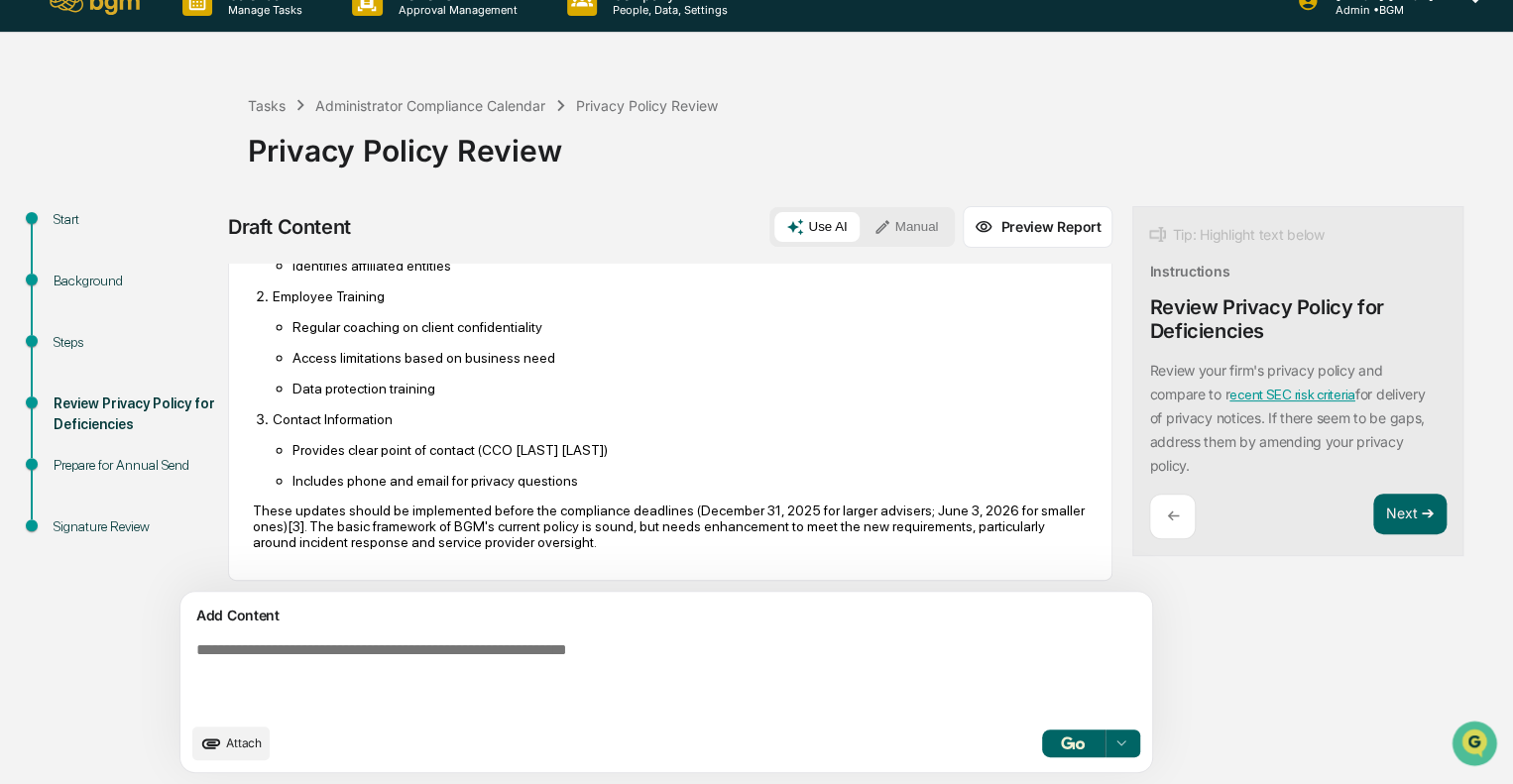 click at bounding box center (620, 677) 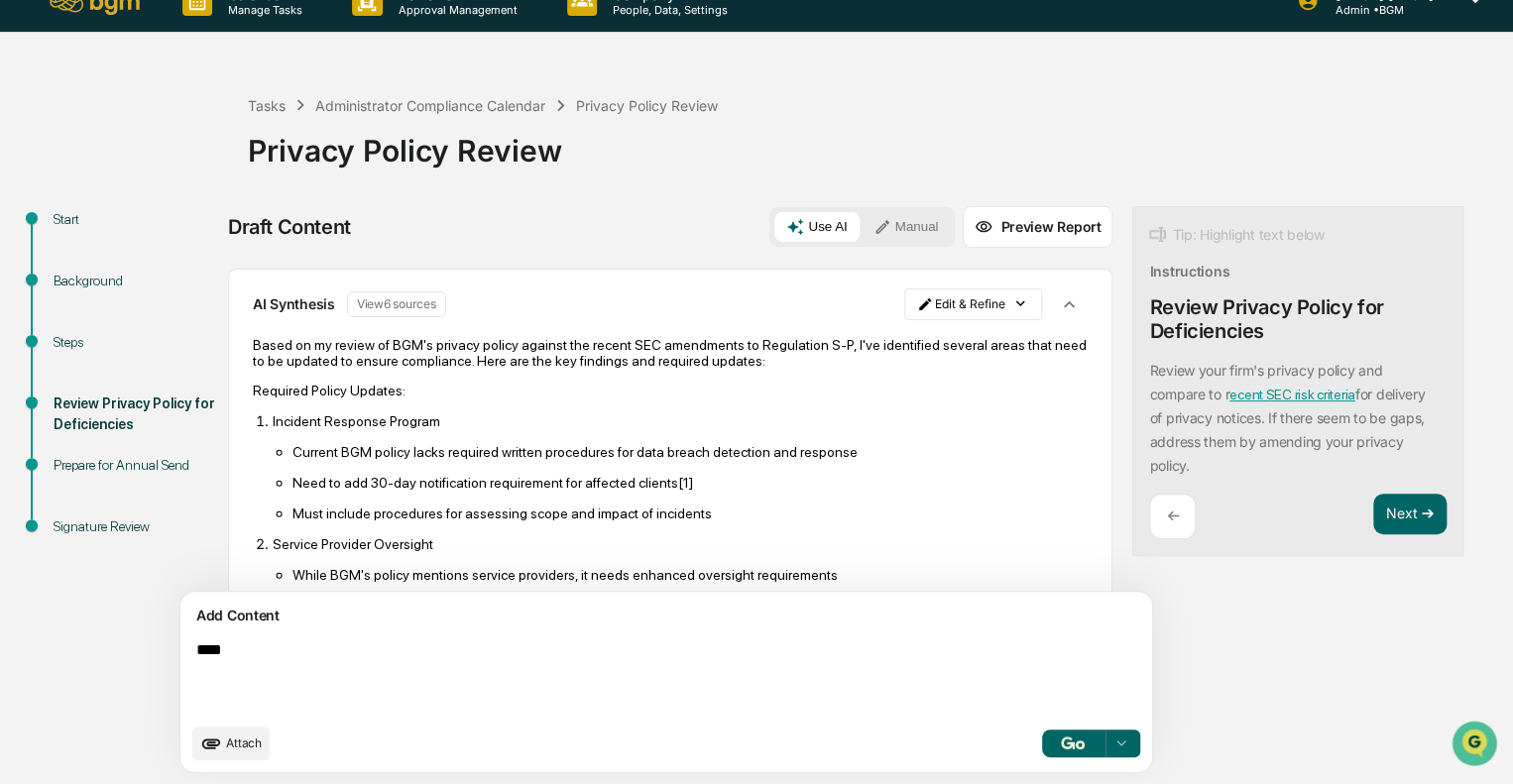 scroll, scrollTop: 0, scrollLeft: 0, axis: both 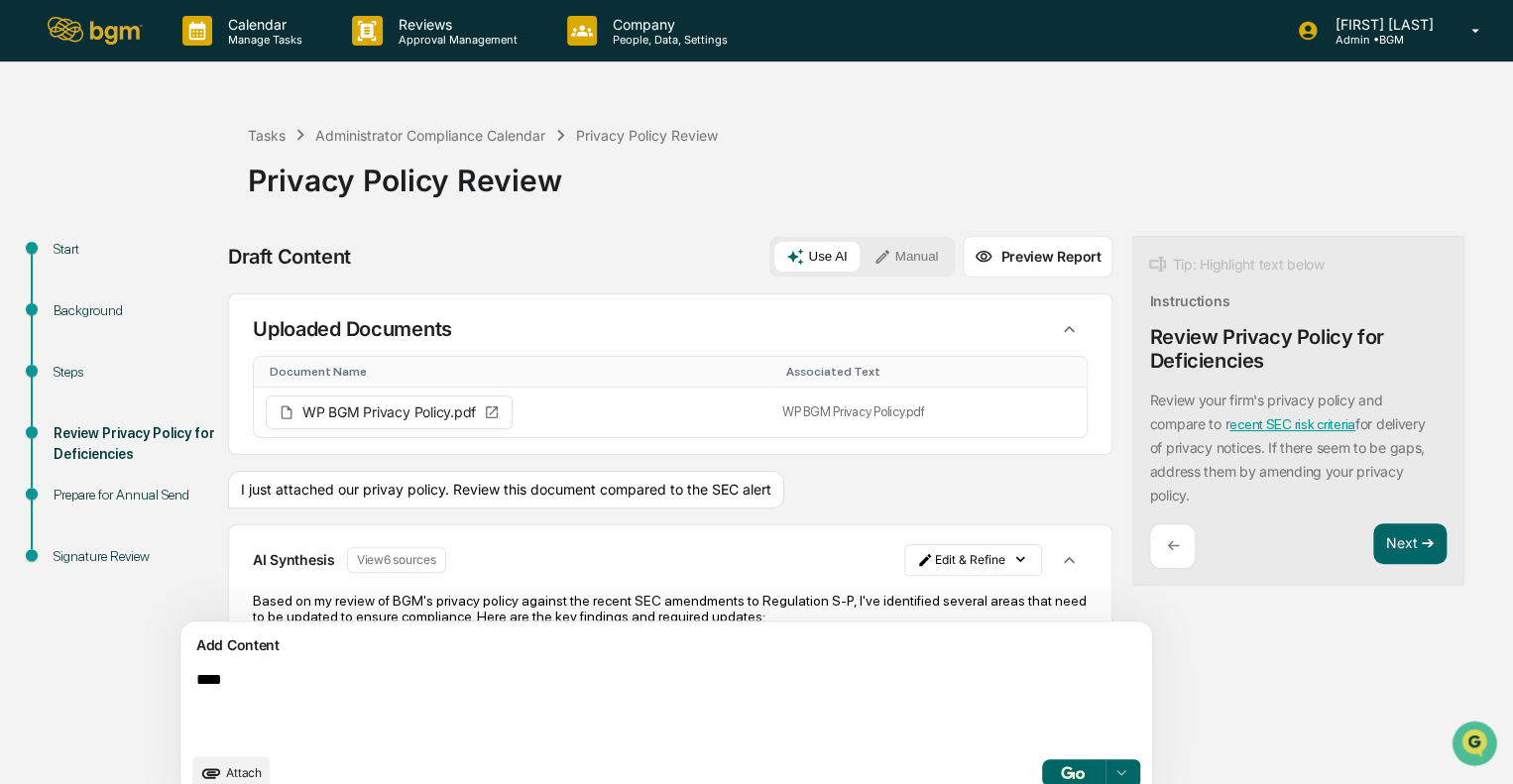 click 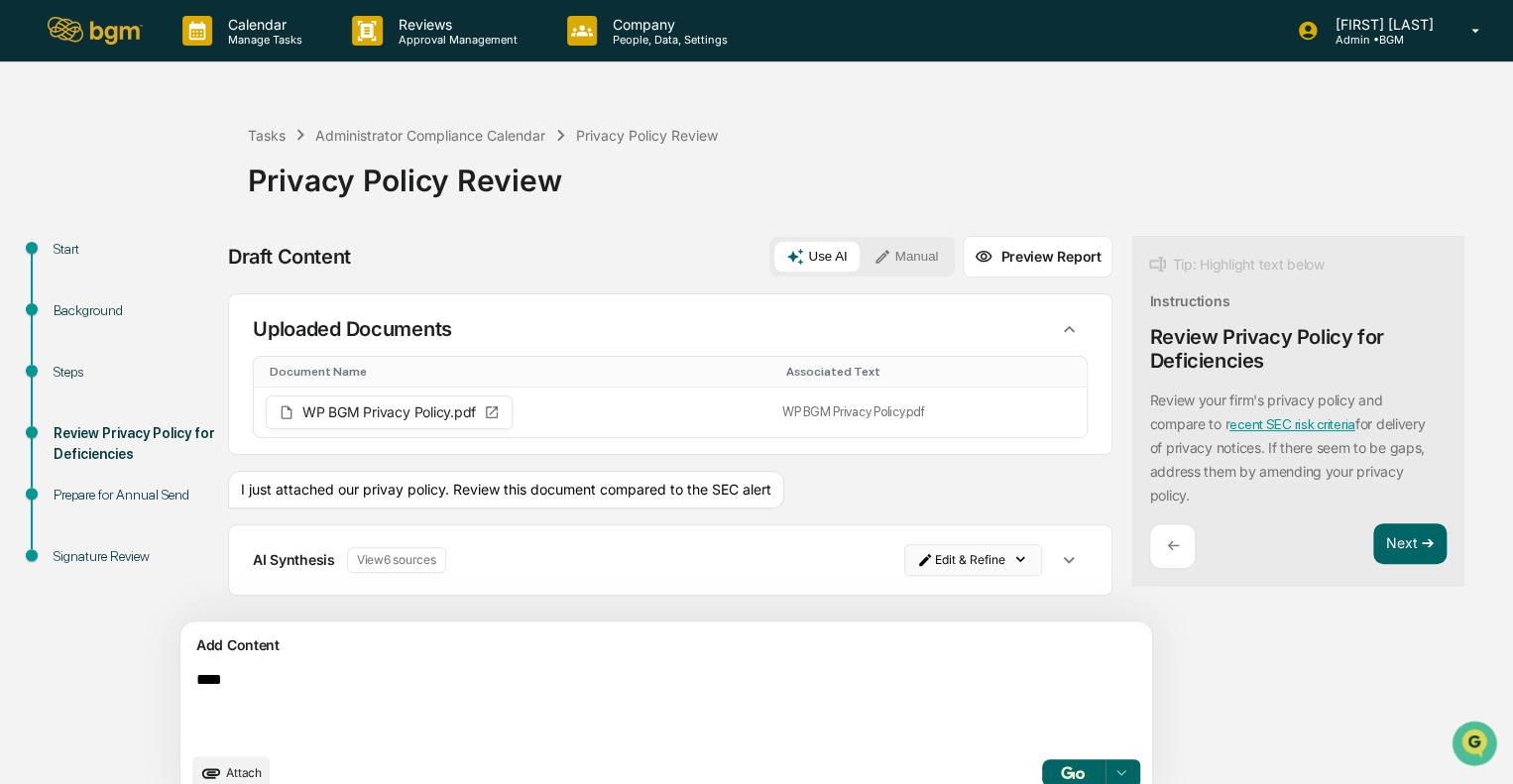 click on "Calendar Manage Tasks Reviews Approval Management Company People, Data, Settings Katie Frazier Admin •  BGM Tasks Administrator Compliance Calendar Privacy Policy Review Privacy Policy Review Start Background Steps Review Privacy Policy for Deficiencies Prepare for Annual Send
Signature Review Draft Content  Use AI  Manual Preview Report Sources Uploaded Documents Document Name Associated Text WP BGM Privacy Policy.pdf WP BGM Privacy Policy.pdf I just attached our privay policy.  Review this document compared to the SEC alert AI Synthesis View  6 sources Edit & Refine Add Content *** Attach Perform Analysis with Information  Tip: Highlight text below Instructions Review Privacy Policy for Deficiencies Review your firm's privacy policy and compare to r ecent SEC risk criteria  for delivery of privacy notices. If there seem to be gaps, address them by amending your privacy policy. ←     Next ➔" at bounding box center (756, 392) 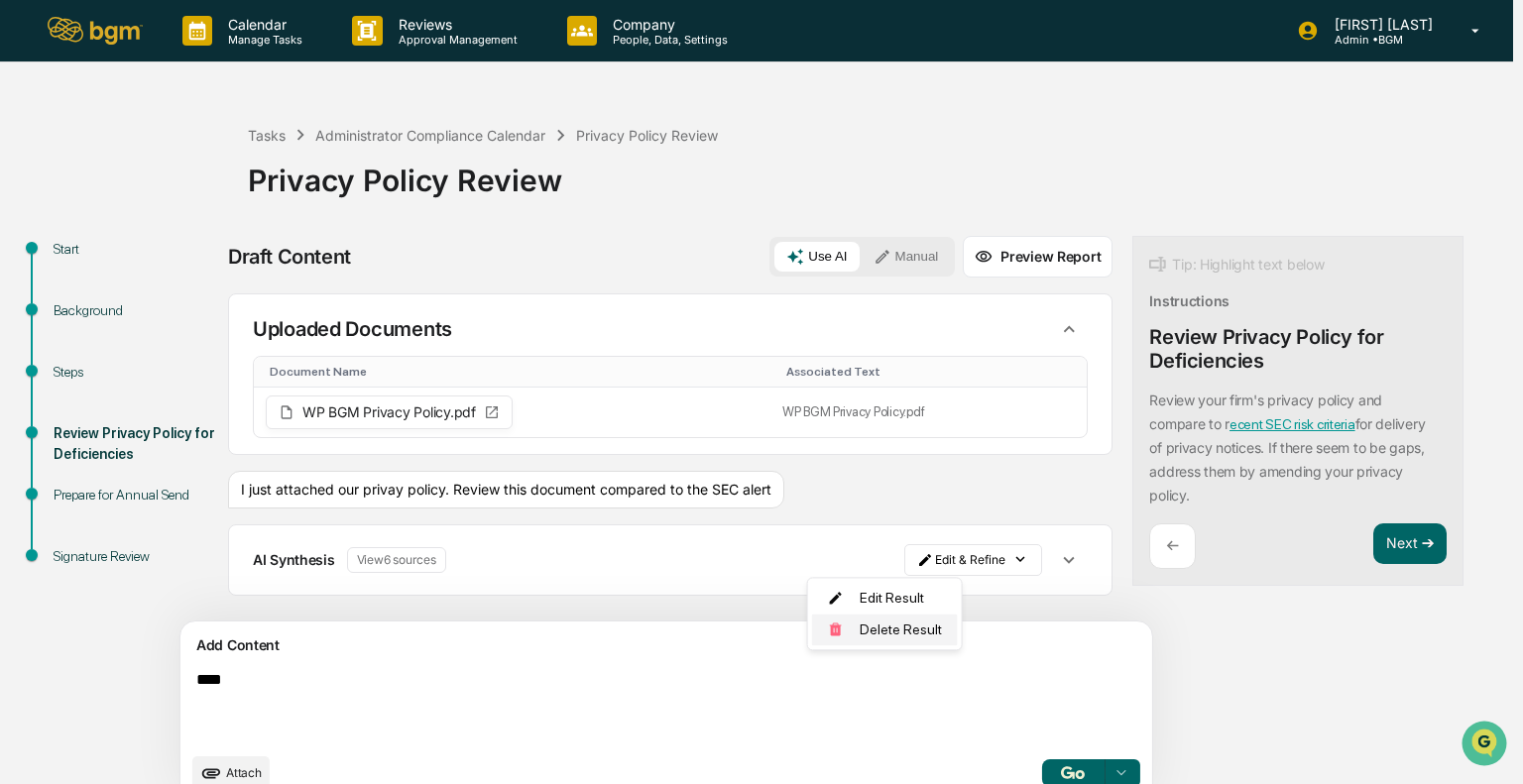 click on "Delete Result" at bounding box center [884, 629] 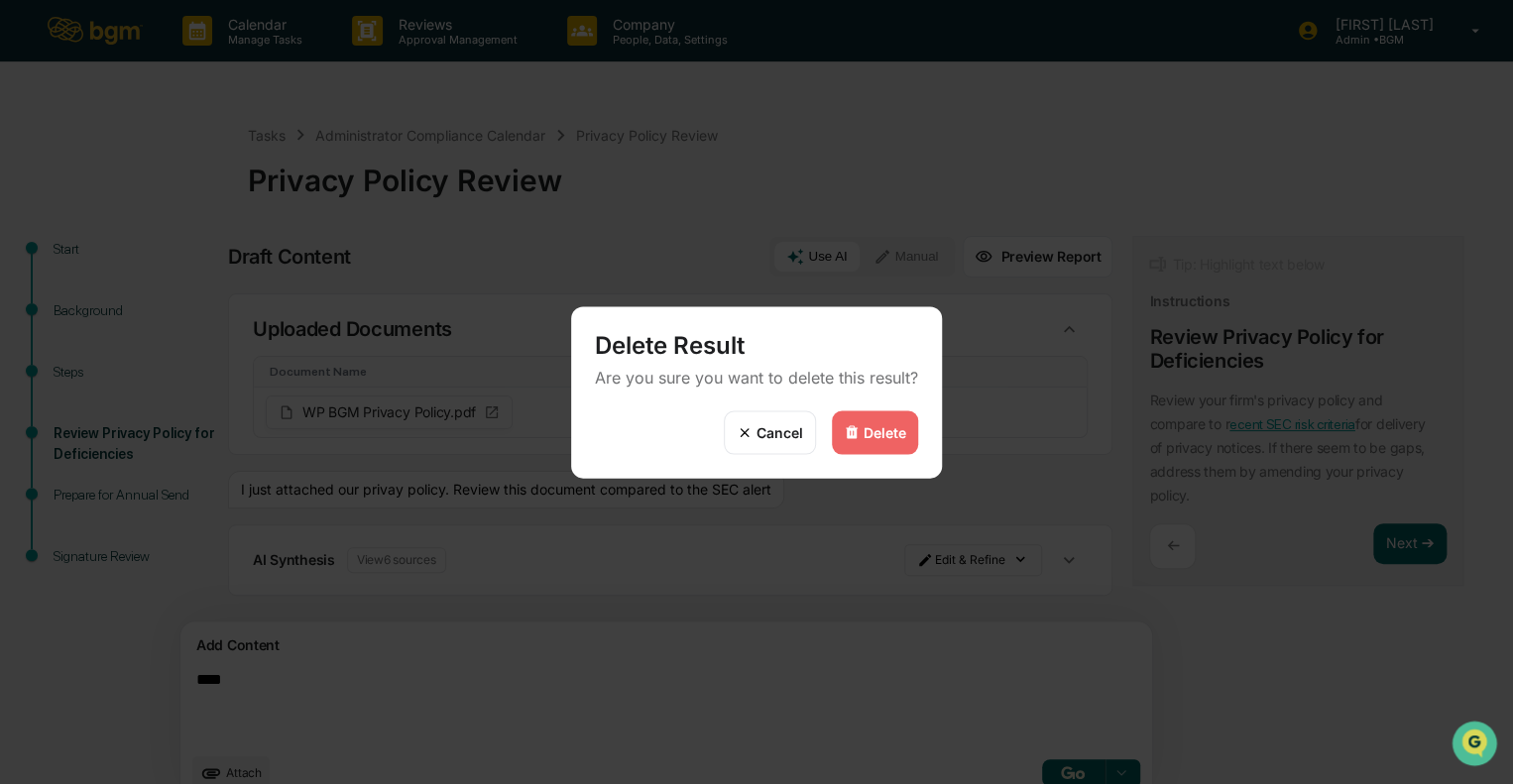 click on "Delete" at bounding box center [884, 432] 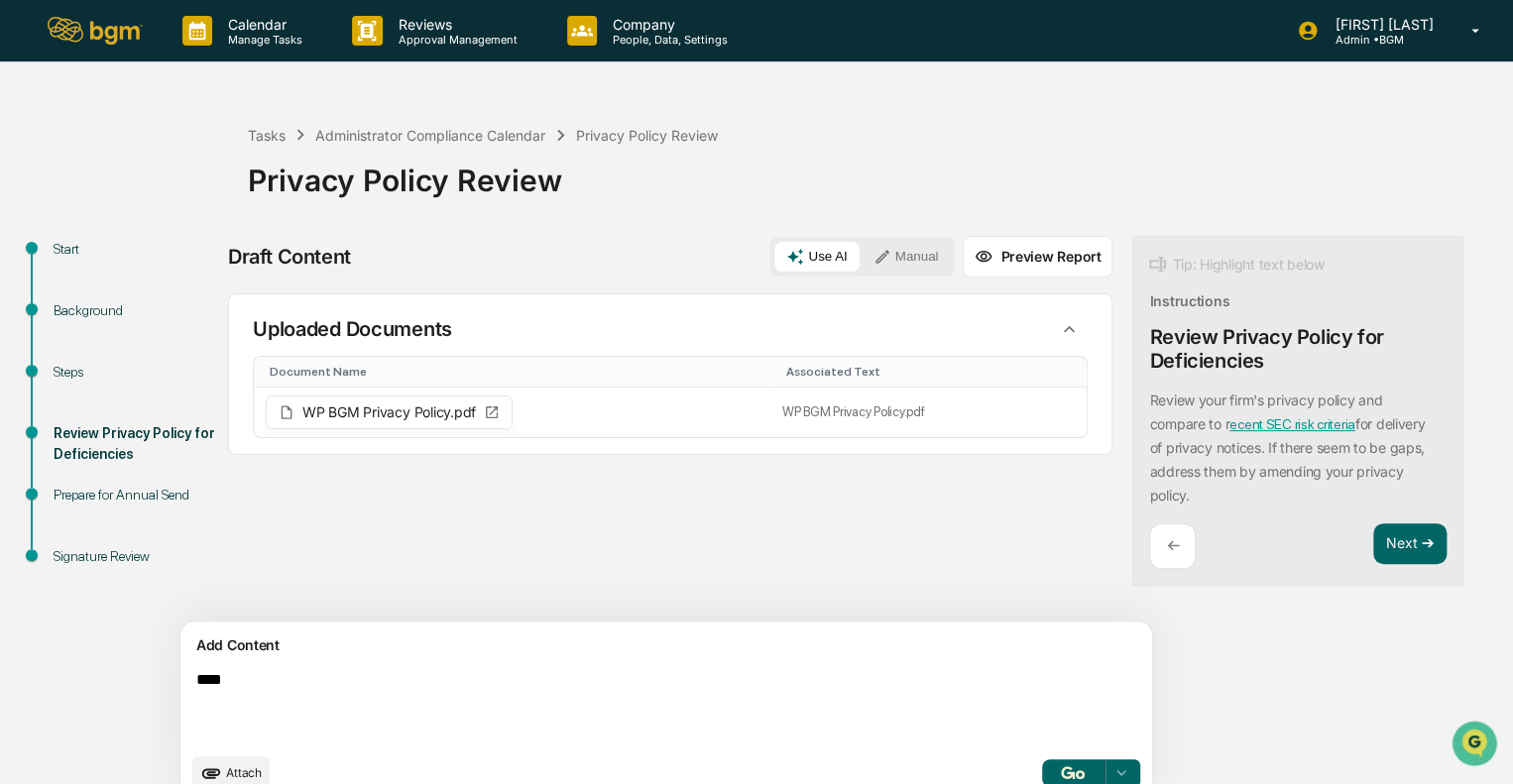 click 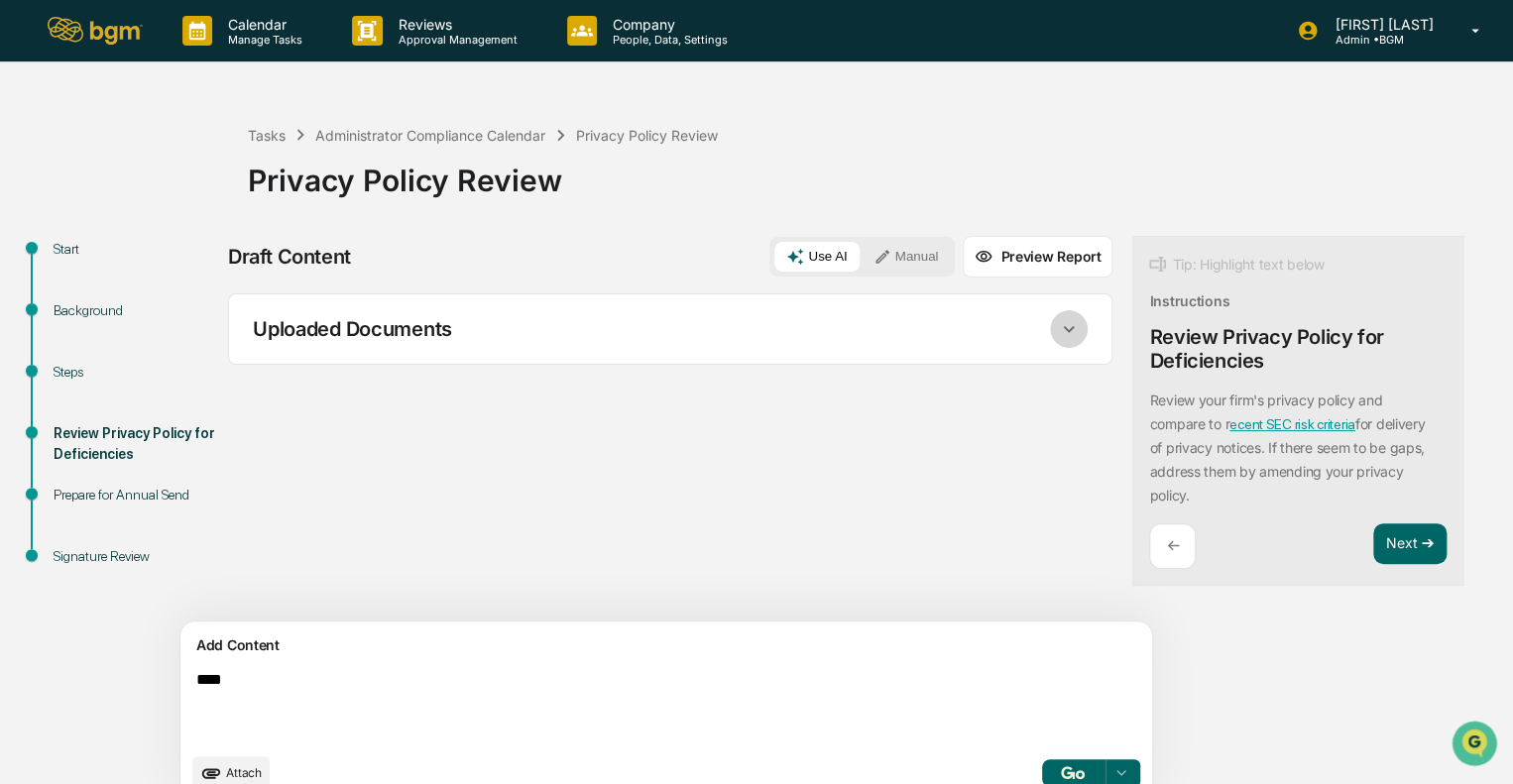 click 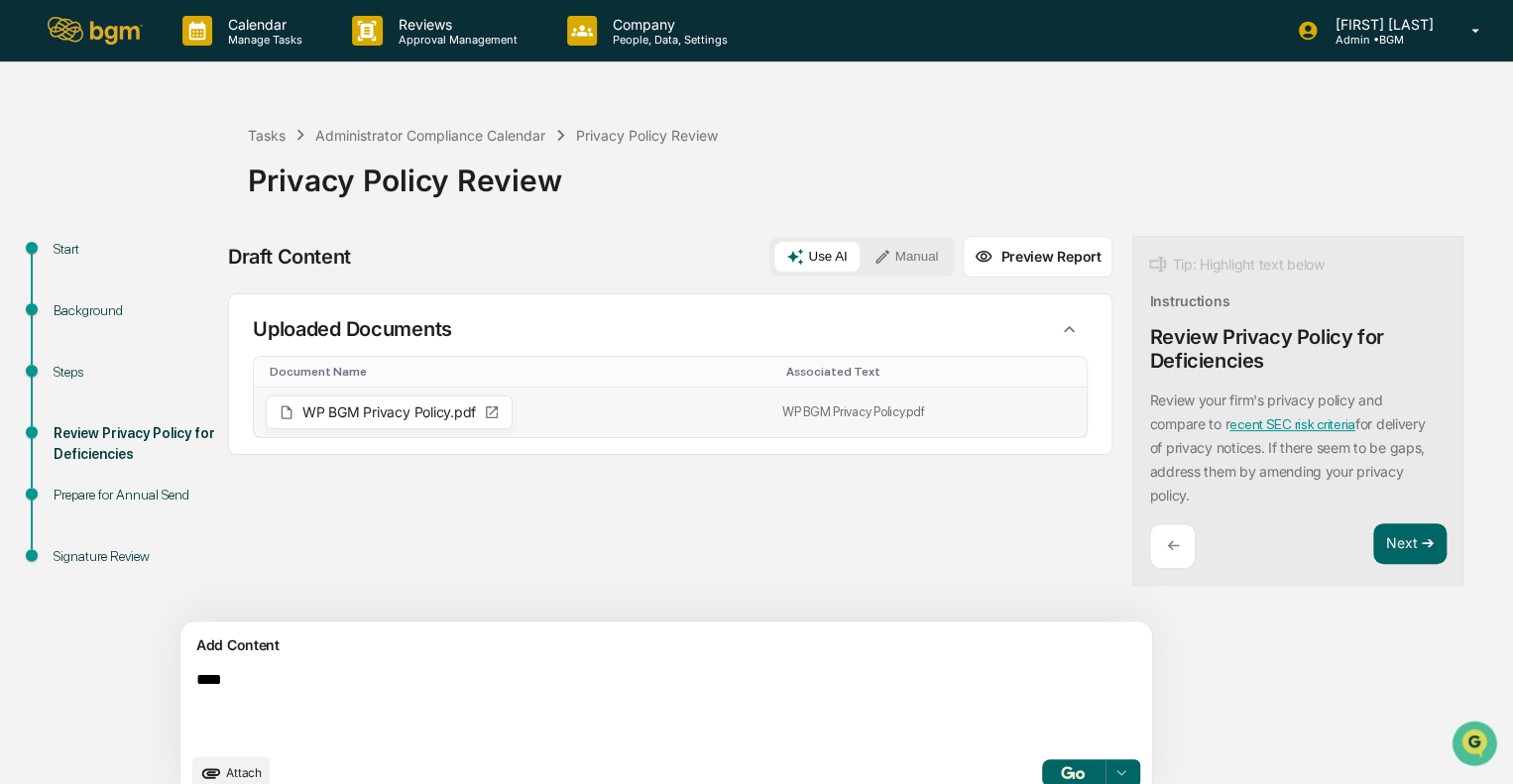 click on "WP BGM Privacy Policy.pdf" at bounding box center (929, 412) 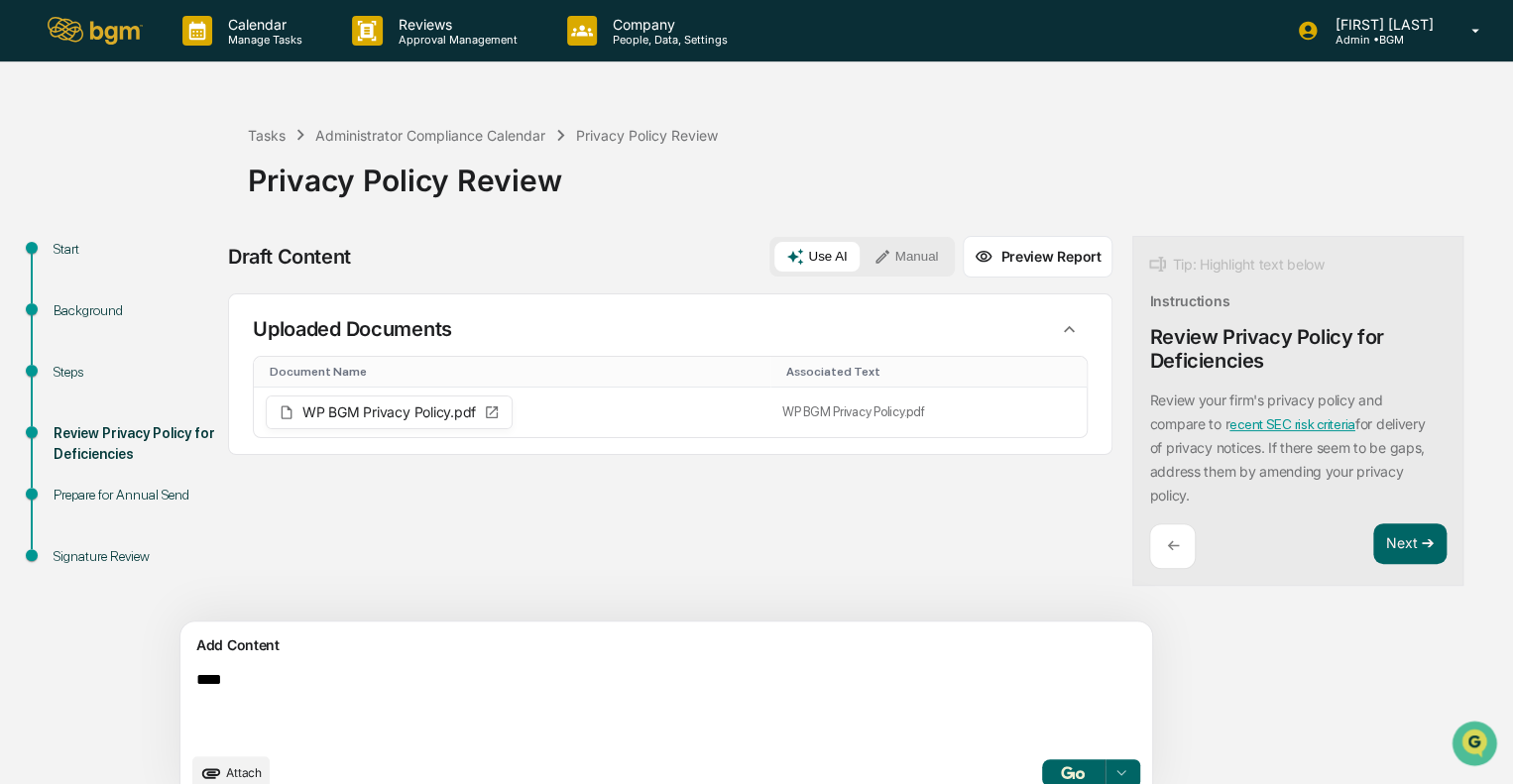 click on "***" at bounding box center [620, 707] 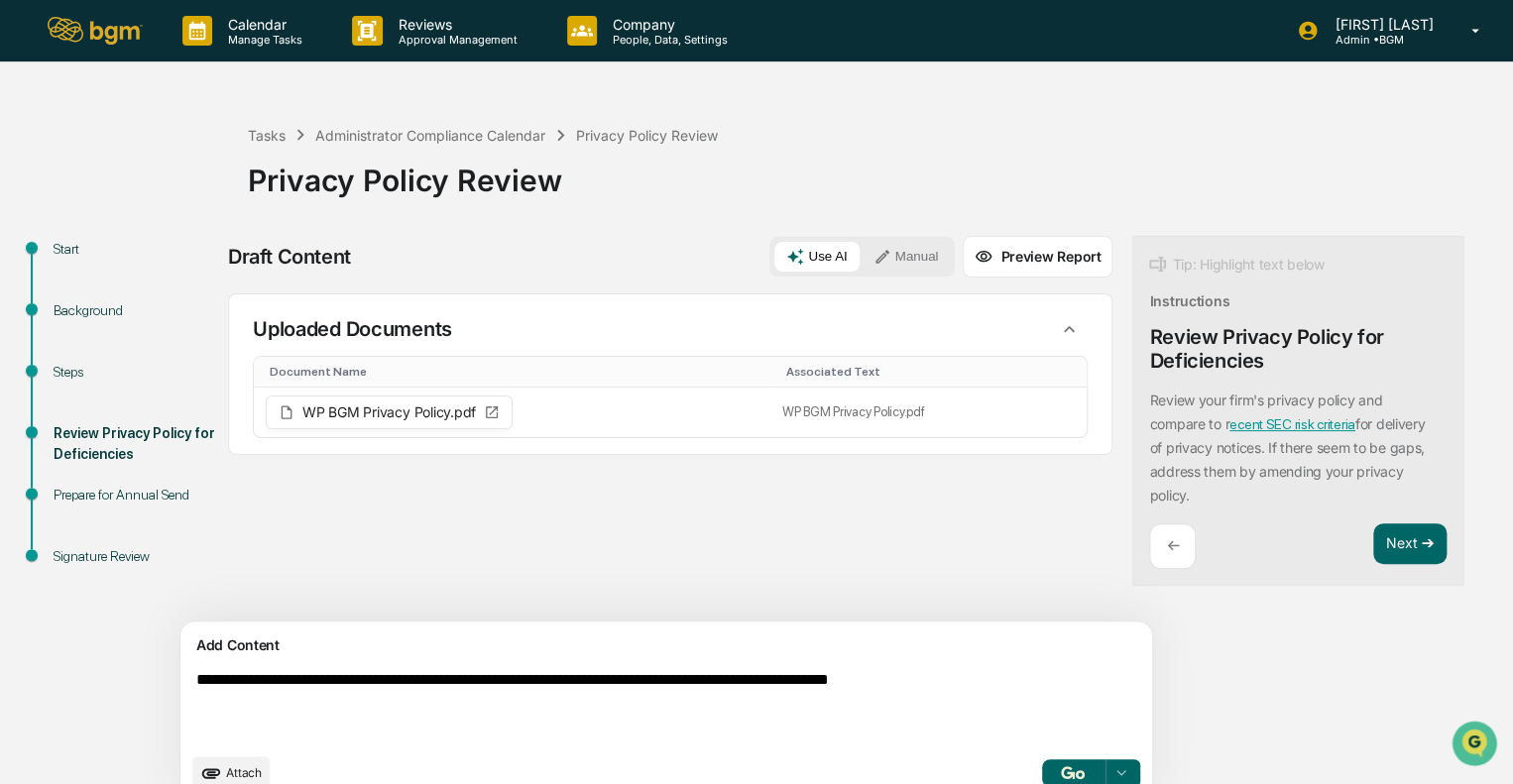 type on "**********" 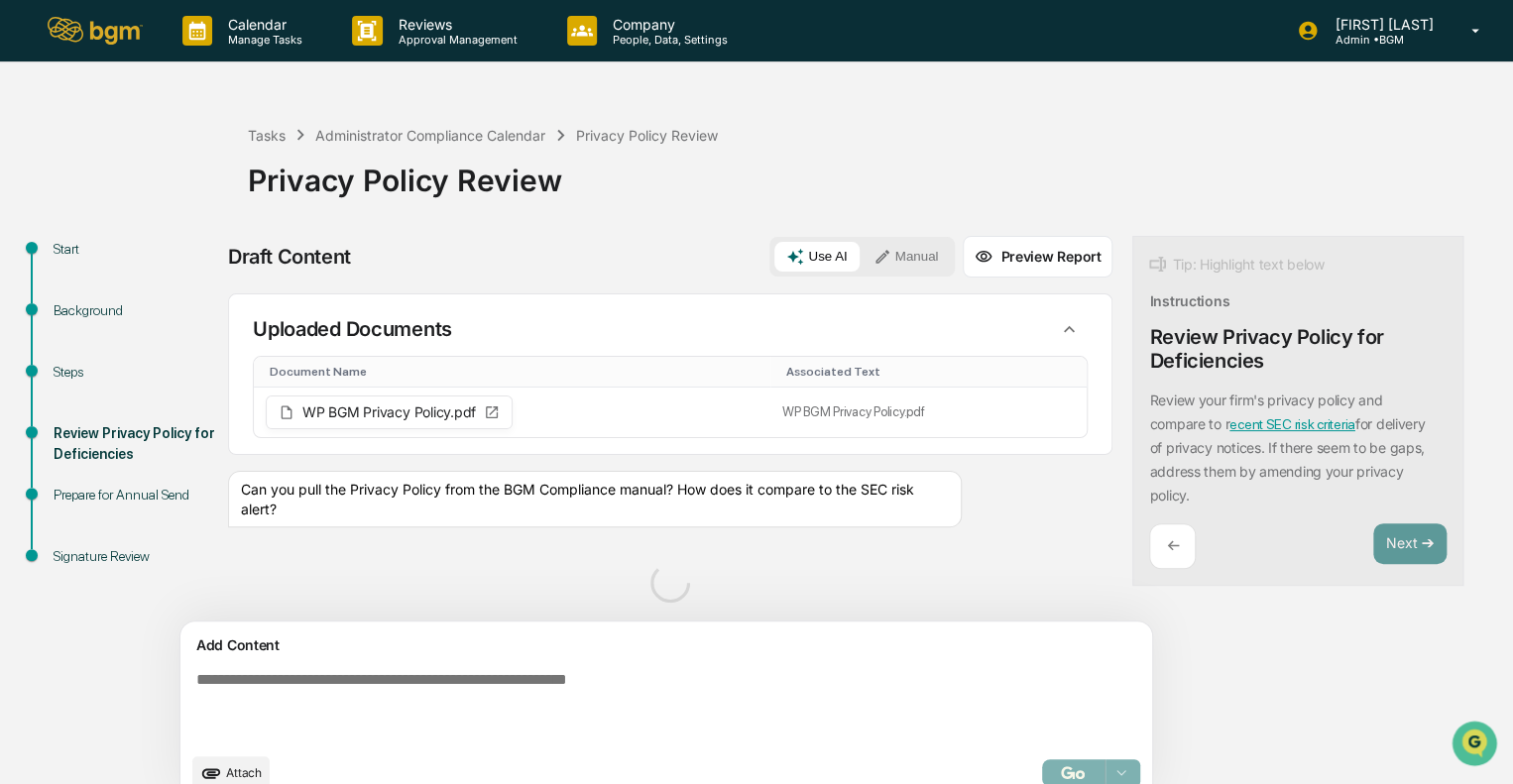scroll, scrollTop: 30, scrollLeft: 0, axis: vertical 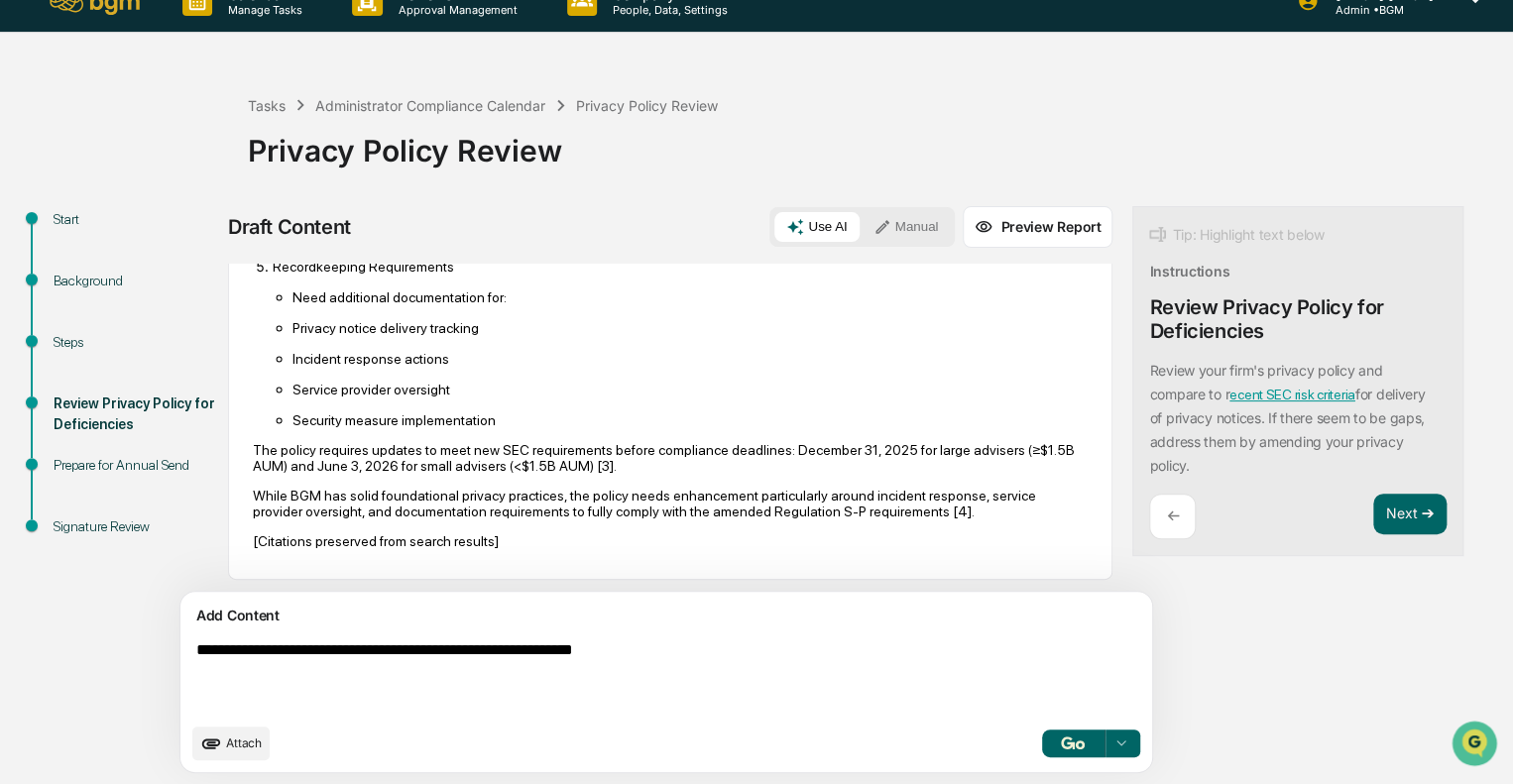 type on "**********" 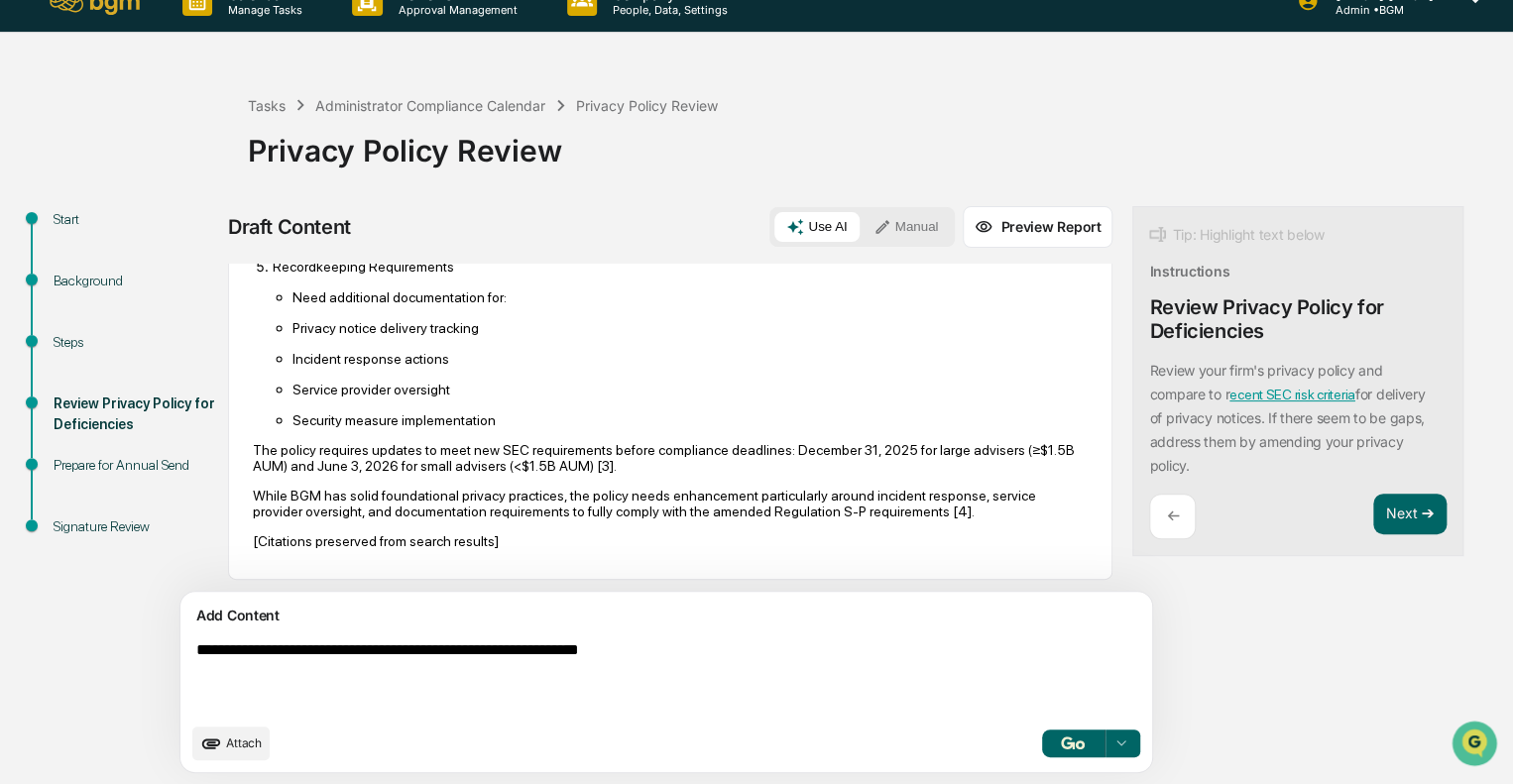 type 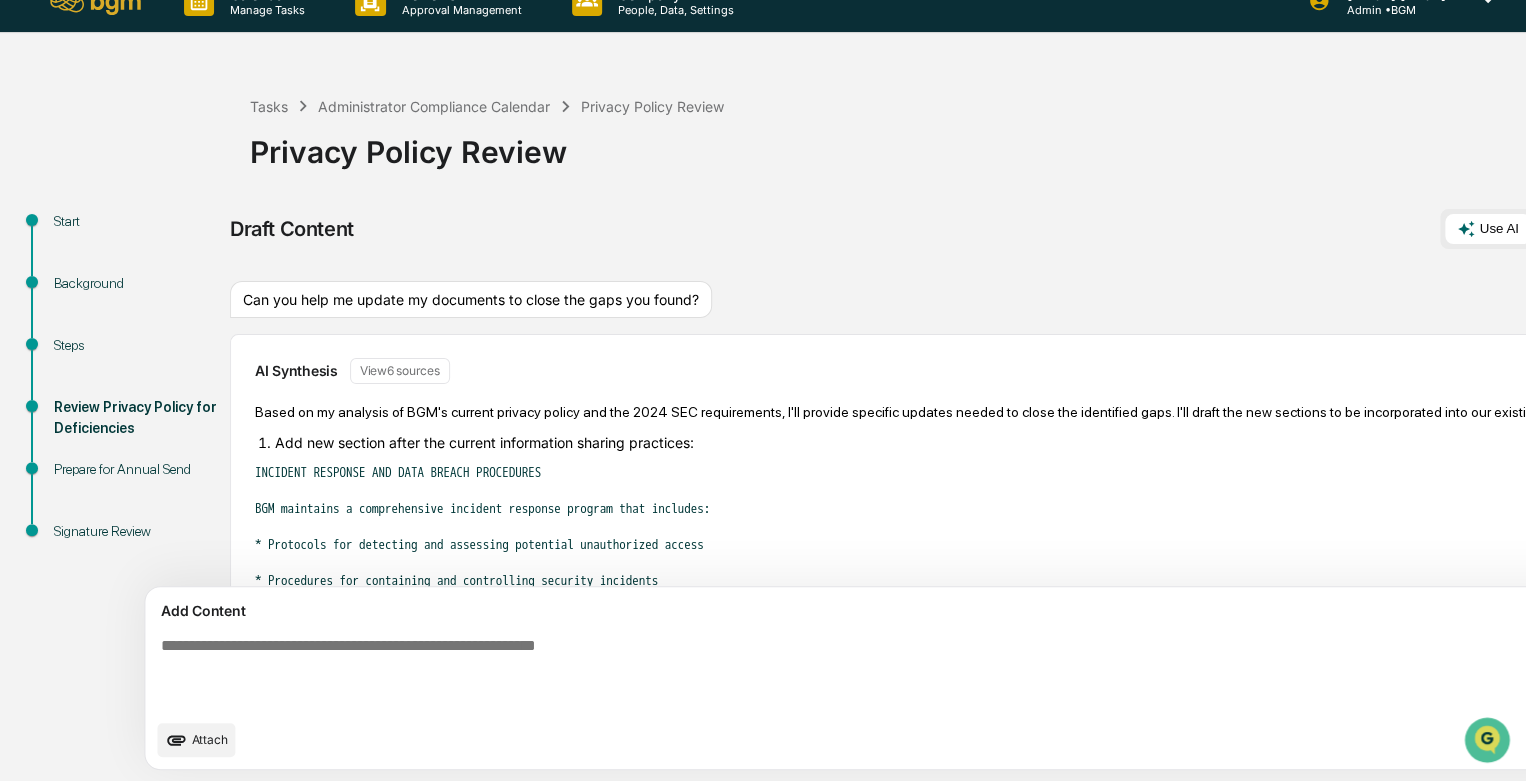 scroll, scrollTop: 1866, scrollLeft: 0, axis: vertical 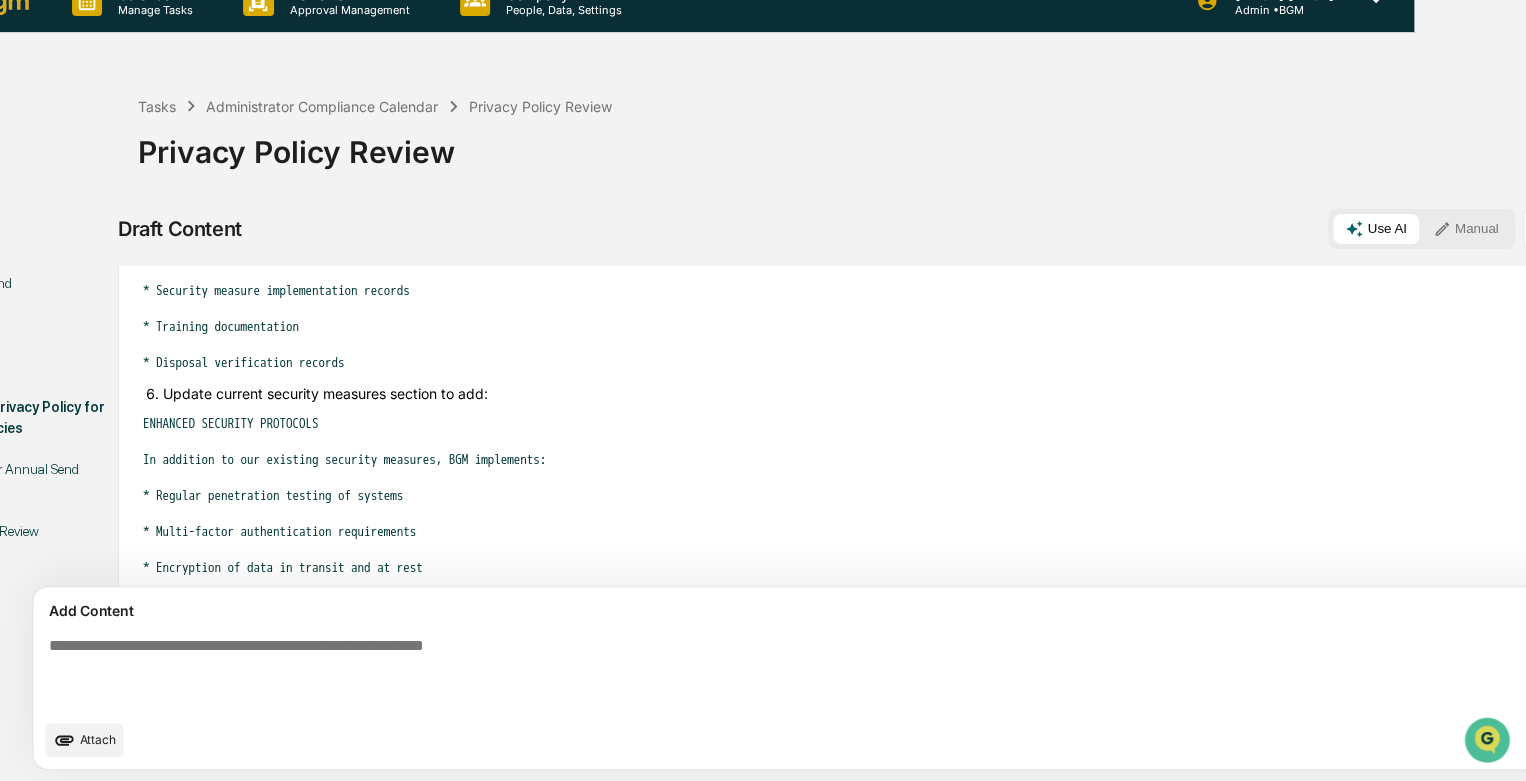click on "Preview Report" at bounding box center [1598, 229] 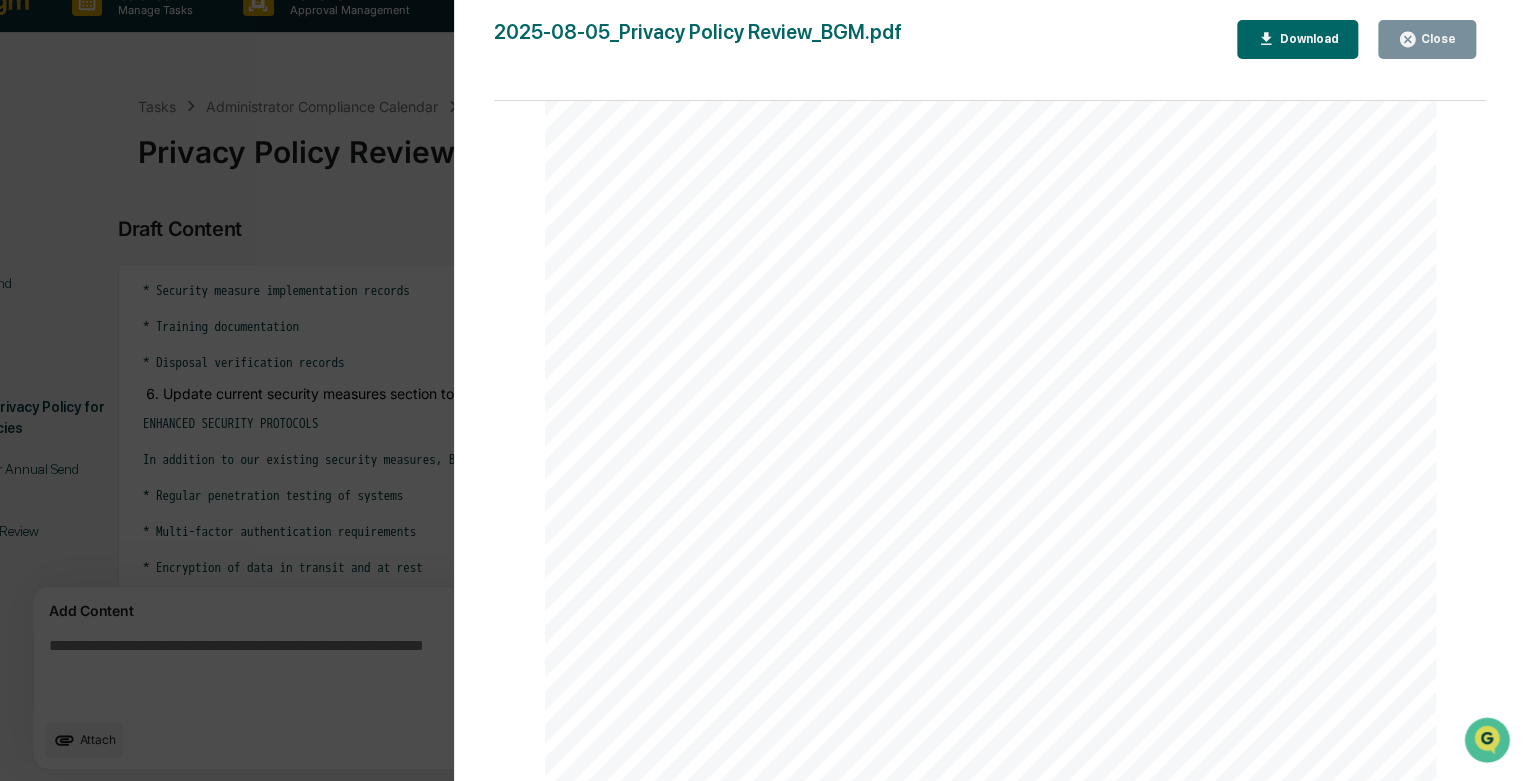 scroll, scrollTop: 2968, scrollLeft: 0, axis: vertical 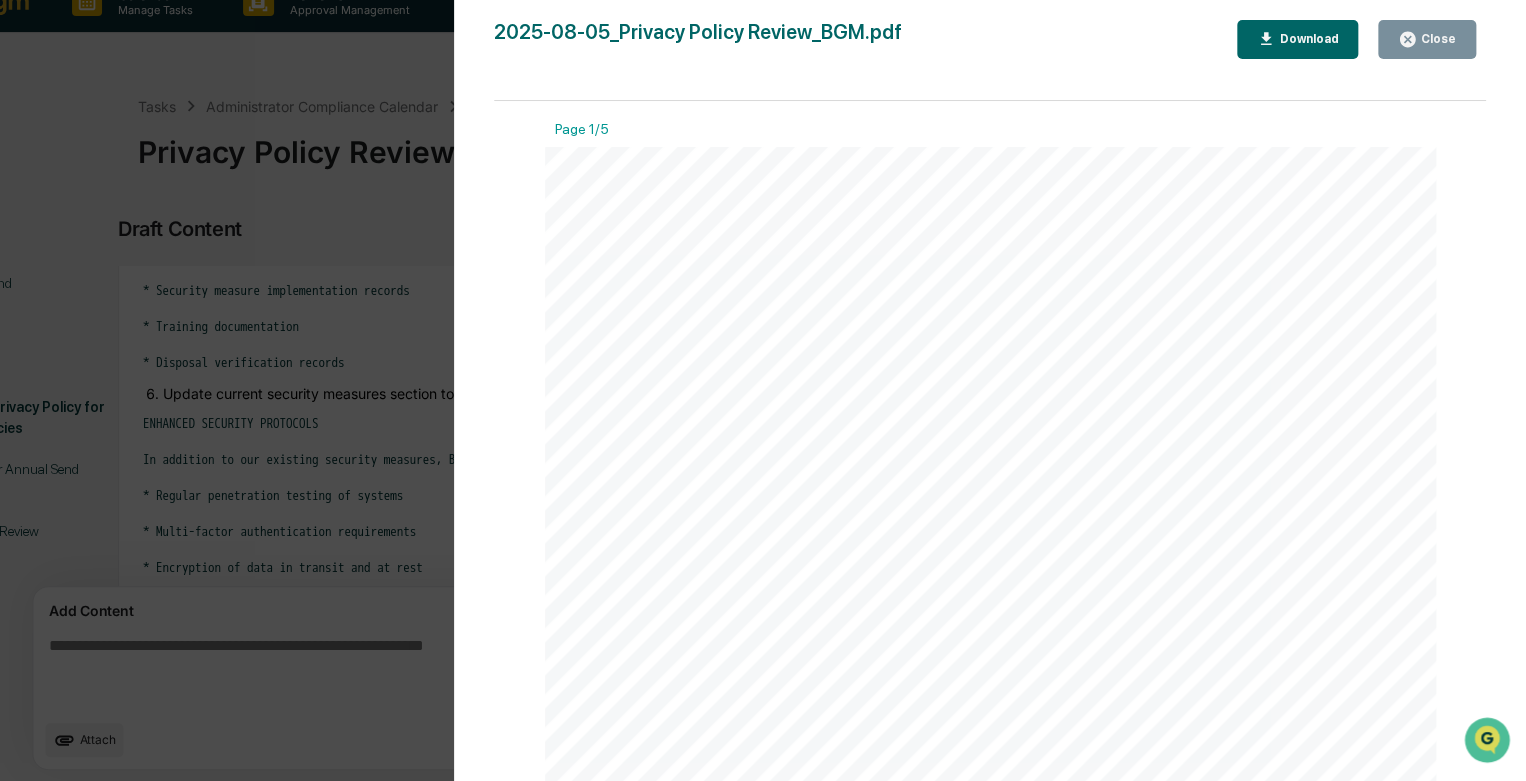 click on "Close" at bounding box center [1436, 39] 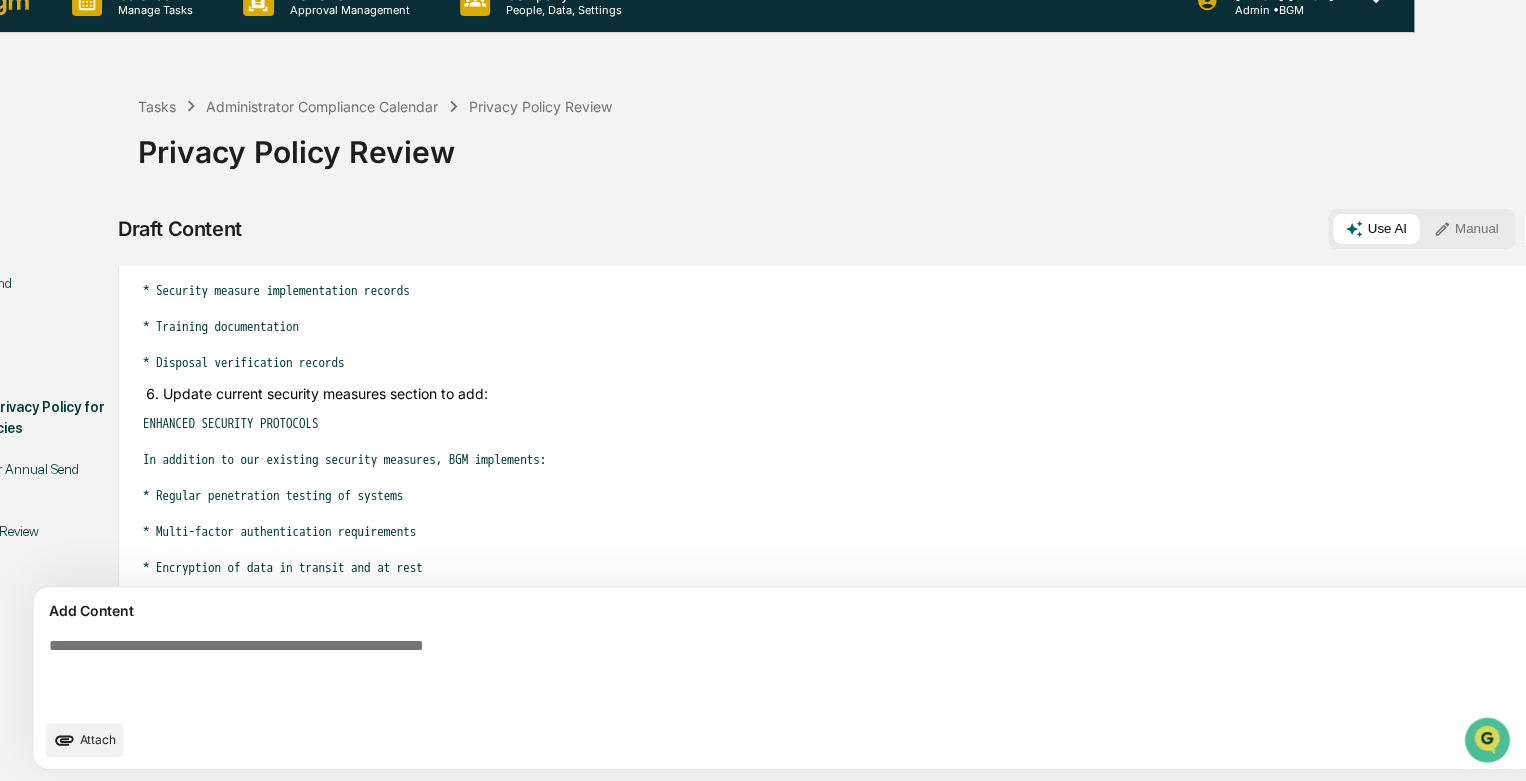 scroll, scrollTop: 40, scrollLeft: 112, axis: both 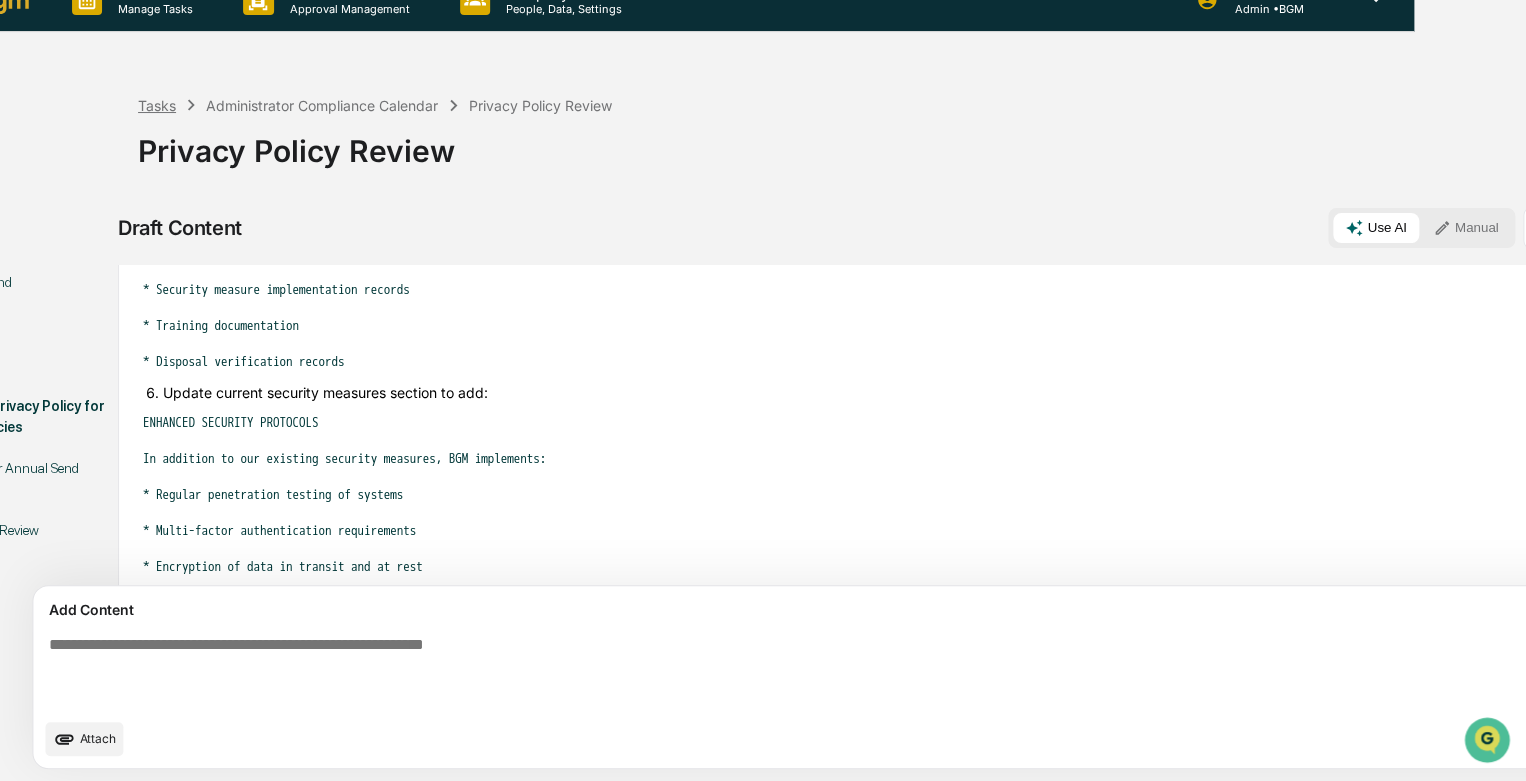 click on "Tasks" at bounding box center [157, 105] 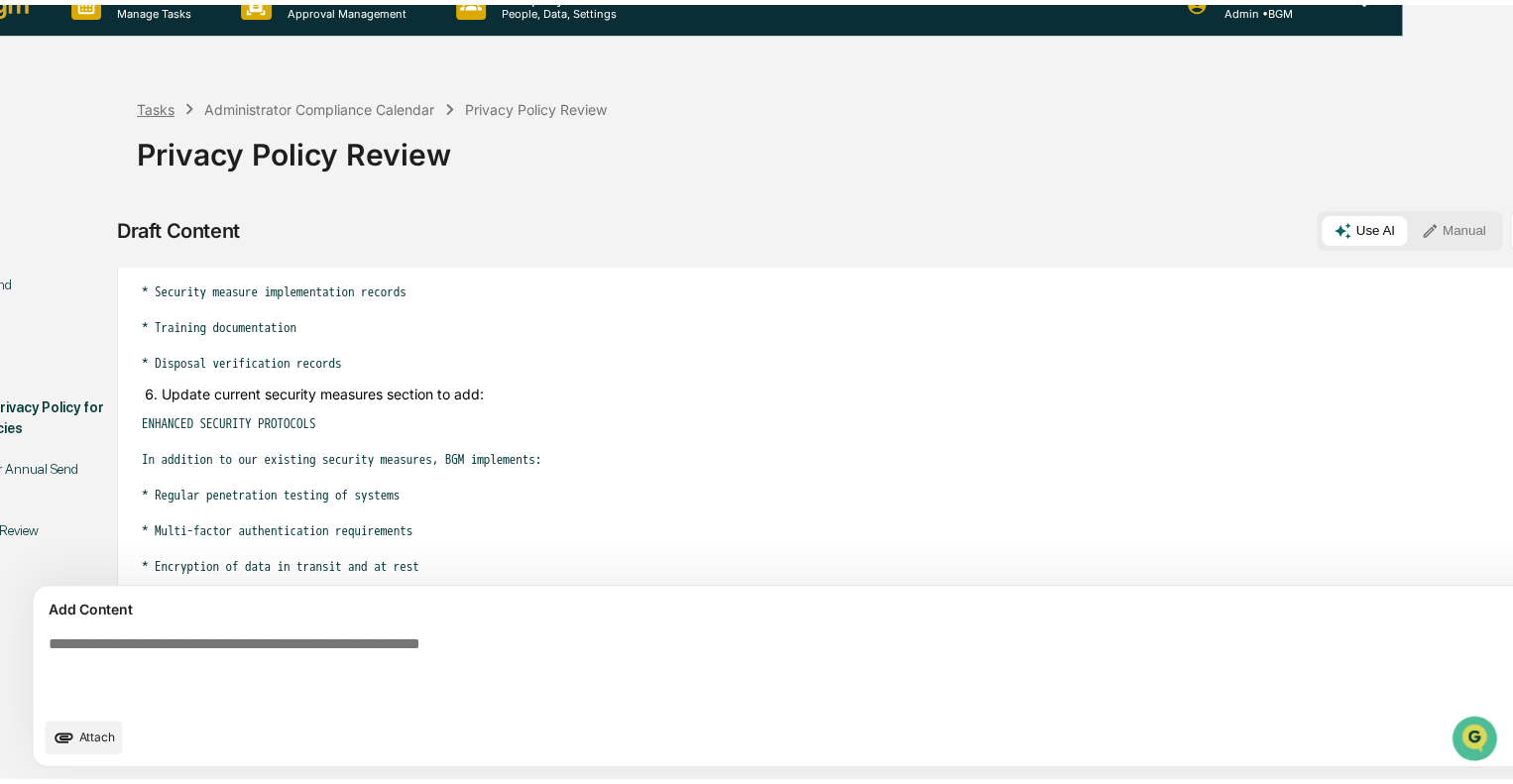 scroll, scrollTop: 0, scrollLeft: 0, axis: both 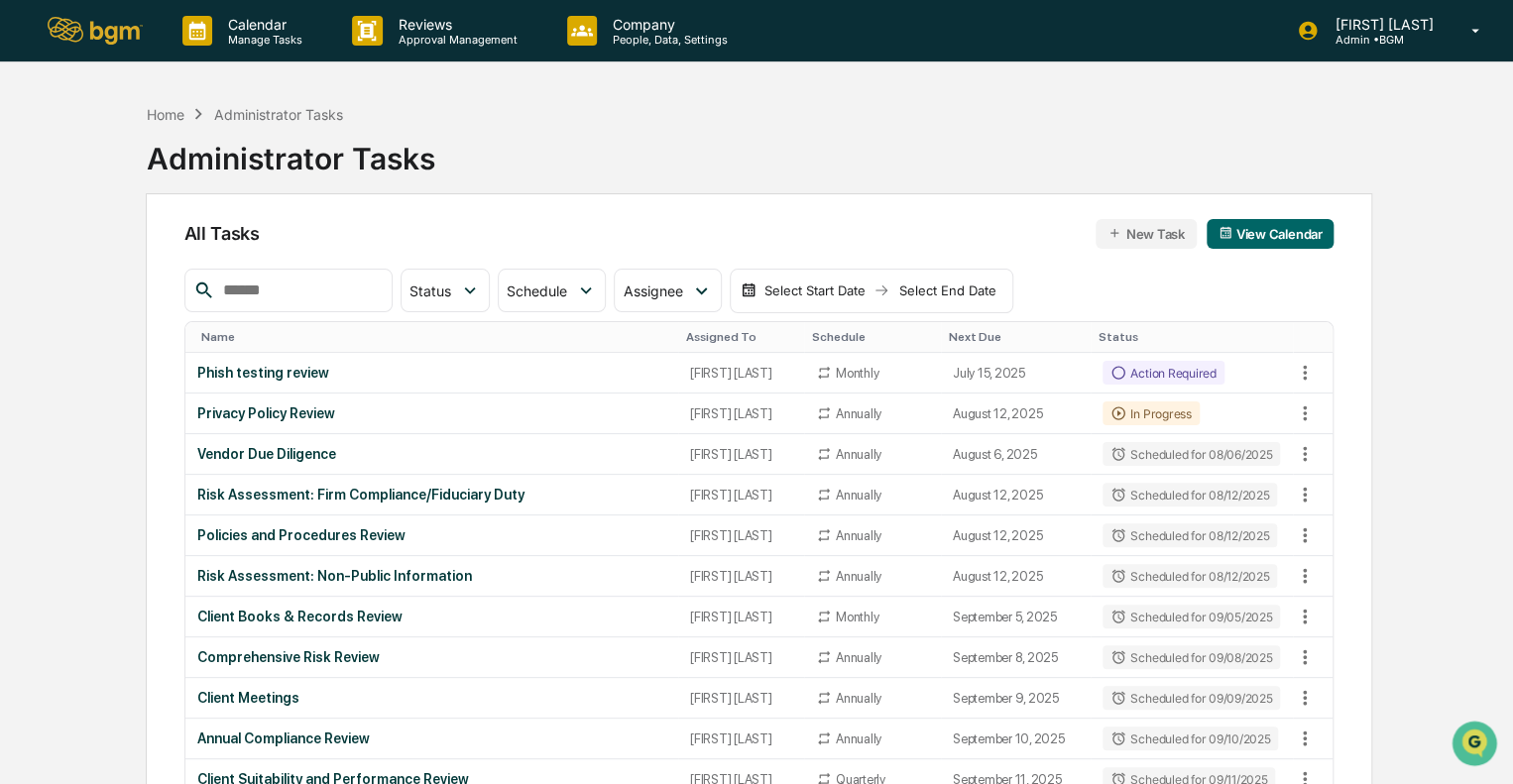 click at bounding box center (95, 31) 